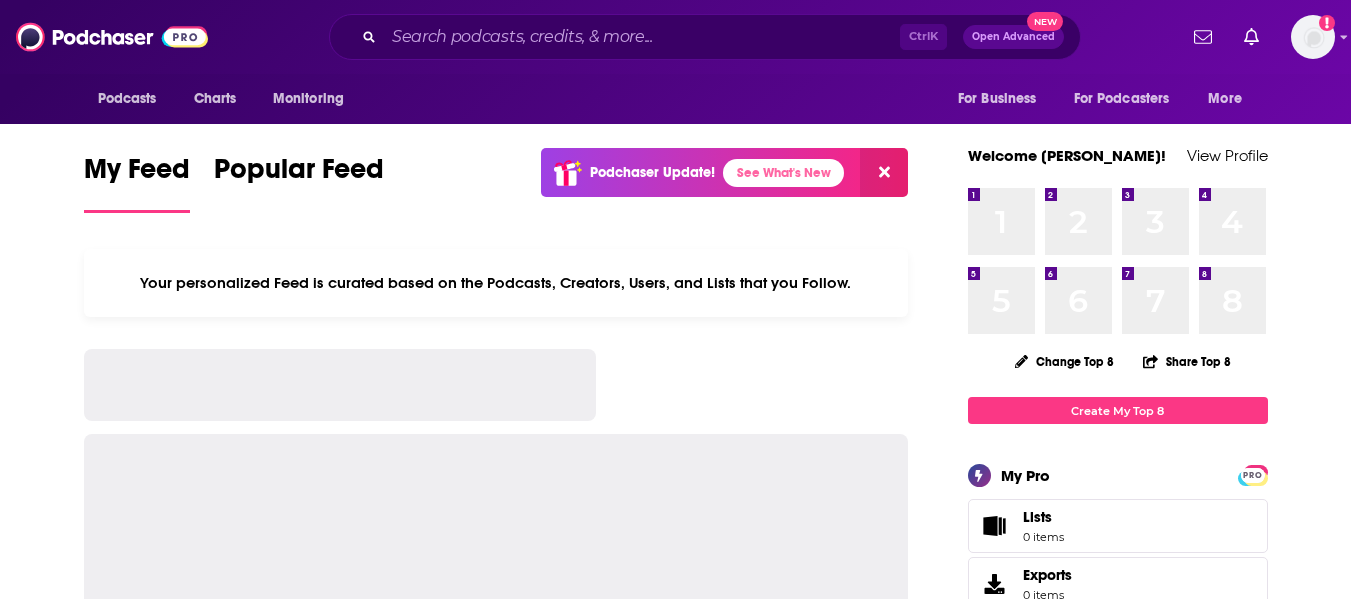scroll, scrollTop: 0, scrollLeft: 0, axis: both 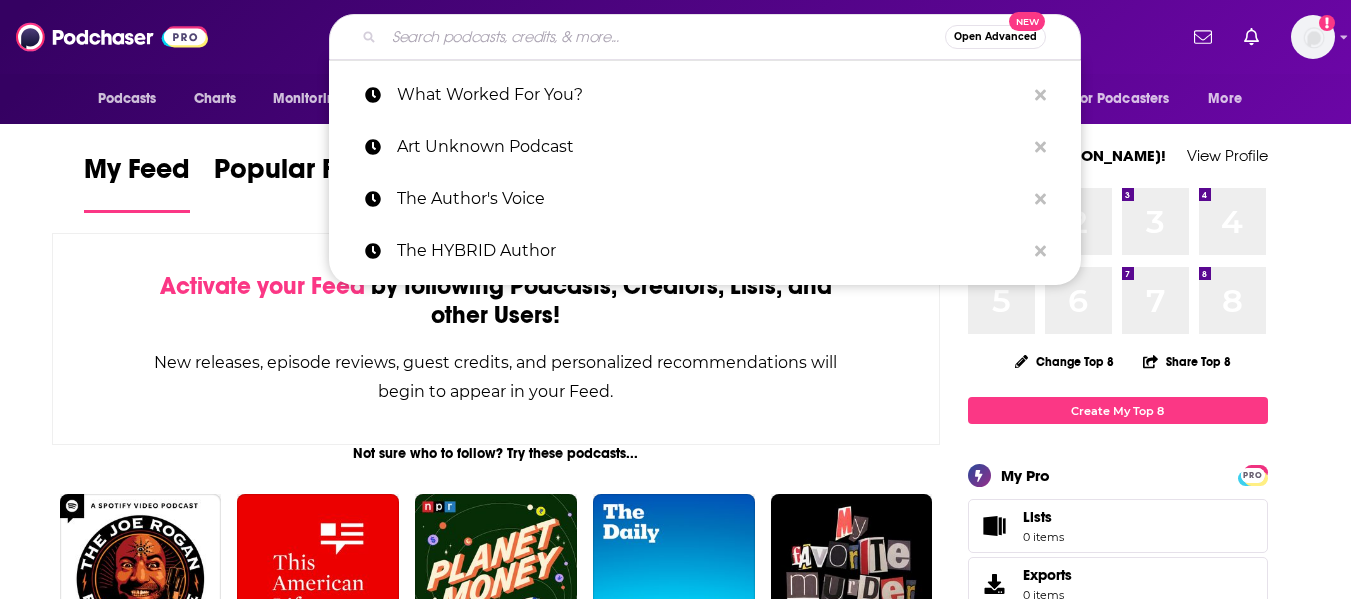 click at bounding box center [664, 37] 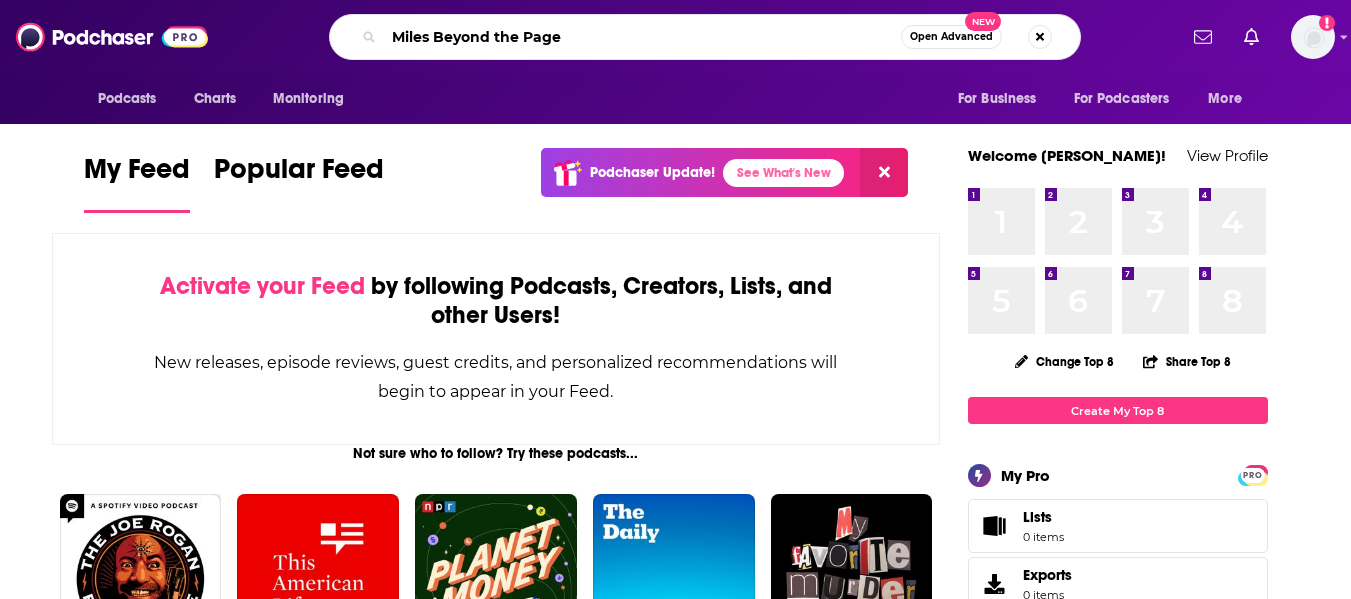 type on "Miles Beyond the Page" 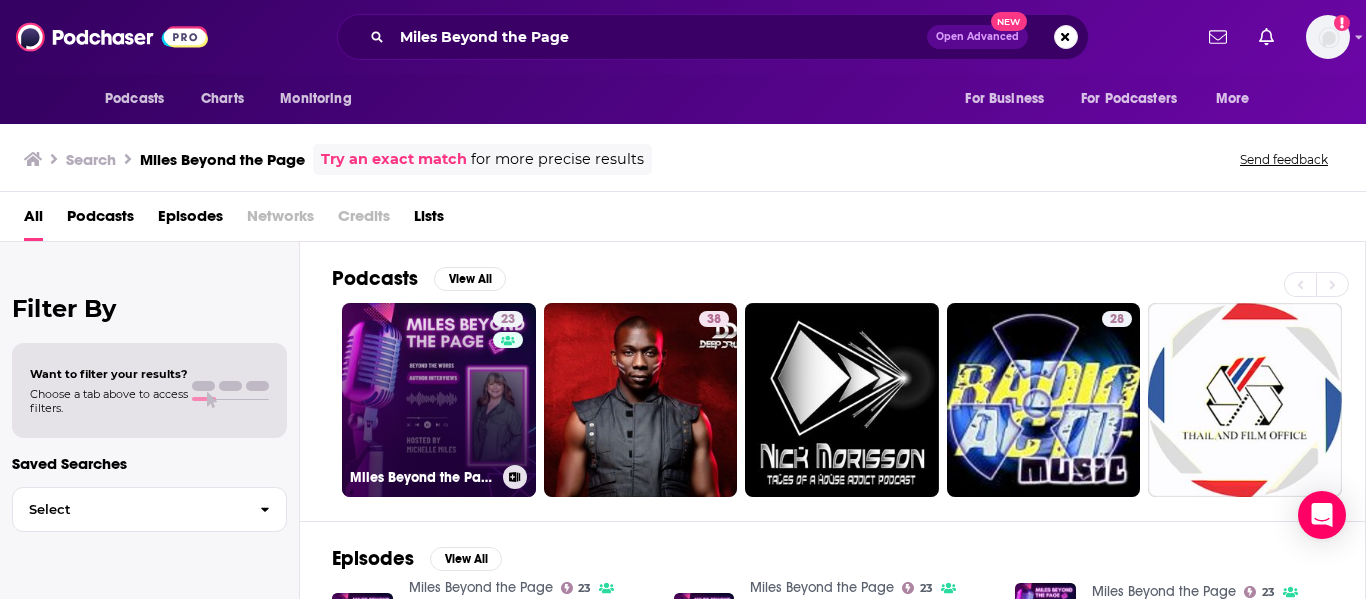 click on "23 Miles Beyond the Page" at bounding box center [439, 400] 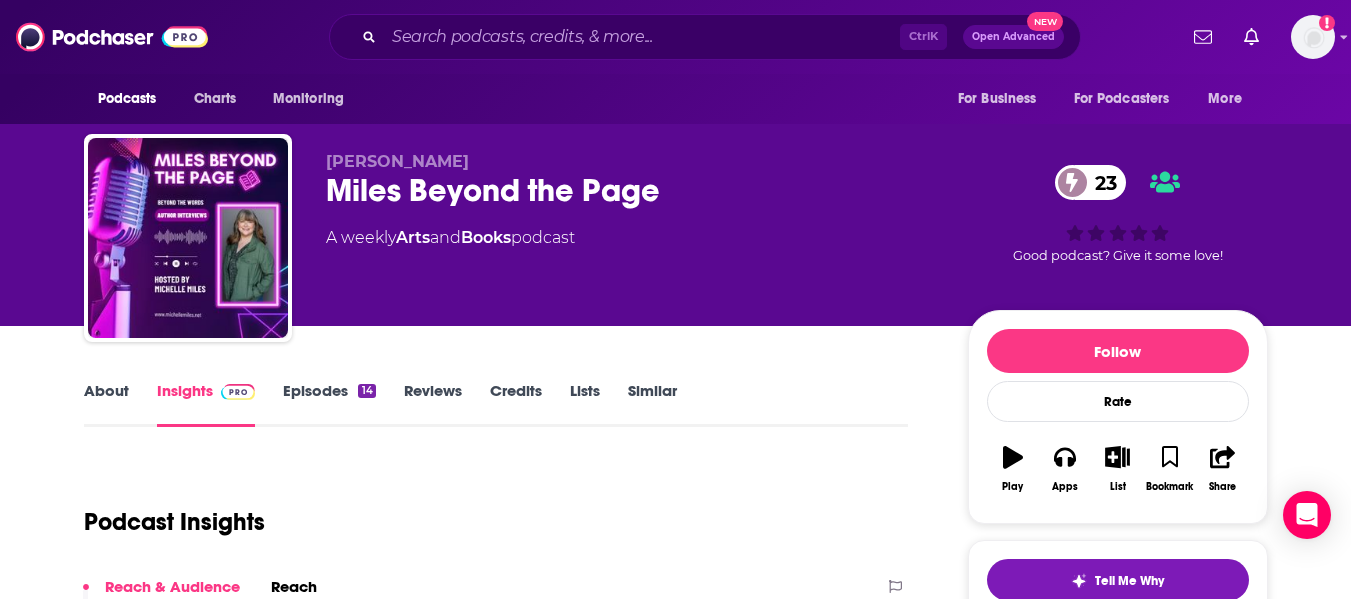 click on "About Insights Episodes 14 Reviews Credits Lists Similar Podcast Insights Reach & Audience Content Social Contacts Charts Sponsors Details Similar Contact Podcast Open Website  Reach Power Score™ 23 Total Monthly Listens Under 1.2k New Episode Listens Under 1k Export One-Sheet Audience Demographics Gender Female Age 32 yo Parental Status Parents Countries 1 United States 2 Canada 3 United Kingdom 4 Australia Education Level Mostly  Higher Education Content Political Skew Not Available Socials This podcast does not have social handles yet. Contacts   RSS   Podcast Email Michelle Miles contact@michellemiles.net contact@michellemiles.net That's all there is! Charts All Charts All Categories All Countries This podcast isn't ranking on any Apple or Spotify charts today. Recent Sponsors of  Miles Beyond the Page Beta Add to We do not have sponsor history for this podcast yet or there are no sponsors. Podcast Details Podcast Status Active Release Period Weekly Explicit No First Episode Feb 10th, 2025 Jun 3rd, 2025" at bounding box center [676, 5139] 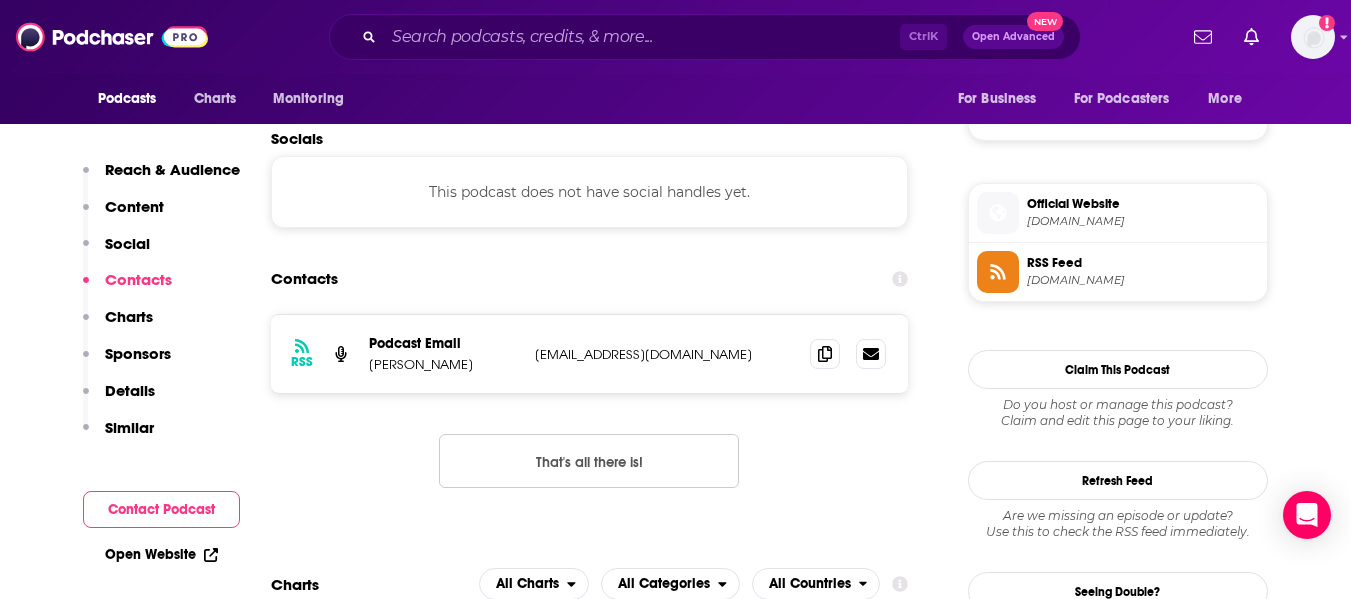 scroll, scrollTop: 1355, scrollLeft: 0, axis: vertical 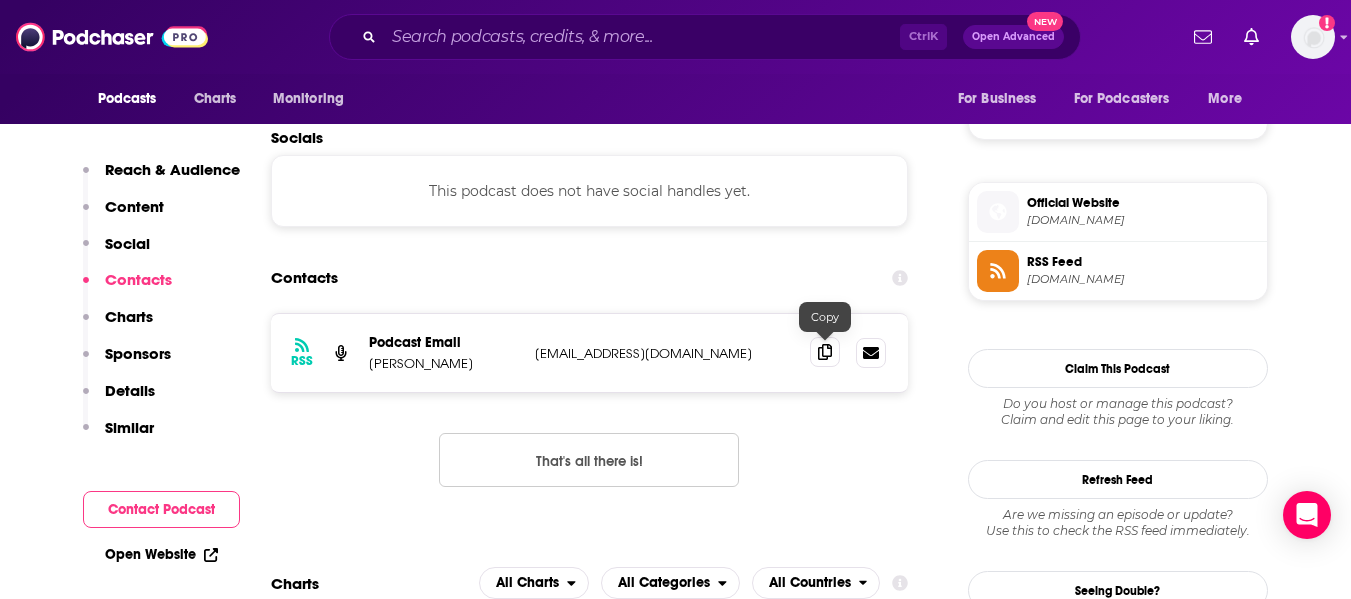 click 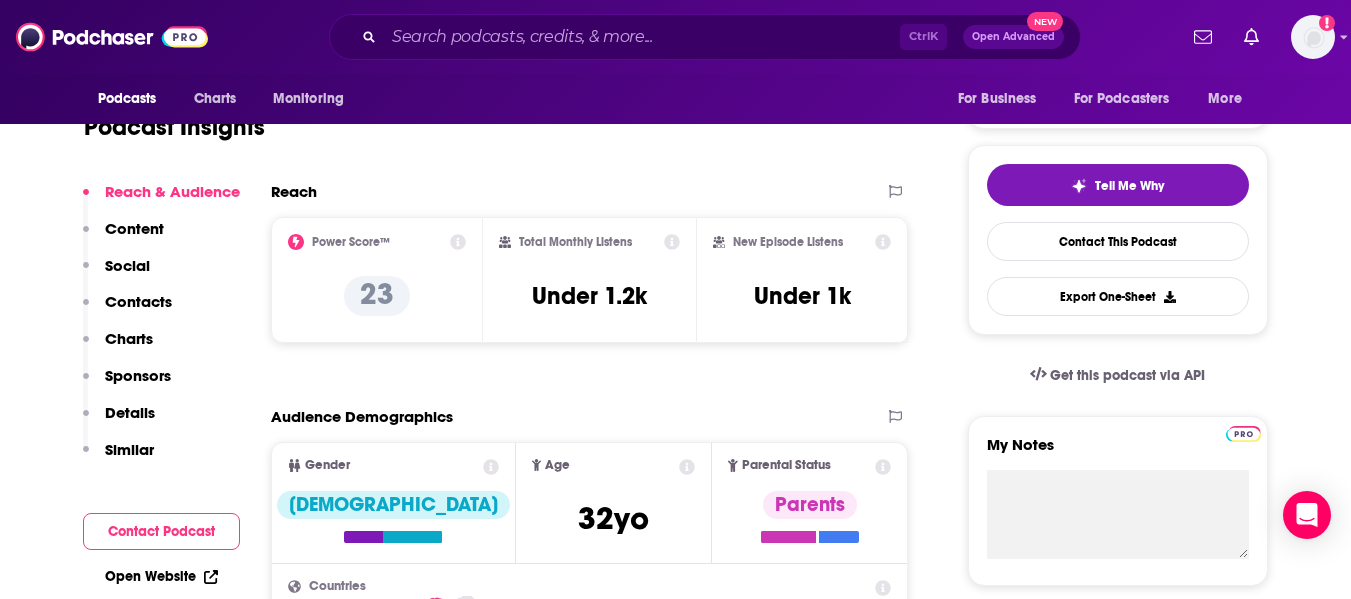 scroll, scrollTop: 0, scrollLeft: 0, axis: both 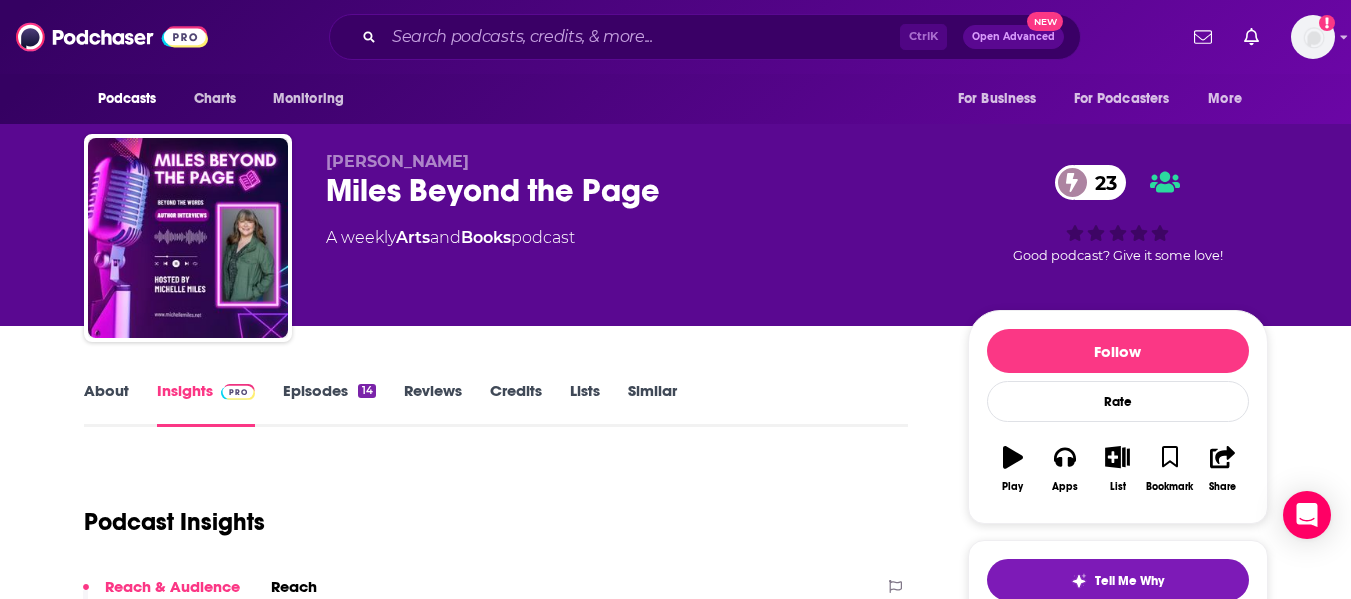 click on "Similar" at bounding box center [652, 404] 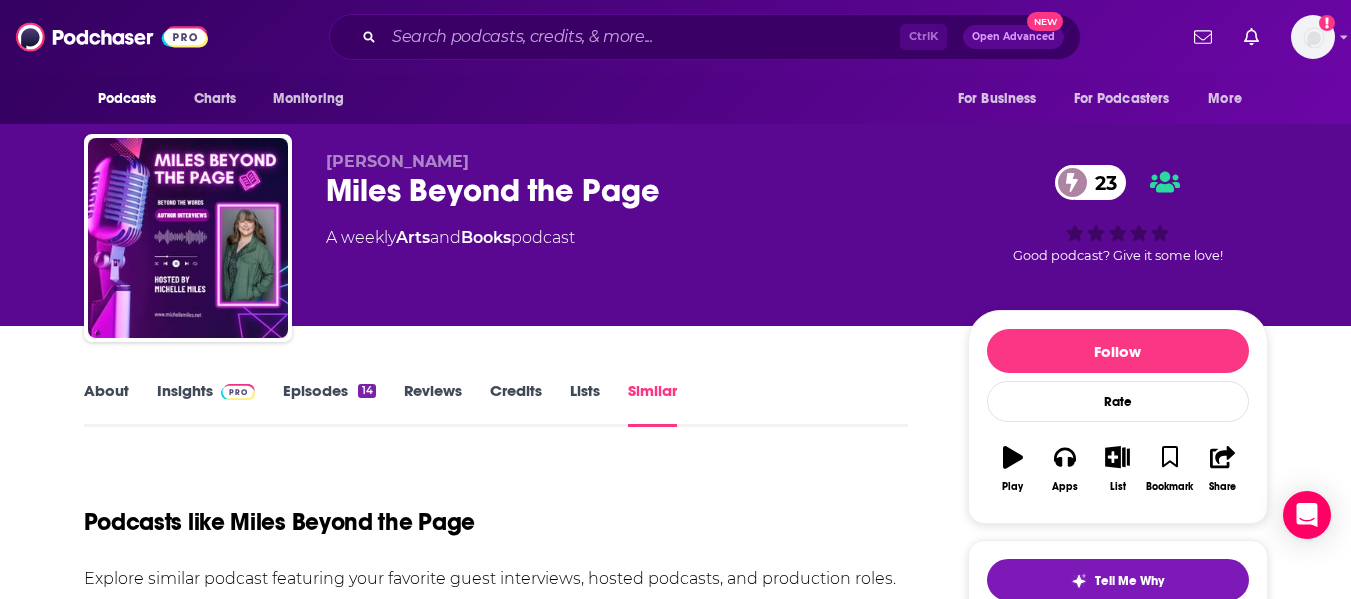 click on "About Insights Episodes 14 Reviews Credits Lists Similar Podcasts like  Miles Beyond the Page Explore similar podcast featuring your favorite guest interviews, hosted podcasts, and production roles. If you like  Miles Beyond the Page  then you might like these  similar podcasts ! Relevancy Gallery Filters spinner Follow Rate Play Apps List Bookmark Share Tell Me Why Contact This Podcast Export One-Sheet Get this podcast via API My Notes Your concierge team Ask a question or make a request. Send a message" at bounding box center (676, 1125) 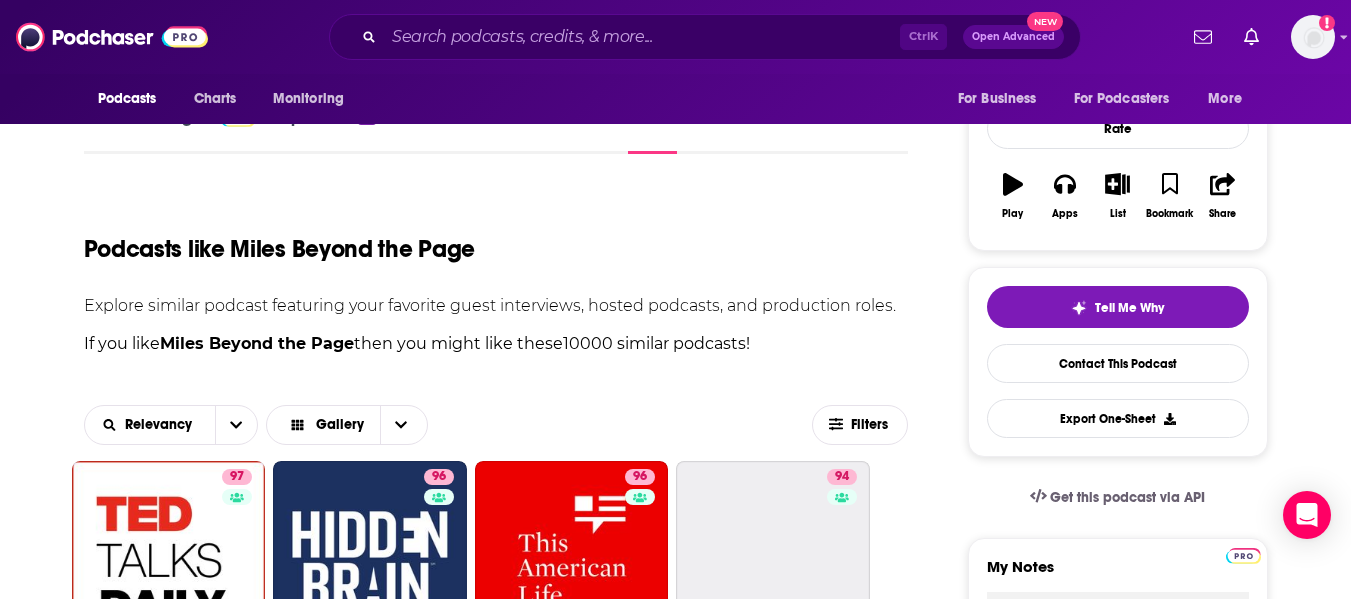 scroll, scrollTop: 462, scrollLeft: 0, axis: vertical 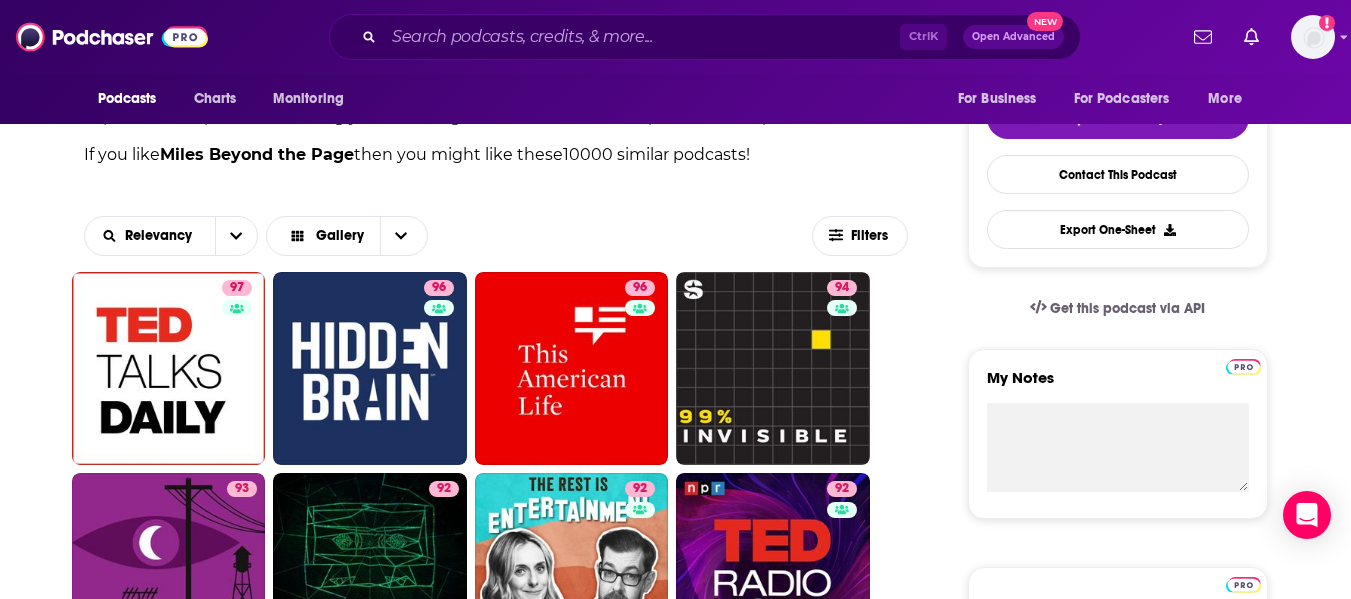 click on "About Insights Episodes 14 Reviews Credits Lists Similar Podcasts like  Miles Beyond the Page Explore similar podcast featuring your favorite guest interviews, hosted podcasts, and production roles. If you like  Miles Beyond the Page  then you might like these  10000 similar podcasts ! Relevancy Gallery Filters TED Talks Daily   97 97 Hidden Brain   96 96 This American Life   96 96 99% Invisible   94 94 Welcome to Night Vale   93 93 The Magnus Archives   92 92 The Rest Is Entertainment   92 92 TED Radio Hour   92 92 The Moth   92 92 Lore   92 92 Fresh Air   91 91 The NoSleep Podcast   90 90 Creepy   88 88 Myths and Legends   88 88 Pop Culture Happy Hour   87 87 Sherlock Holmes Short Stories   86 86 If Books Could Kill   86 86 Sherlock & Co.   86 86 Dungeons and Daddies   86 86 WTF with Marc Maron Podcast   86 86 The Blindboy Podcast   85 85 The New Yorker Radio Hour   85 85 Dish   85 85 The Archers   85 85 Table Manners with Jessie and Lennie Ware   85 85 Spooked   84 84 The Louis Theroux Podcast   84 84   84" at bounding box center (510, 2500) 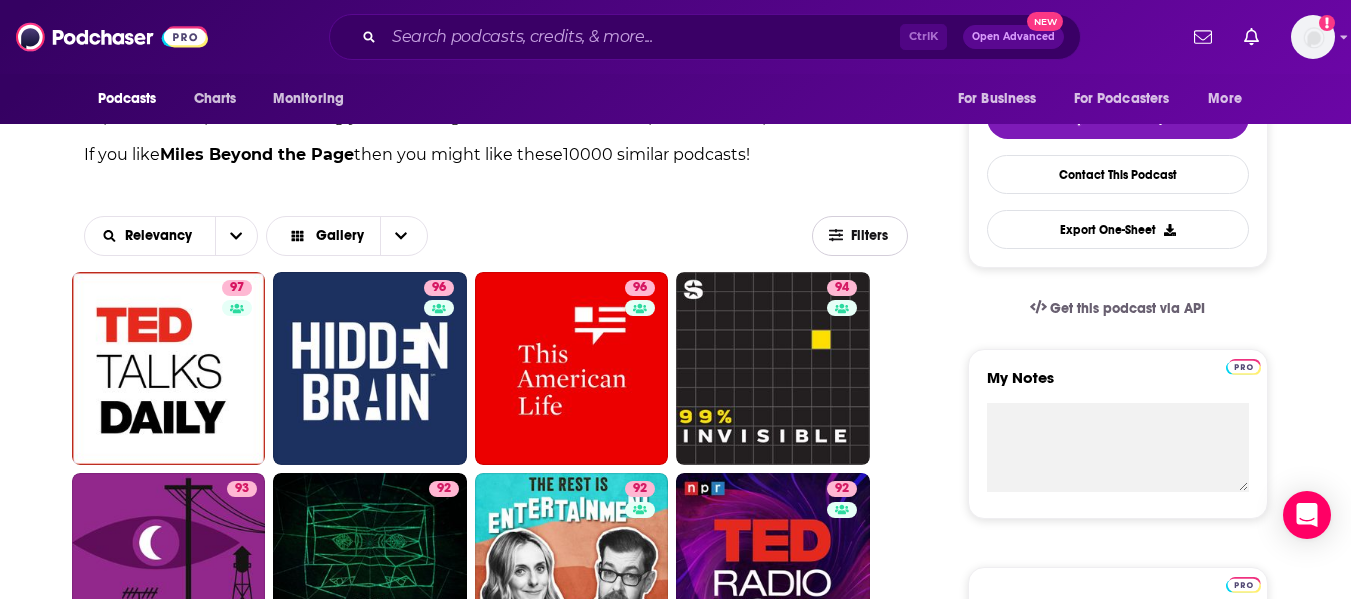 click on "Filters" at bounding box center (871, 236) 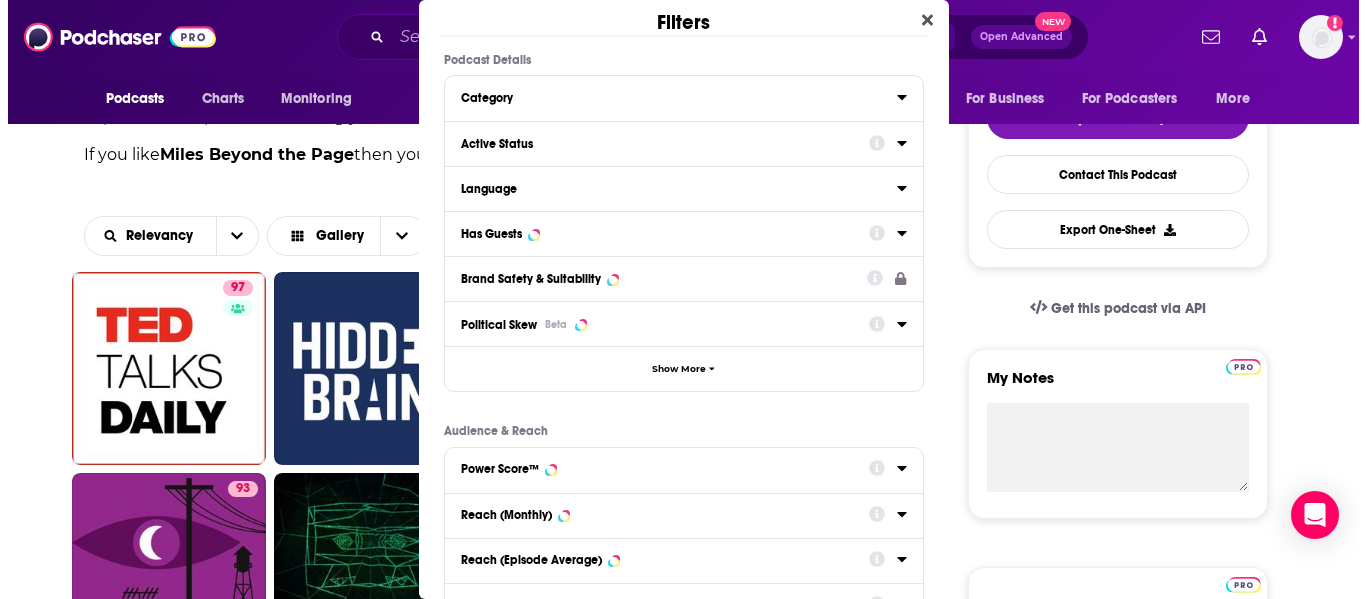 scroll, scrollTop: 0, scrollLeft: 0, axis: both 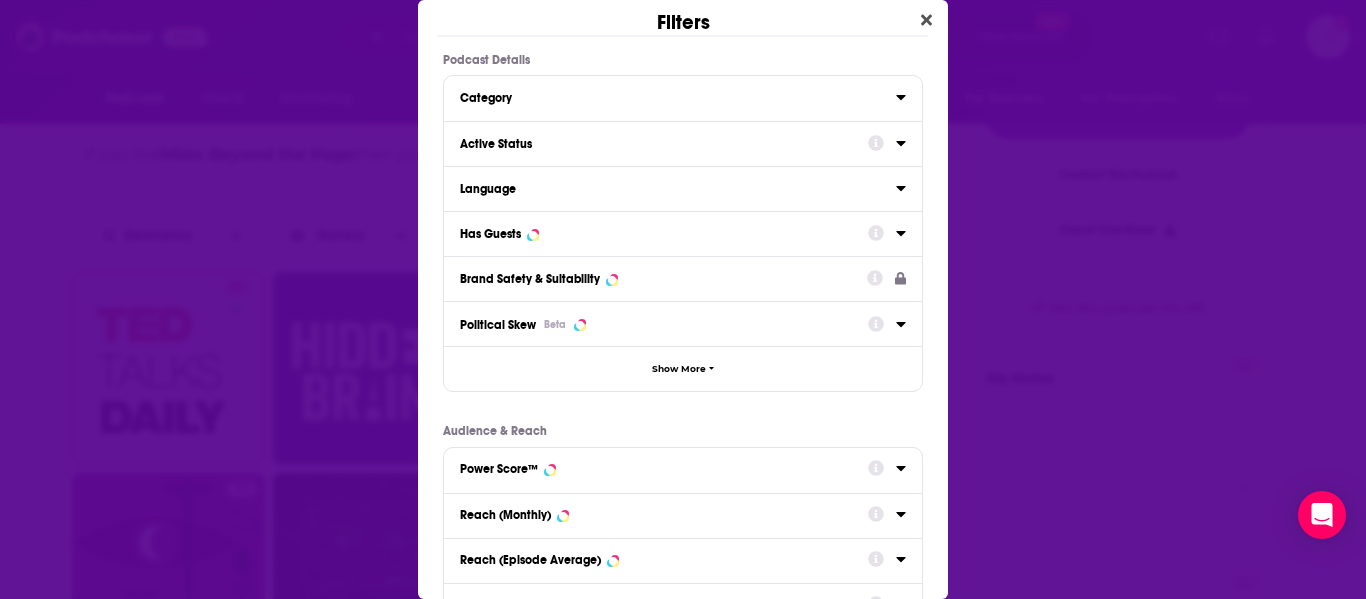click on "Active Status" at bounding box center (664, 142) 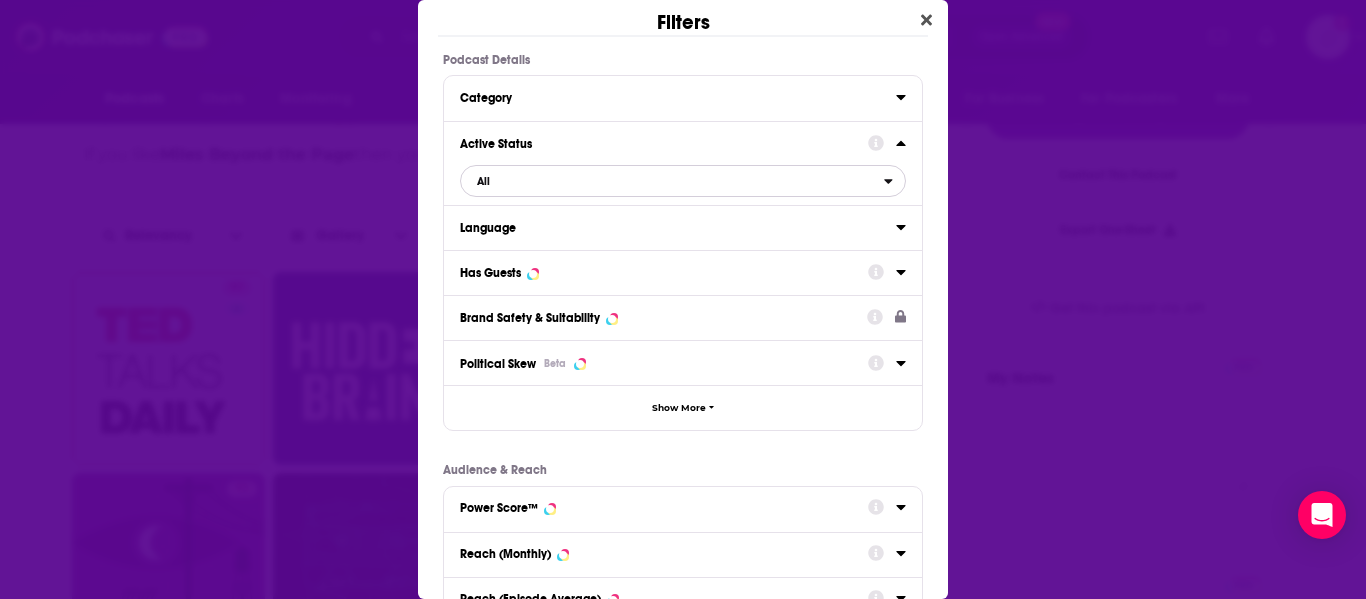 click on "All" at bounding box center (672, 181) 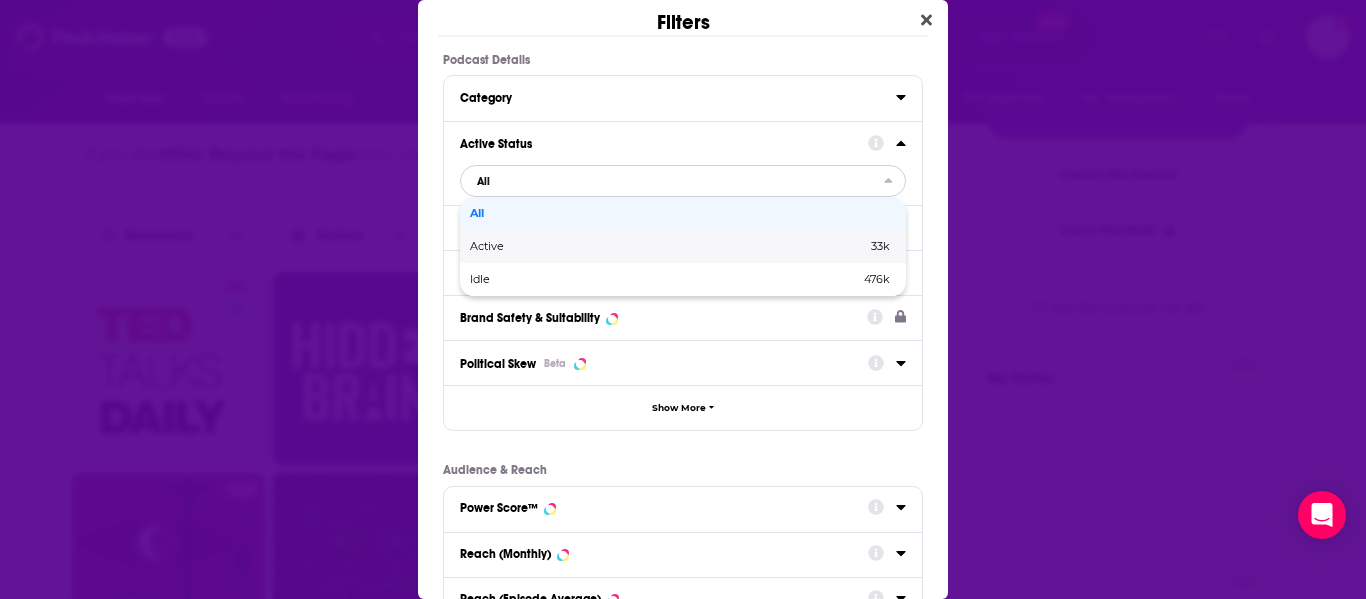 click on "Active" at bounding box center [577, 246] 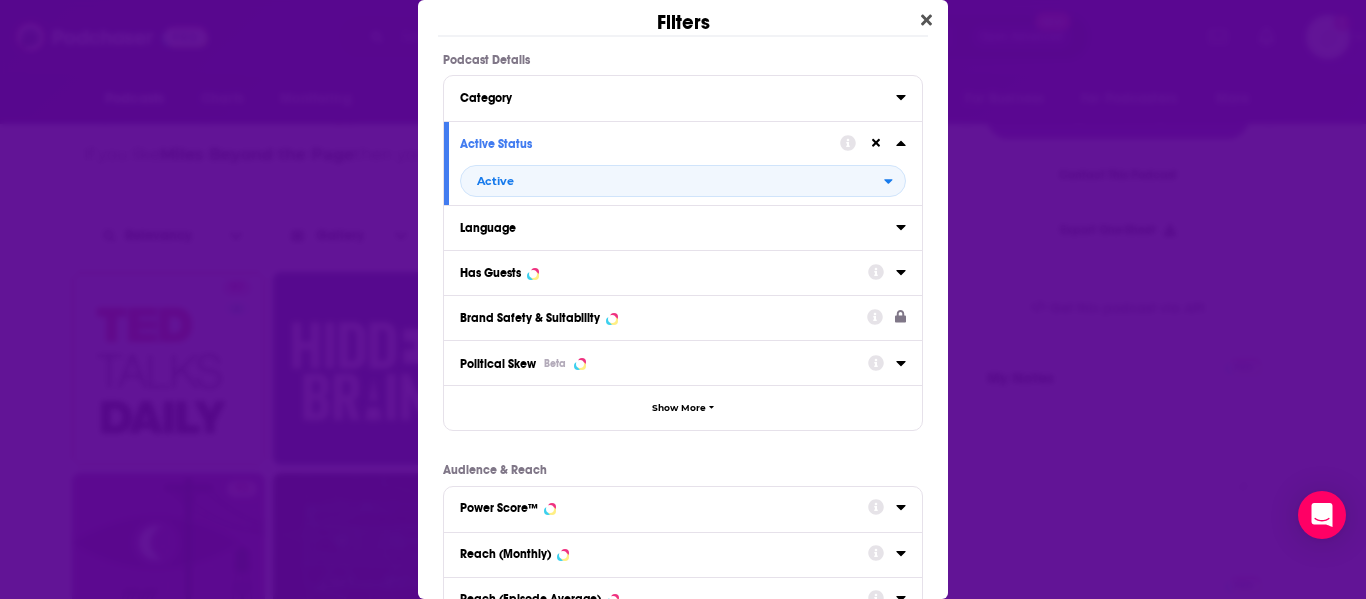click on "Has Guests" at bounding box center [657, 273] 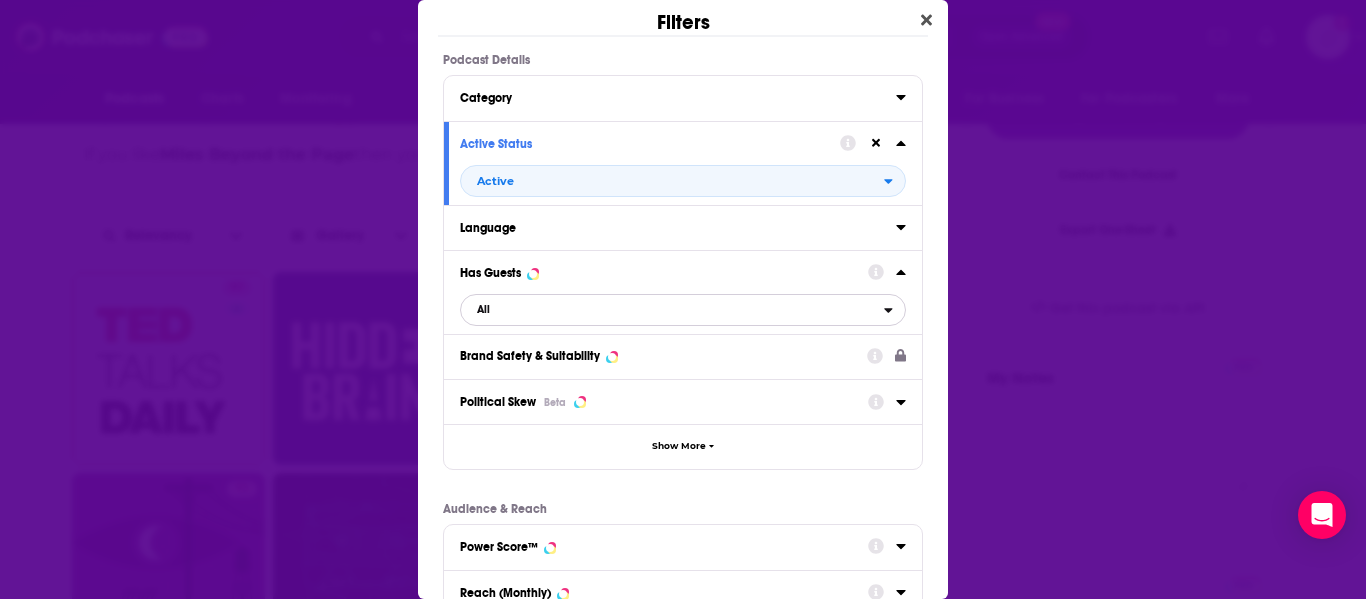 click on "All" at bounding box center (672, 310) 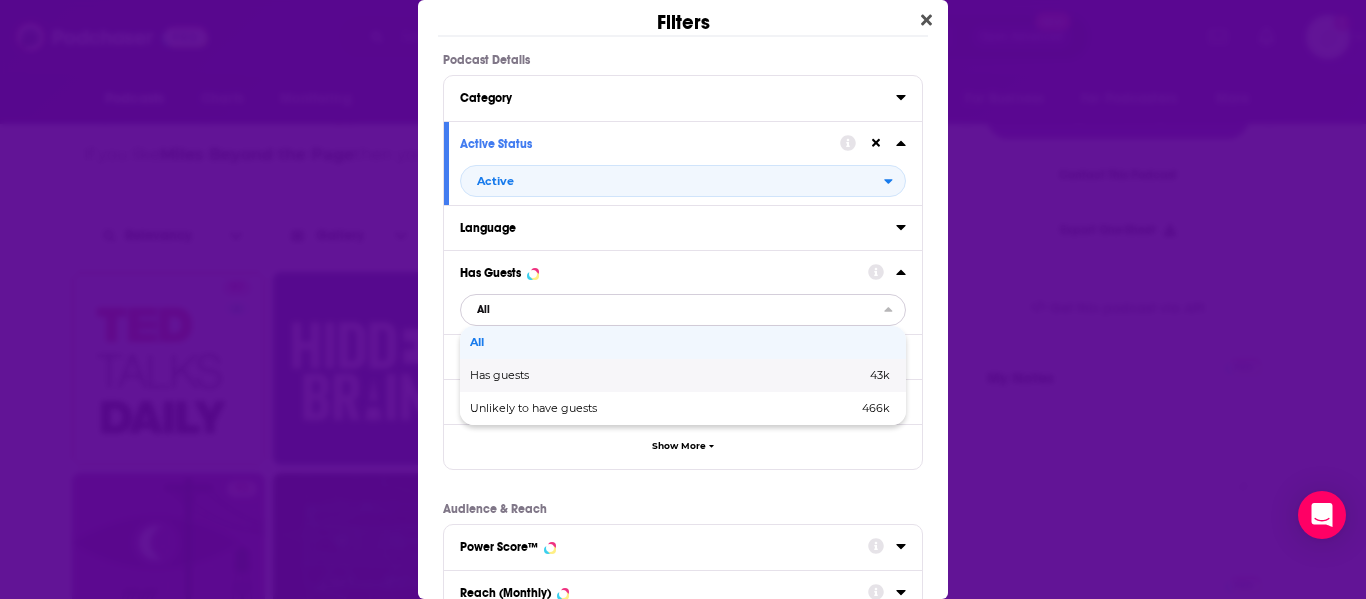 click on "Has guests" at bounding box center (583, 375) 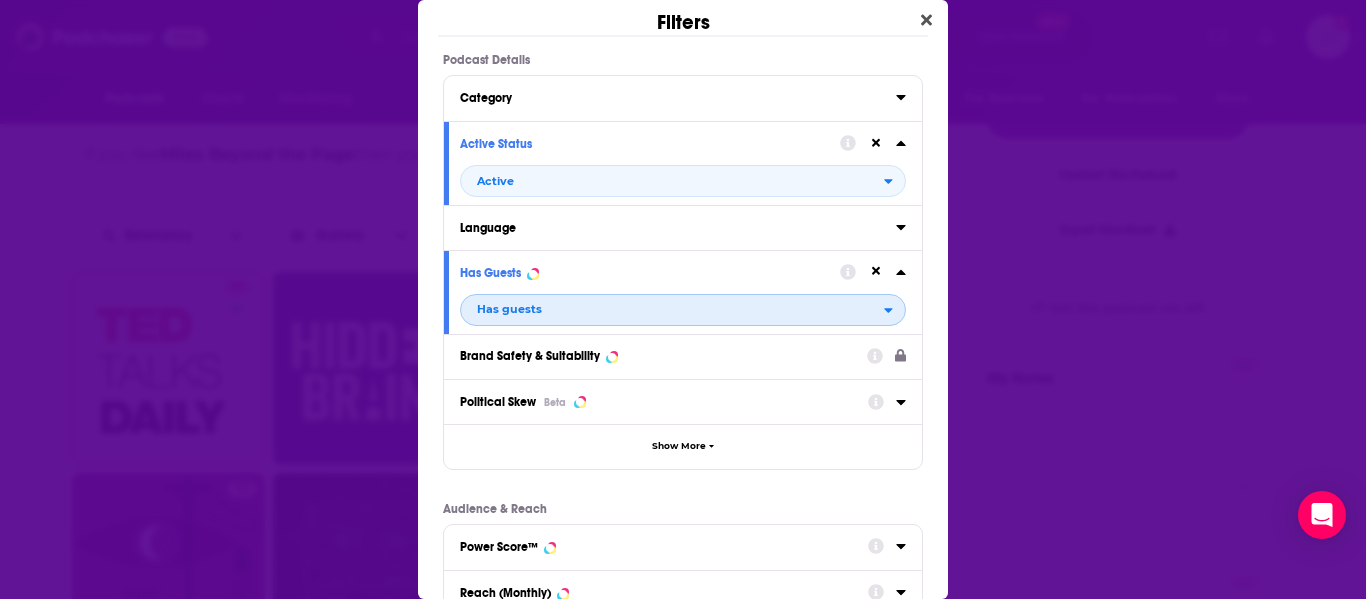 scroll, scrollTop: 359, scrollLeft: 0, axis: vertical 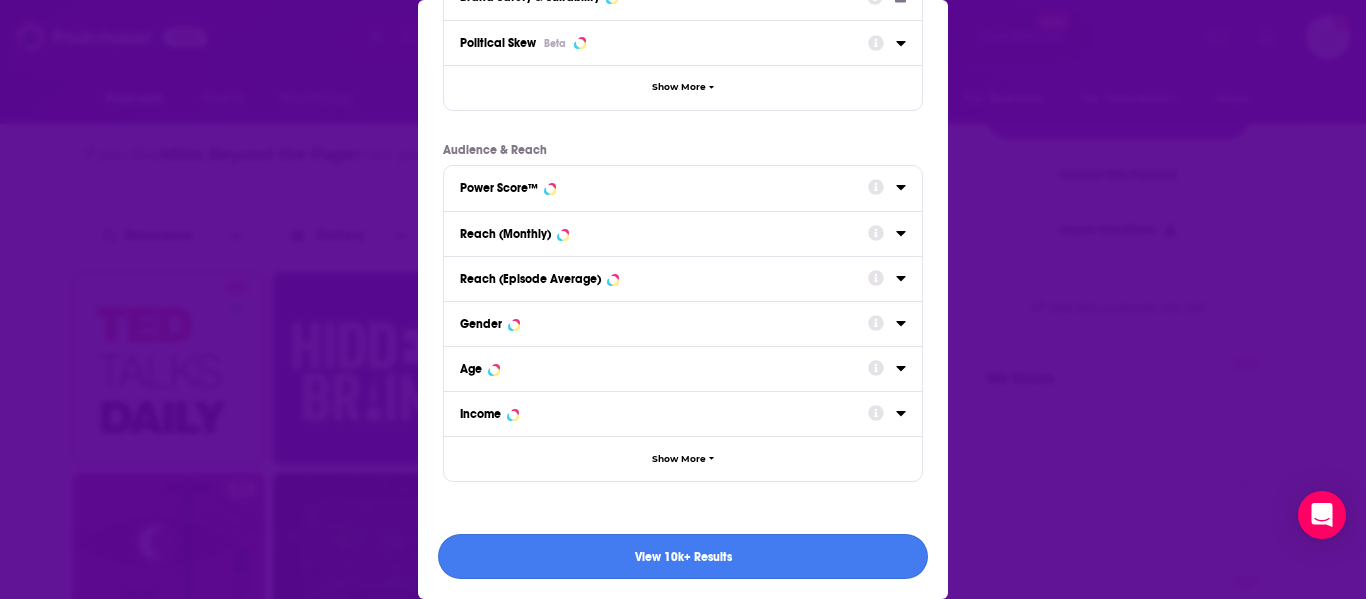click on "View 10k+ Results" at bounding box center (683, 556) 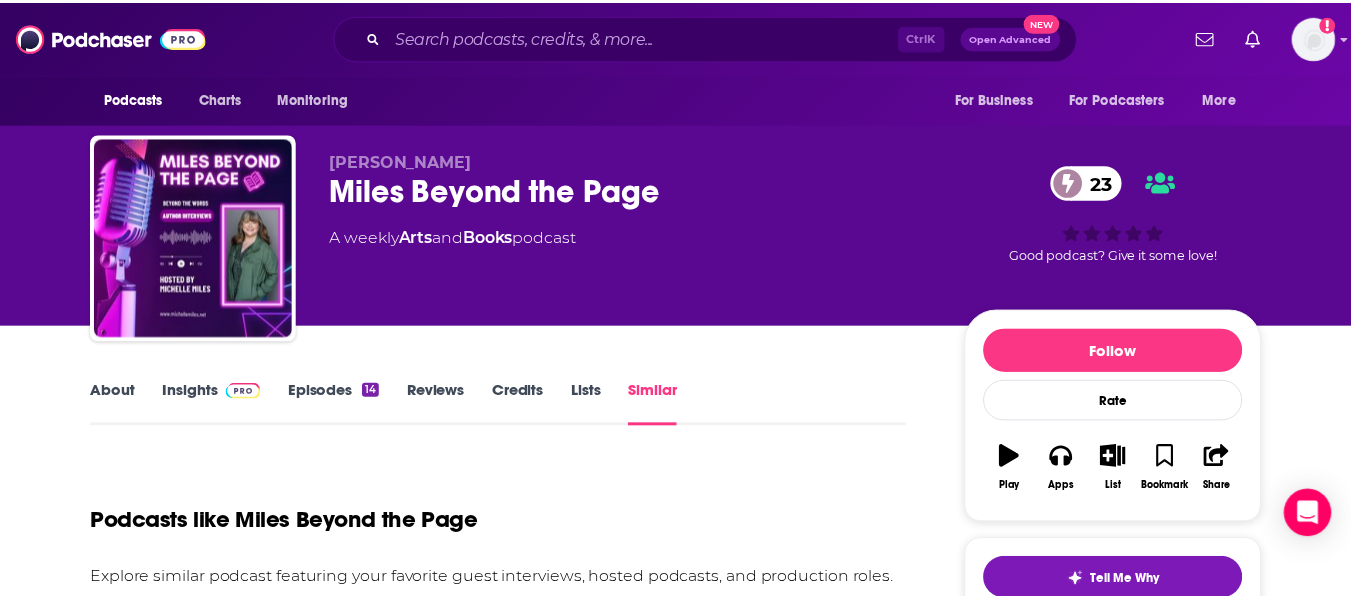 scroll, scrollTop: 462, scrollLeft: 0, axis: vertical 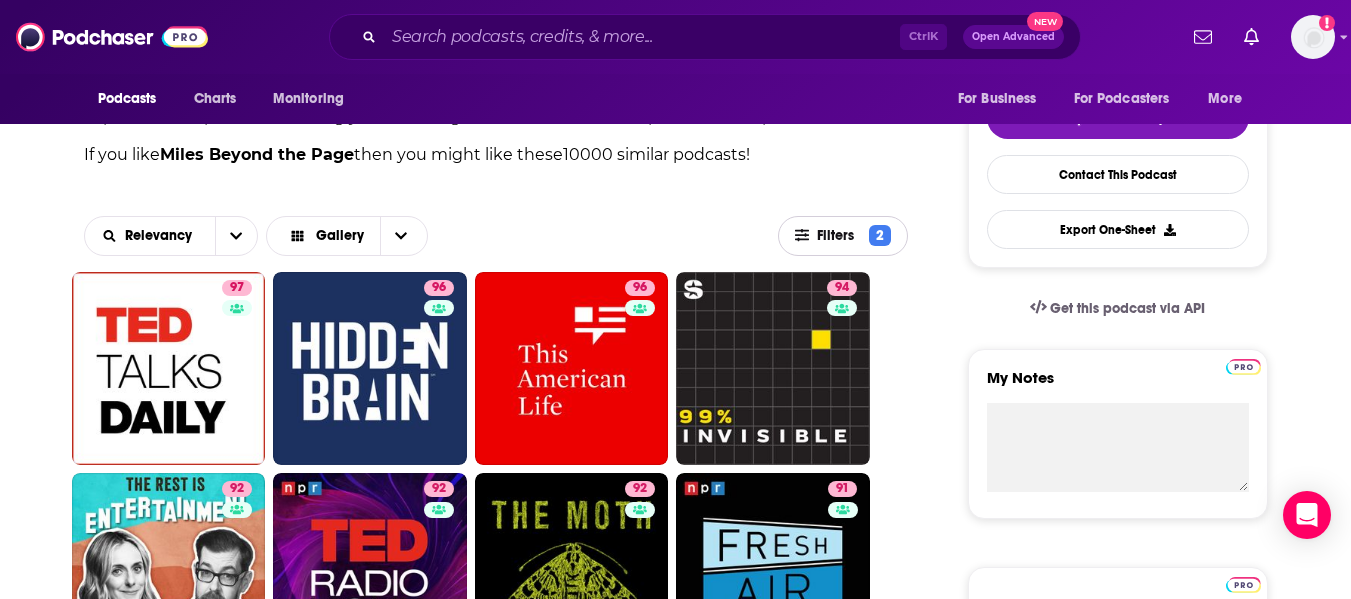 click on "2" at bounding box center (880, 235) 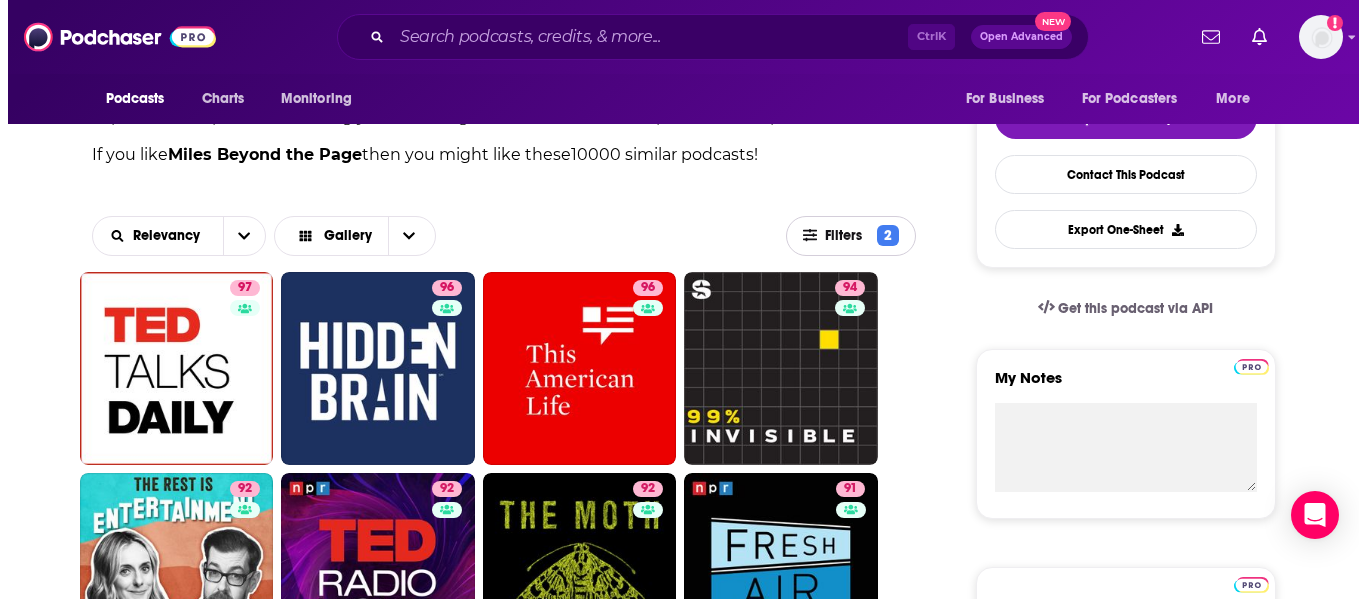 scroll, scrollTop: 0, scrollLeft: 0, axis: both 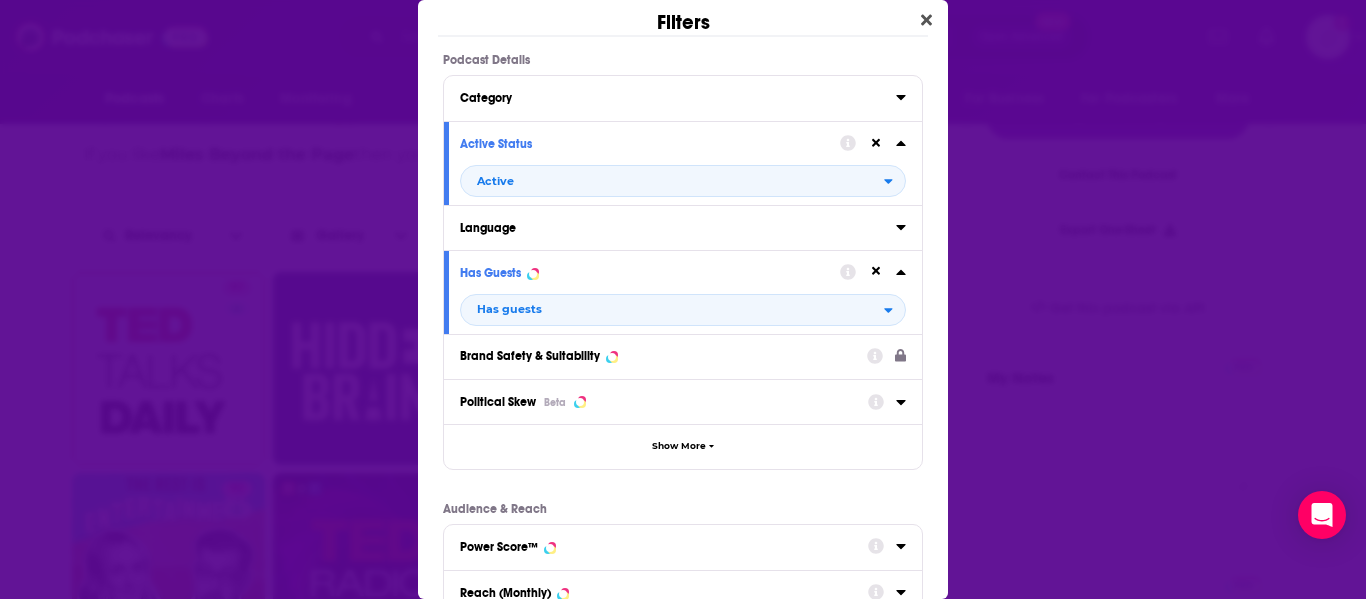 click on "Category" at bounding box center (671, 98) 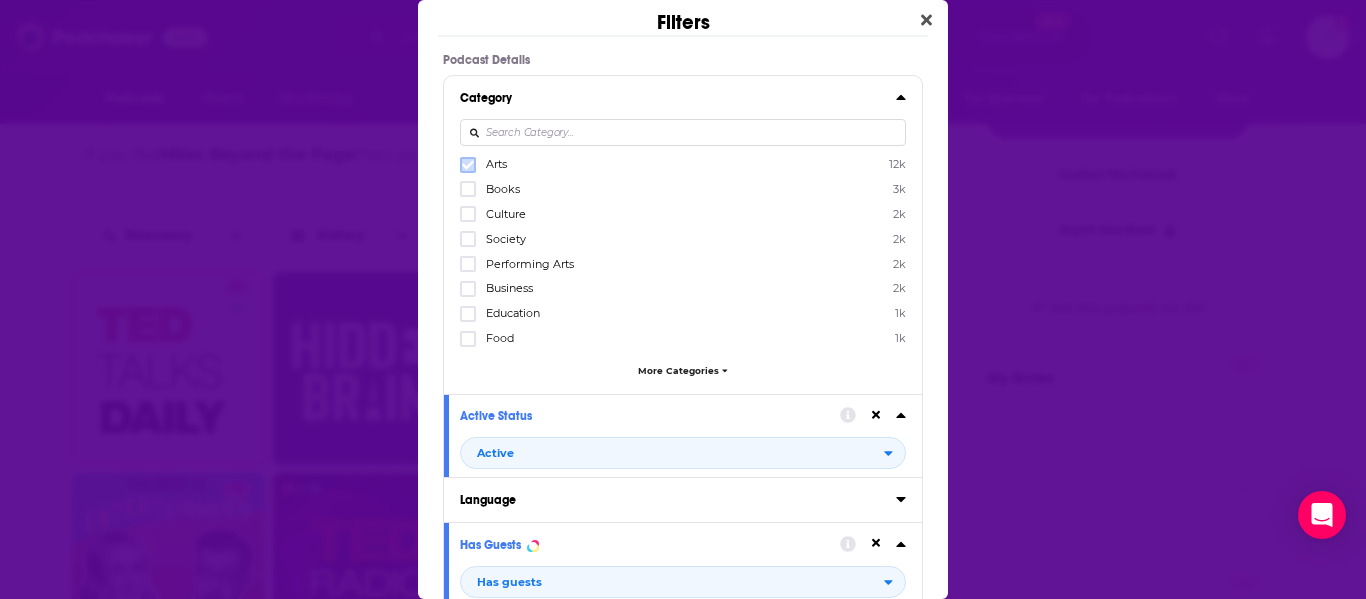 click 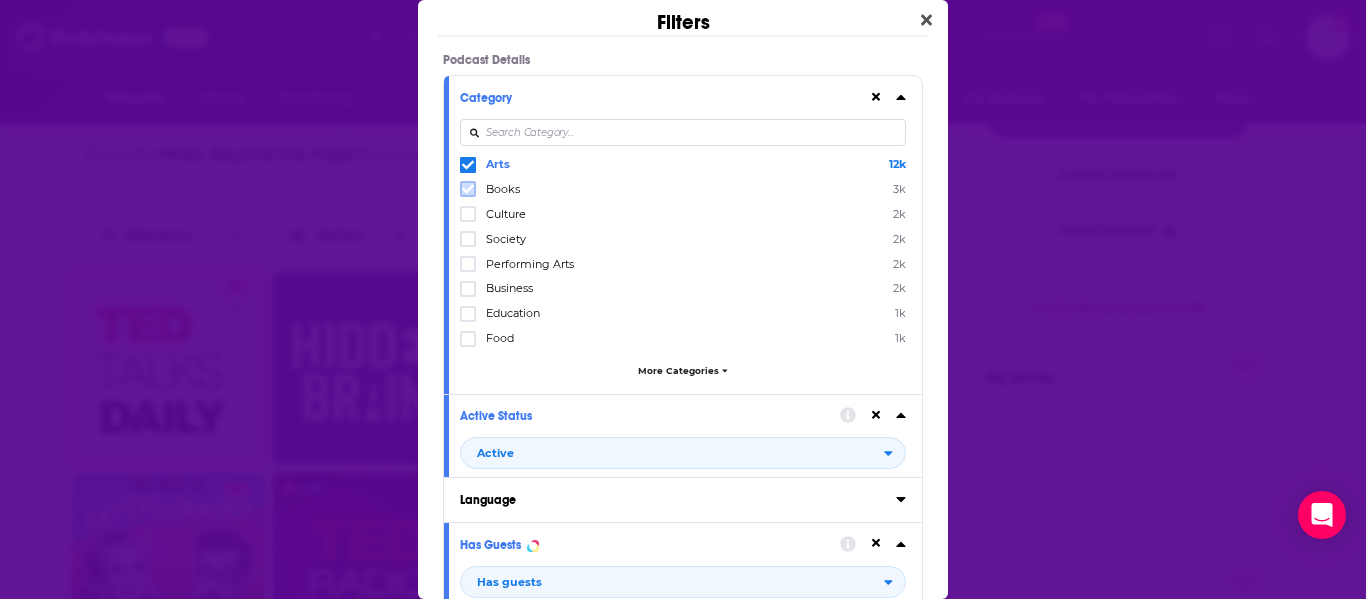 click 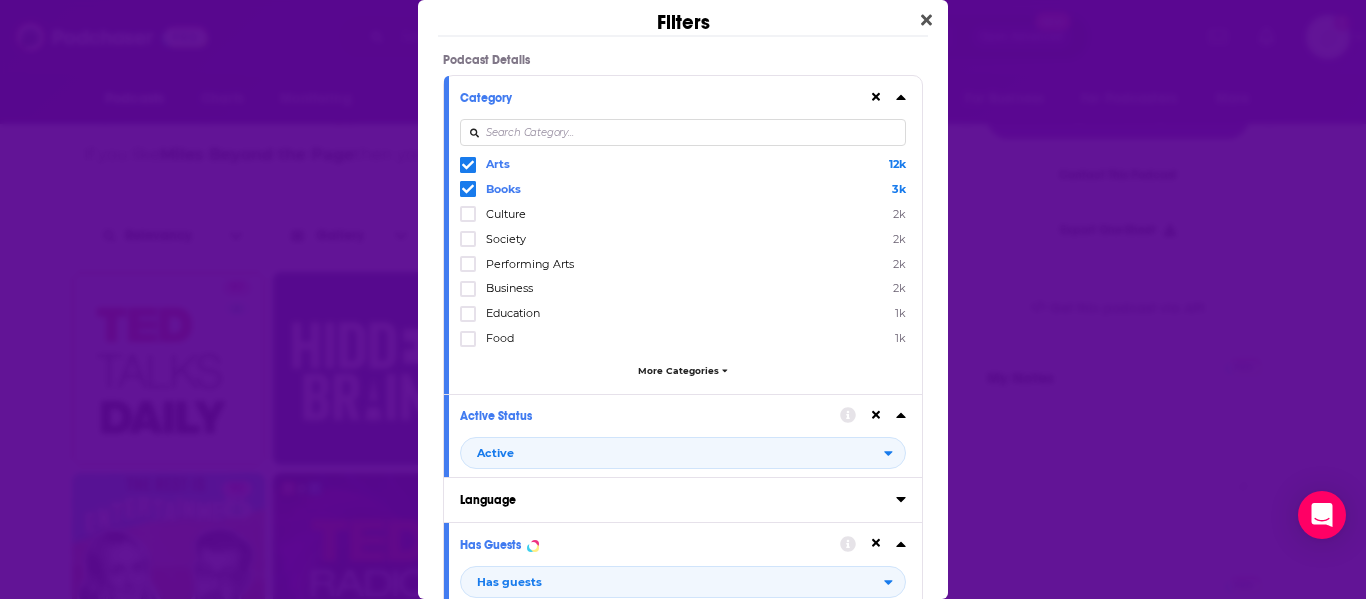 click on "Podcast Details Category Arts 12k Books 3k Culture 2k Society 2k Performing Arts 2k Business 2k Education 1k Food 1k More Categories Active Status Active Language Has Guests Has guests  Brand Safety & Suitability Political Skew Beta Show More Audience & Reach Power Score™ Reach (Monthly) Reach (Episode Average) Gender Age Income Show More" at bounding box center [683, 583] 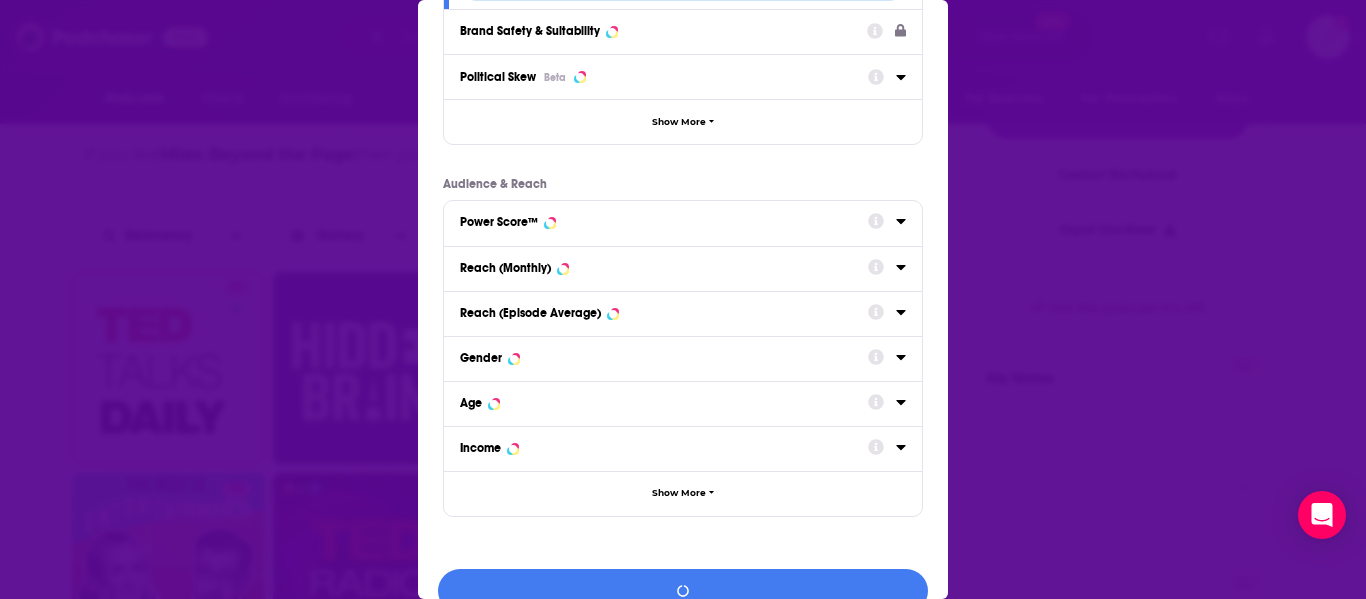 scroll, scrollTop: 692, scrollLeft: 0, axis: vertical 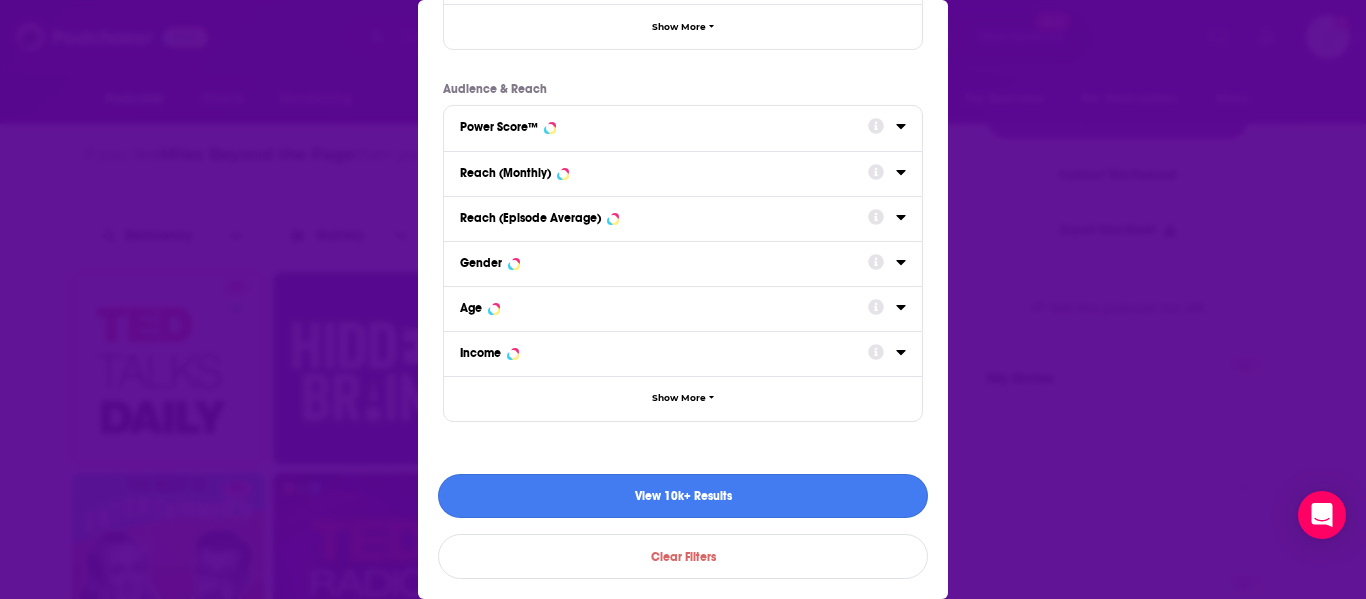 click on "View 10k+ Results" at bounding box center (683, 496) 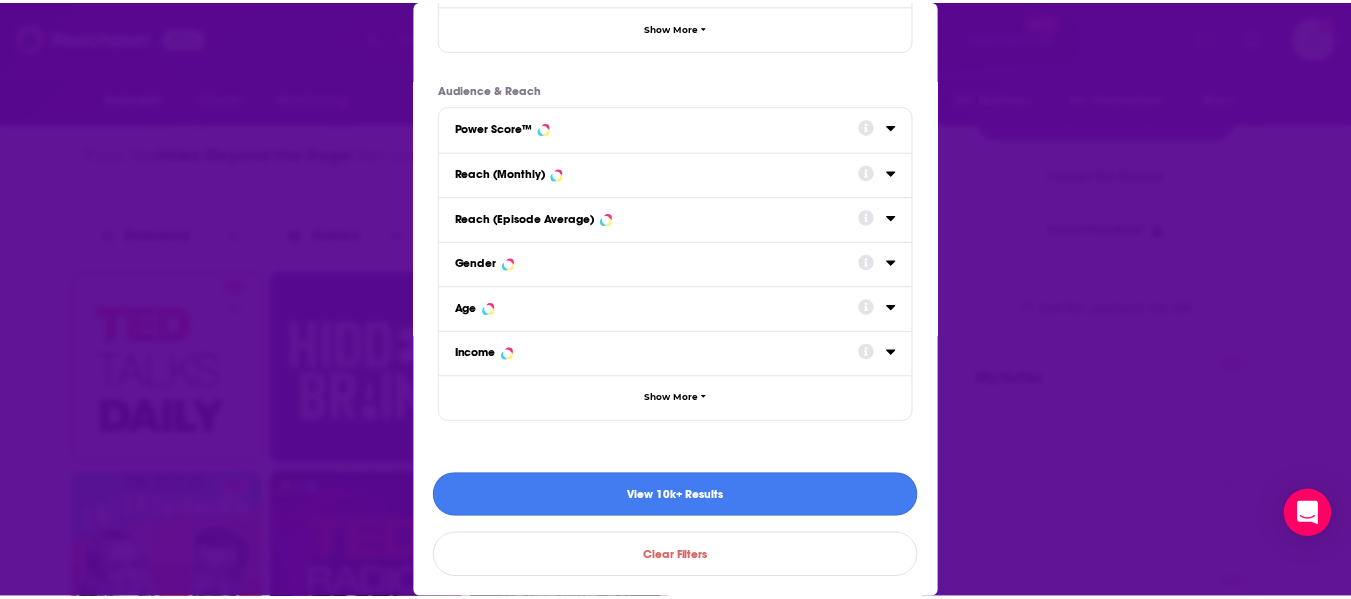 scroll, scrollTop: 462, scrollLeft: 0, axis: vertical 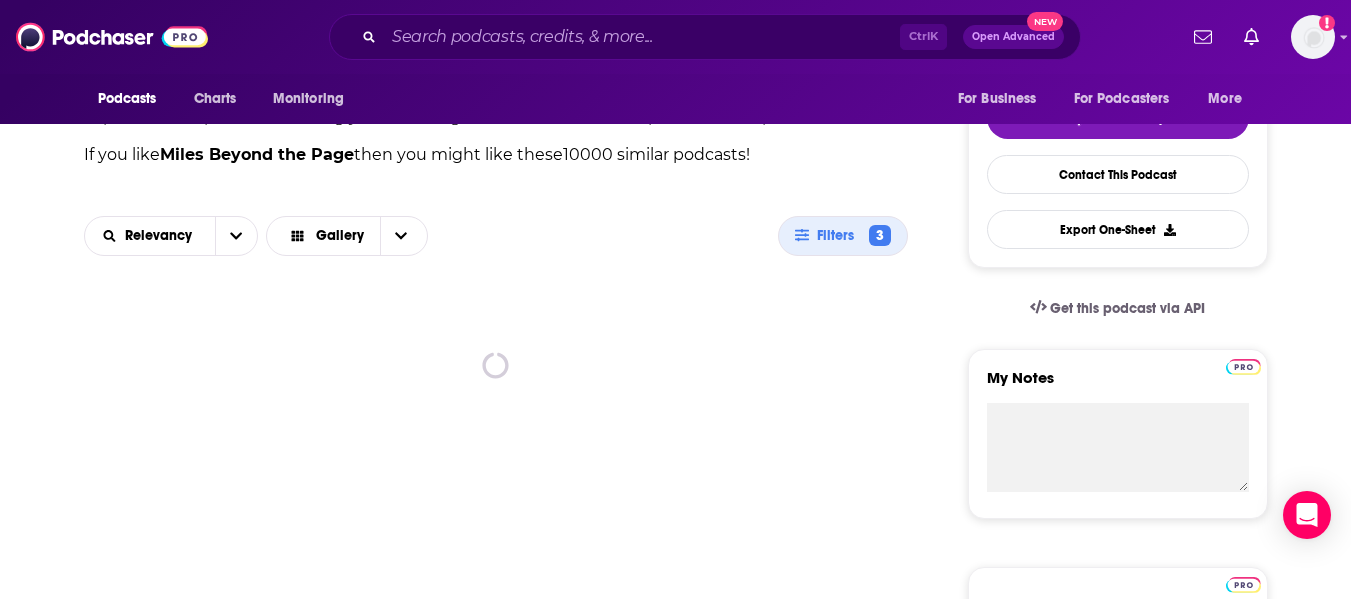 click on "About Insights Episodes 14 Reviews Credits Lists Similar Podcasts like  Miles Beyond the Page Explore similar podcast featuring your favorite guest interviews, hosted podcasts, and production roles. If you like  Miles Beyond the Page  then you might like these  10000 similar podcasts ! Relevancy Gallery Filters 3 spinner Follow Rate Play Apps List Bookmark Share Tell Me Why Contact This Podcast Export One-Sheet Get this podcast via API My Notes Your concierge team Ask a question or make a request. Send a message Share This Podcast Recommendation sent https://www.podchaser.com/podcasts/miles-beyond-the-page-6002152 Copy Link Official Website michellemiles.net RSS Feed anchor.fm" at bounding box center [675, 696] 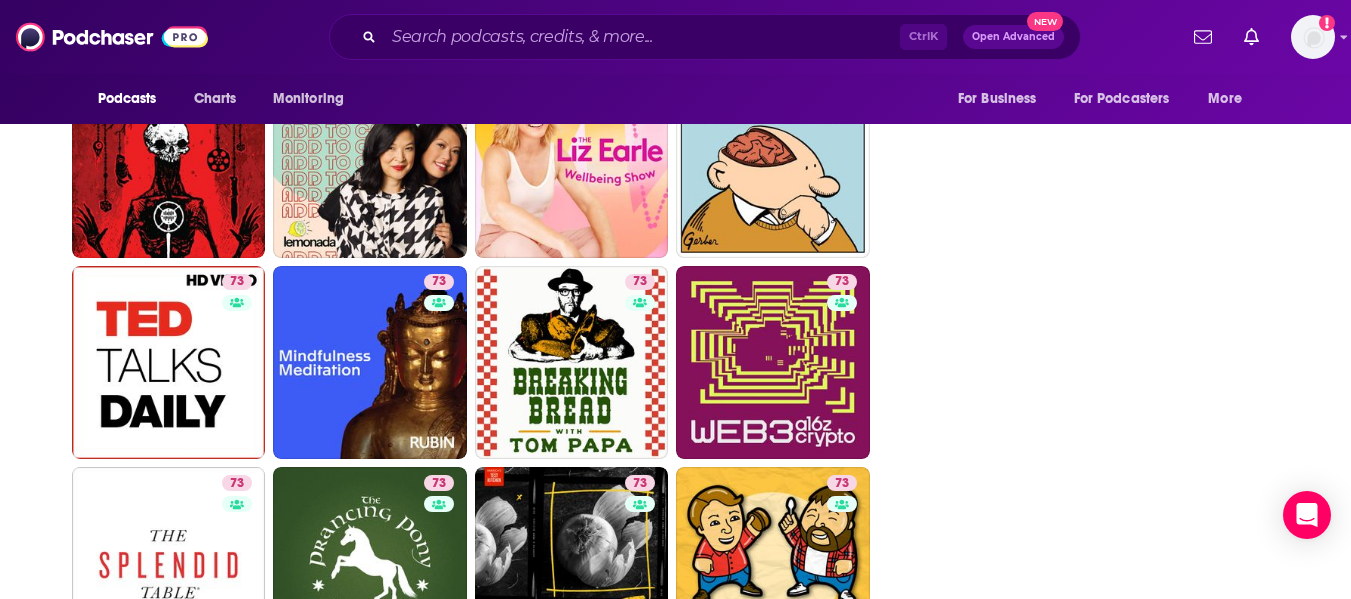 scroll, scrollTop: 4500, scrollLeft: 0, axis: vertical 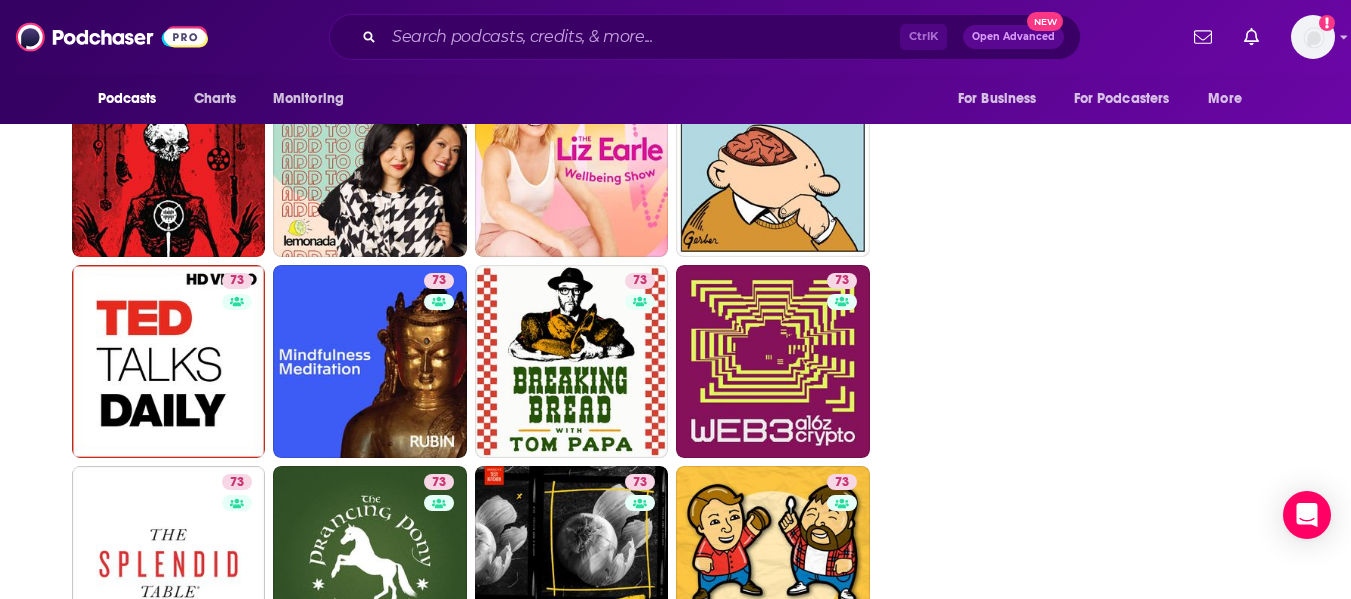 drag, startPoint x: 0, startPoint y: 272, endPoint x: 899, endPoint y: 295, distance: 899.2942 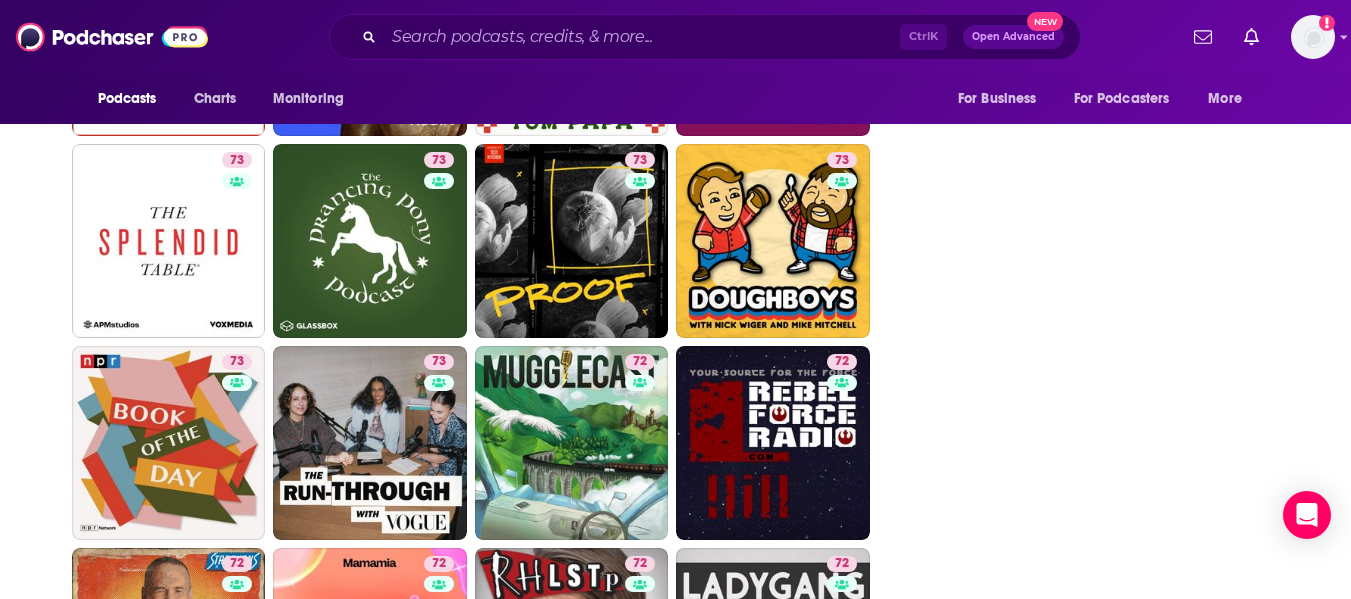 scroll, scrollTop: 4948, scrollLeft: 0, axis: vertical 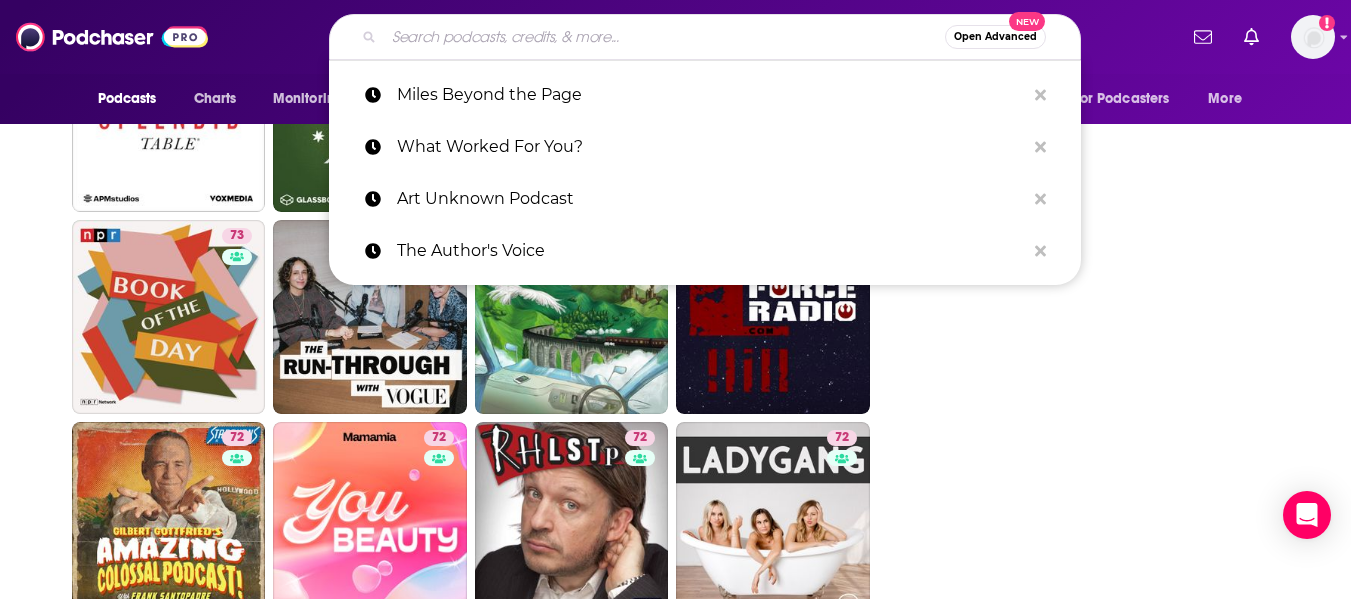 click at bounding box center (664, 37) 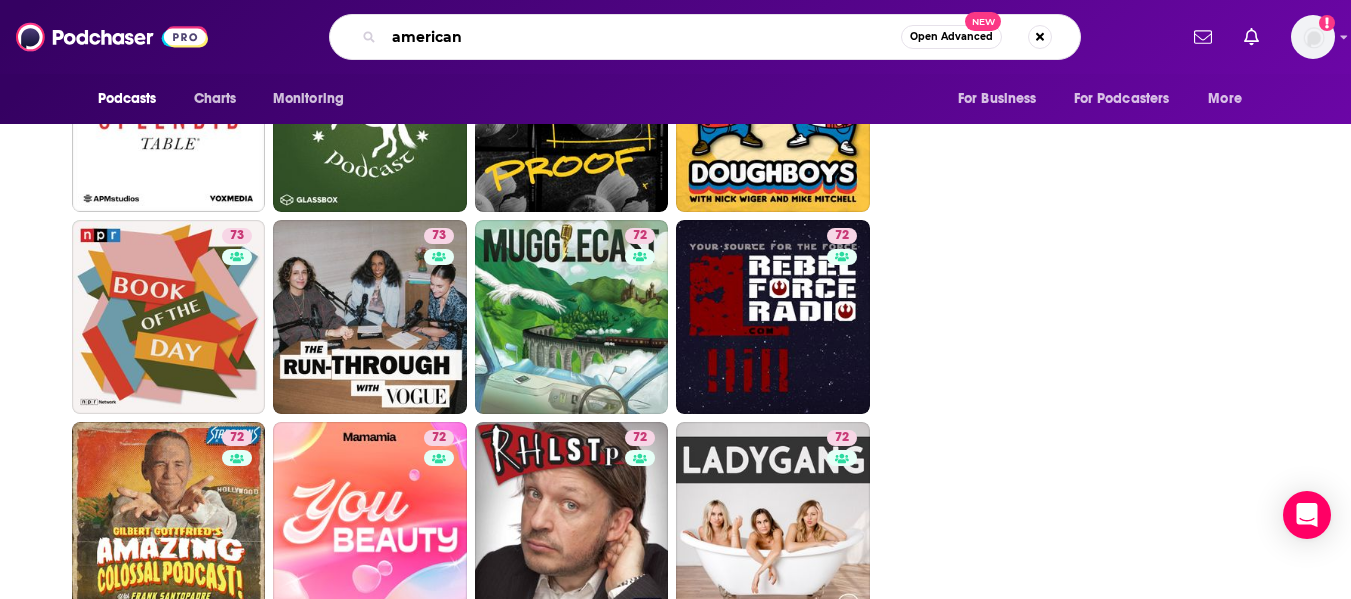 type on "americana" 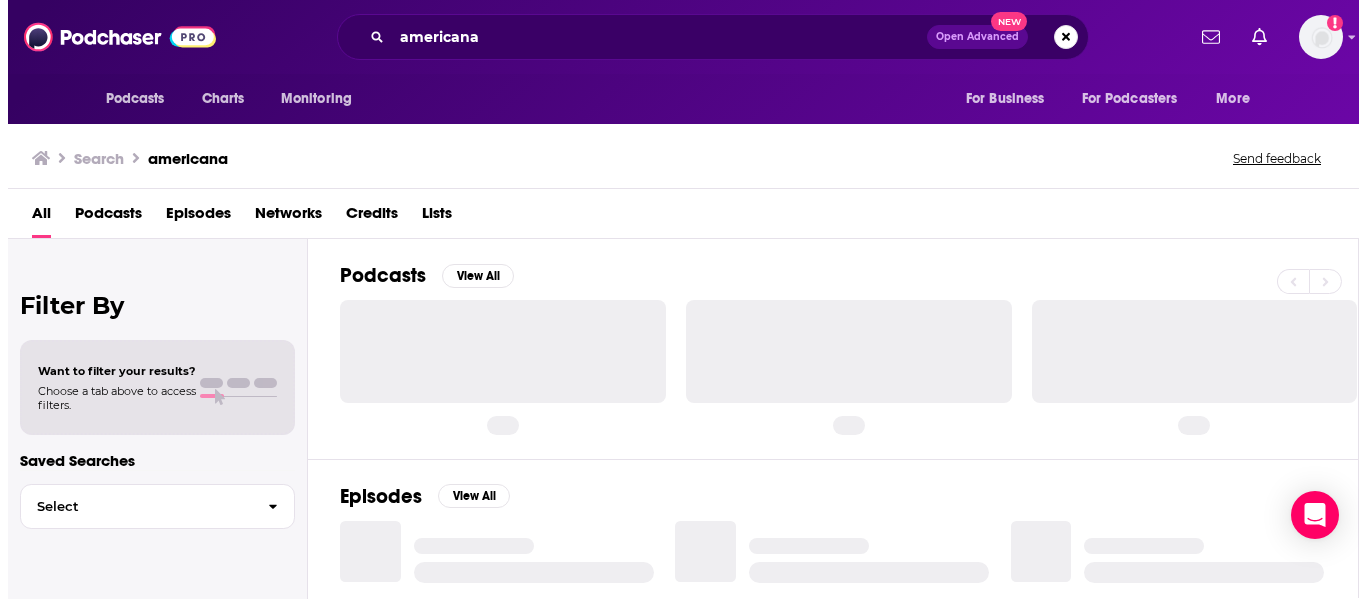 scroll, scrollTop: 0, scrollLeft: 0, axis: both 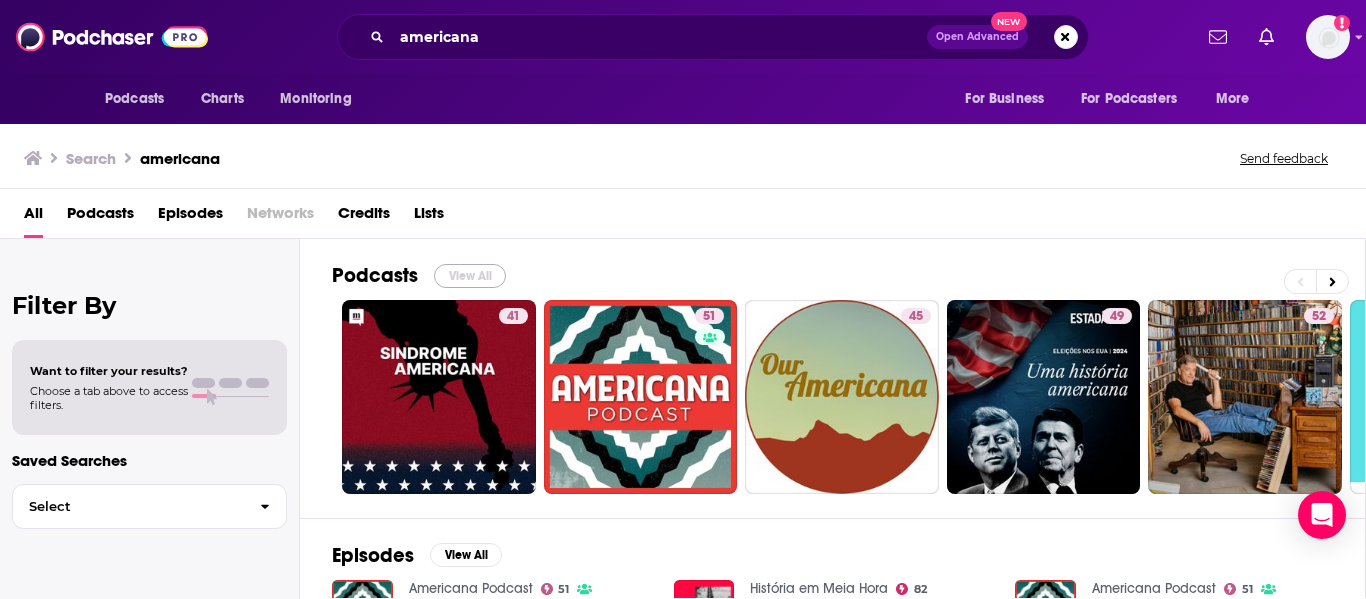 click on "View All" at bounding box center (470, 276) 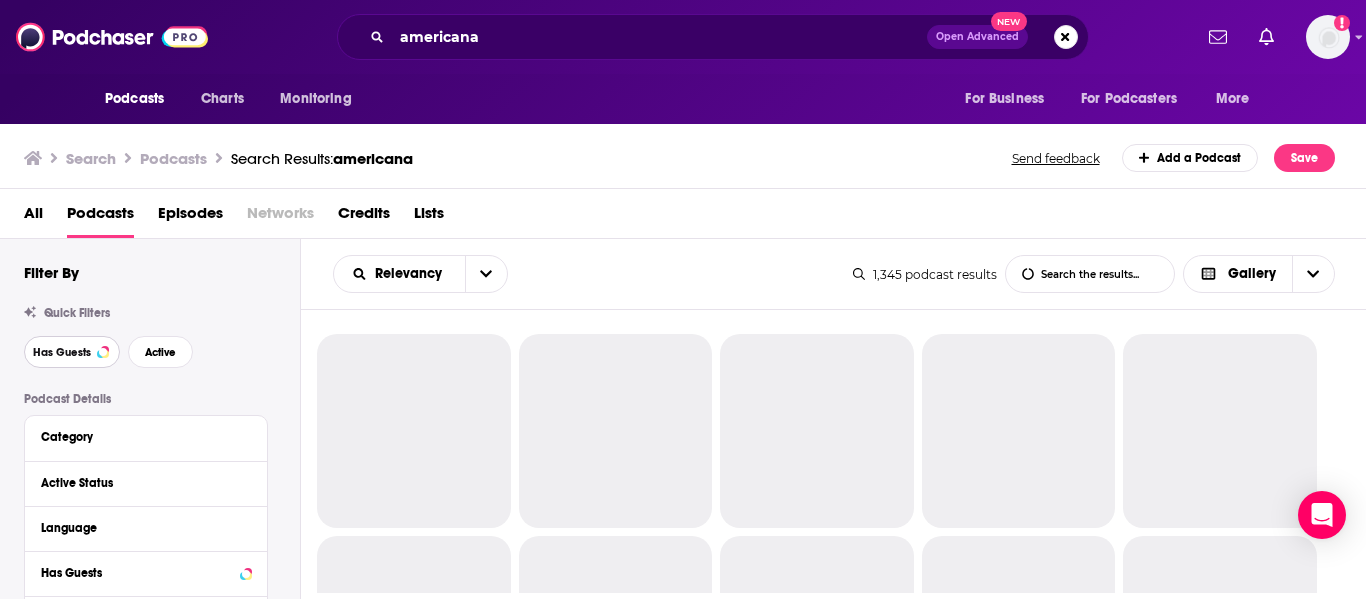 click on "Has Guests" at bounding box center (62, 352) 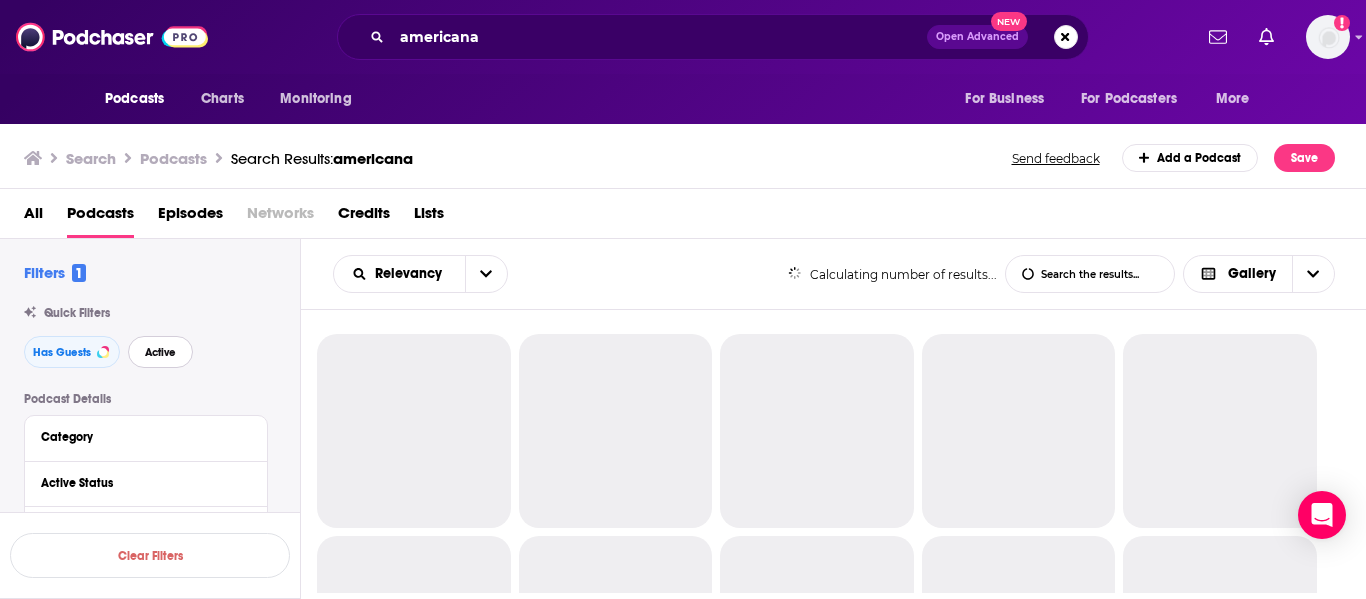 click on "Active" at bounding box center [160, 352] 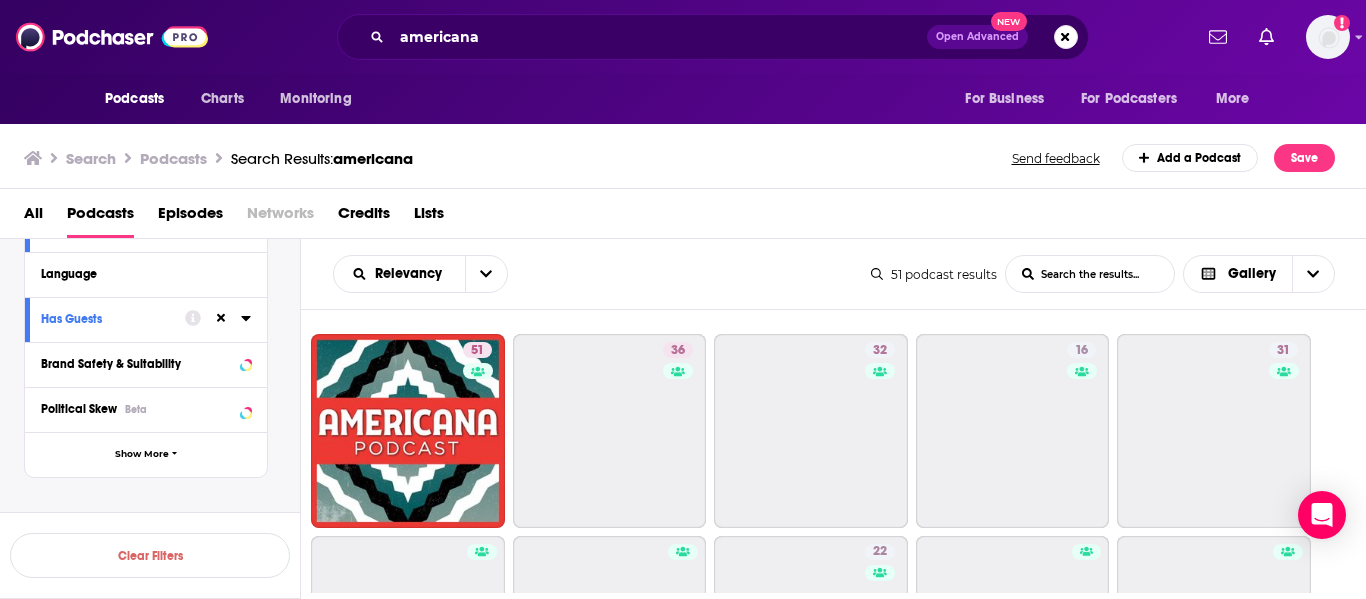 scroll, scrollTop: 0, scrollLeft: 0, axis: both 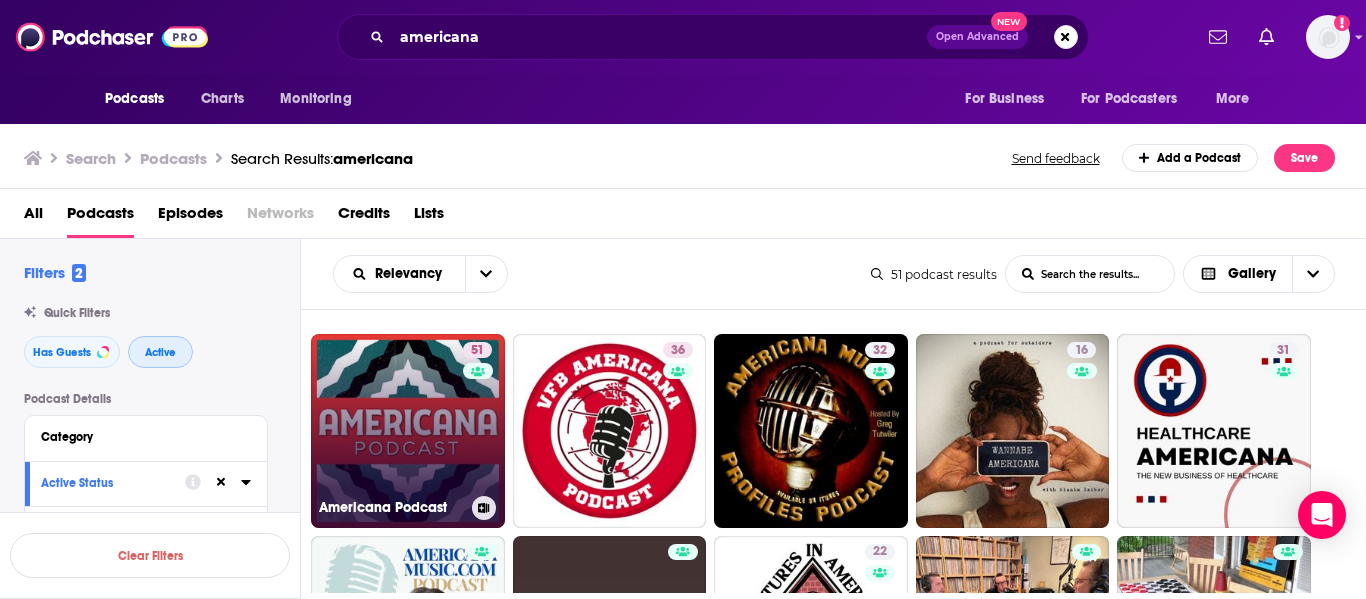 type 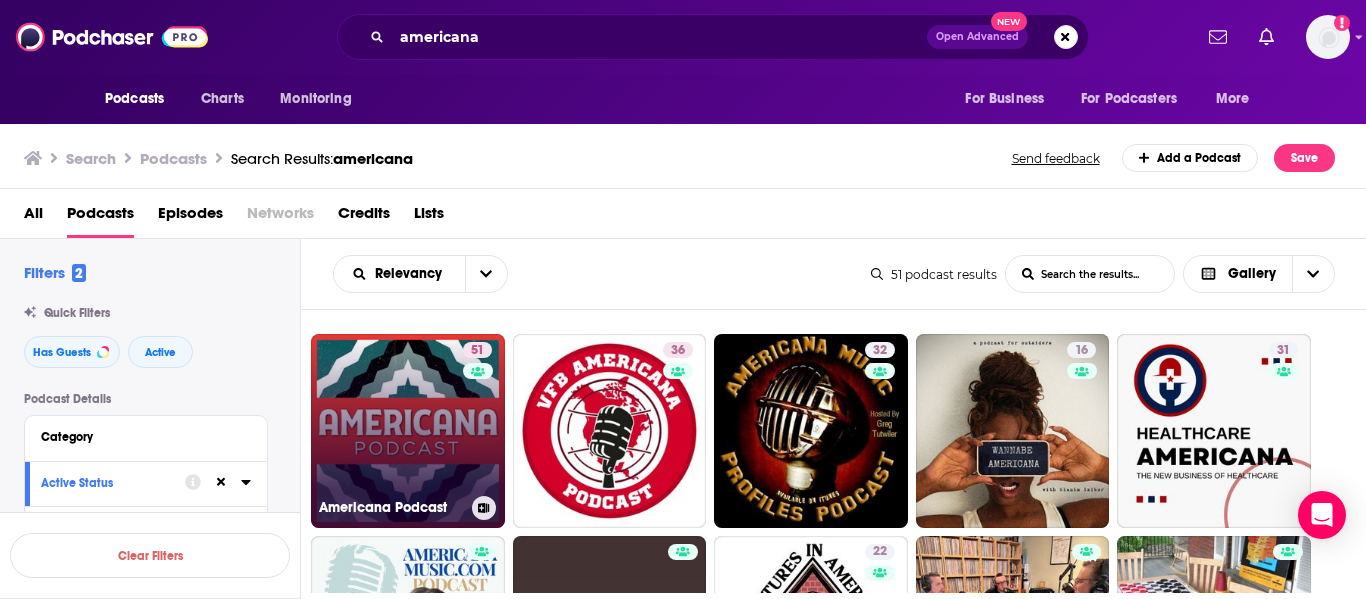 click on "51 Americana Podcast" at bounding box center (408, 431) 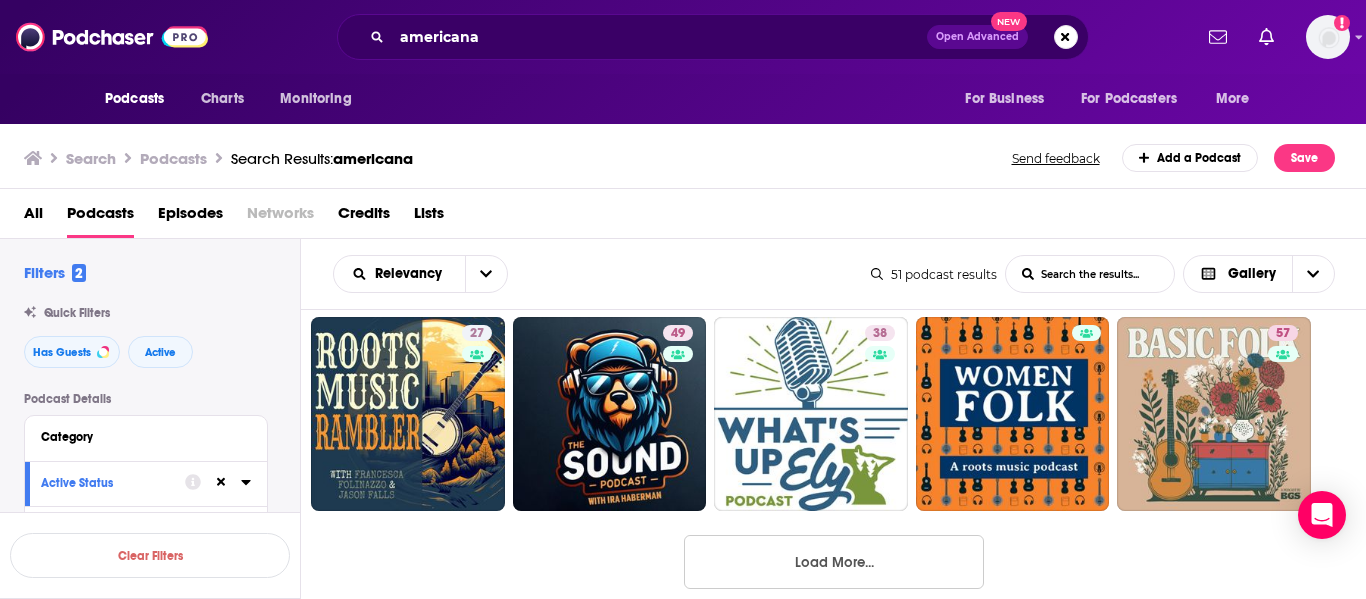 scroll, scrollTop: 1832, scrollLeft: 0, axis: vertical 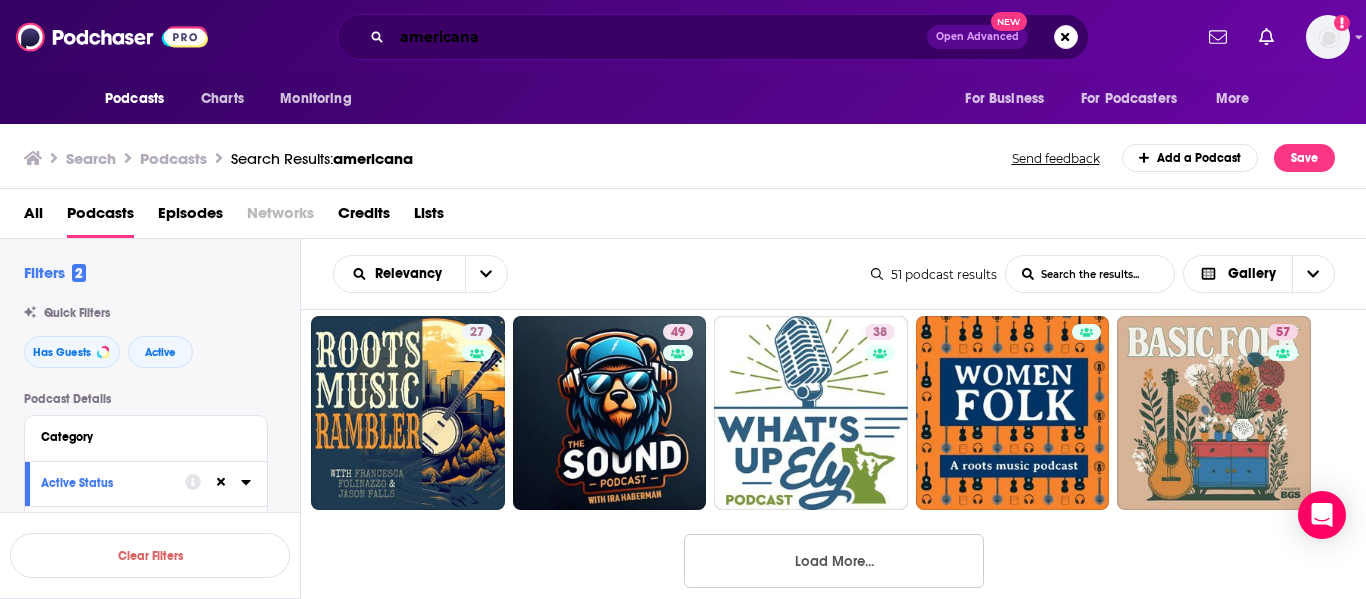 click on "americana" at bounding box center [659, 37] 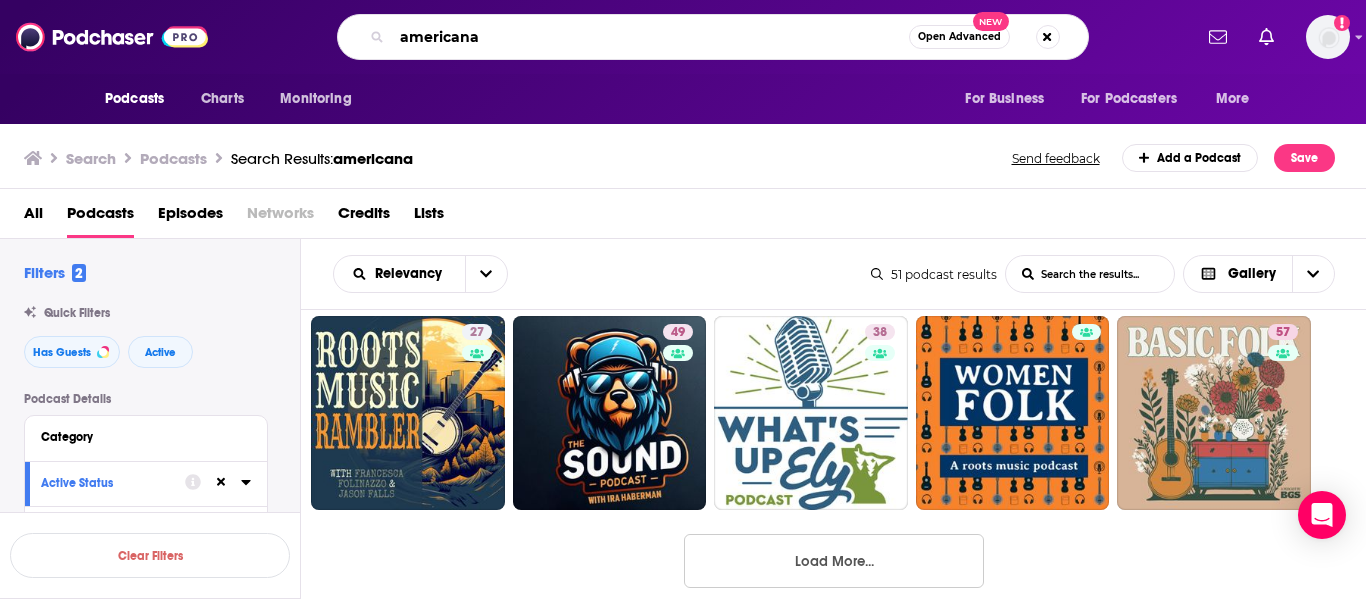 click on "americana" at bounding box center (650, 37) 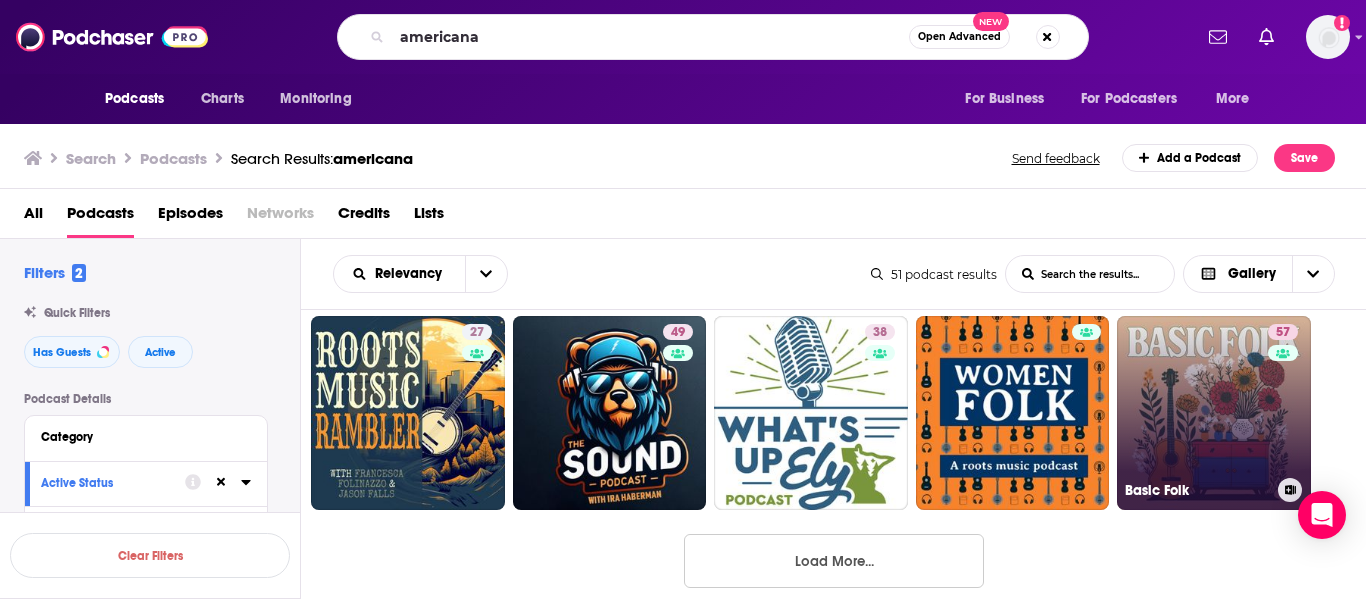 click on "57 Basic Folk" at bounding box center (1214, 413) 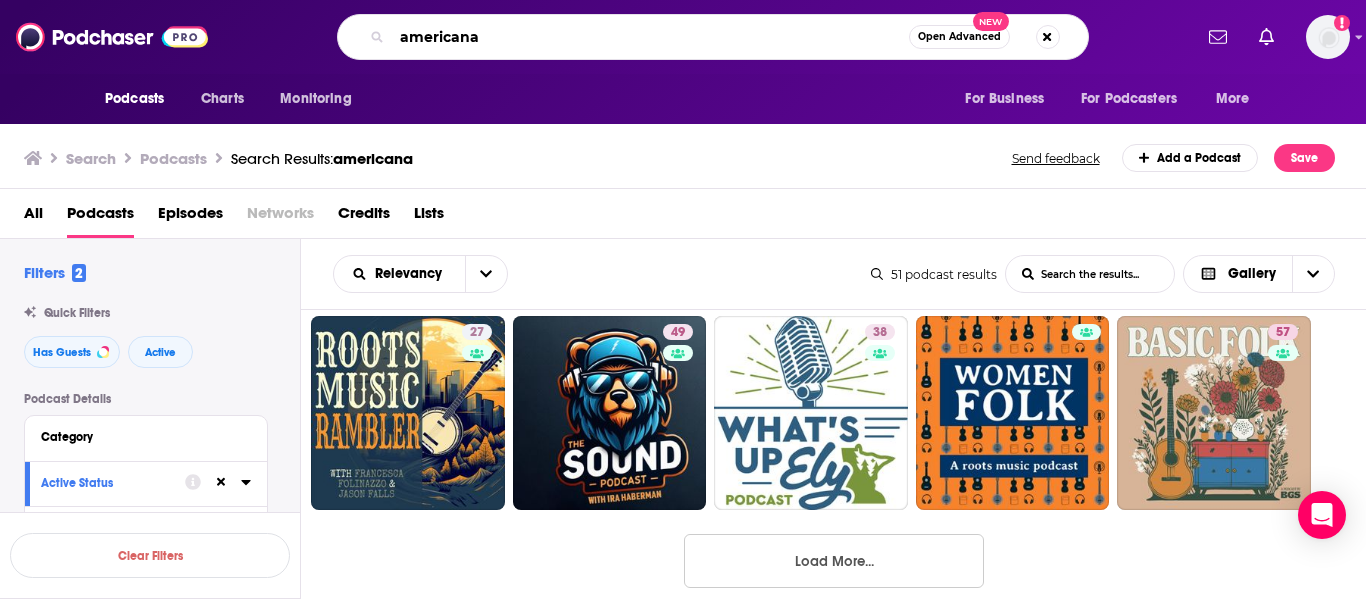 click on "americana" at bounding box center [650, 37] 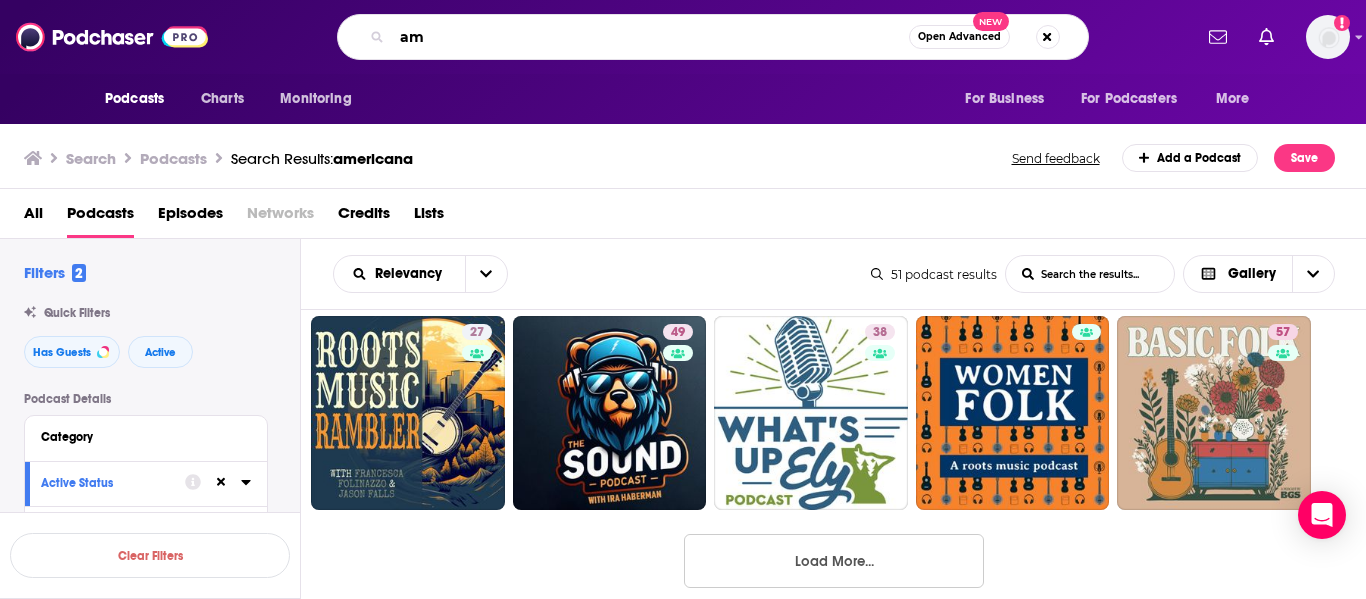 type on "a" 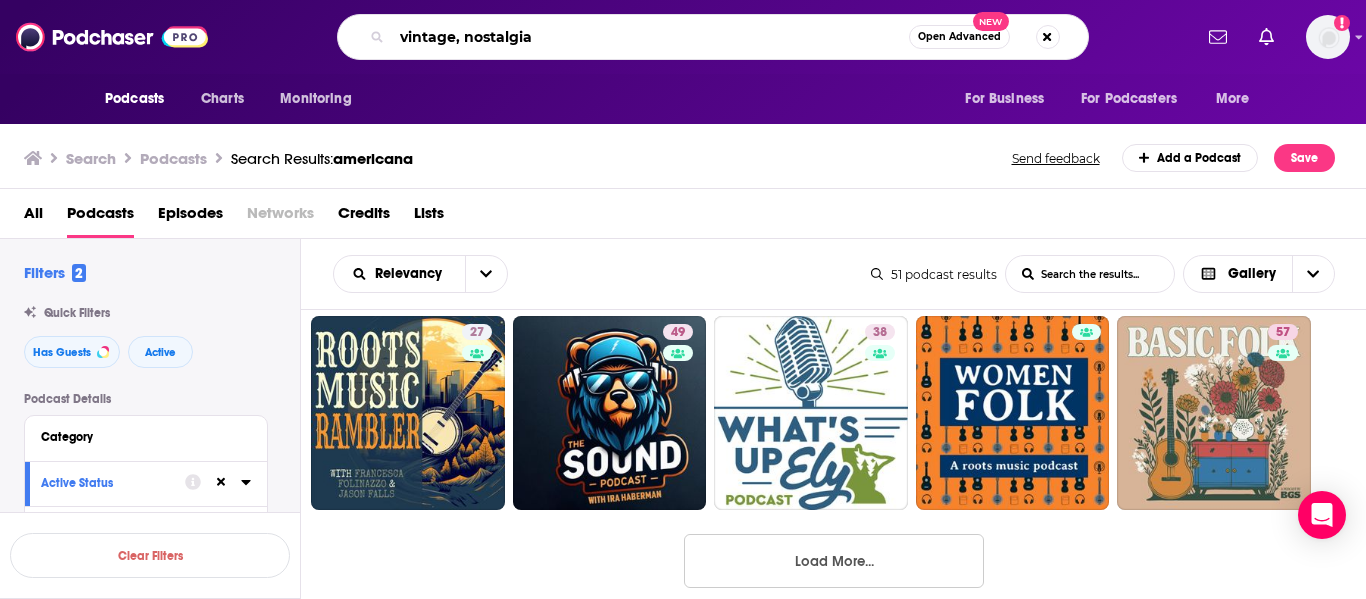 type on "vintage, nostalgia" 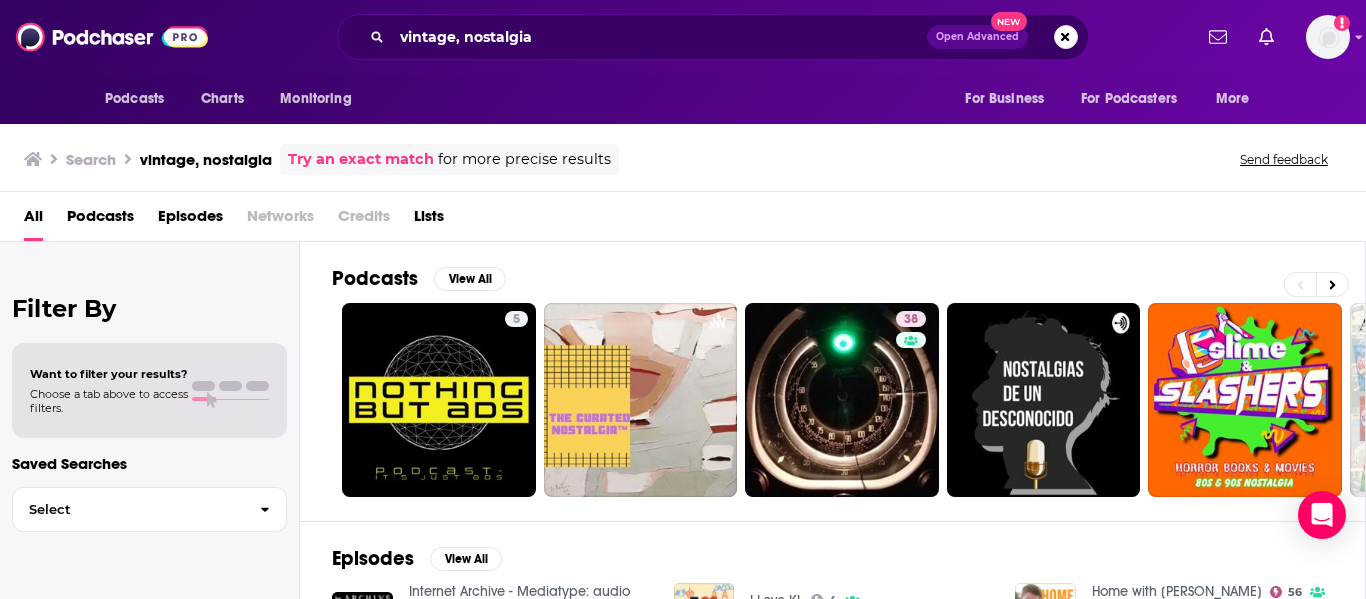 click on "for more precise results" at bounding box center (524, 159) 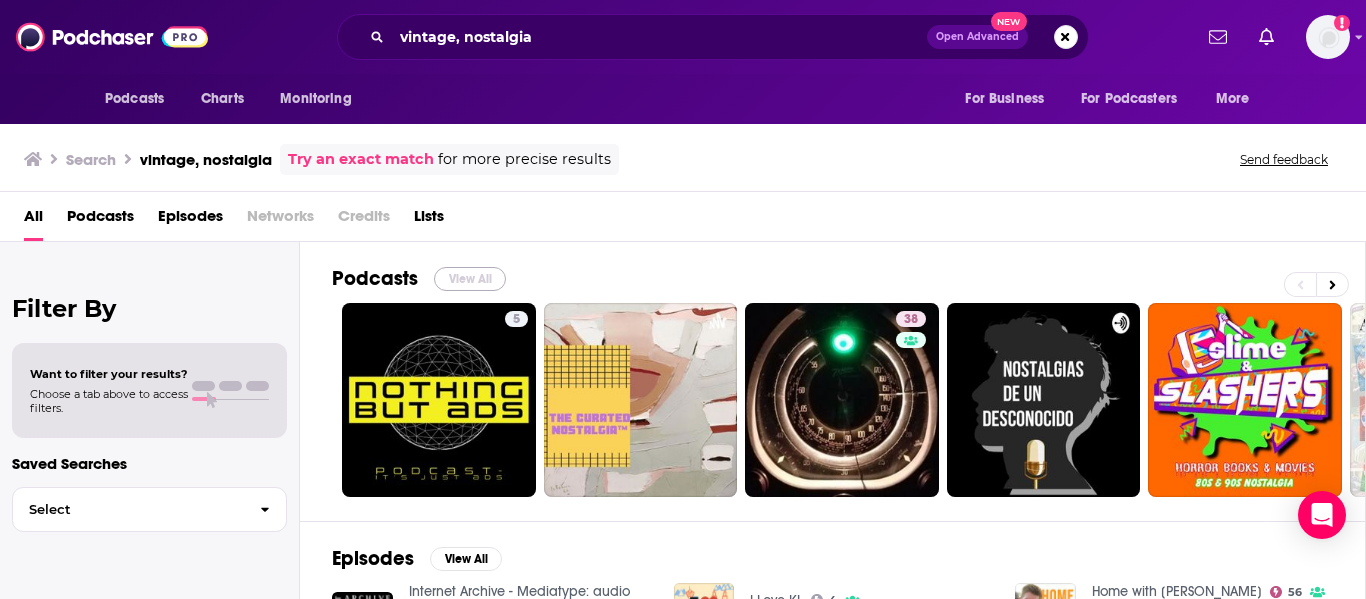 click on "View All" at bounding box center [470, 279] 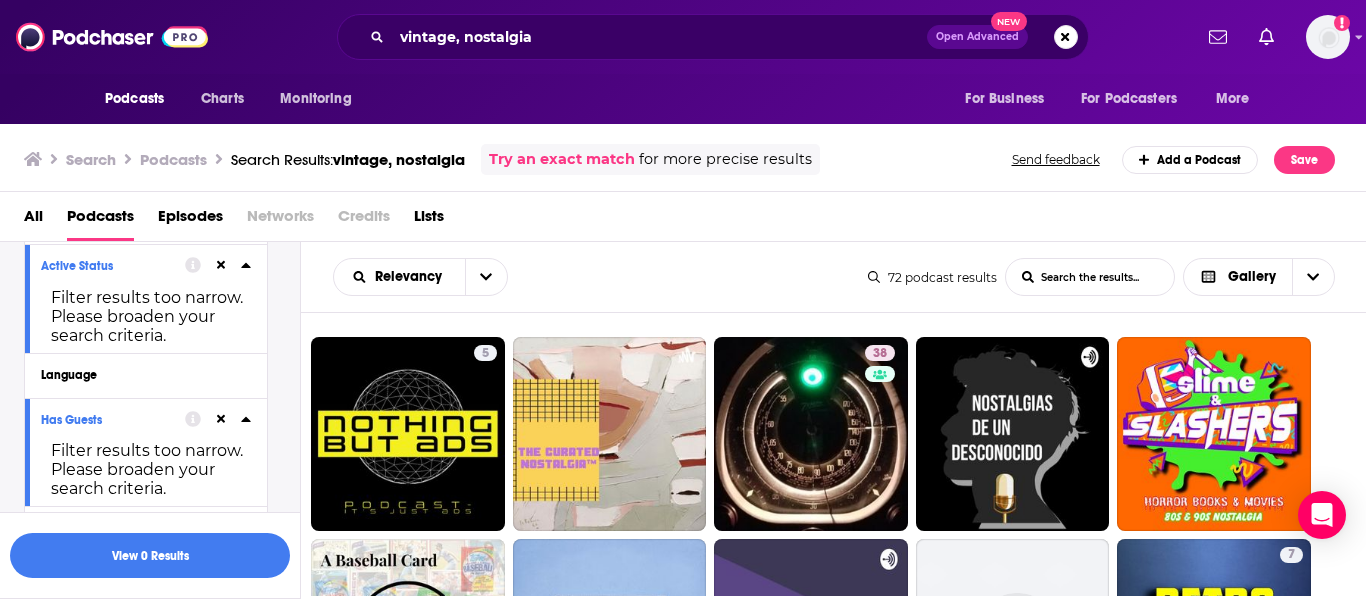 scroll, scrollTop: 221, scrollLeft: 0, axis: vertical 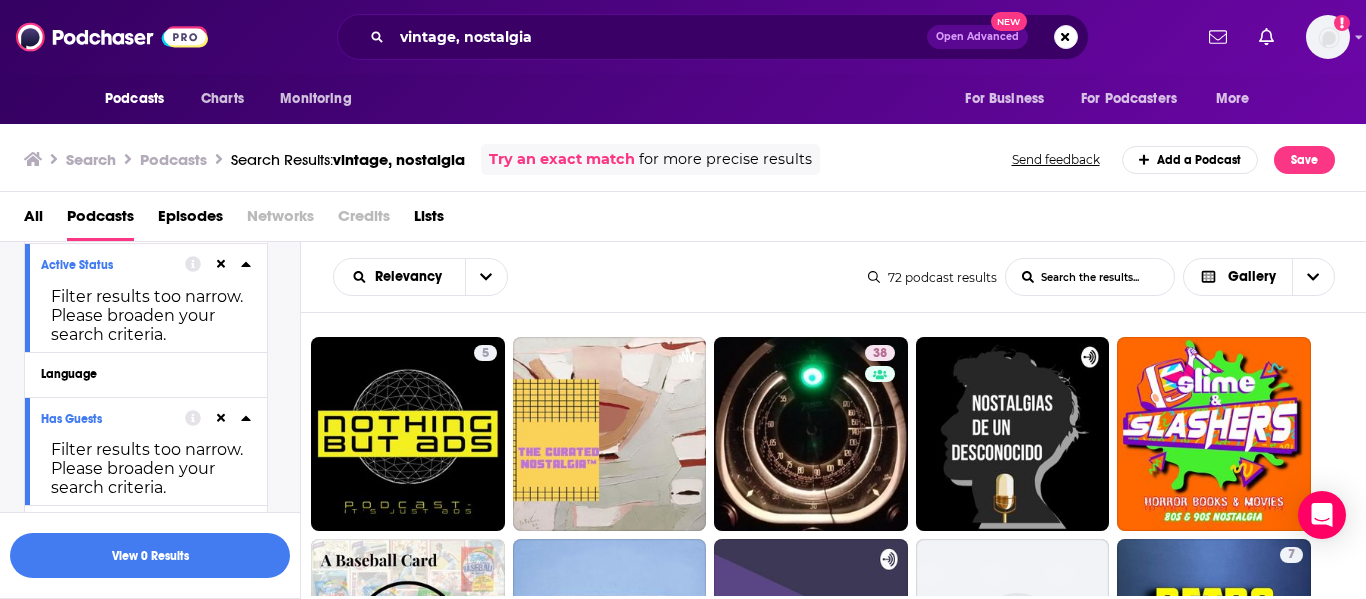 click 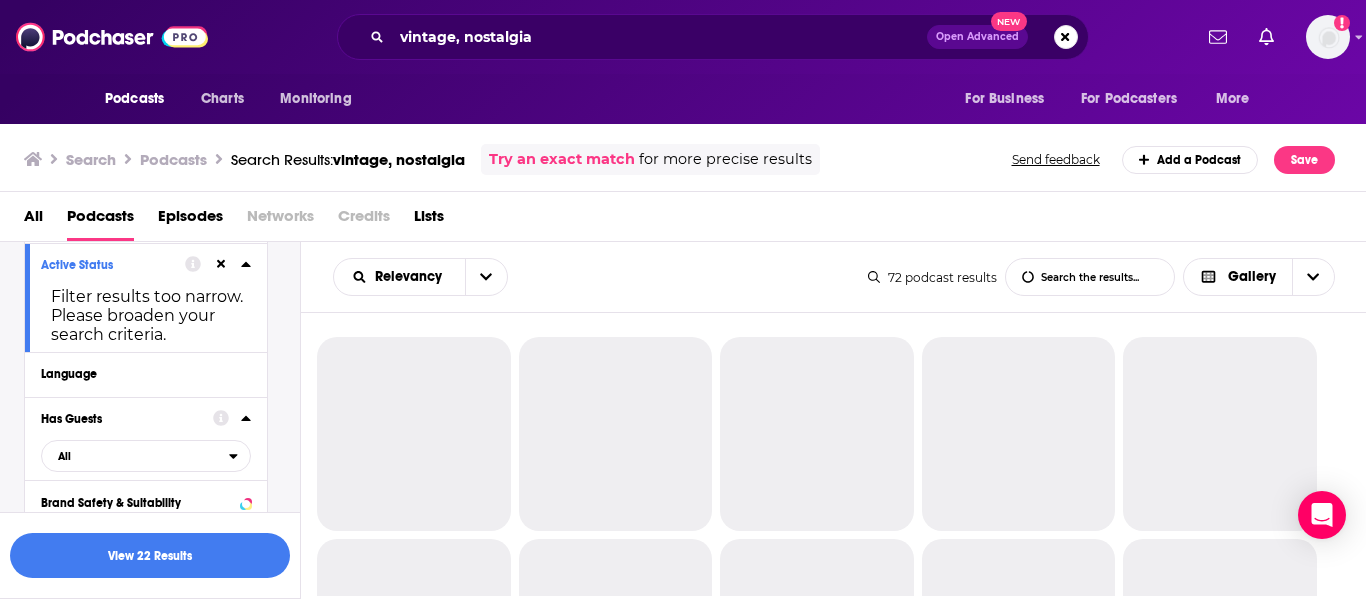 click 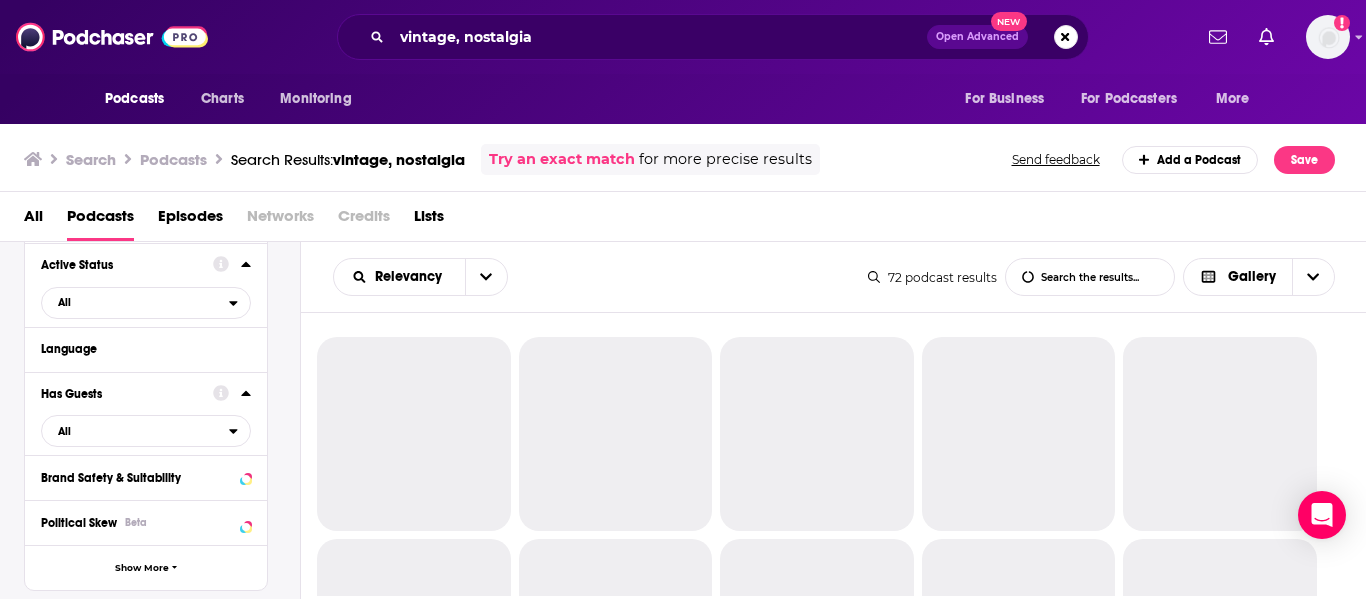 scroll, scrollTop: 0, scrollLeft: 0, axis: both 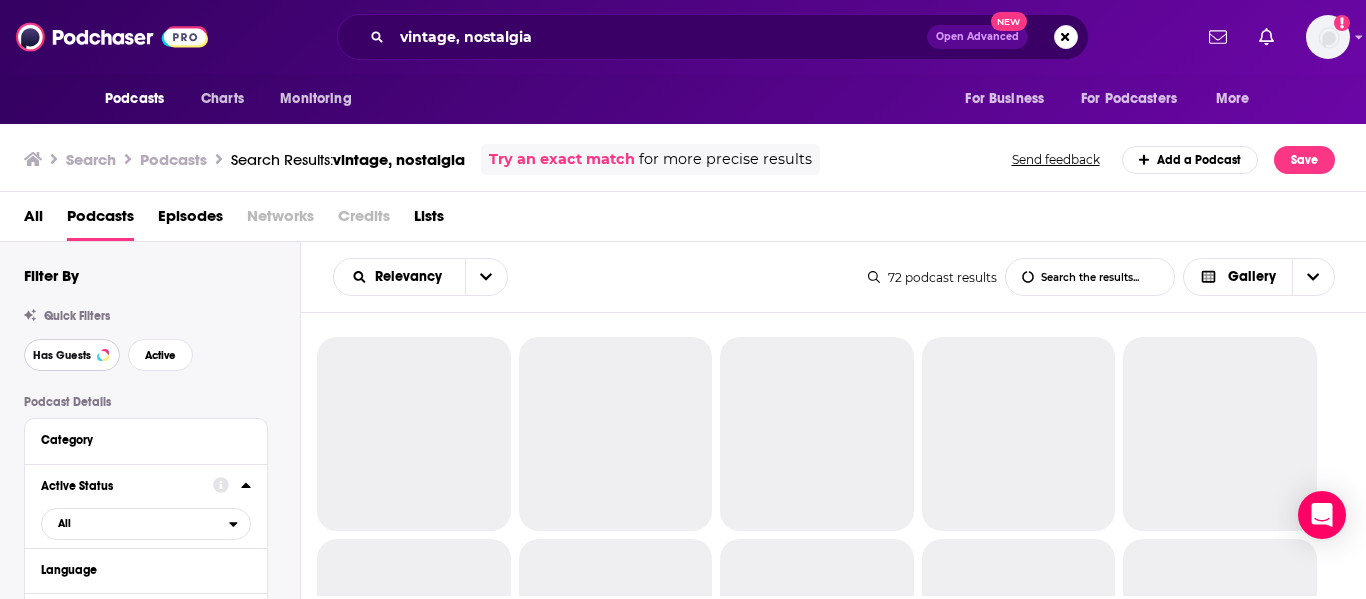 click on "Has Guests" at bounding box center (62, 355) 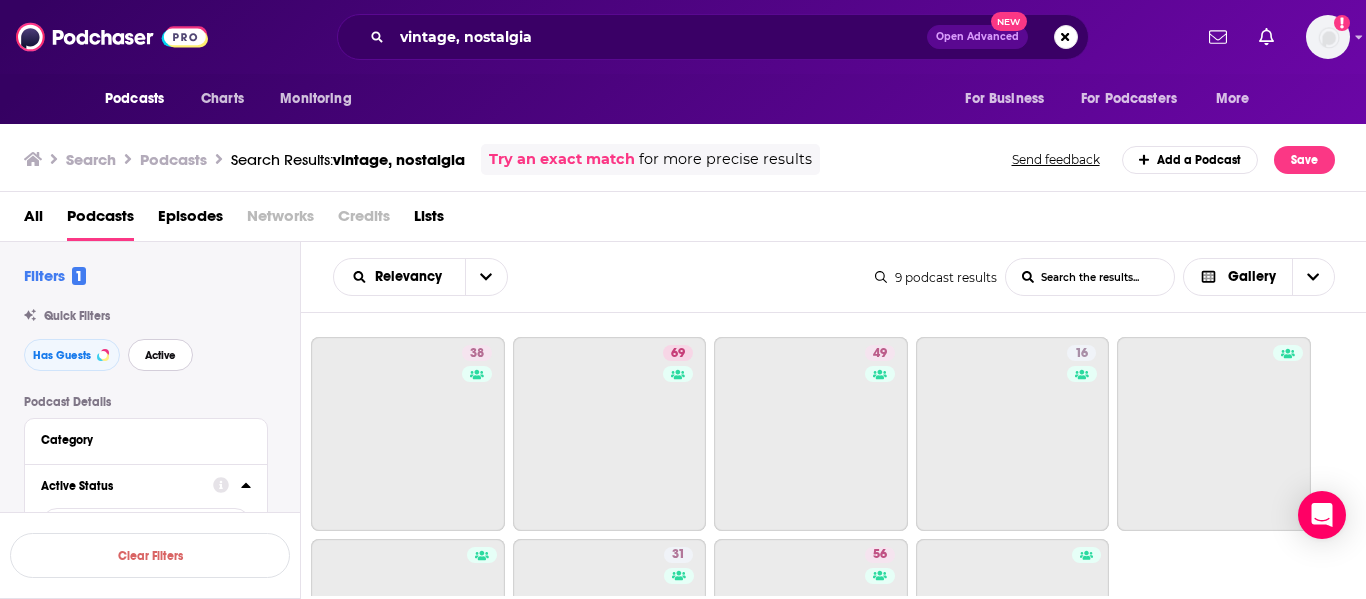click on "Active" at bounding box center (160, 355) 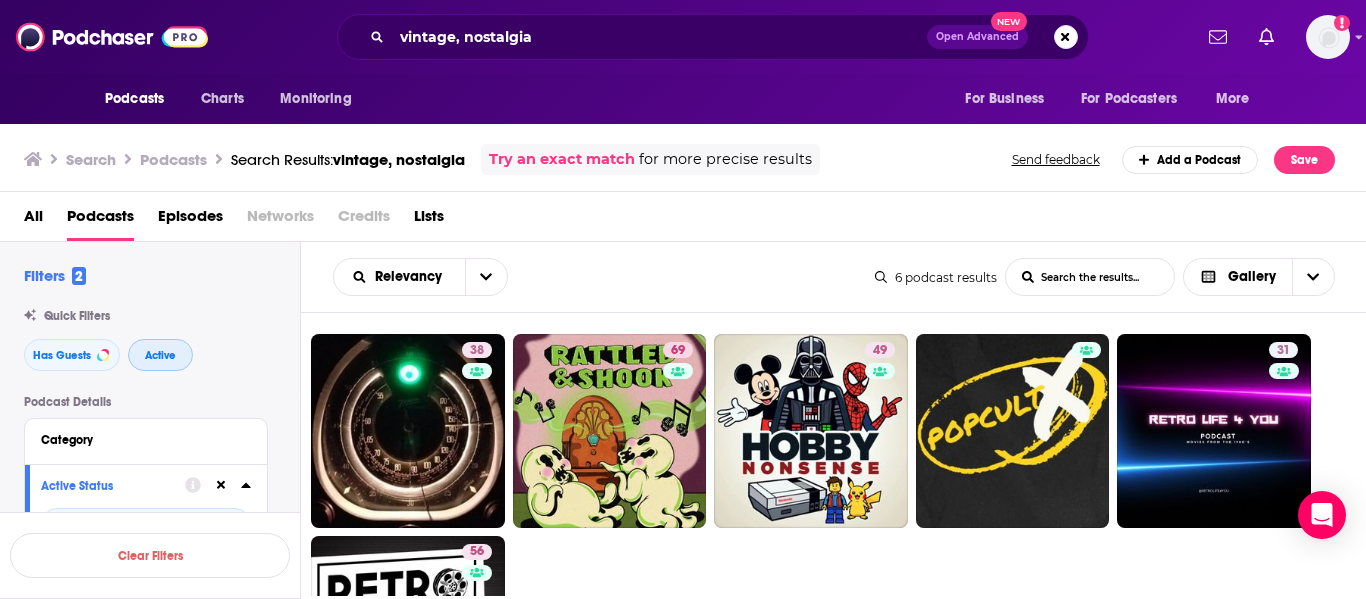 scroll, scrollTop: 2, scrollLeft: 0, axis: vertical 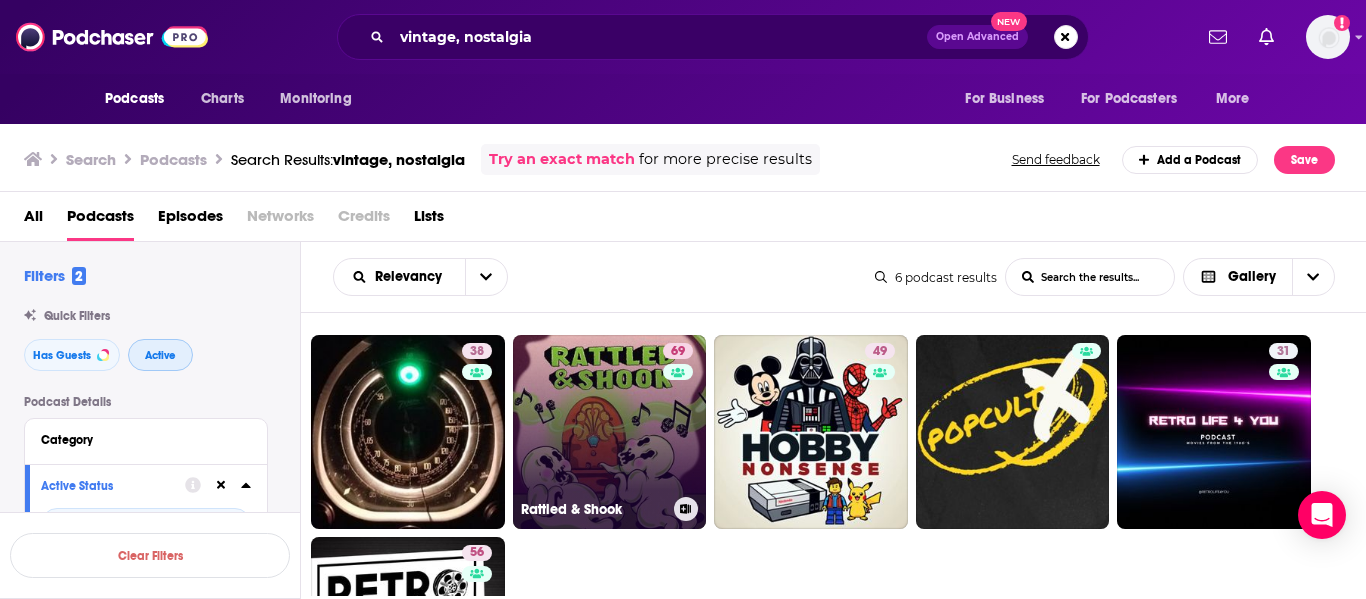 type 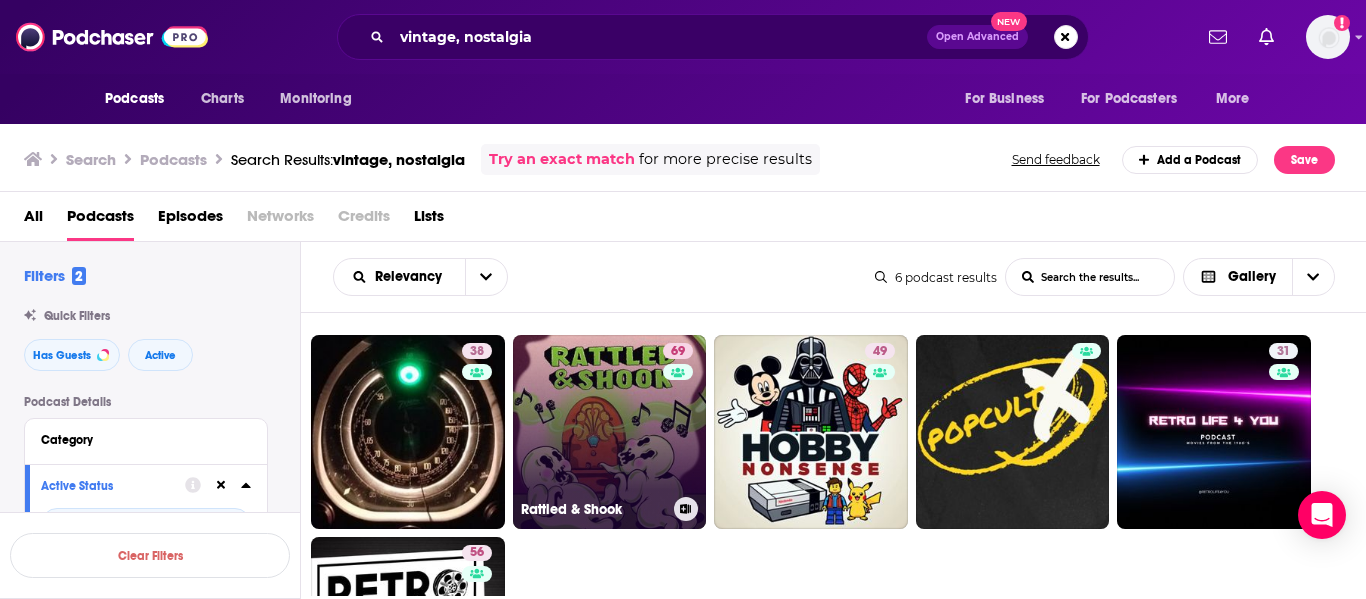 click on "69 Rattled & Shook" at bounding box center (610, 432) 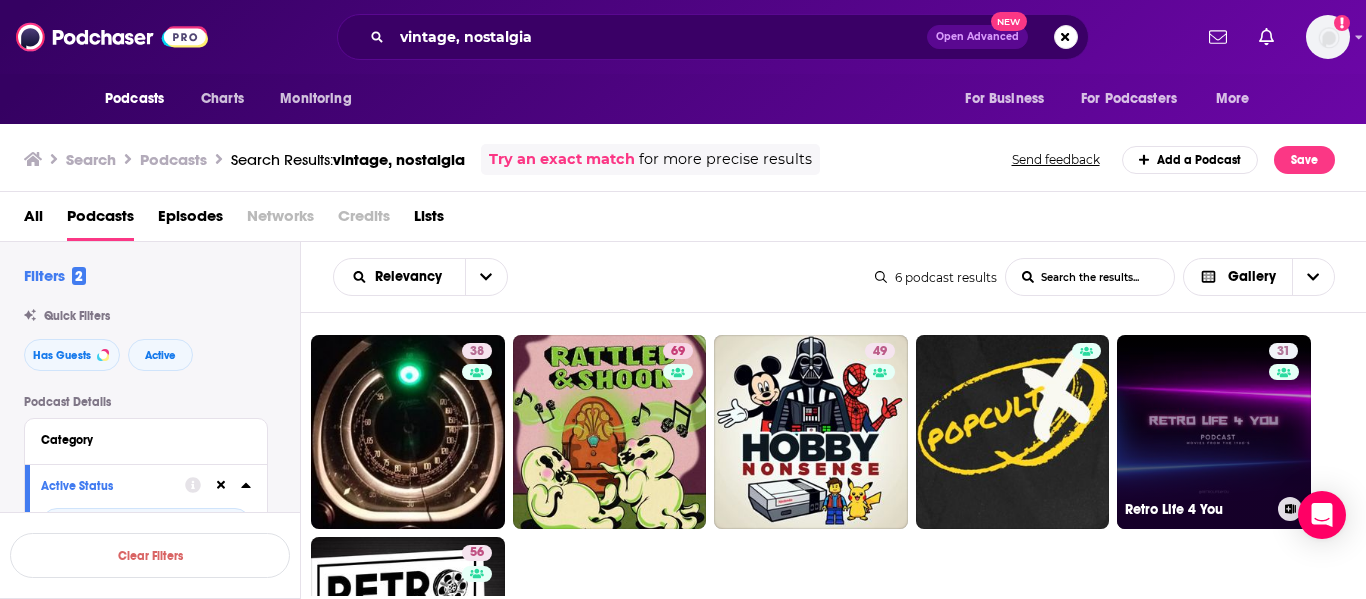 click on "31 Retro Life 4 You" at bounding box center (1214, 432) 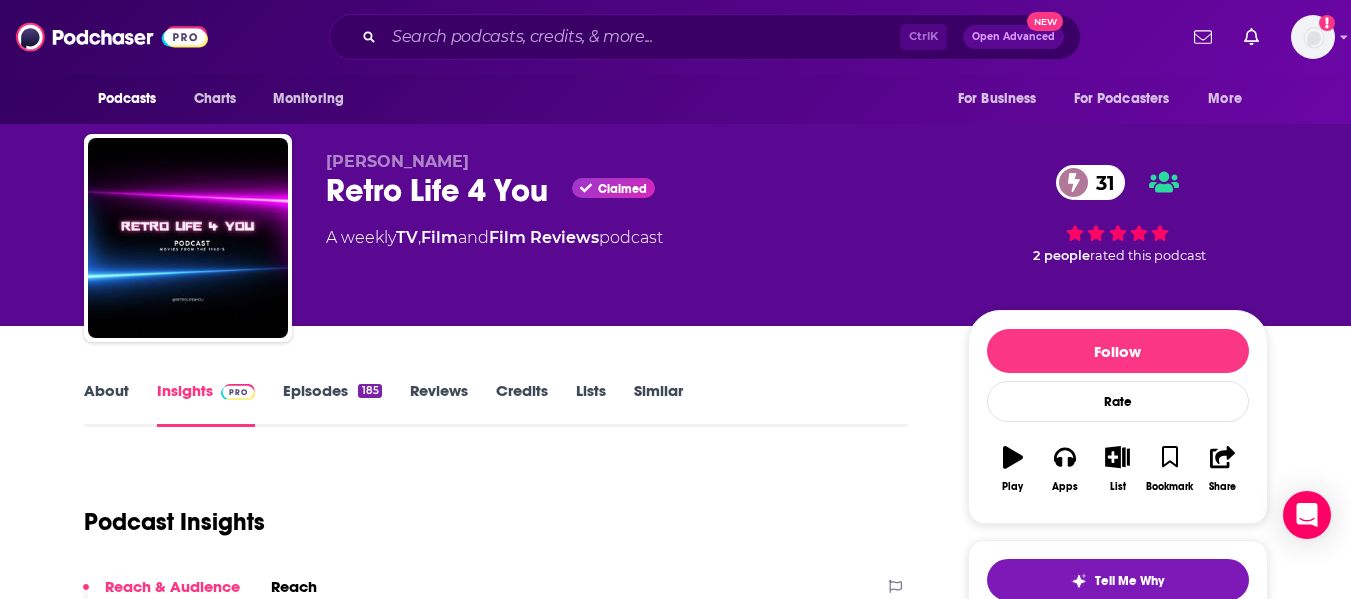 click on "About" at bounding box center [106, 404] 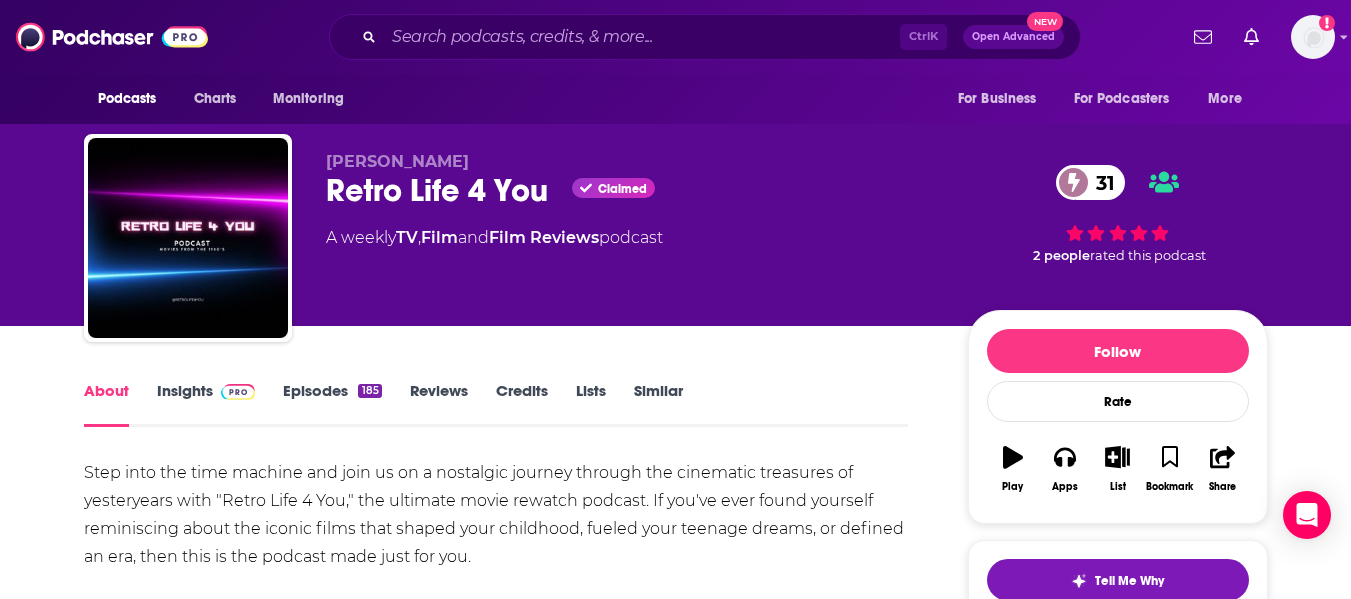 click on "About Insights Episodes 185 Reviews Credits Lists Similar Step into the time machine and join us on a nostalgic journey through the cinematic treasures of yesteryears with "Retro Life 4 You," the ultimate movie rewatch podcast. If you've ever found yourself reminiscing about the iconic films that shaped your childhood, fueled your teenage dreams, or defined an era, then this is the podcast made just for you.
Each episode of "Retro Life 4 You" takes you back in time to relive the magic of a classic movie. From the 80s  gems that continue to steal our hearts, to the hidden gems that deserve a second look, we're your guides on this cinematic time-travel adventure.
Join us as we dissect the characters, analyze the plot twists, and marvel at the practical effects that wowed audiences in an era before CGI took over. We'll chat about the unforgettable quotes that have become a part of our everyday conversations and explore the soundtracks that transported us to different worlds. Show More Creators & Guests" at bounding box center [675, 1186] 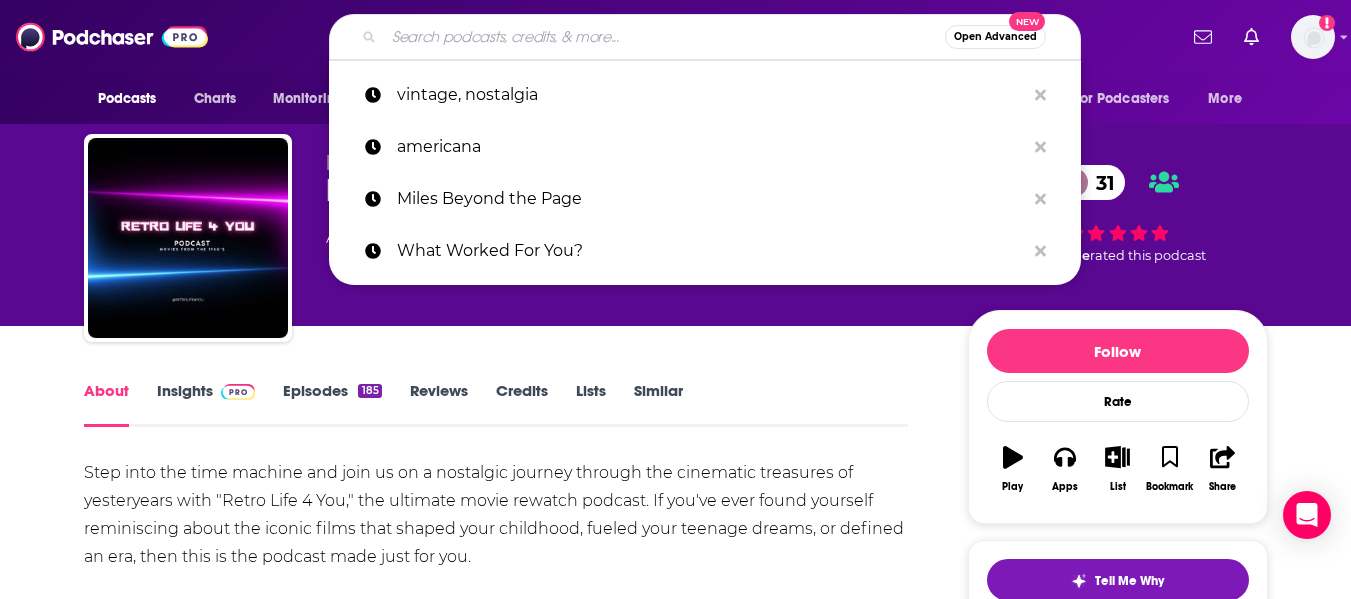 click at bounding box center (664, 37) 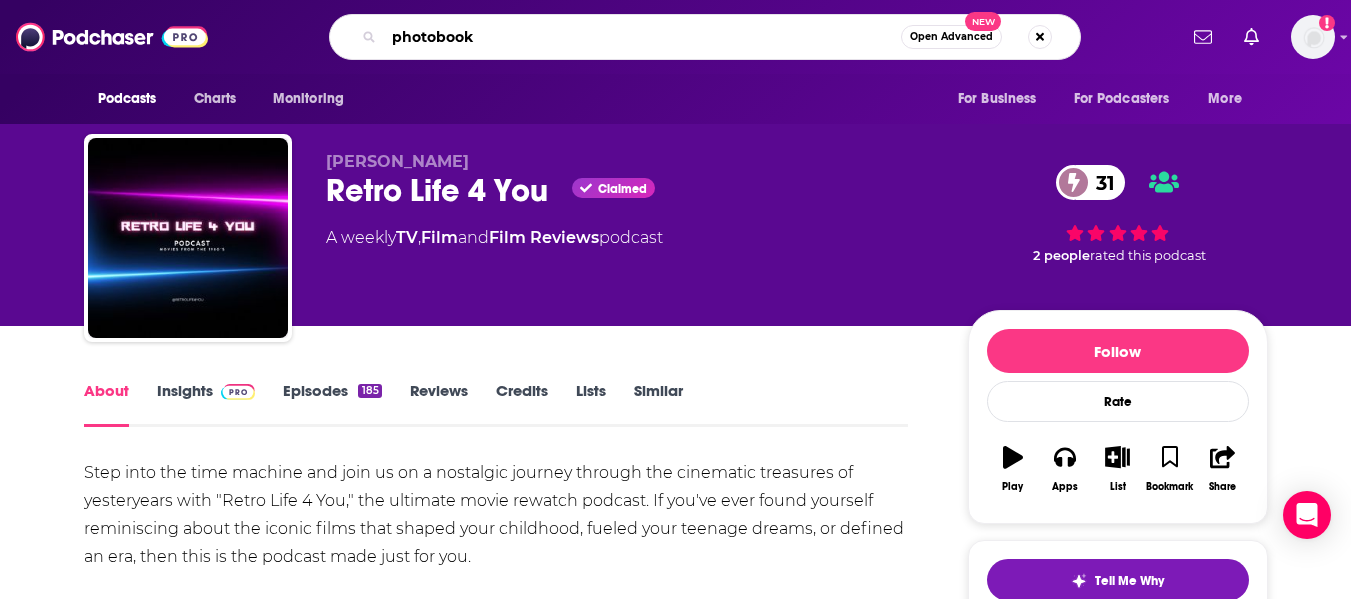 type on "photobooks" 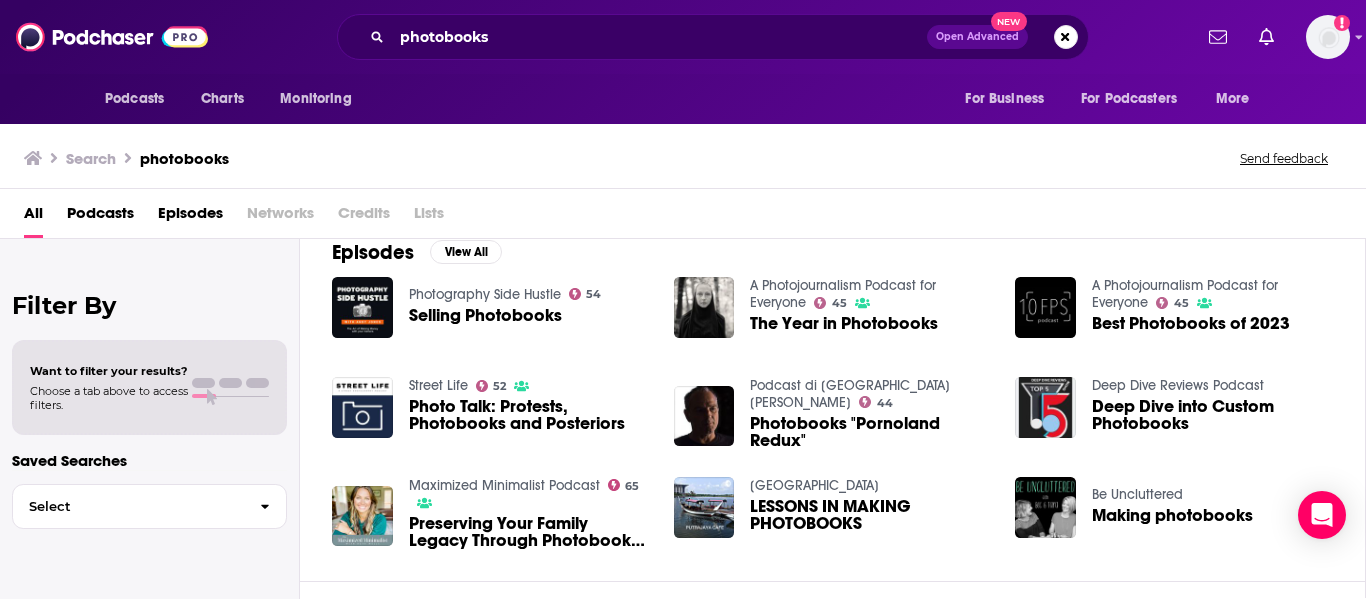 scroll, scrollTop: 0, scrollLeft: 0, axis: both 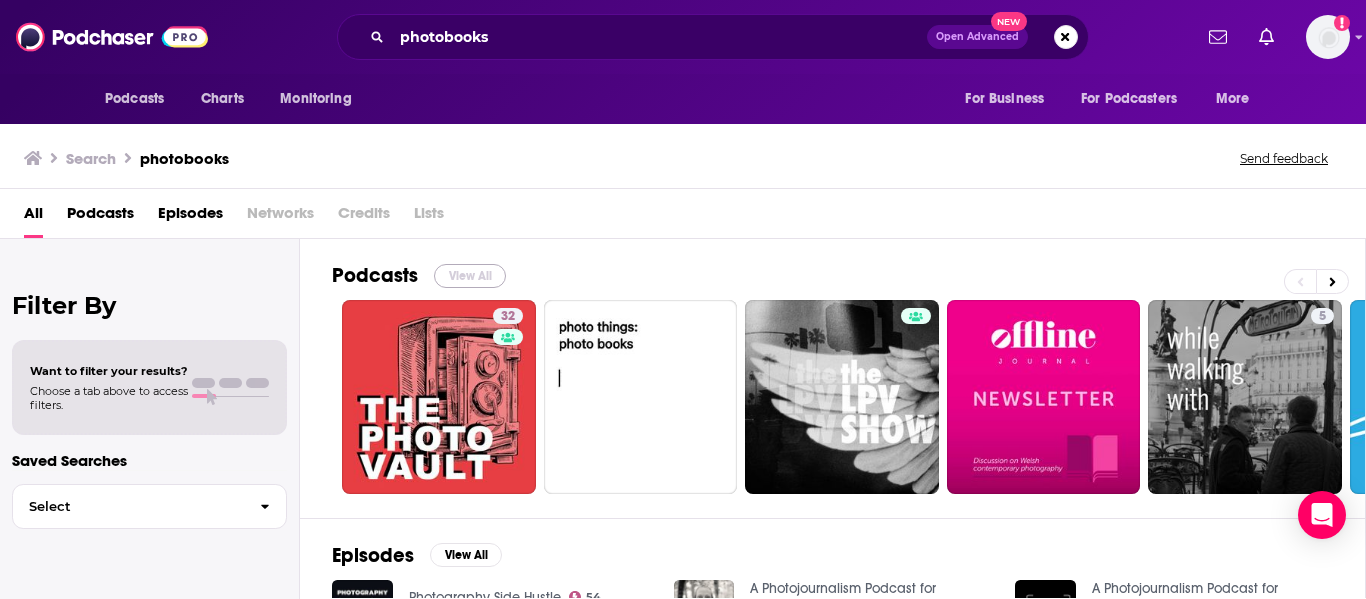 click on "View All" at bounding box center (470, 276) 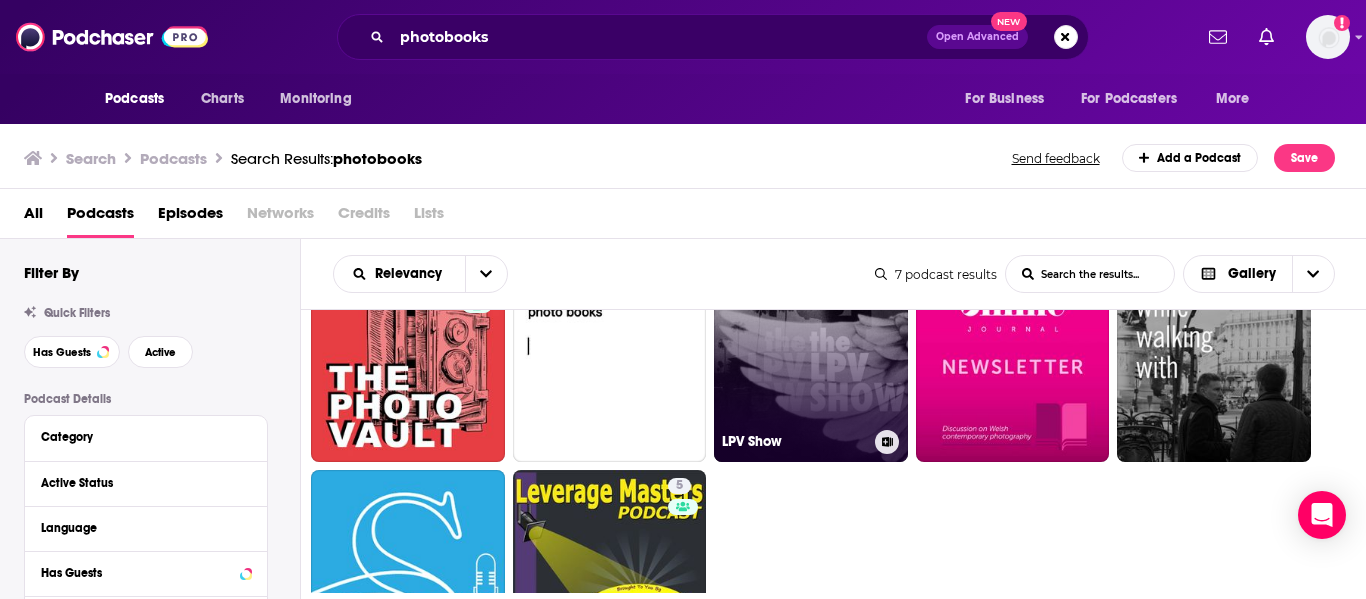 scroll, scrollTop: 0, scrollLeft: 0, axis: both 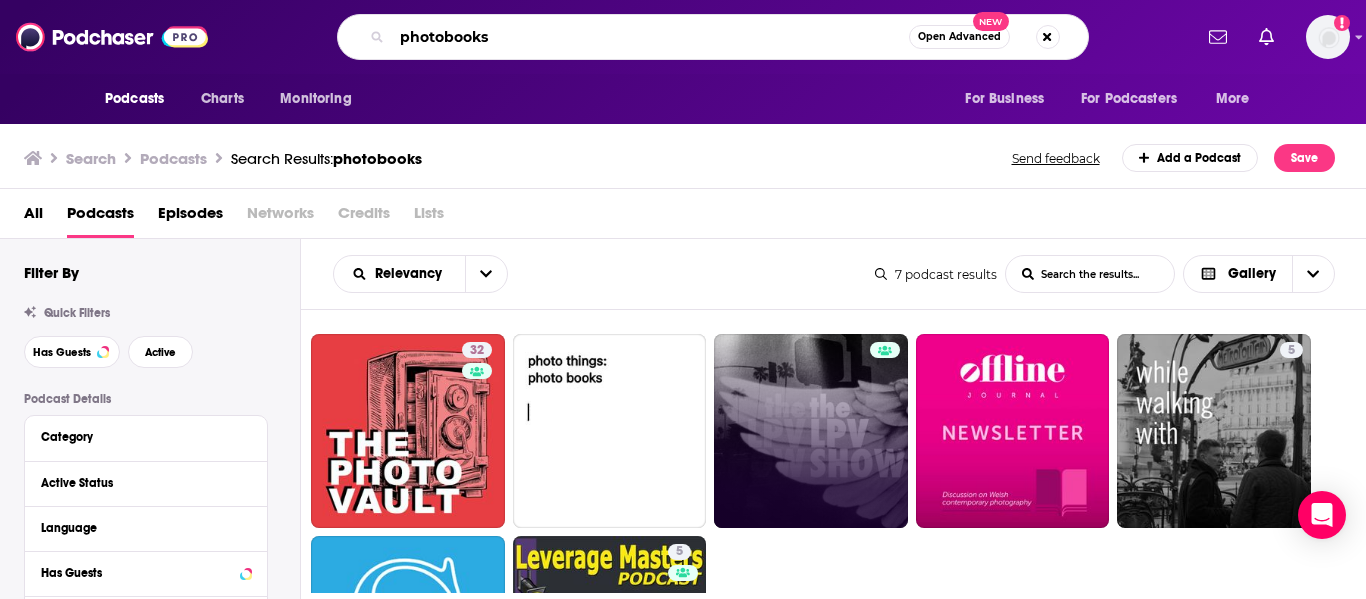 click on "photobooks" at bounding box center [650, 37] 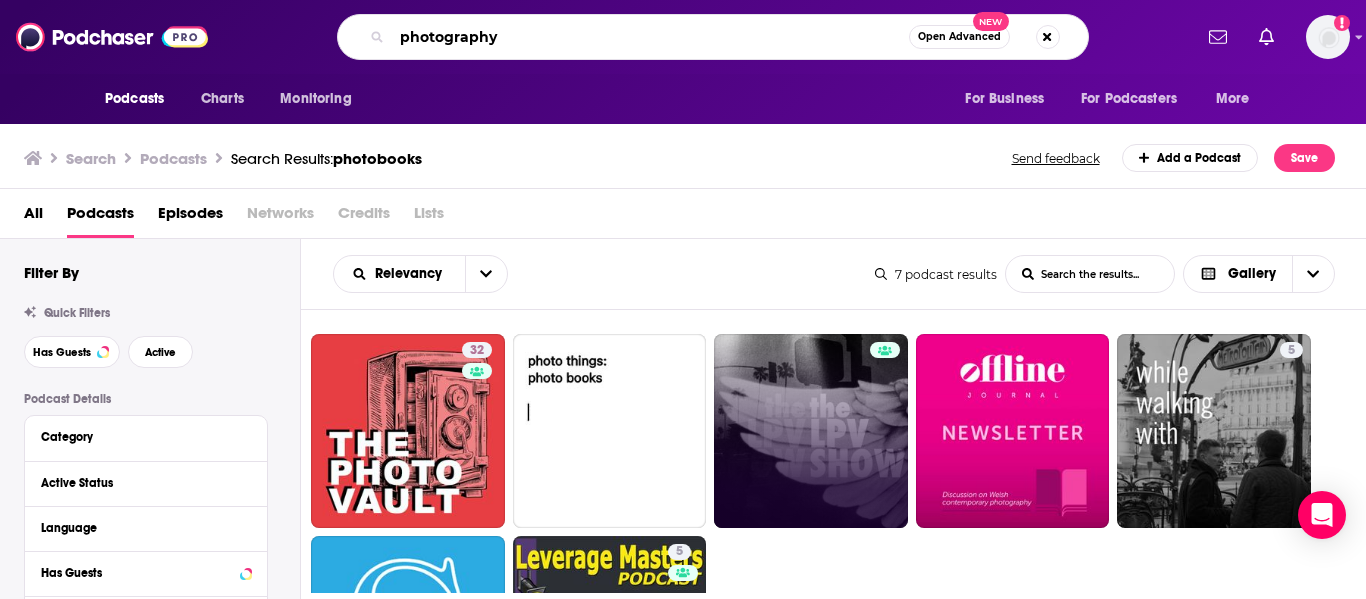 type on "photography" 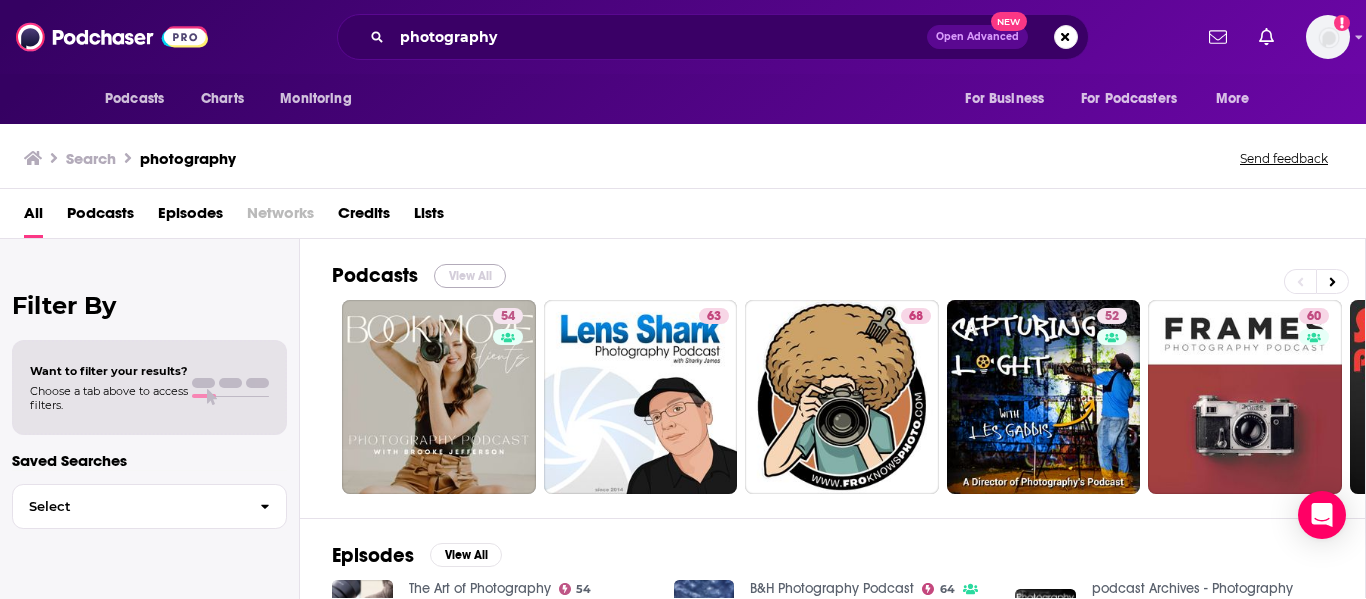 click on "View All" at bounding box center (470, 276) 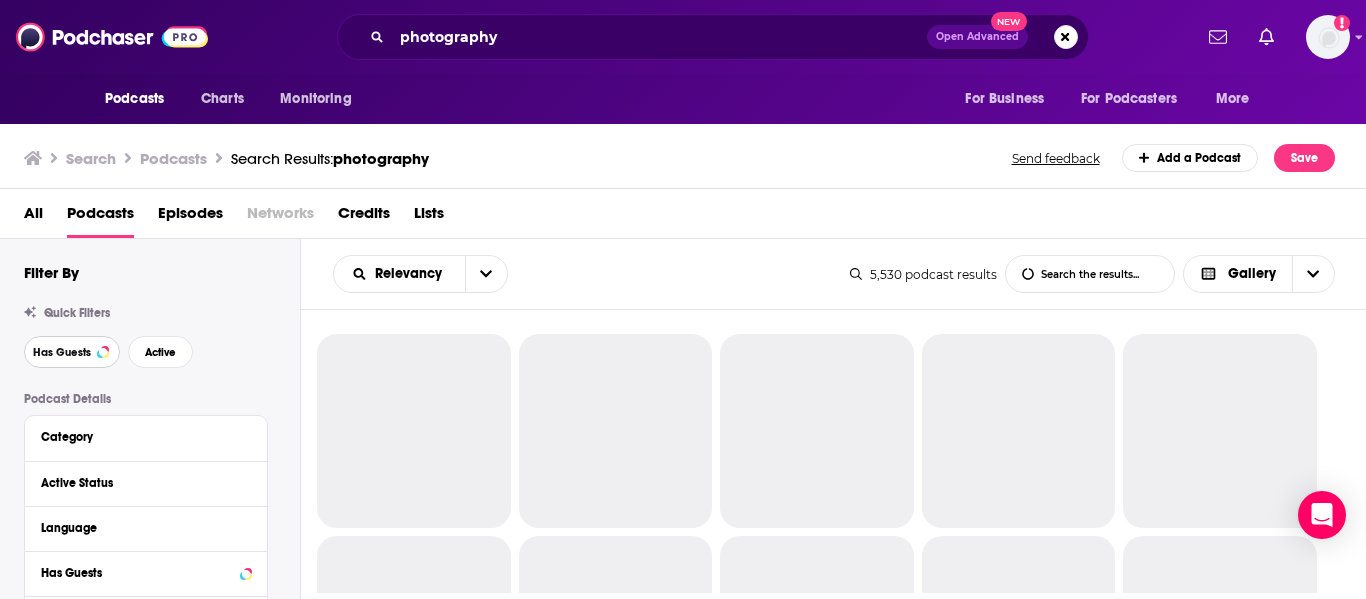click on "Has Guests" at bounding box center [72, 352] 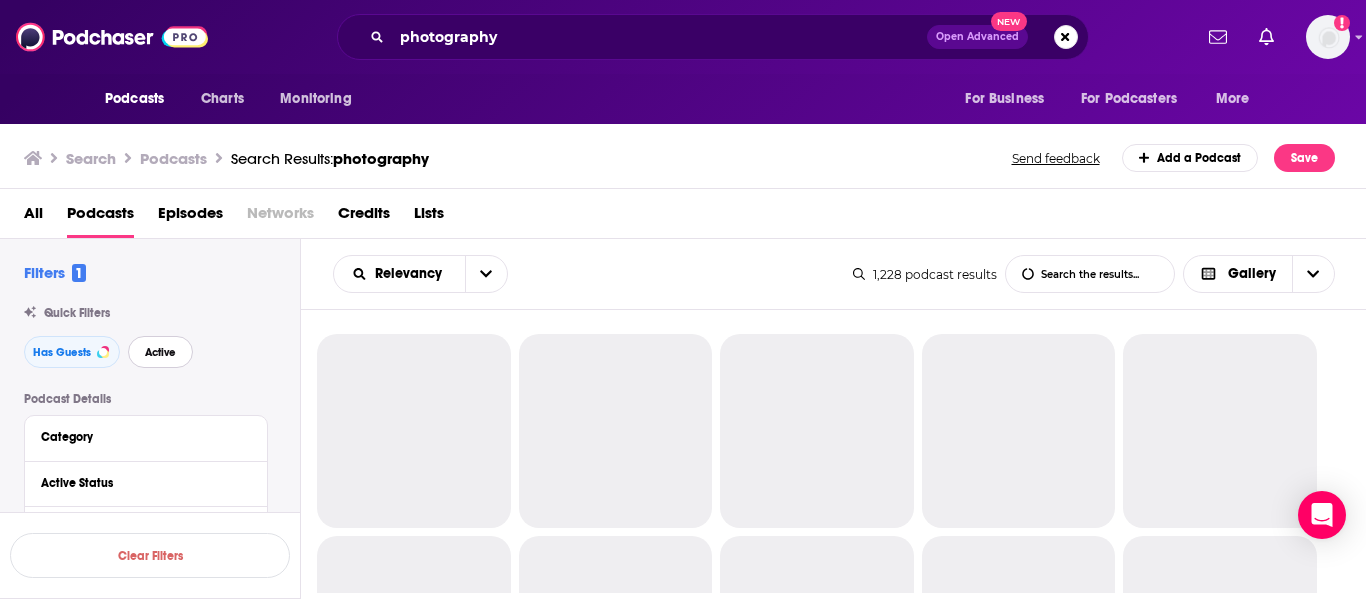 click on "Active" at bounding box center (160, 352) 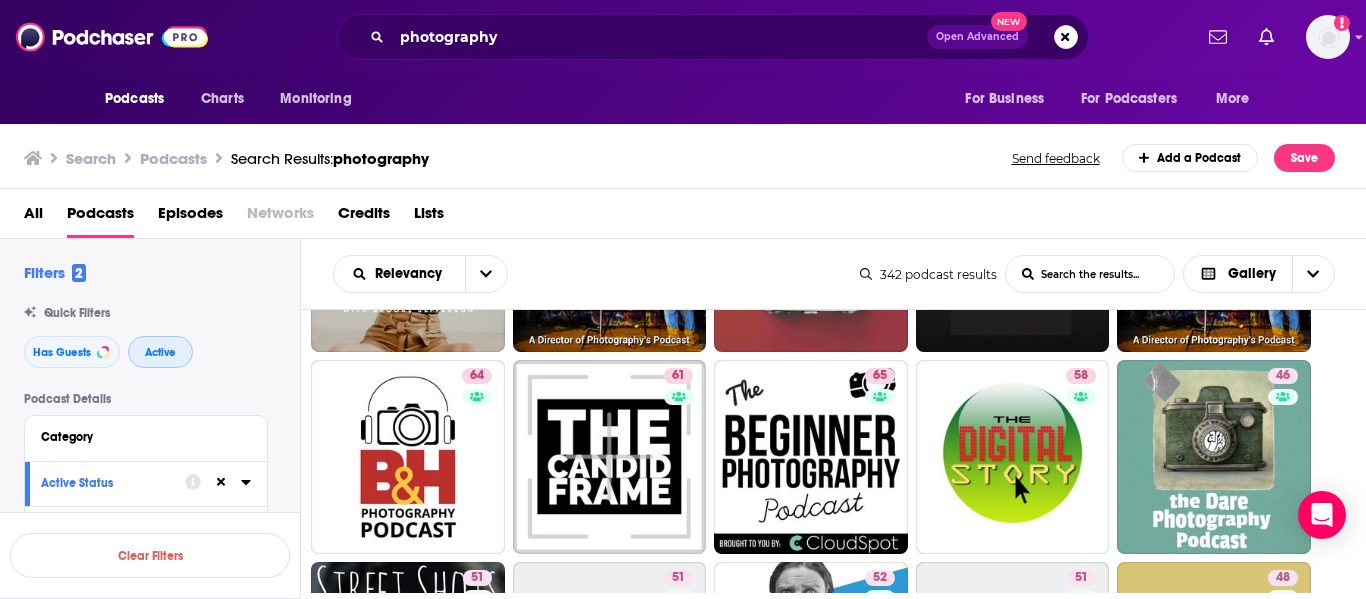 scroll, scrollTop: 177, scrollLeft: 0, axis: vertical 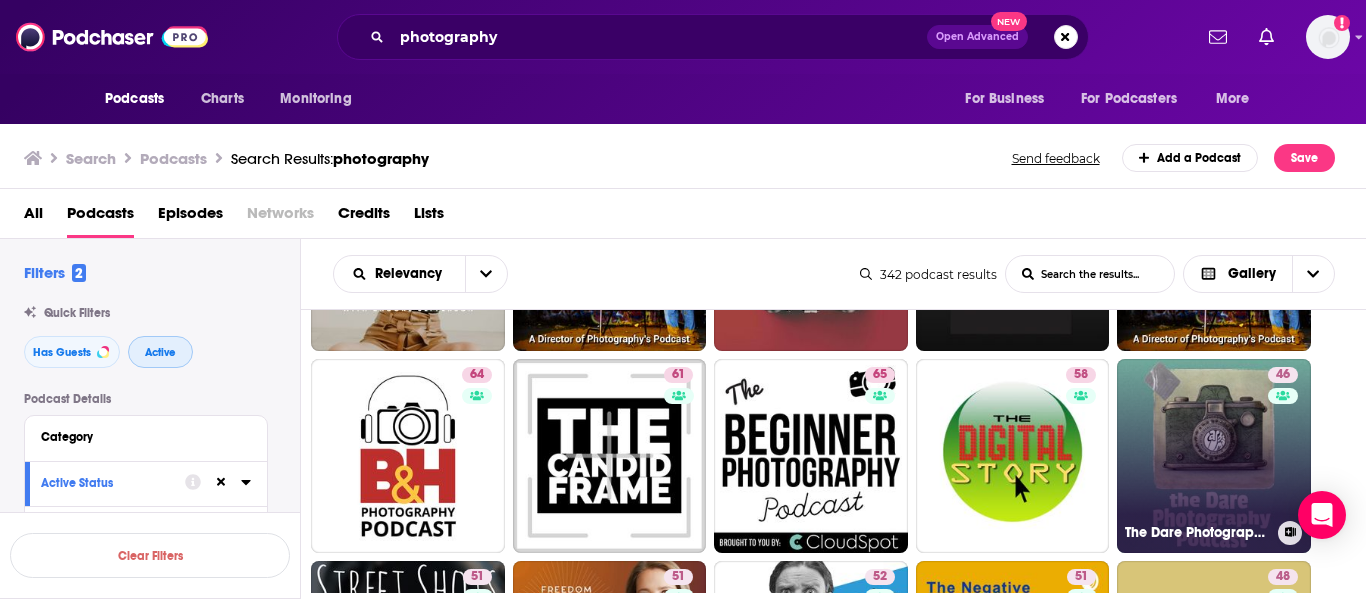 type 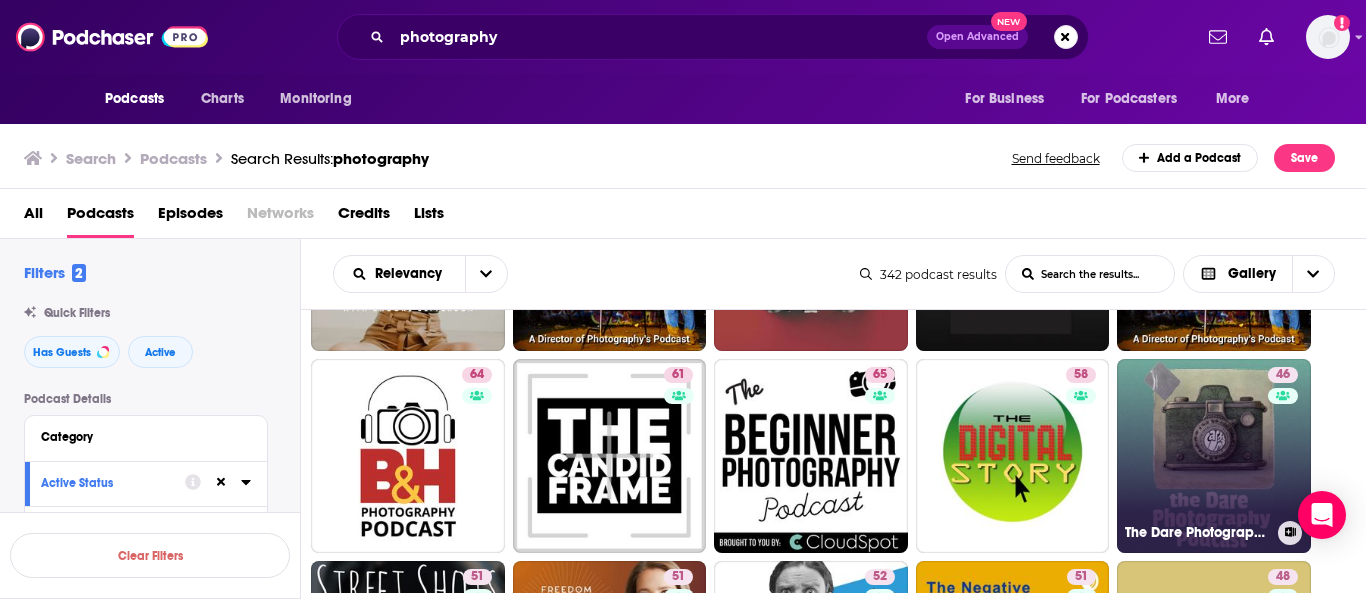 click on "46 The Dare Photography Podcast" at bounding box center (1214, 456) 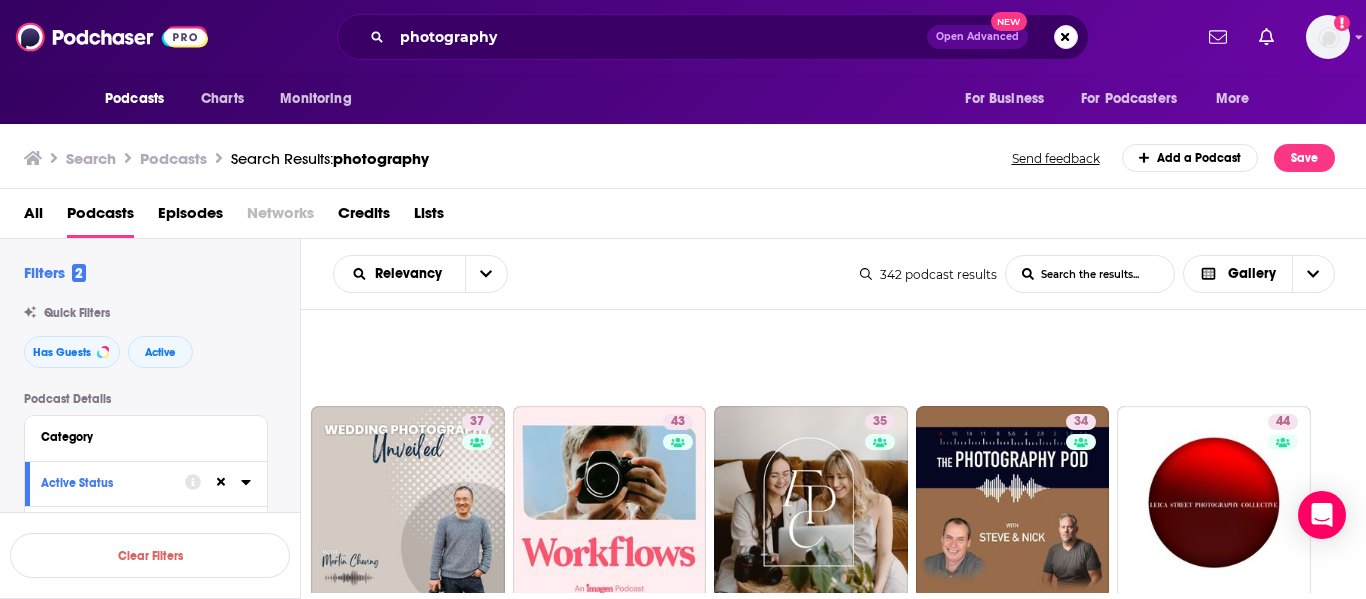 scroll, scrollTop: 736, scrollLeft: 0, axis: vertical 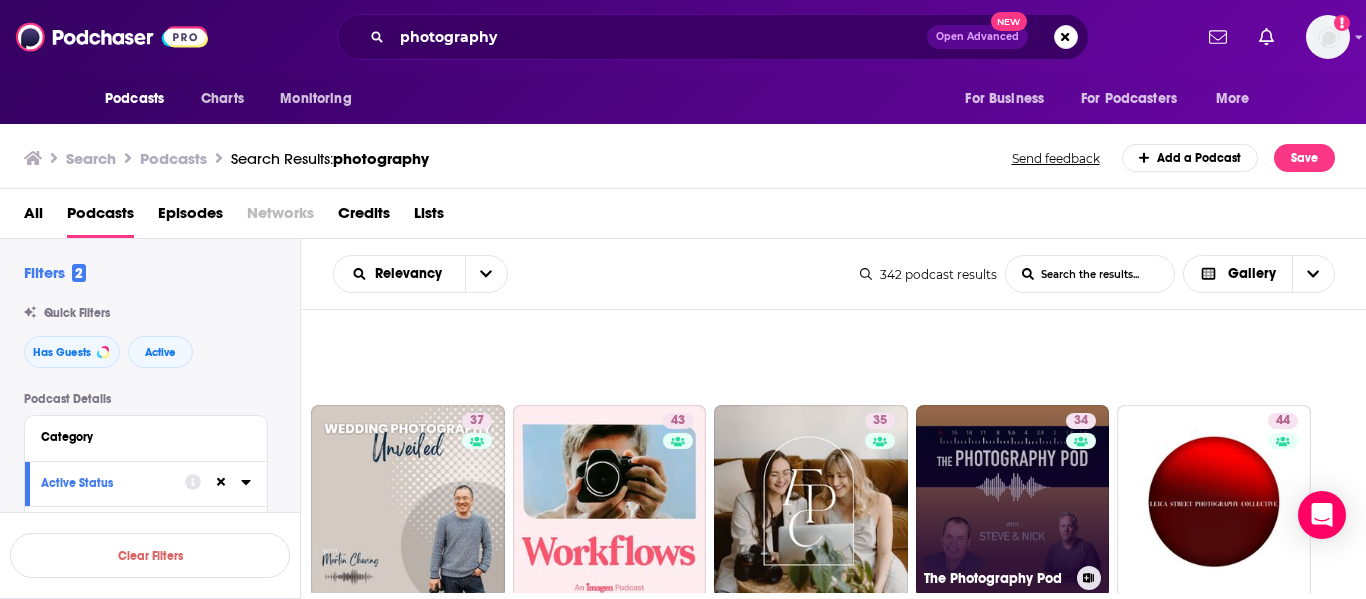 click on "34 The Photography Pod" at bounding box center (1013, 502) 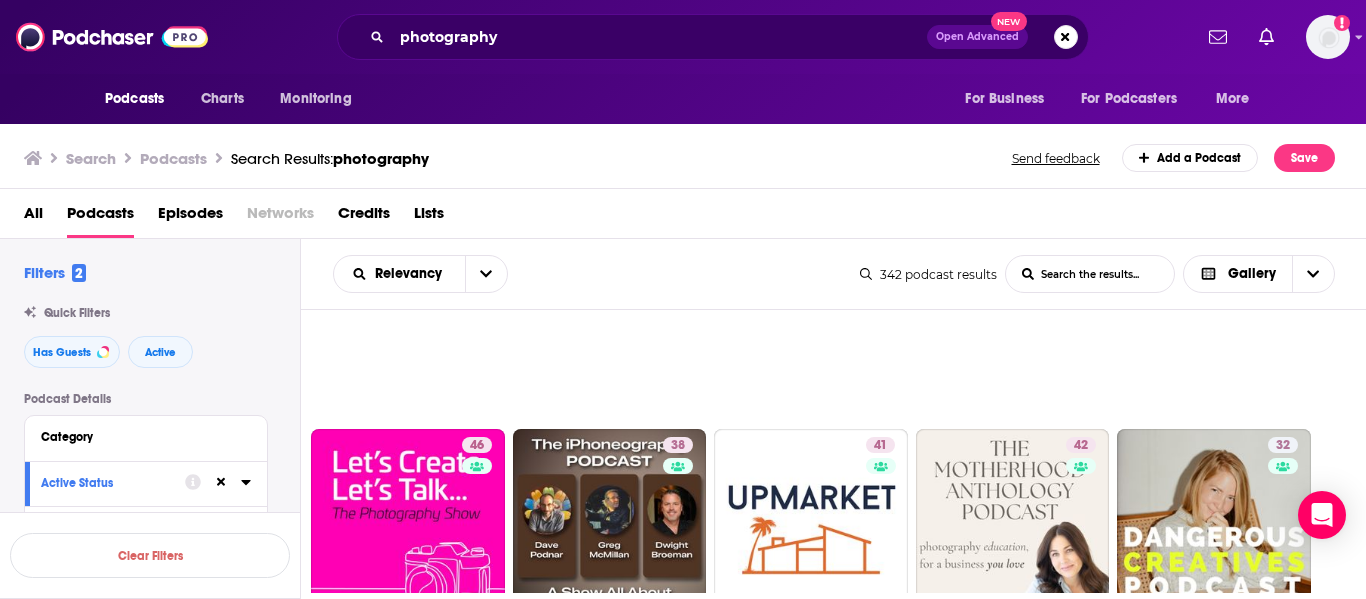 scroll, scrollTop: 1859, scrollLeft: 0, axis: vertical 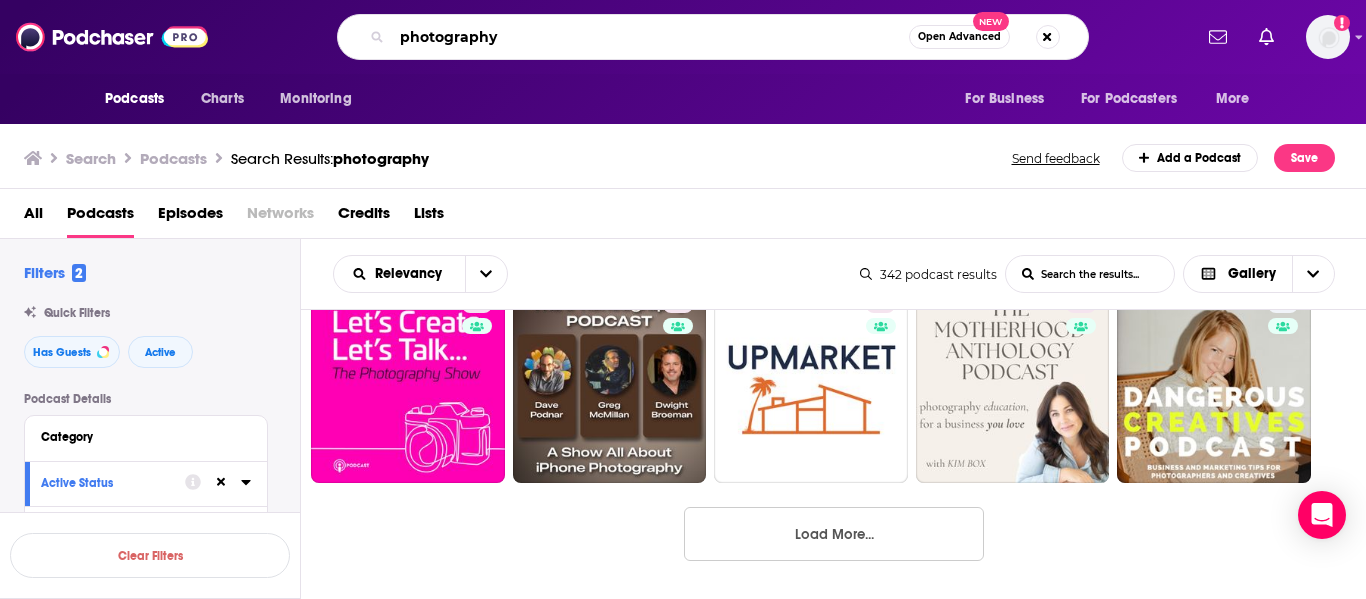 click on "photography" at bounding box center [650, 37] 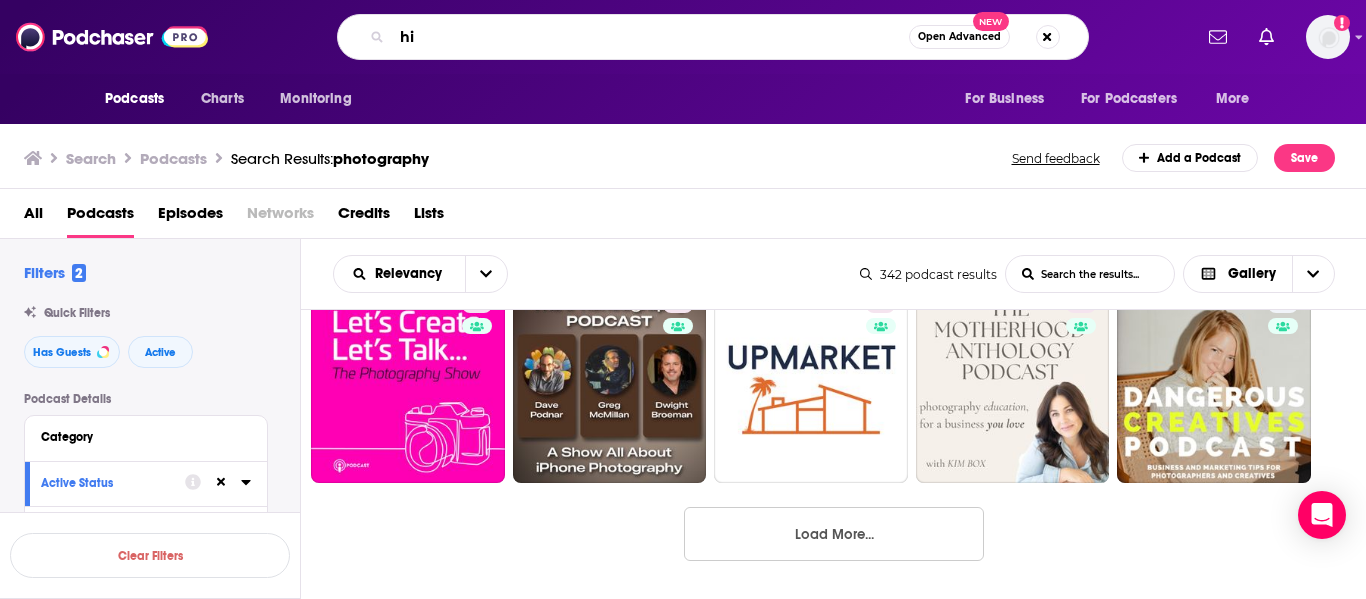 type on "h" 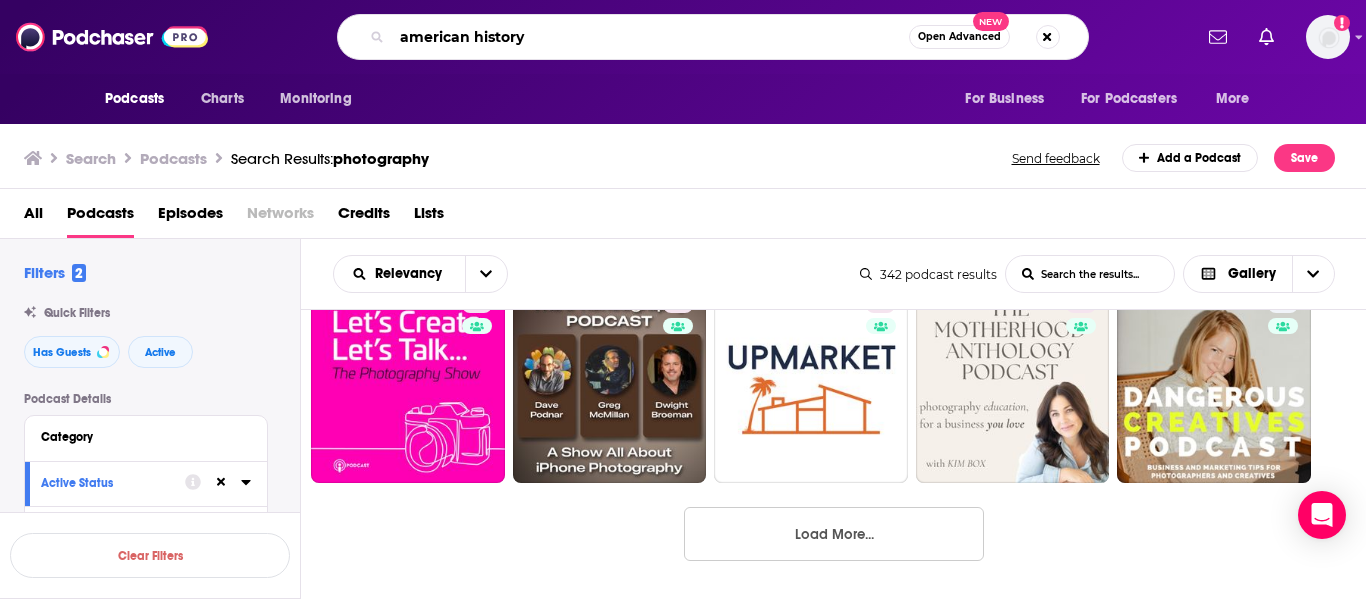 type on "american history" 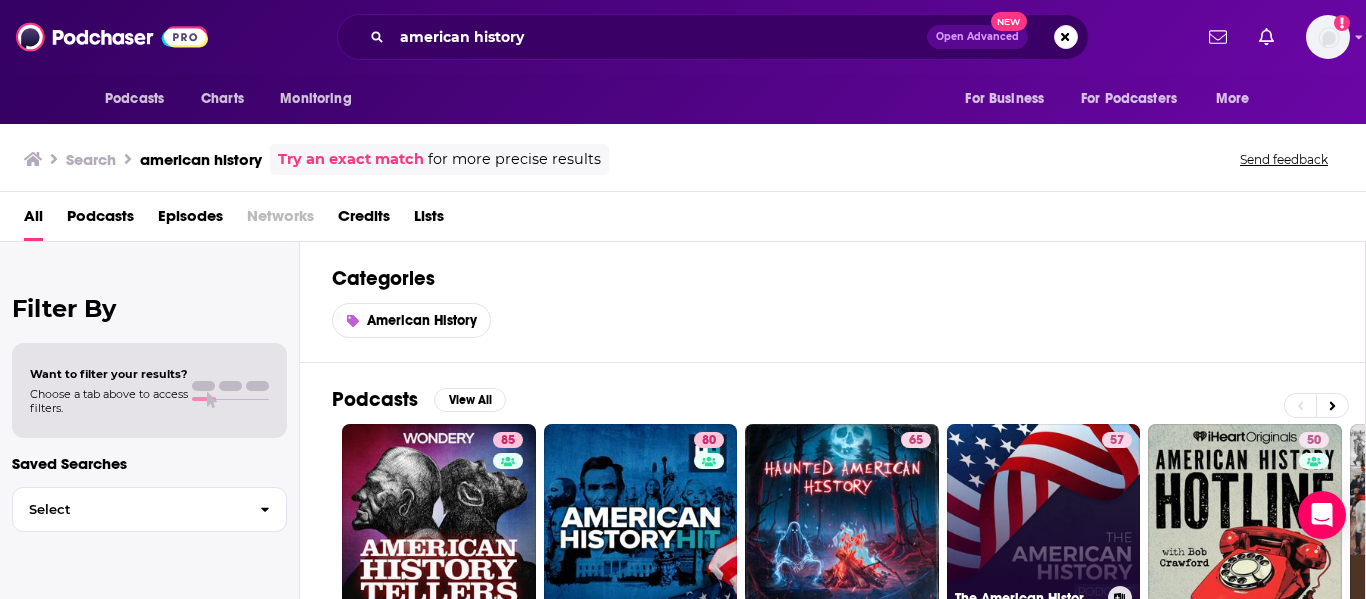 click on "57 The American History Podcast" at bounding box center (1044, 521) 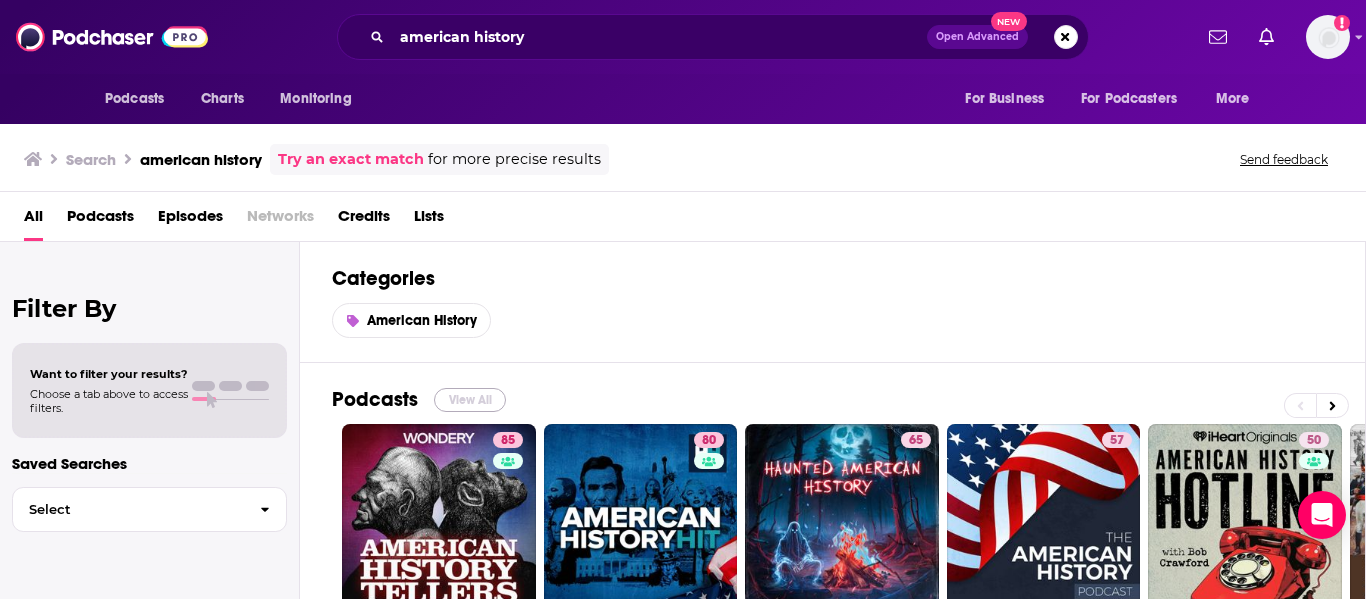 click on "View All" at bounding box center [470, 400] 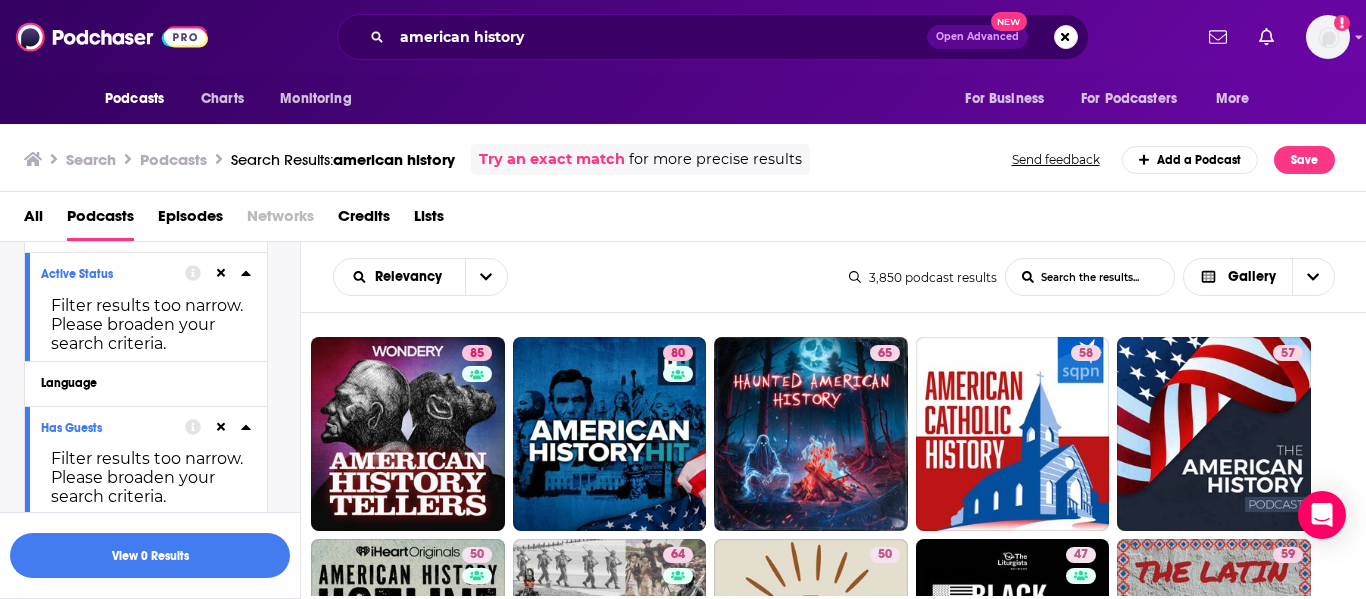 scroll, scrollTop: 213, scrollLeft: 0, axis: vertical 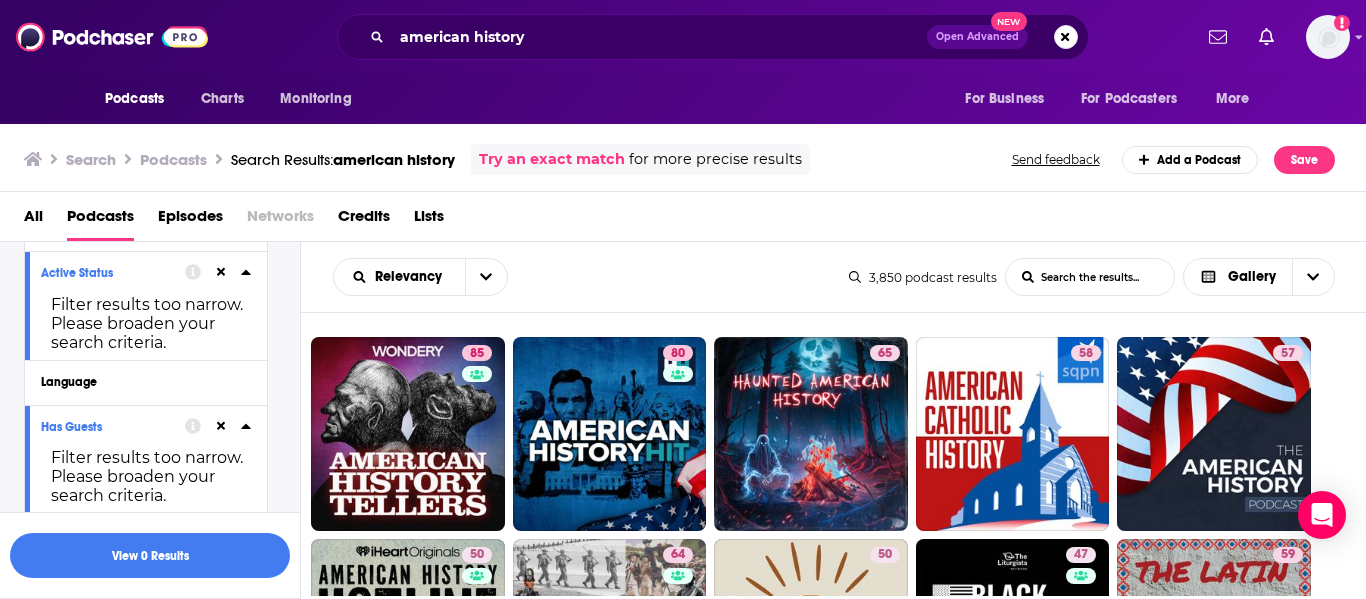 click 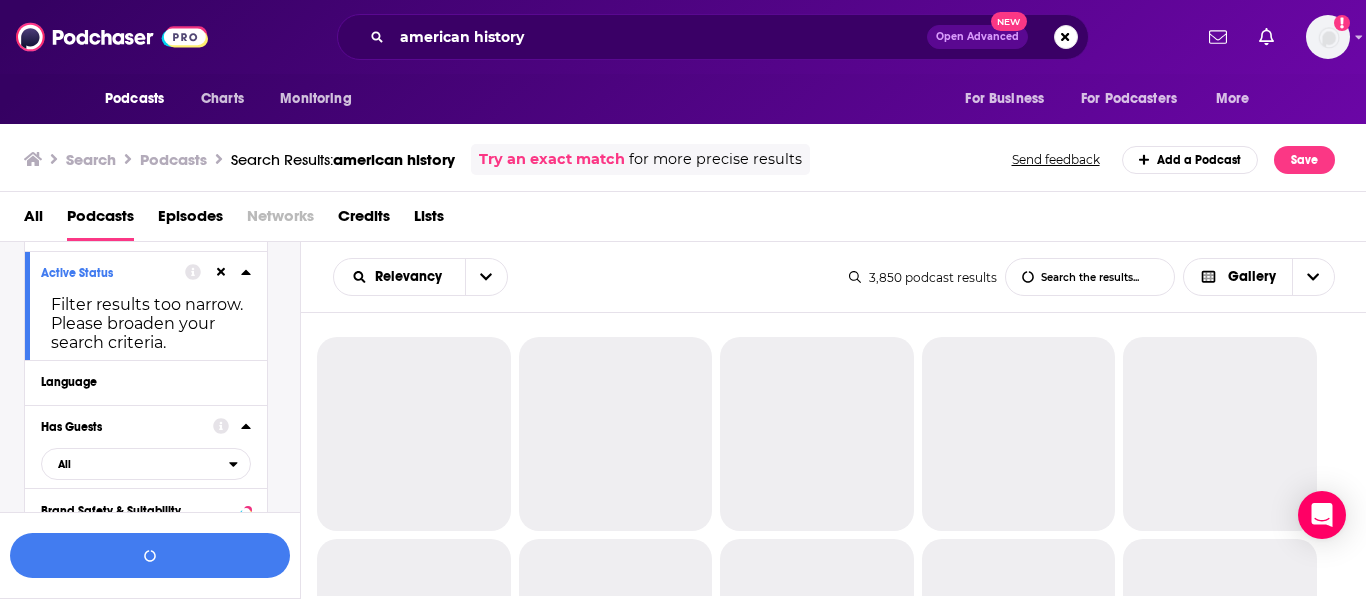 click 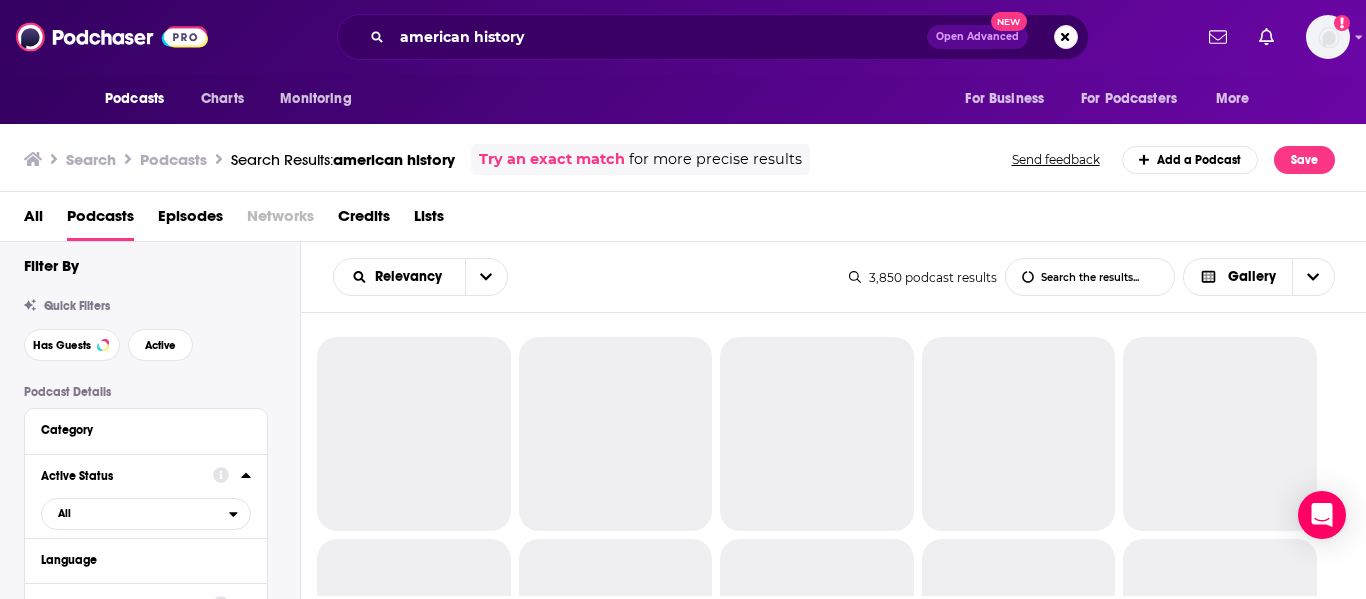 scroll, scrollTop: 0, scrollLeft: 0, axis: both 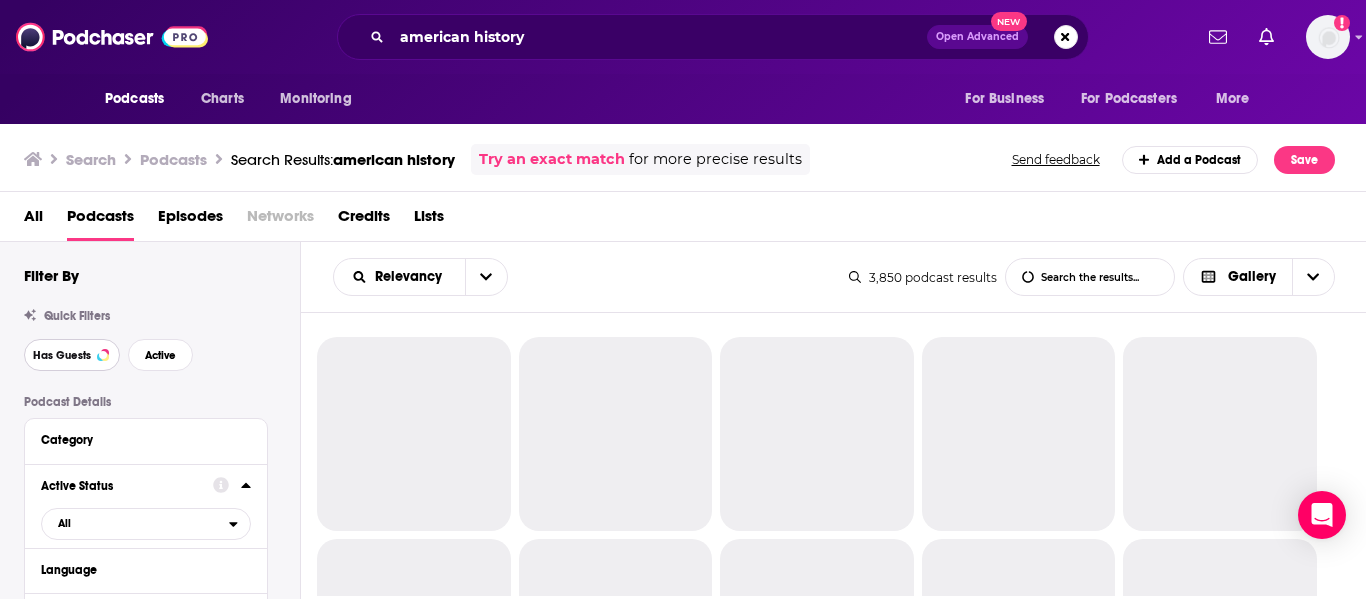click on "Has Guests" at bounding box center [72, 355] 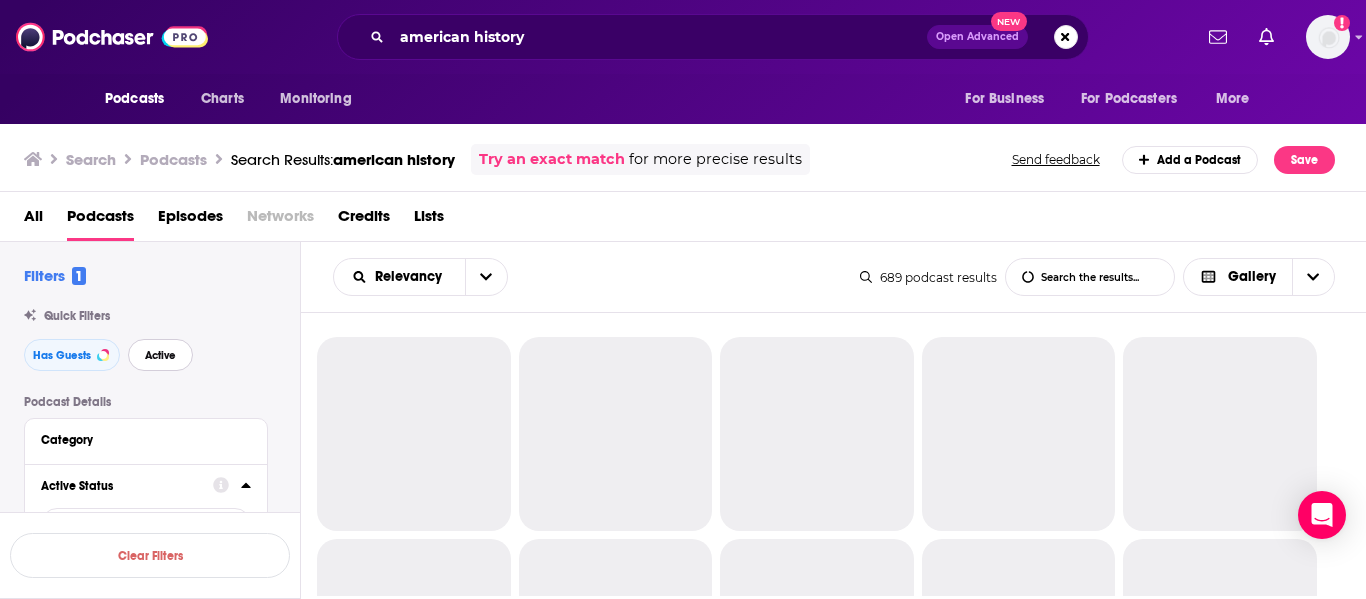 click on "Active" at bounding box center [160, 355] 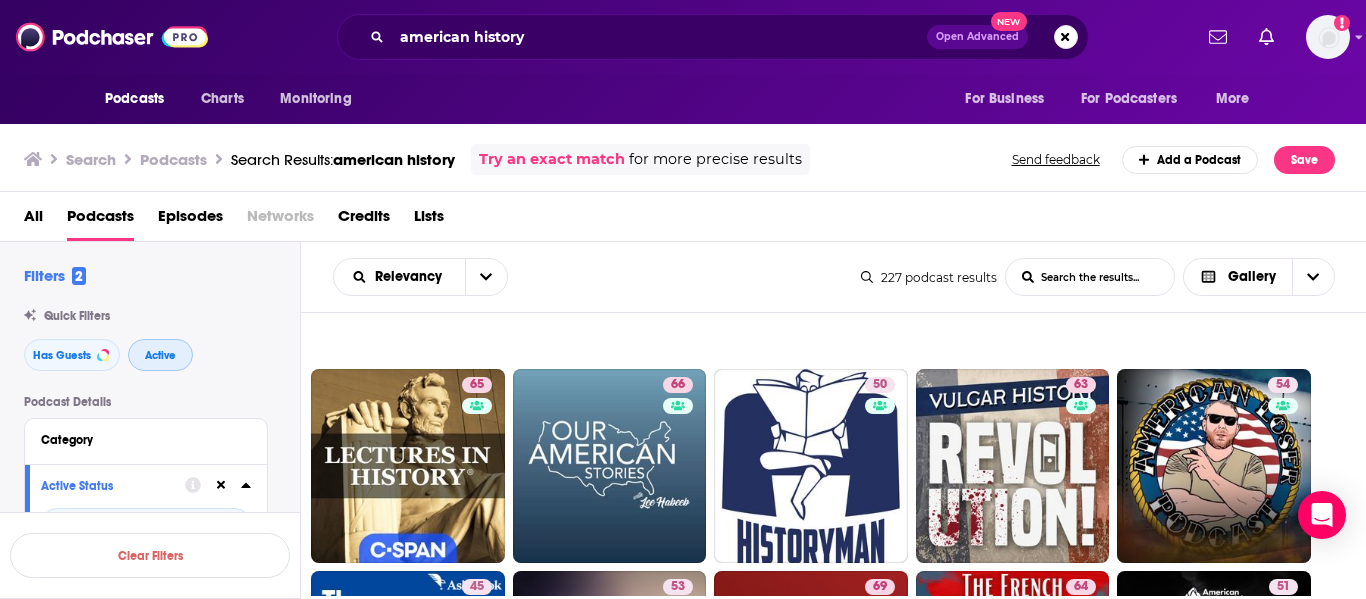 scroll, scrollTop: 577, scrollLeft: 0, axis: vertical 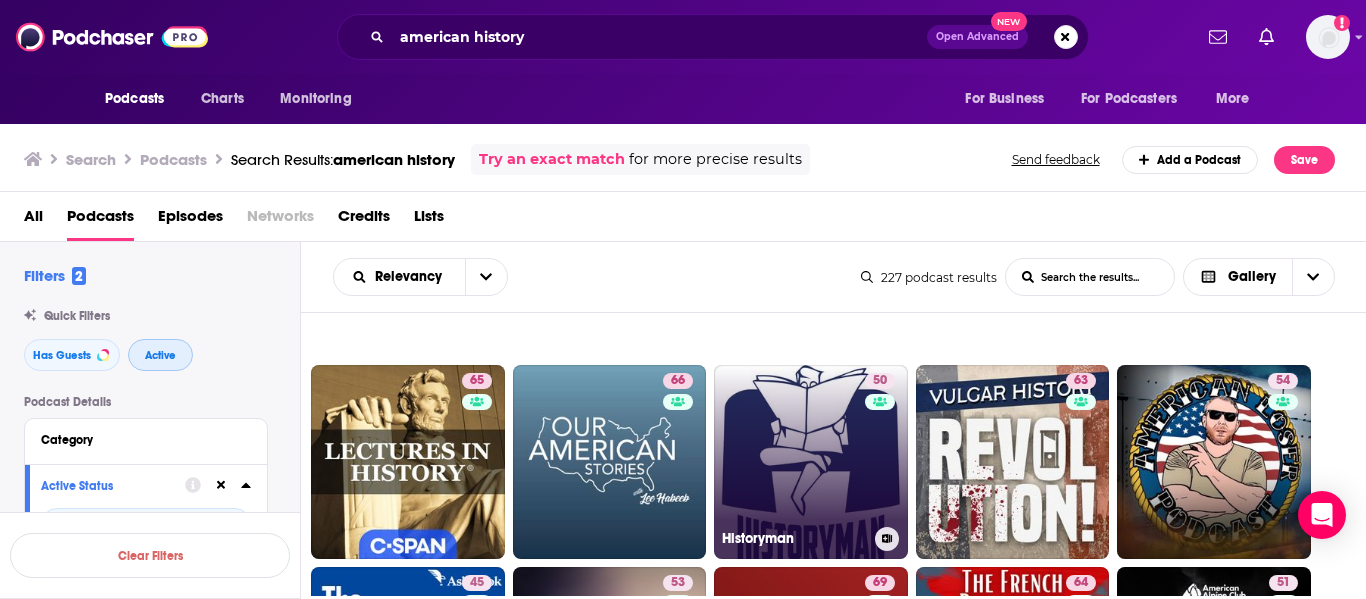 type 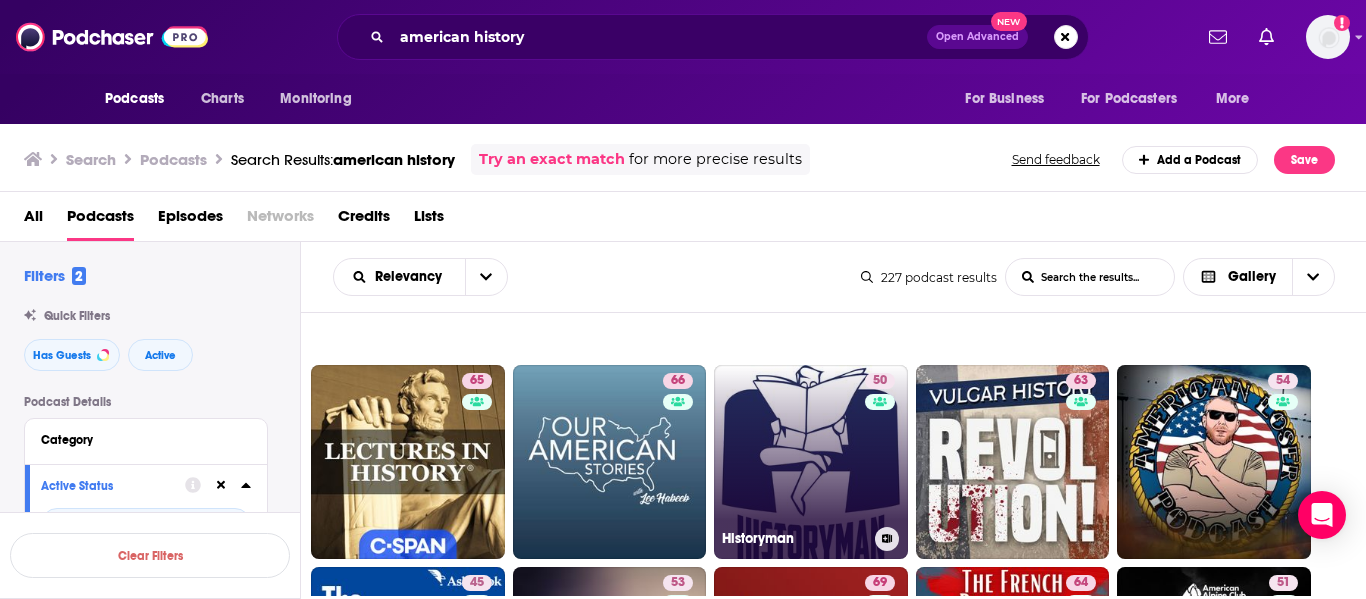 click on "50 Historyman" at bounding box center (811, 462) 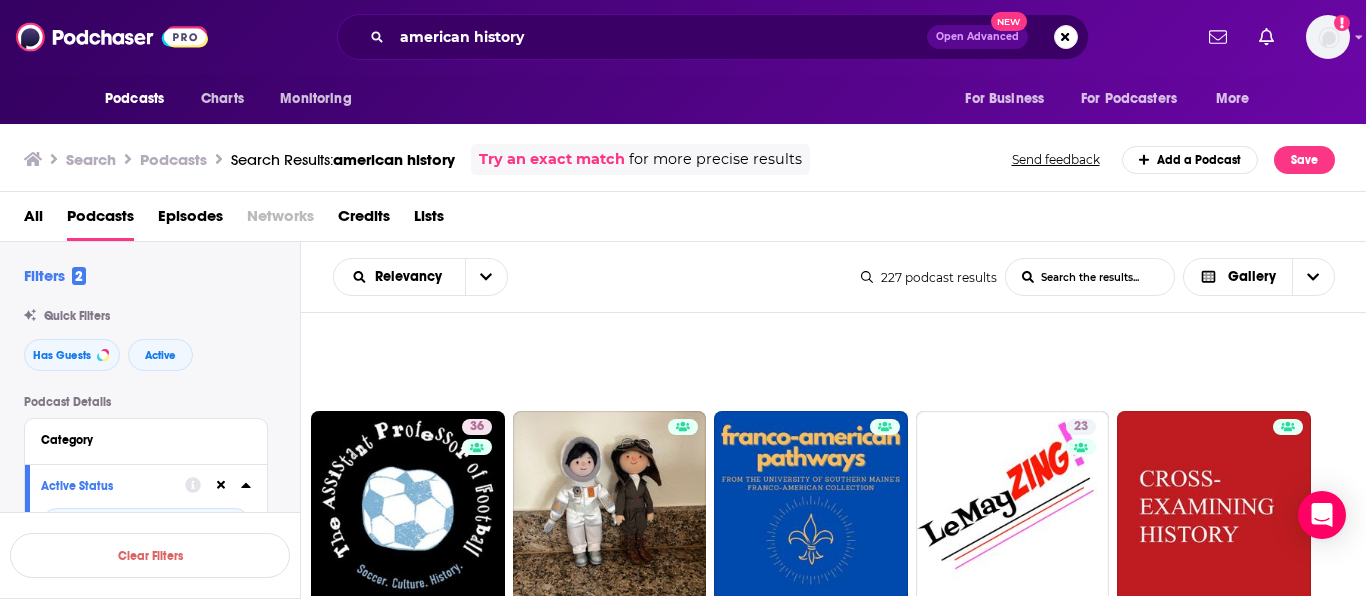 scroll, scrollTop: 1859, scrollLeft: 0, axis: vertical 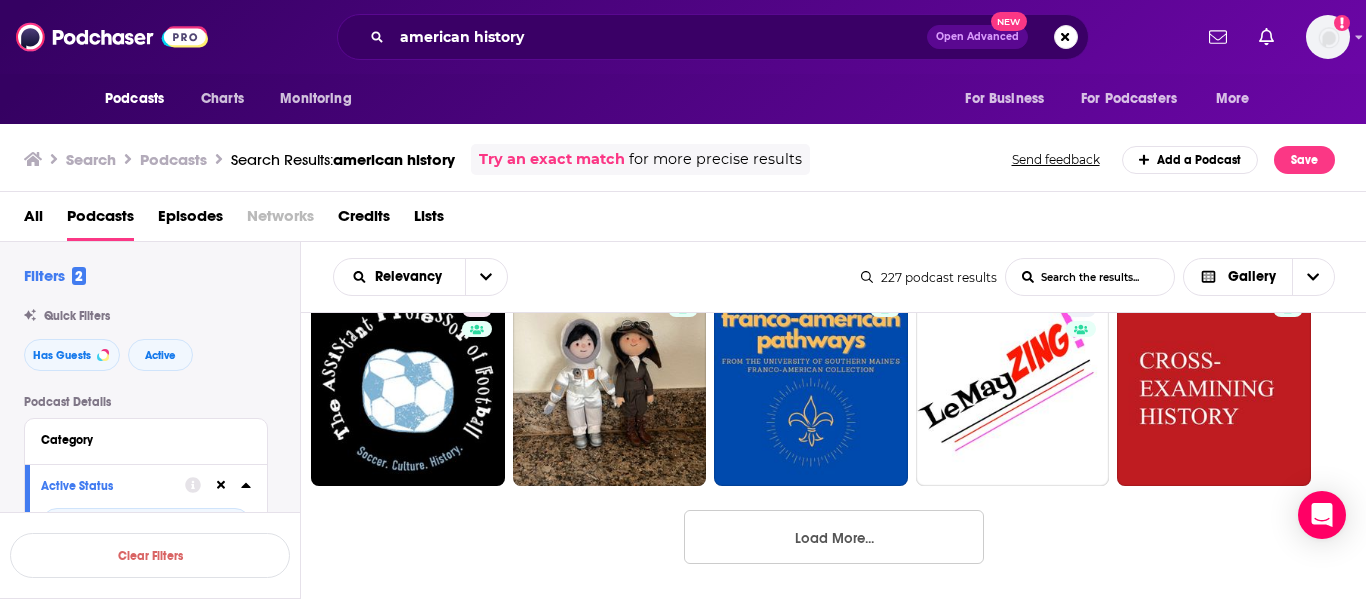 click on "Load More..." at bounding box center (834, 537) 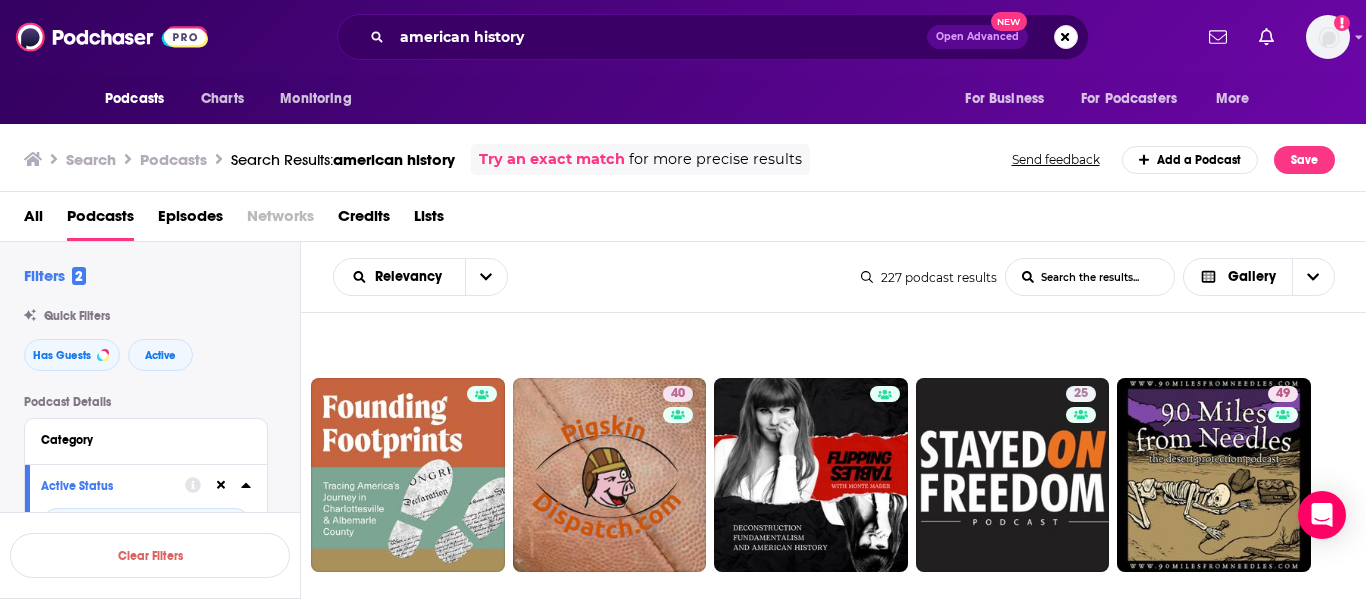 scroll, scrollTop: 3874, scrollLeft: 0, axis: vertical 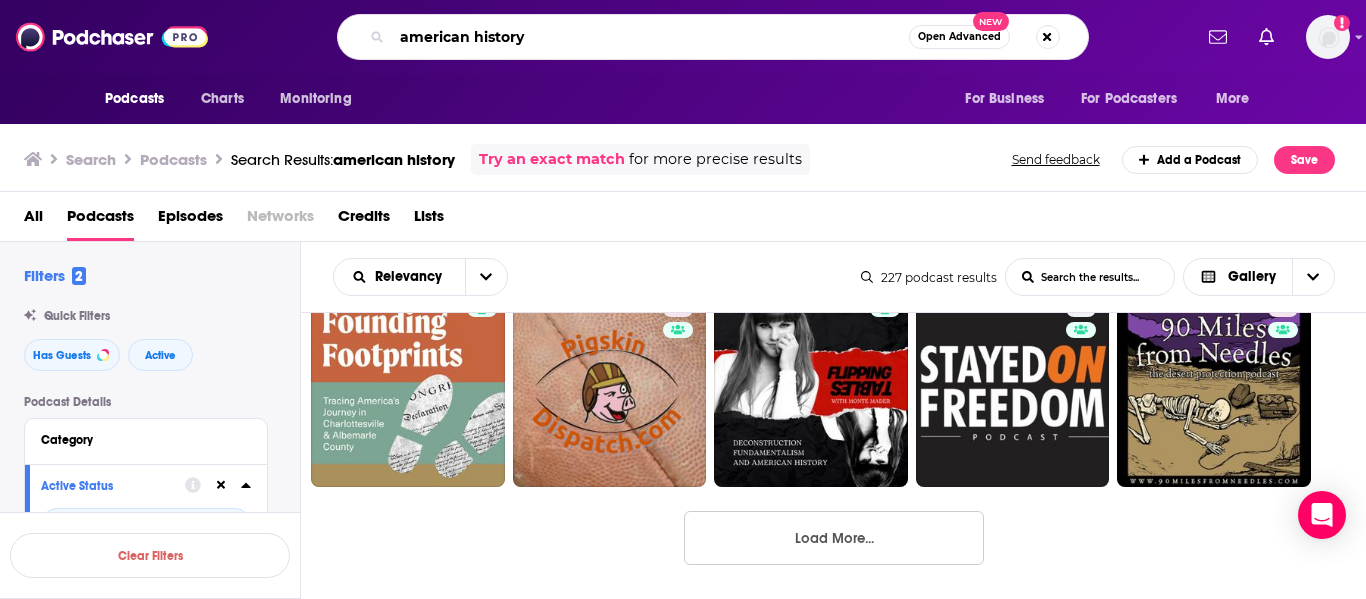 click on "american history" at bounding box center (650, 37) 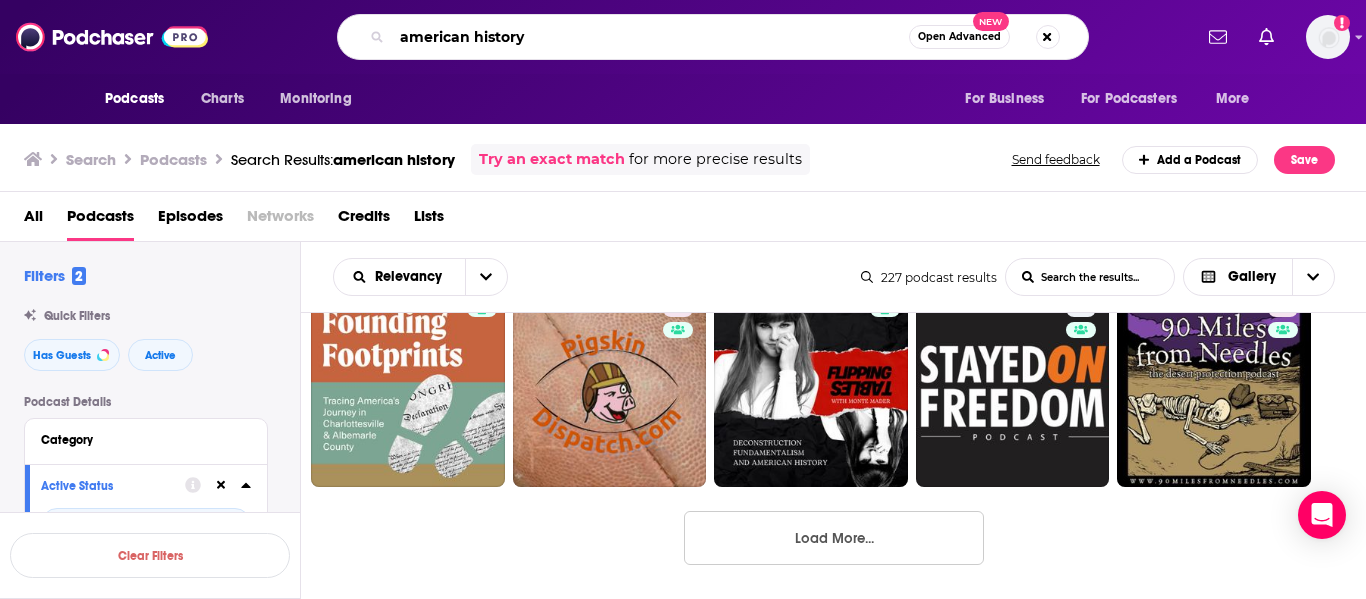 click on "american history" at bounding box center [650, 37] 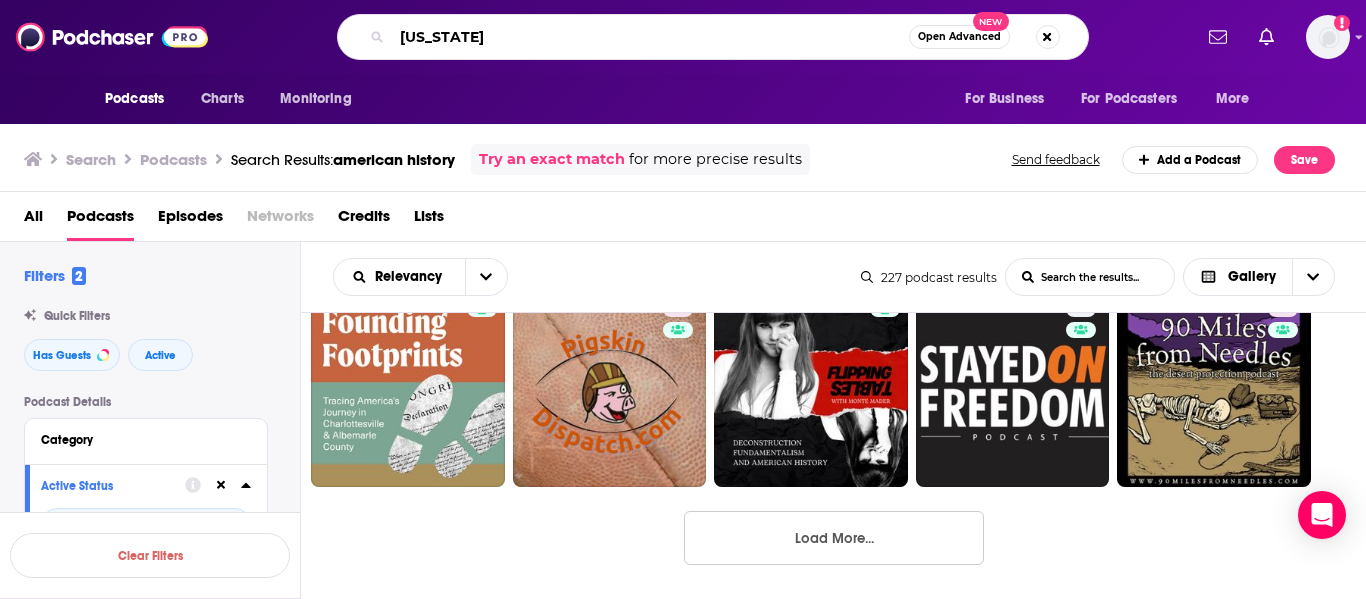 type on "wisconsin" 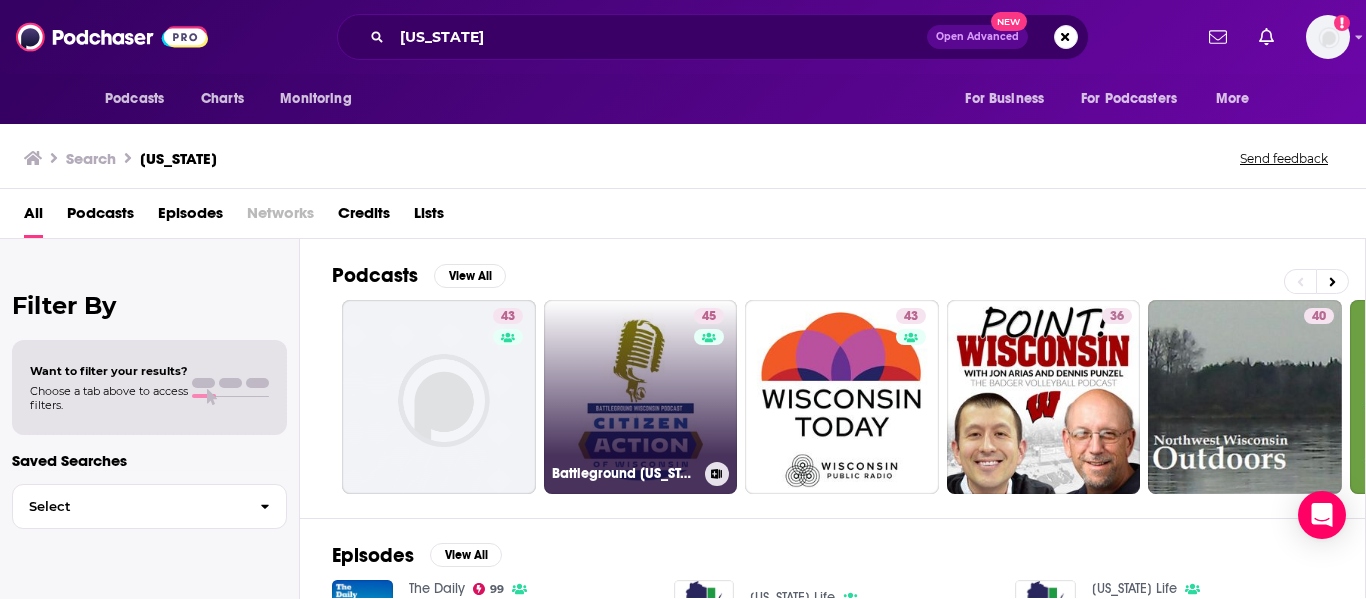 click on "45 Battleground Wisconsin" at bounding box center [641, 397] 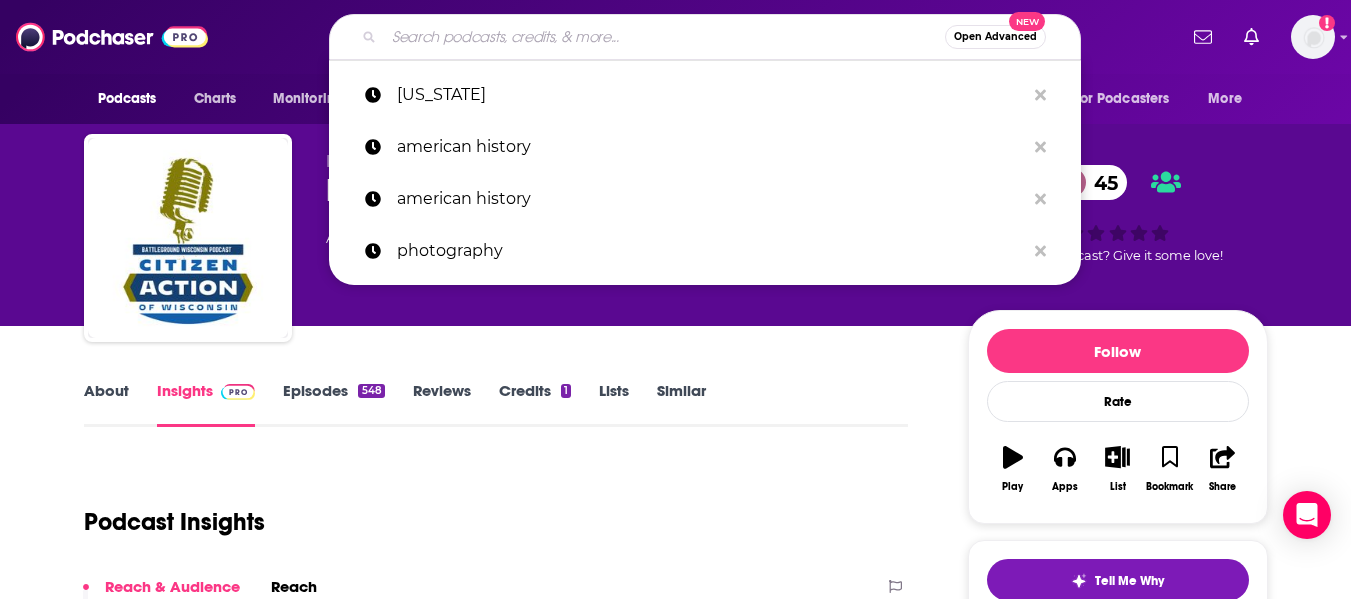 click at bounding box center (664, 37) 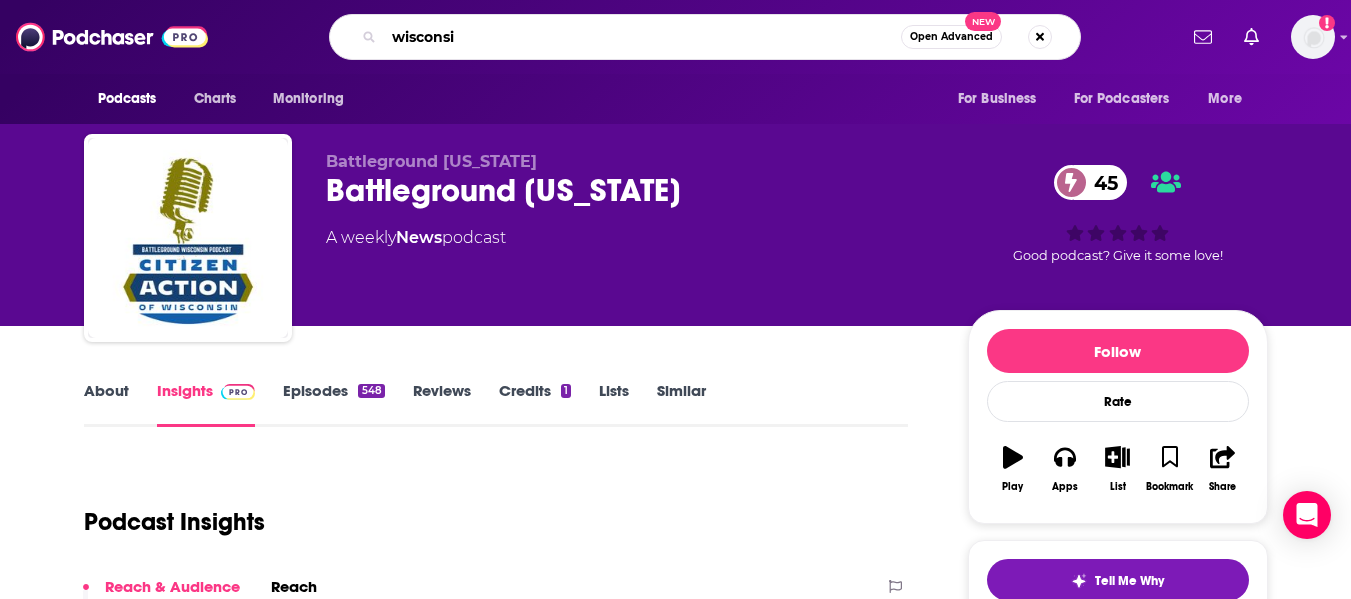 type on "wisconsin" 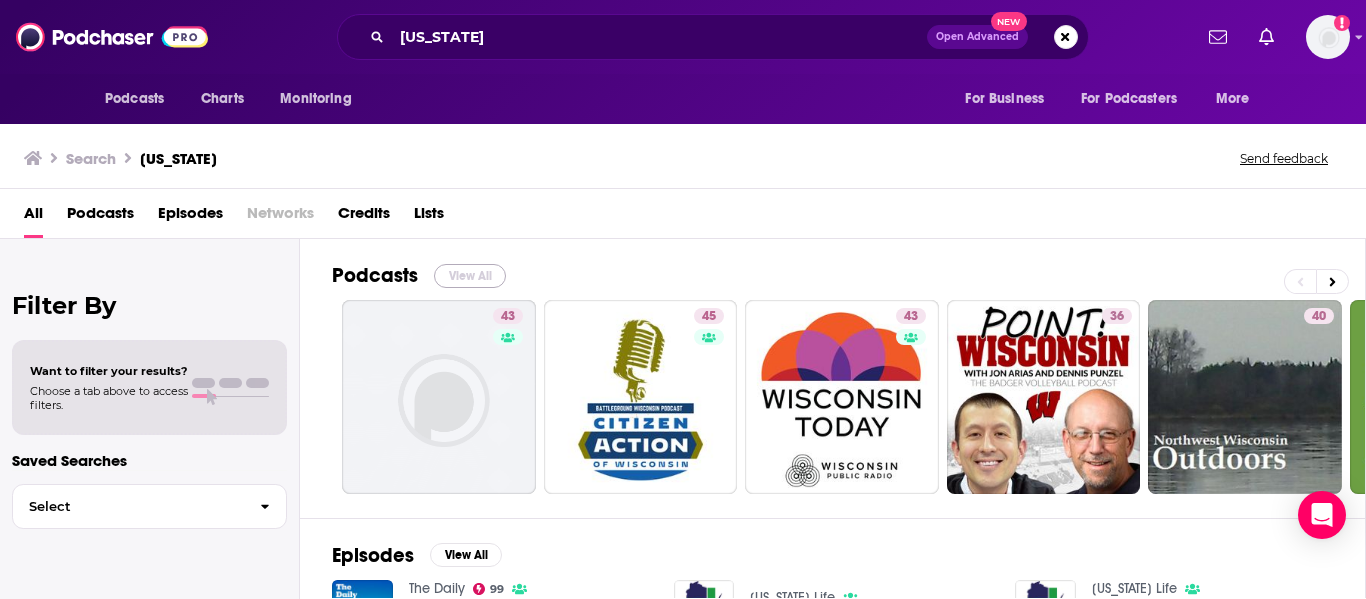 click on "View All" at bounding box center [470, 276] 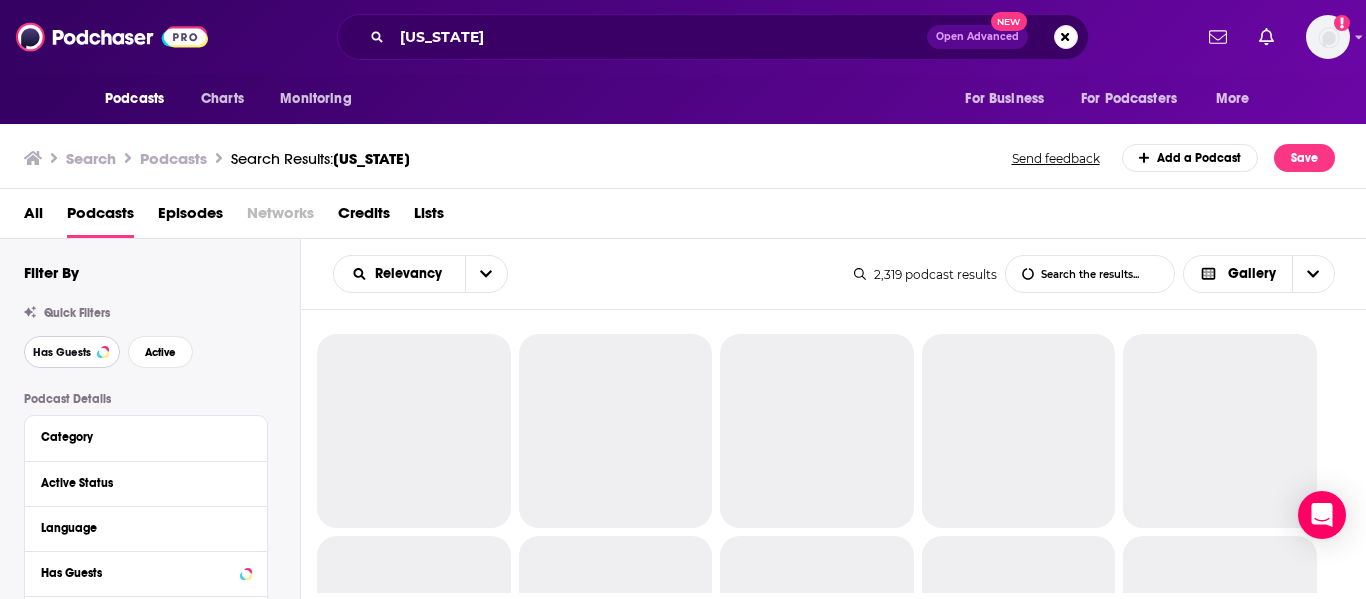 click on "Has Guests" at bounding box center (62, 352) 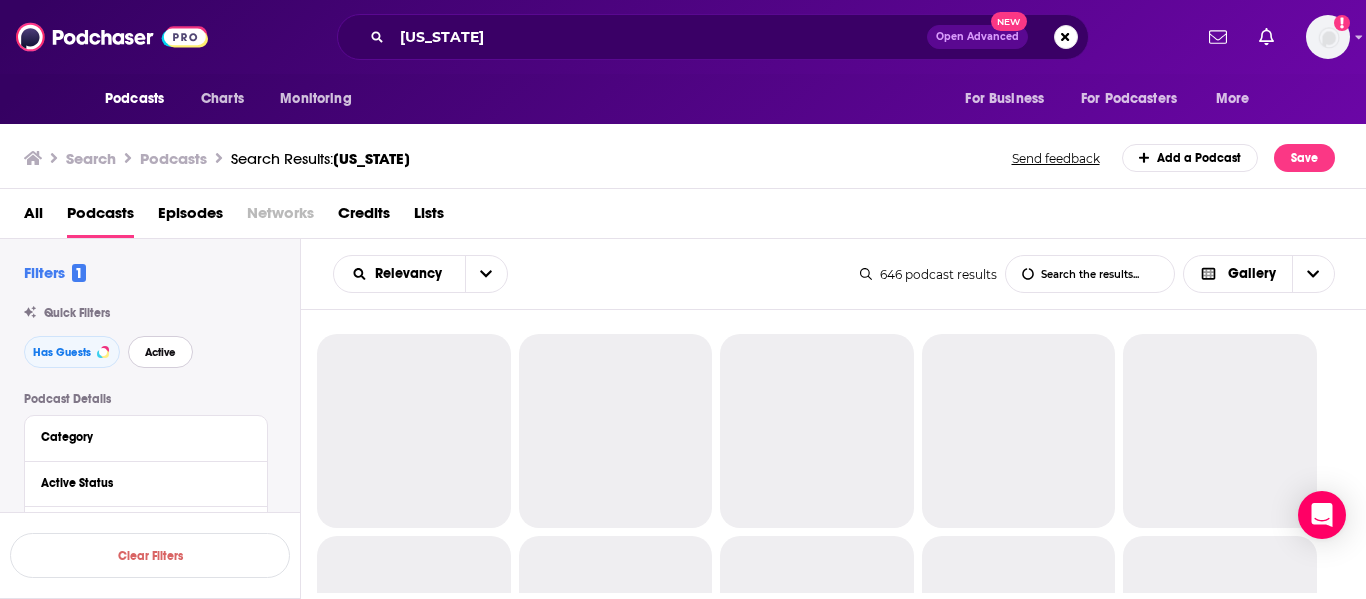 click on "Active" at bounding box center (160, 352) 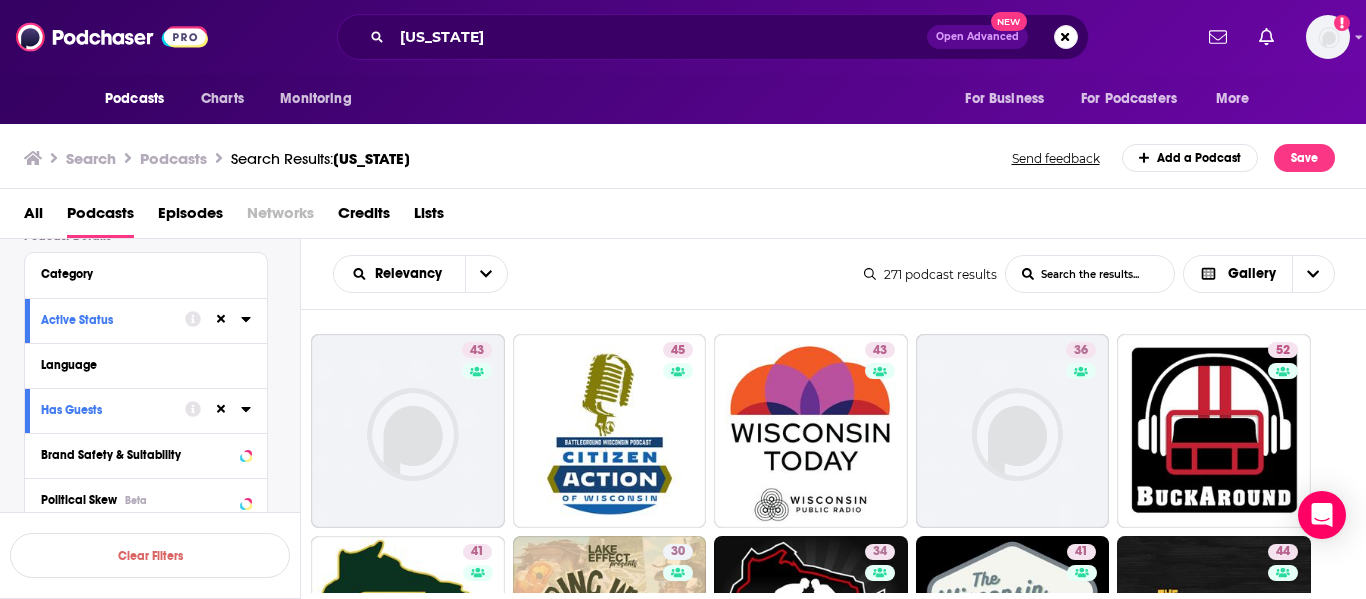 scroll, scrollTop: 164, scrollLeft: 0, axis: vertical 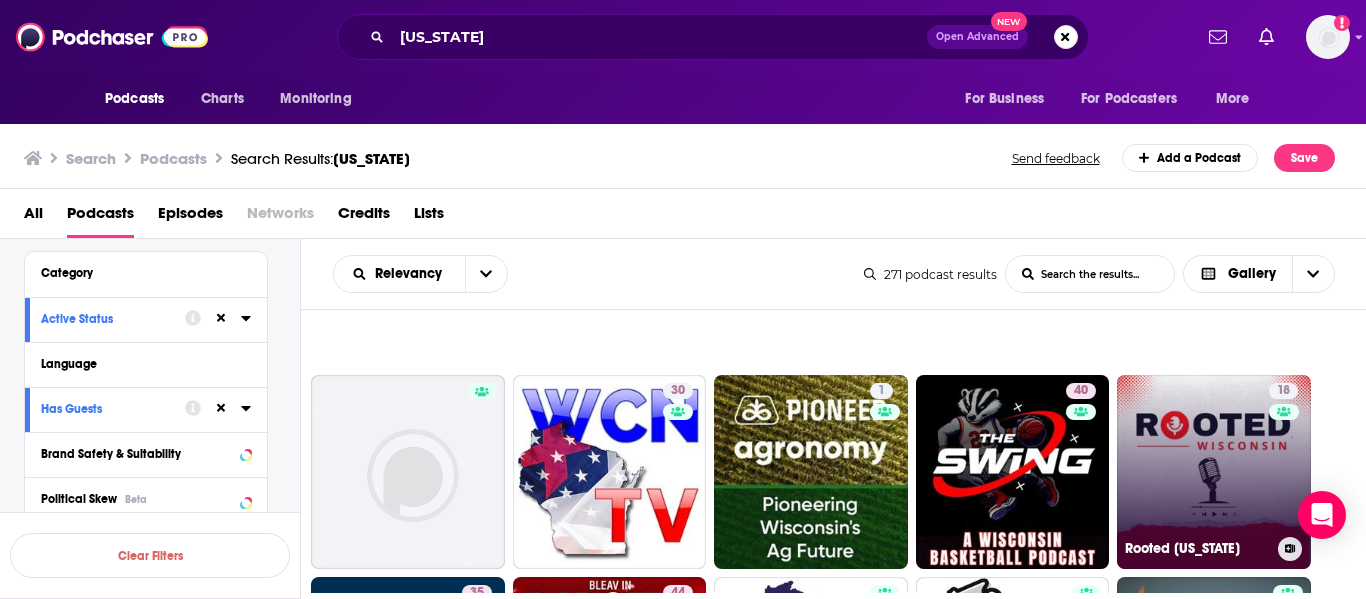 type 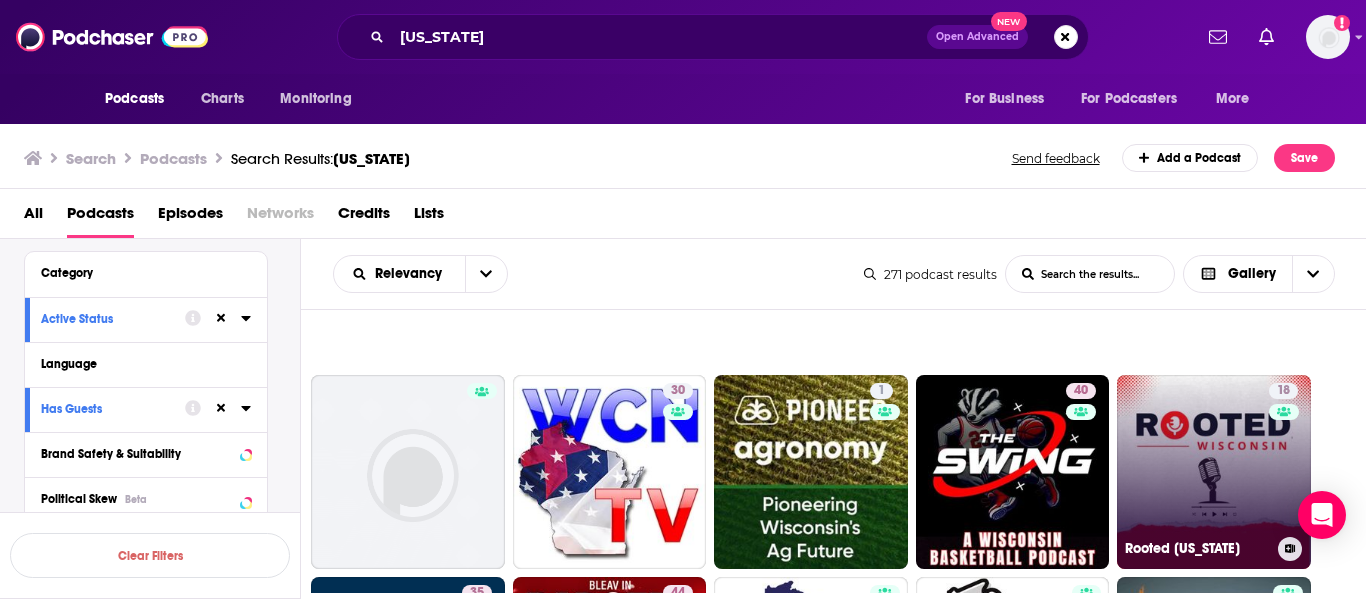 click on "18 Rooted Wisconsin" at bounding box center [1214, 472] 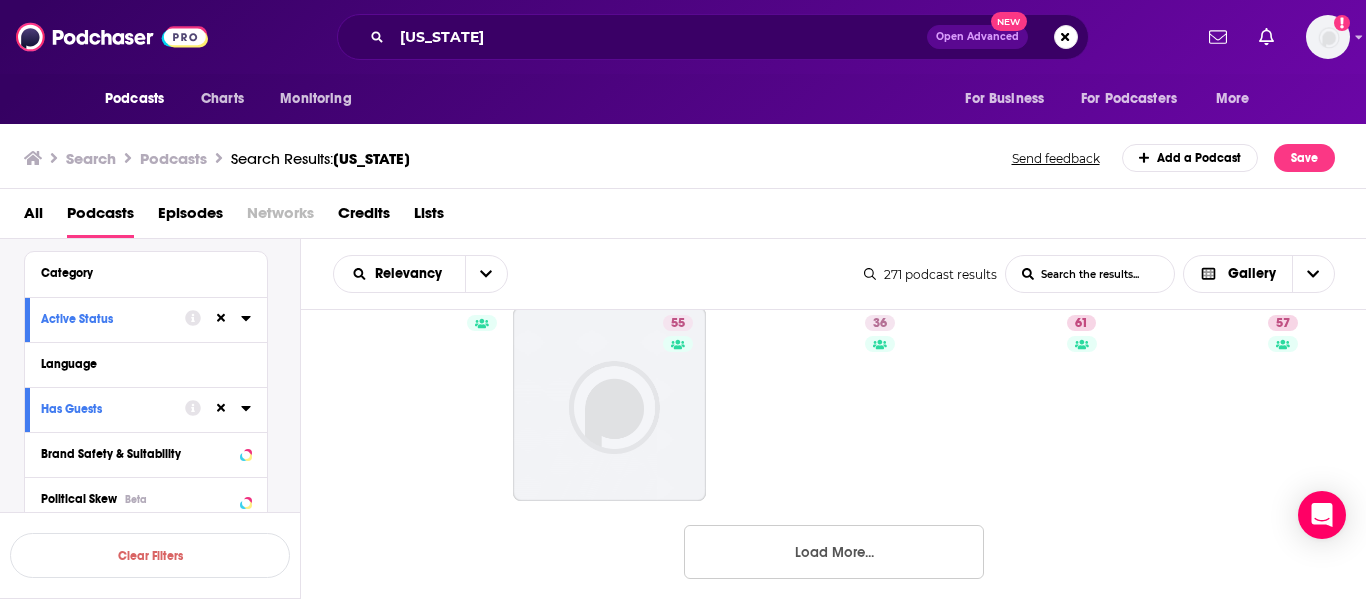 scroll, scrollTop: 1859, scrollLeft: 0, axis: vertical 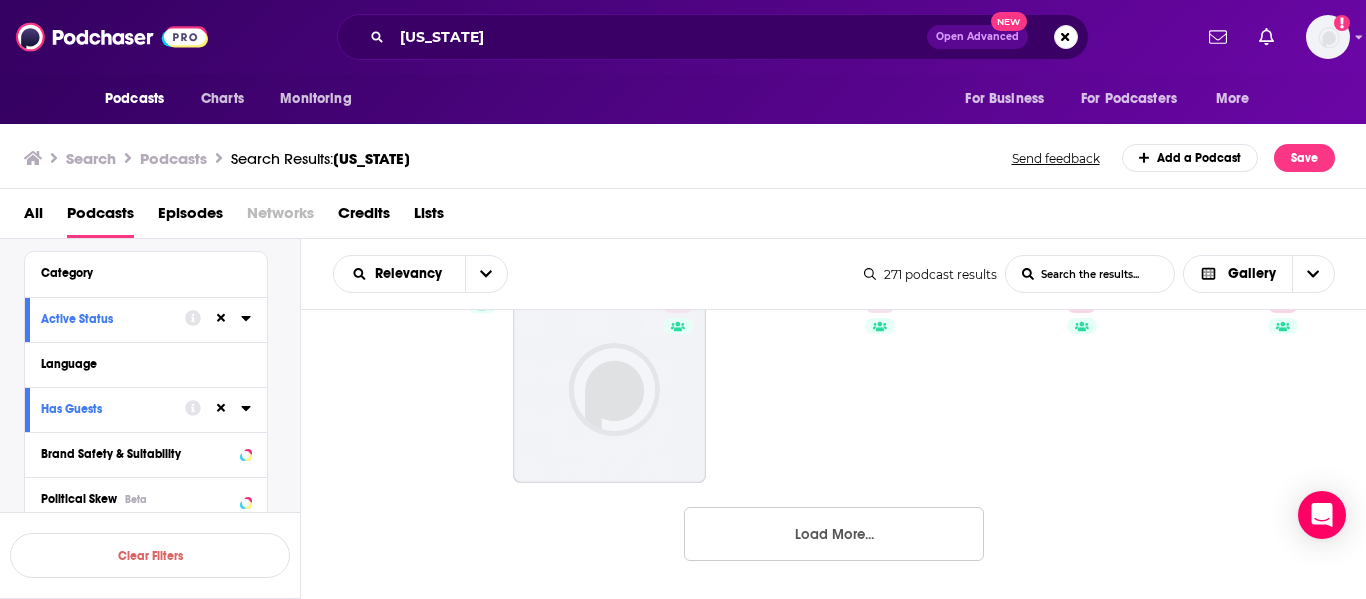 click on "Load More..." at bounding box center (834, 534) 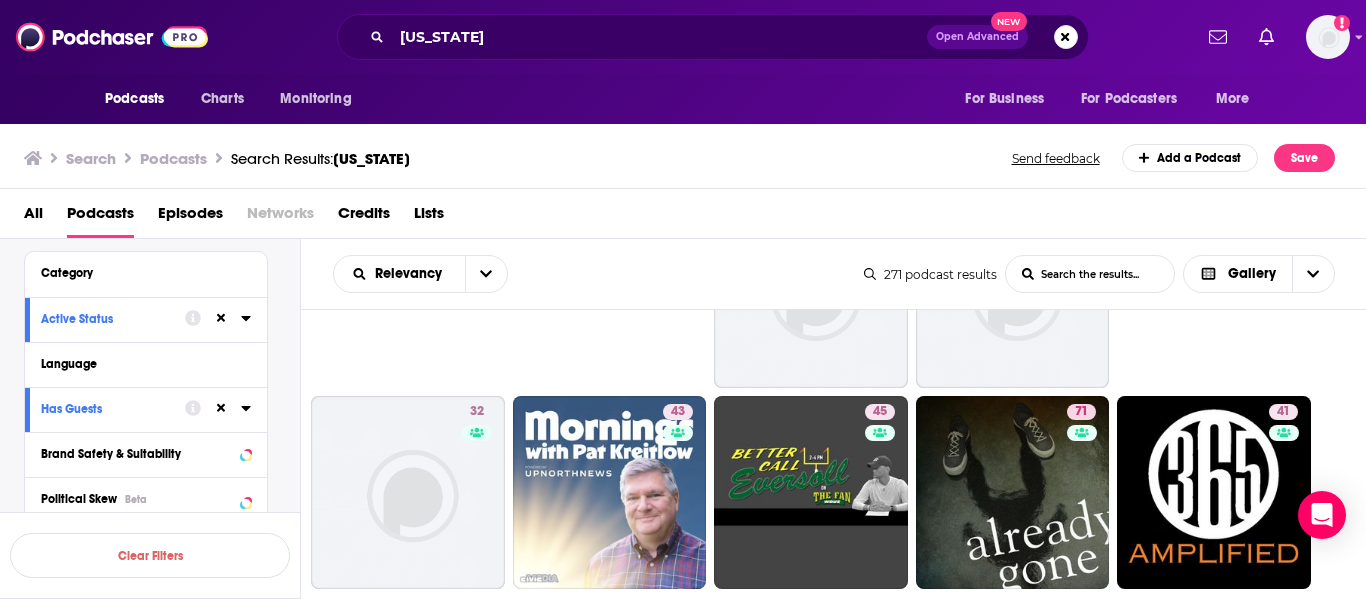 scroll, scrollTop: 2562, scrollLeft: 0, axis: vertical 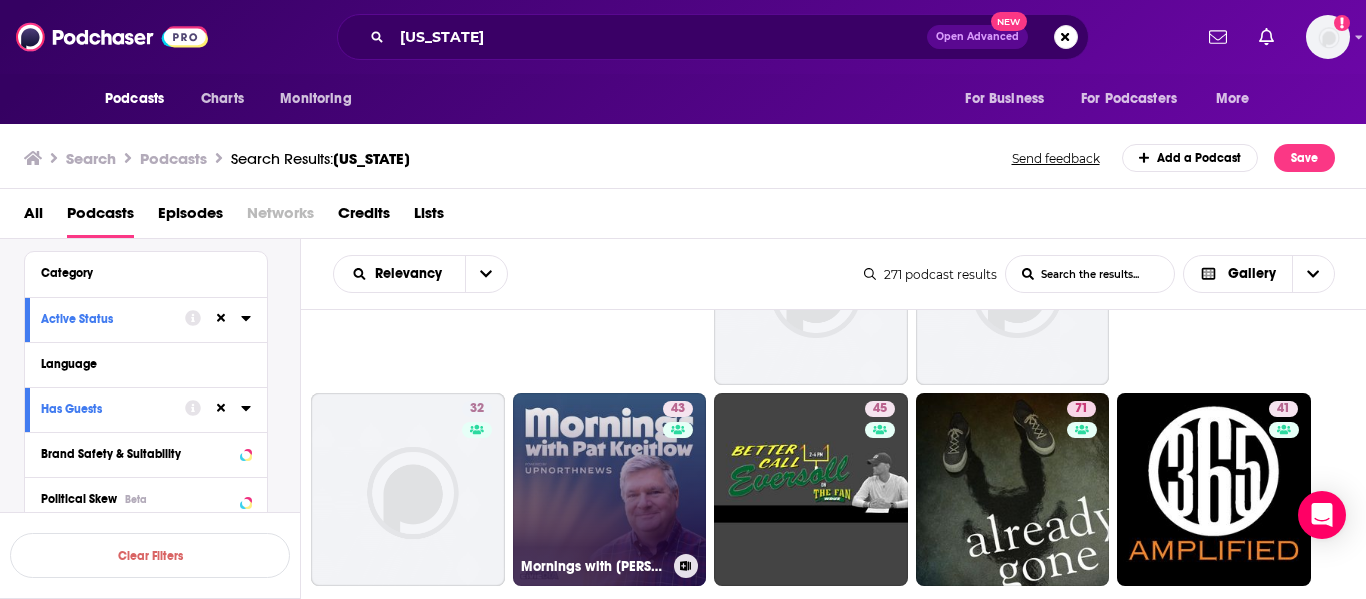 click on "43 Mornings with Pat Kreitlow" at bounding box center (610, 490) 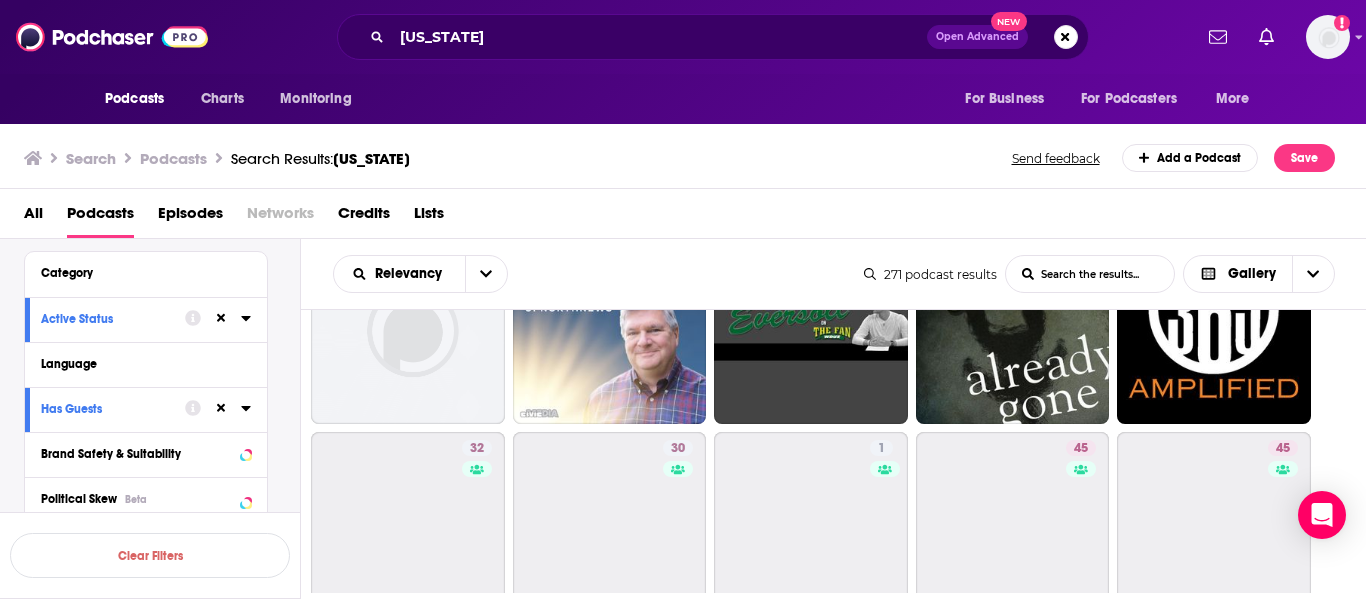 scroll, scrollTop: 2734, scrollLeft: 0, axis: vertical 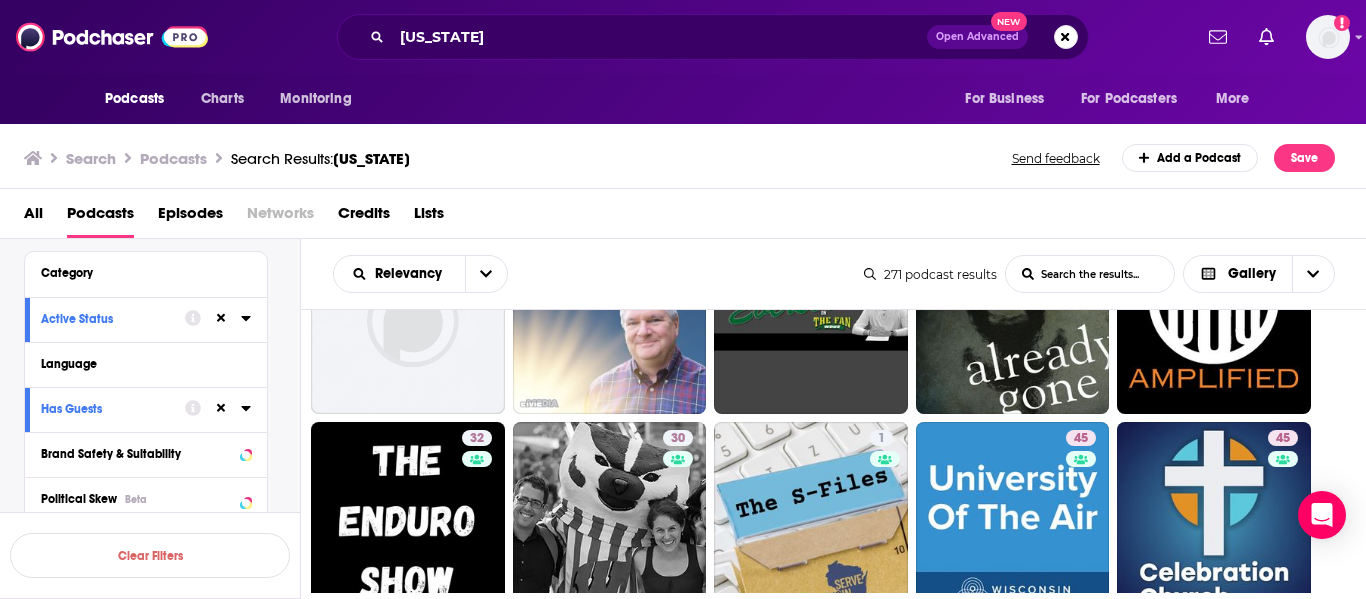 click on "43 45 43 36 52 41 30 34 41 44 54 52 29 24 36 30 1 40 18 35 44 20 61 5 2 55 36 61 57 68 27 44 44 38 31 41 43 47 57 28 3 16 4 32 43 45 71 41 32 30 1 45 45 22 42 26 41 45 7 42 6 17 36 32 43 33 31 28 47 30 21 4" at bounding box center (845, -389) 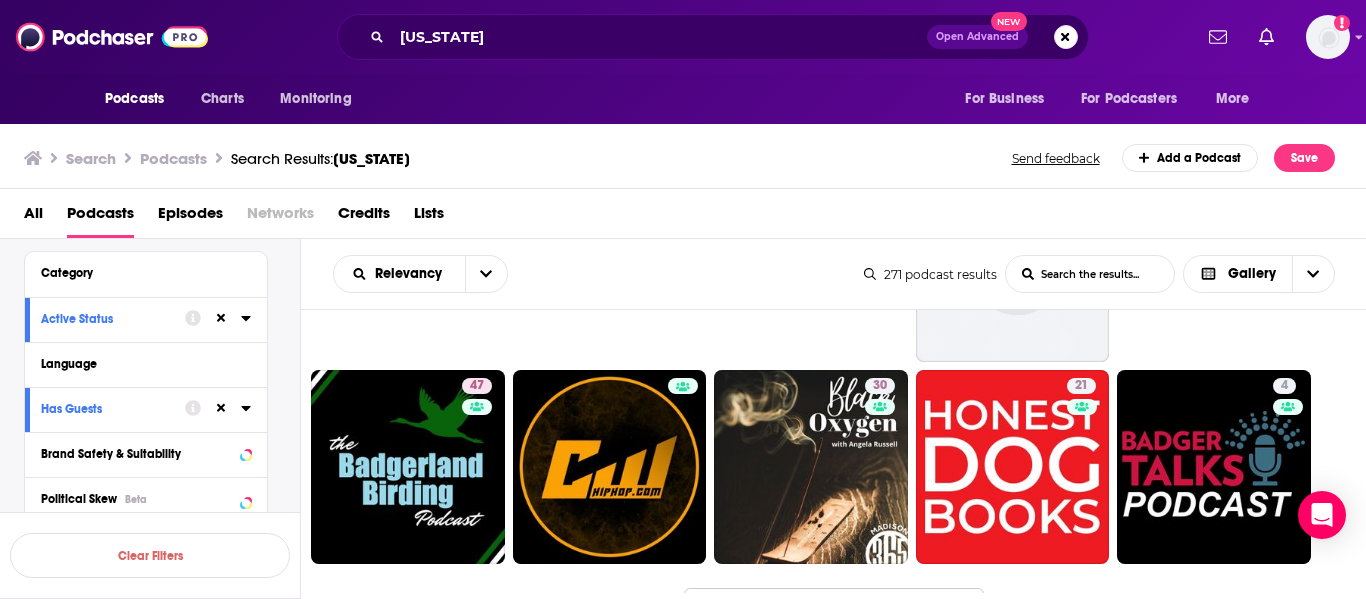 scroll, scrollTop: 3874, scrollLeft: 0, axis: vertical 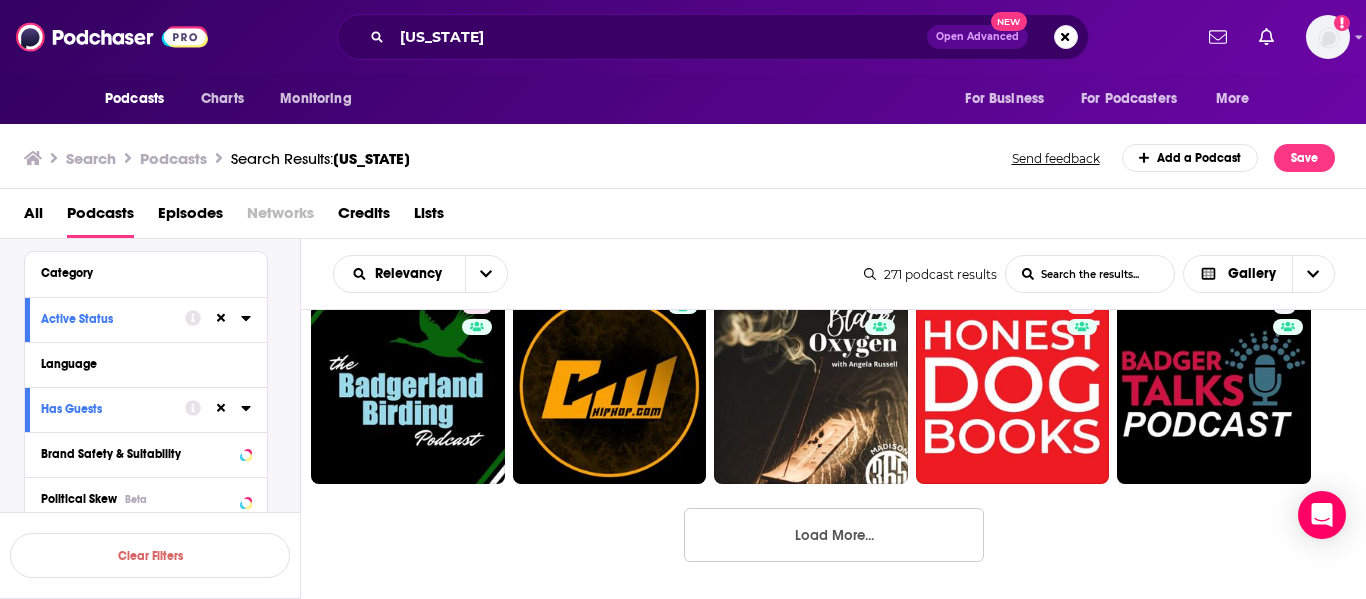 click on "Load More..." at bounding box center (834, 535) 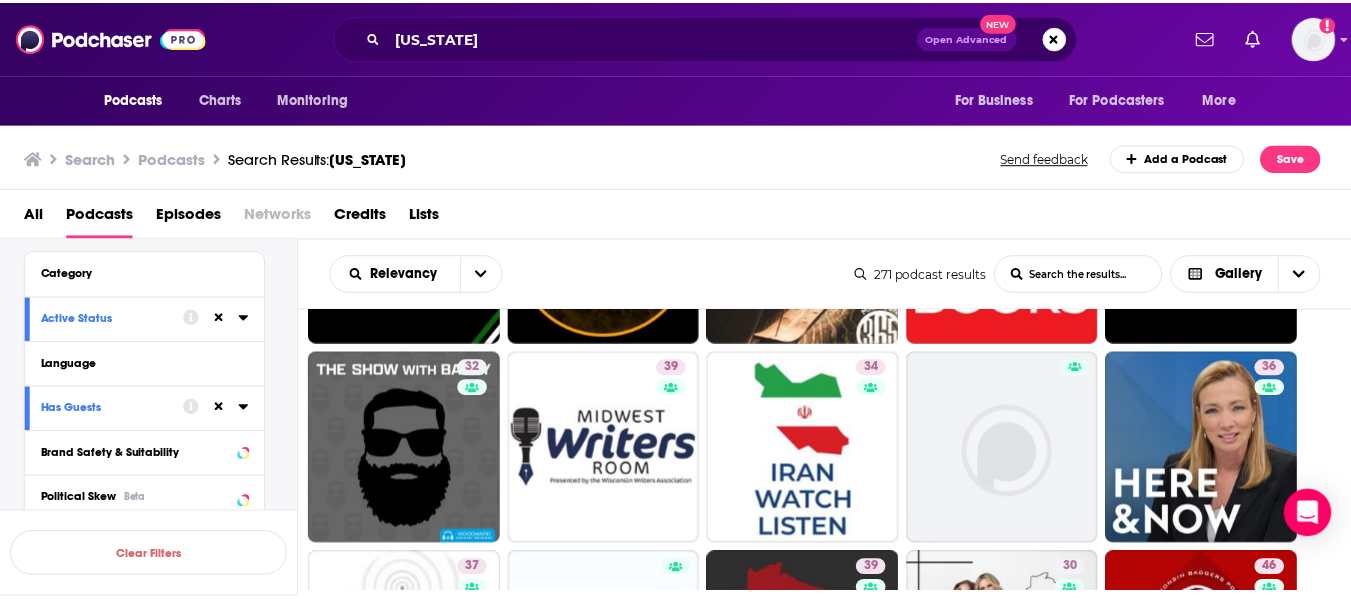 scroll, scrollTop: 4016, scrollLeft: 0, axis: vertical 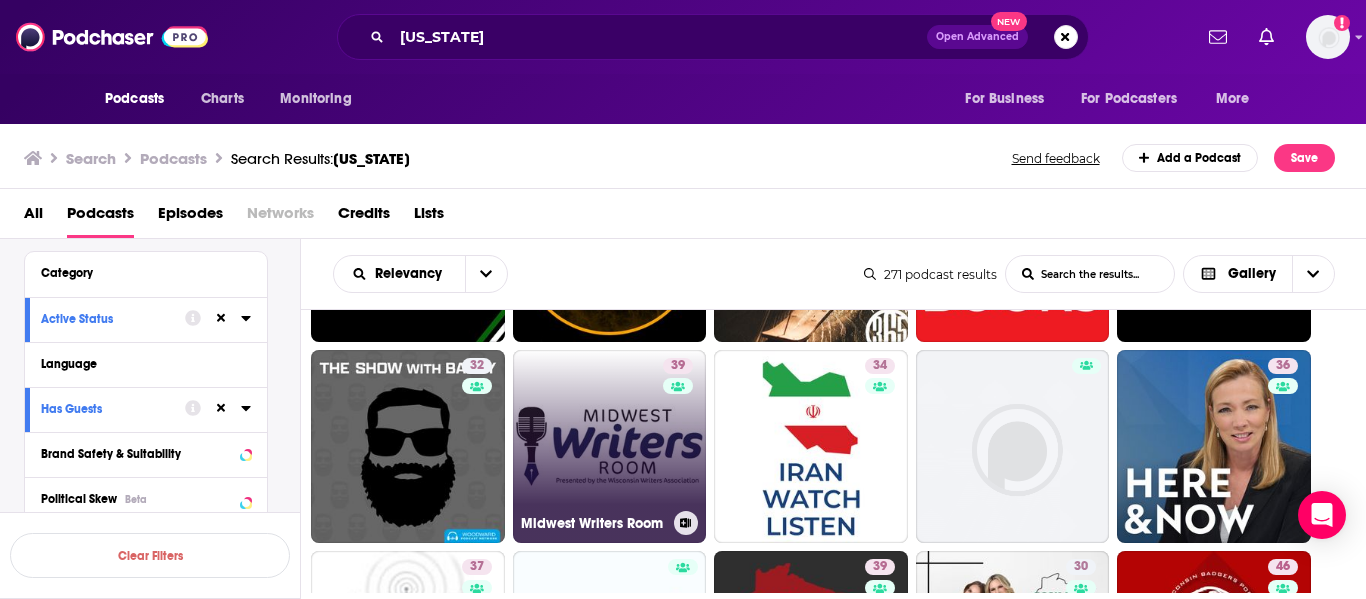 click on "39 Midwest Writers Room" at bounding box center [610, 447] 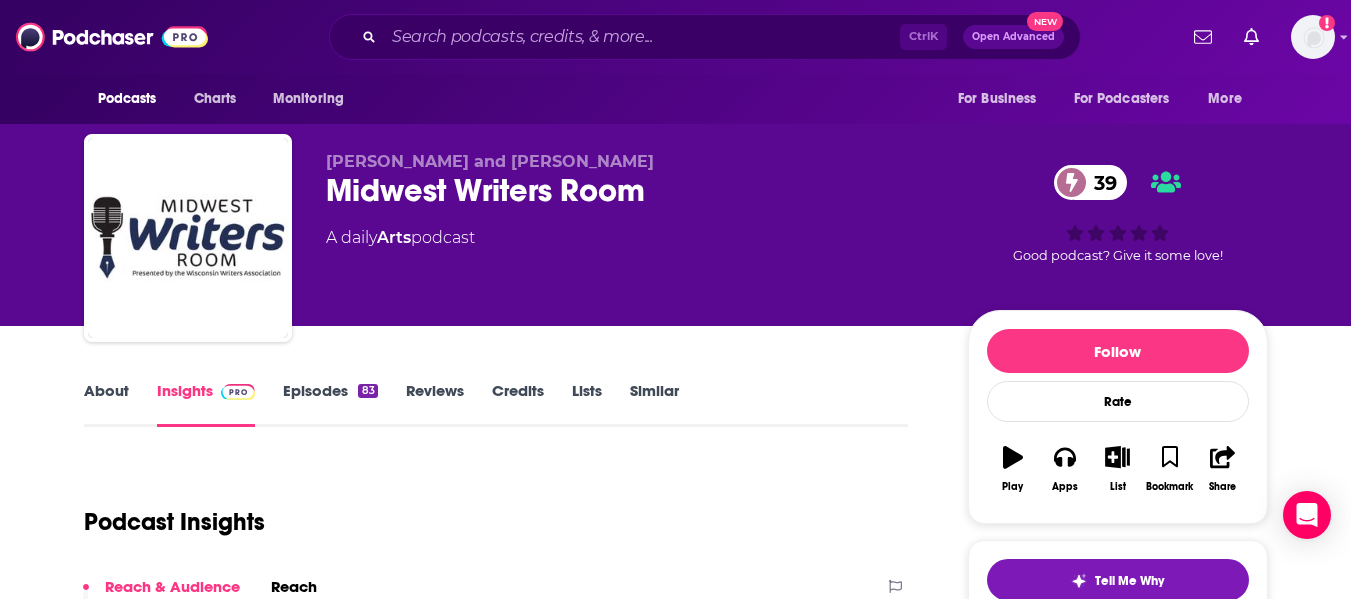 click on "About" at bounding box center (106, 404) 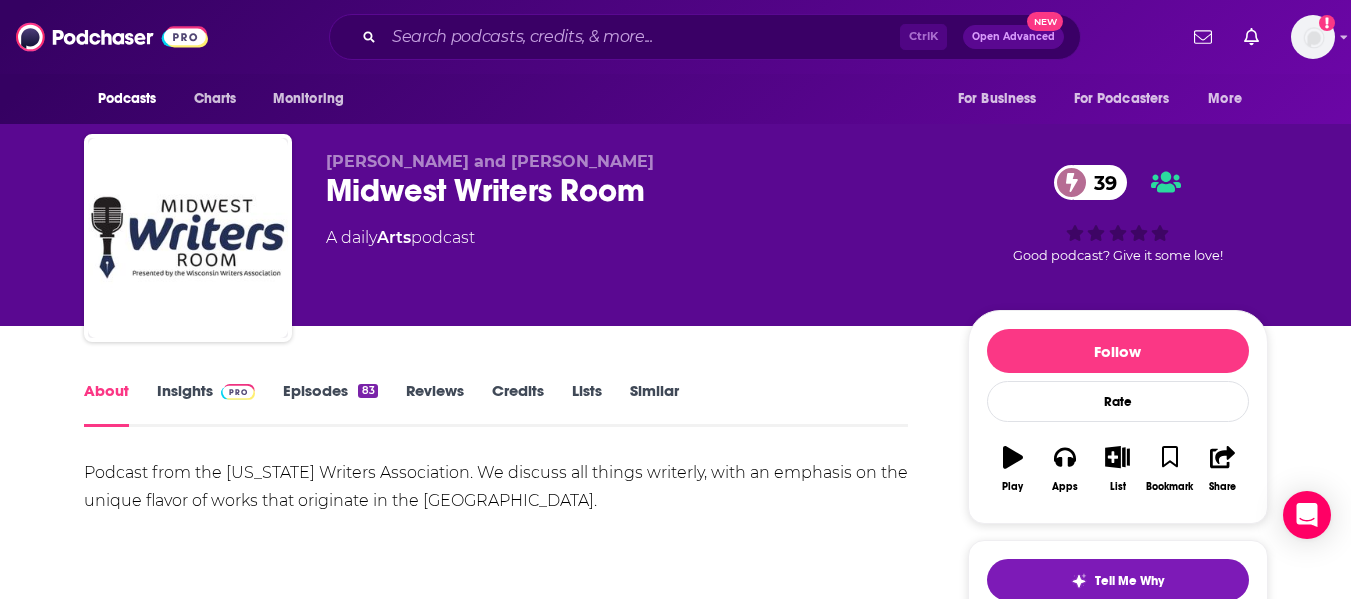 click on "About Insights Episodes 83 Reviews Credits Lists Similar Podcast from the Wisconsin Writers Association. We discuss all things writerly, with an emphasis on the unique flavor of works that originate in the Midwest. Show More Creators & Guests We don't know anything about the creators of this podcast yet . You can   add them yourself   so they can be credited for this and other podcasts. Recent Episodes View All Chapter Break with Amanda Zieba Jun 24th, 2025 Chapter Break with Christopher Micklos Jun 24th, 2025 Season 3, Ep. 11 - Tricia Quinnies, June 2025 Jun 16th, 2025 View All Episodes Podcast Reviews This podcast hasn't been reviewed yet. You can  add a review   to show others what you thought. Mentioned In These Lists There are no lists that include  "Midwest Writers Room" . You can    add this podcast   to a new or existing list. Host or manage this podcast? Claim This Podcast Do you host or manage this podcast? Claim and edit this page to your liking. Refresh Feed Are we missing an episode or update? 83" at bounding box center [675, 1186] 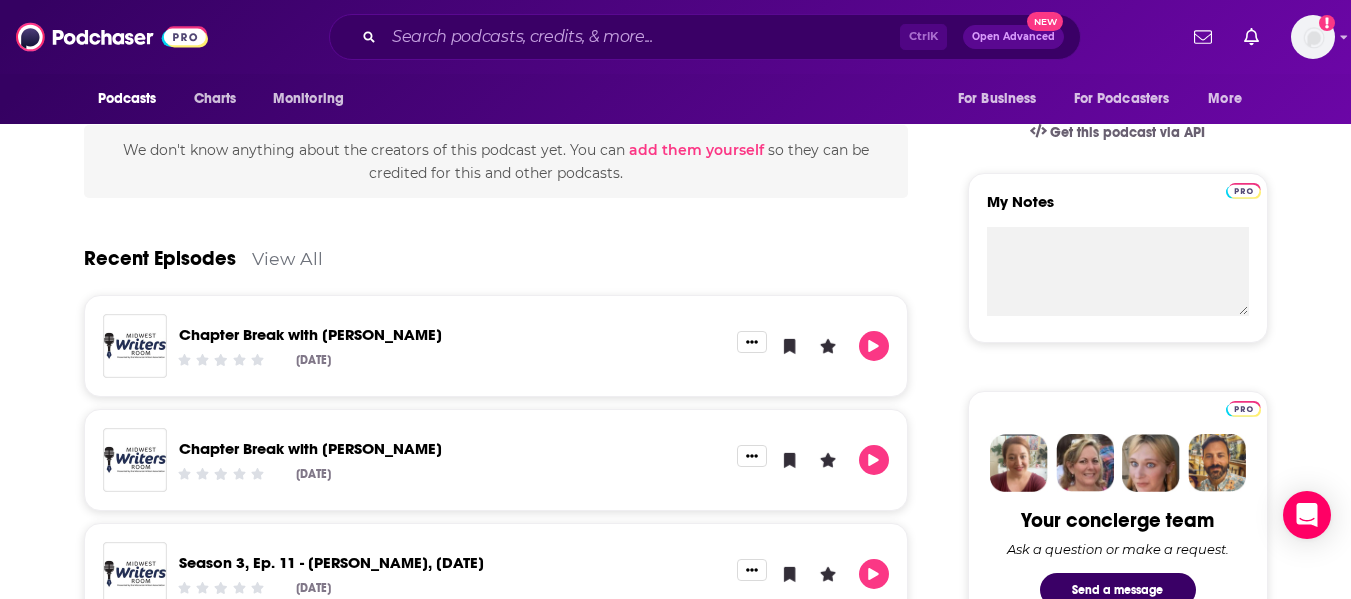 scroll, scrollTop: 0, scrollLeft: 0, axis: both 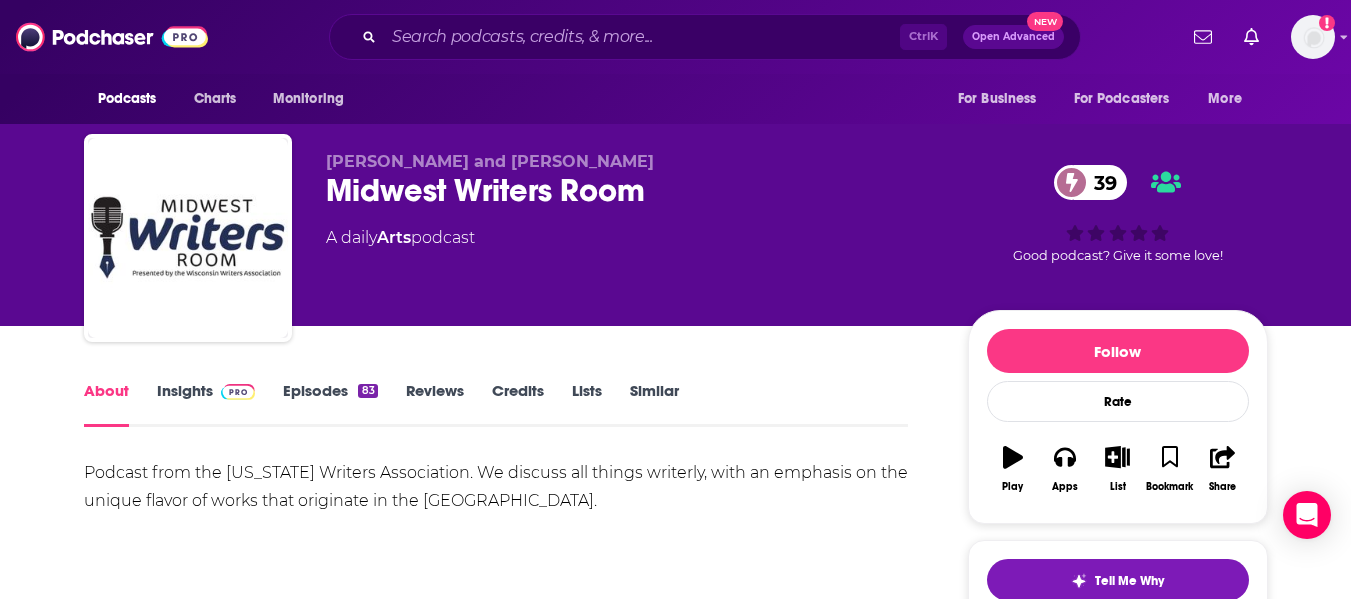 click on "Midwest Writers Room 39" at bounding box center [631, 190] 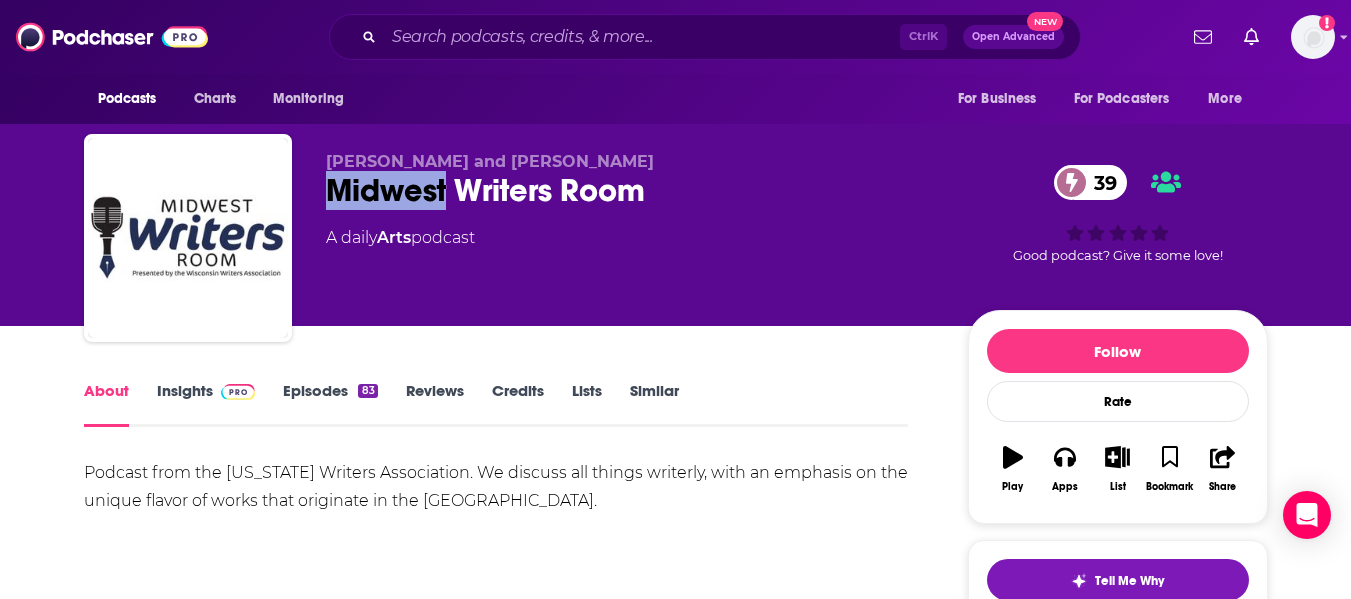 click on "Midwest Writers Room 39" at bounding box center [631, 190] 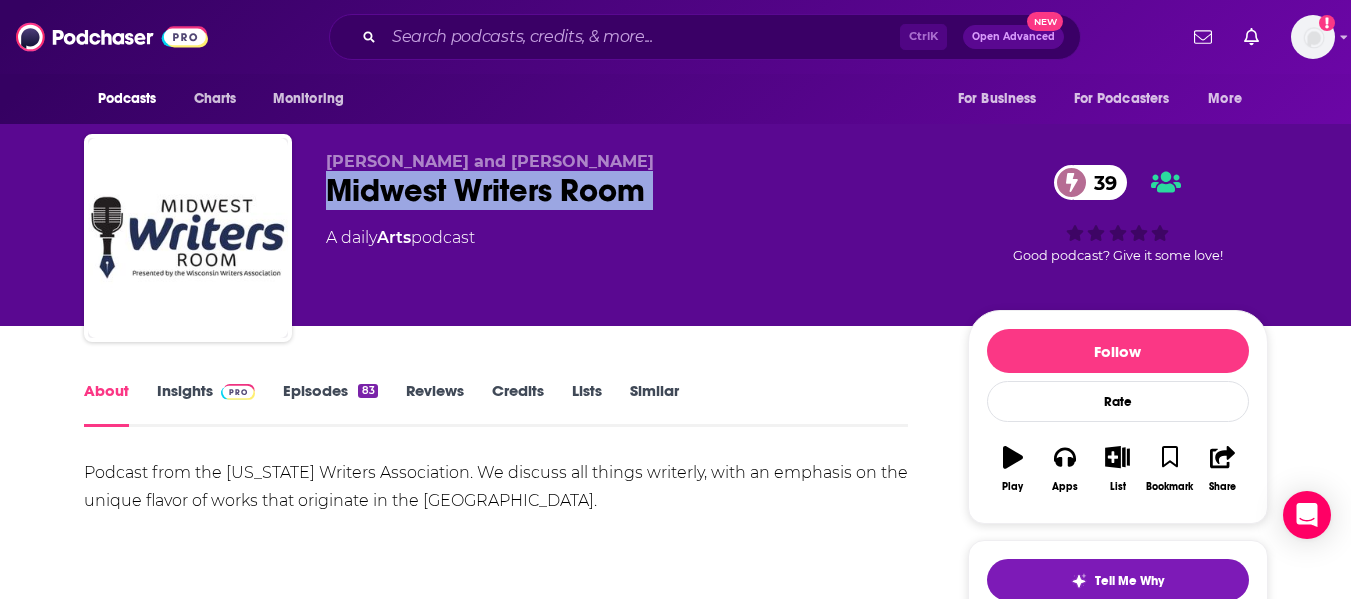 click on "Midwest Writers Room 39" at bounding box center [631, 190] 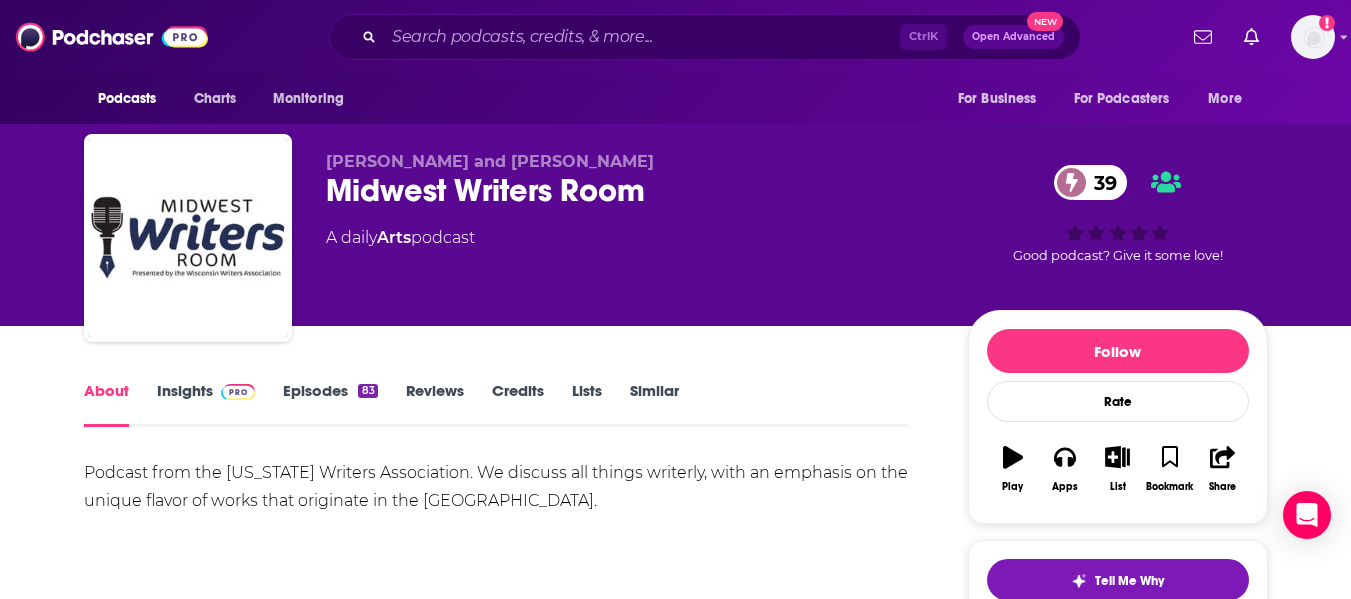 click on "Luella and Ken   Midwest Writers Room 39 A   daily  Arts  podcast 39 Good podcast? Give it some love!" at bounding box center (676, 242) 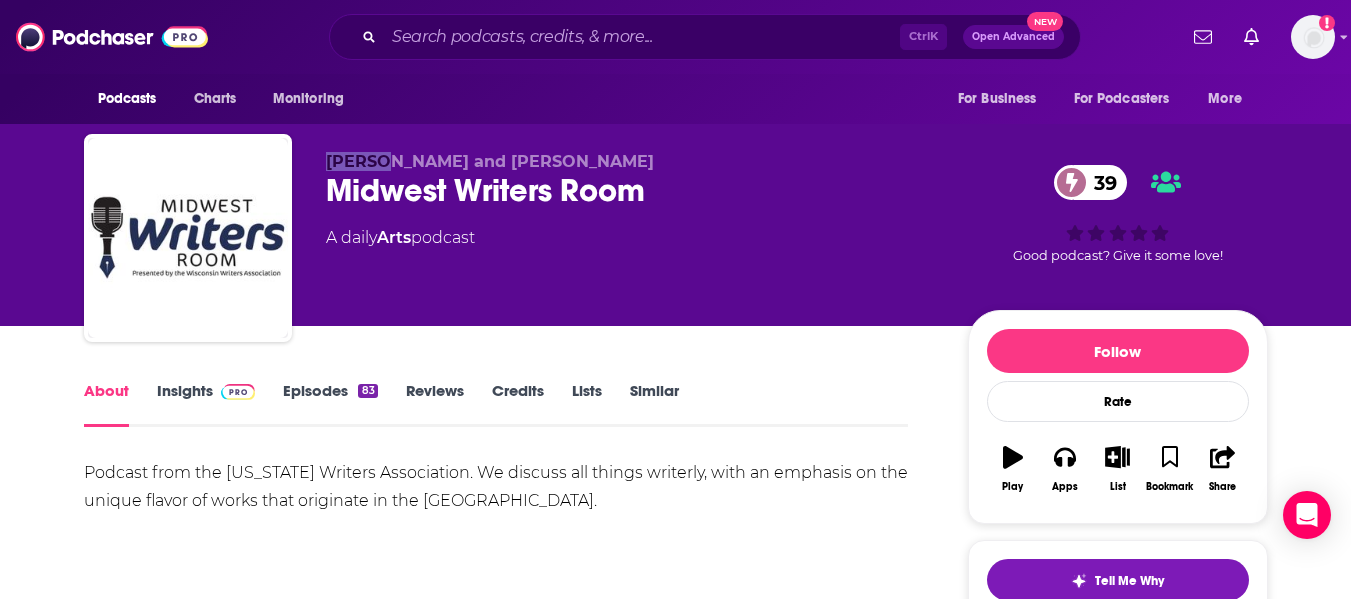 click on "Luella and Ken   Midwest Writers Room 39 A   daily  Arts  podcast 39 Good podcast? Give it some love!" at bounding box center (676, 242) 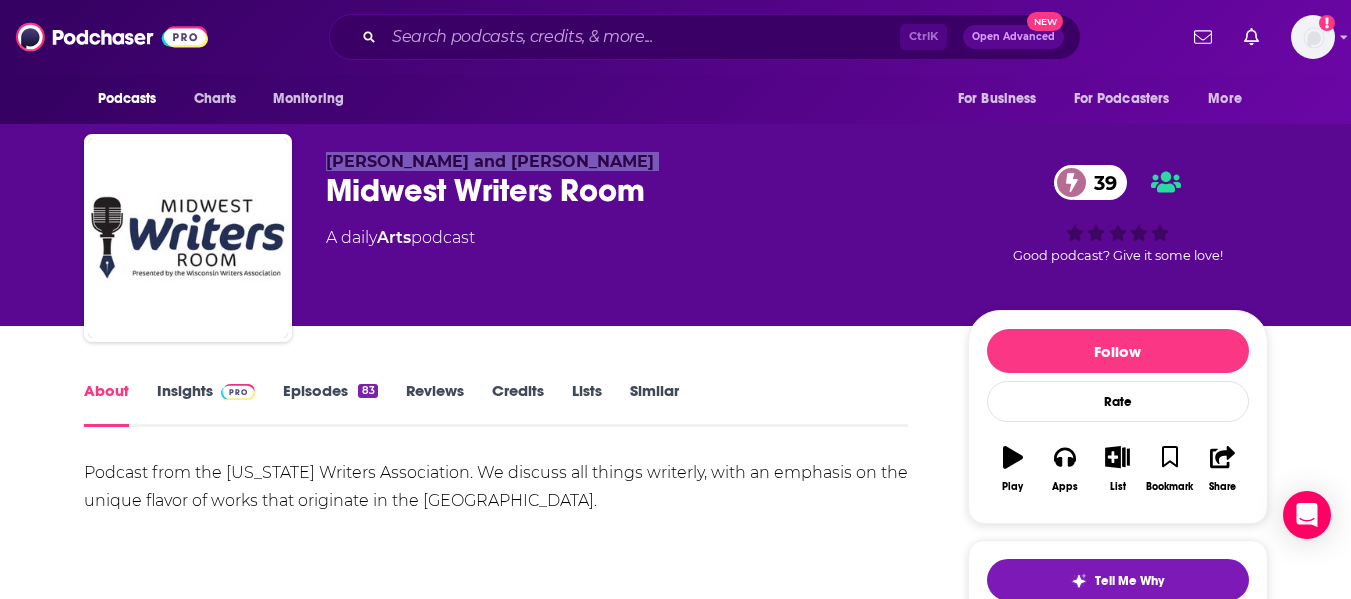 click on "Luella and Ken   Midwest Writers Room 39 A   daily  Arts  podcast 39 Good podcast? Give it some love!" at bounding box center [676, 242] 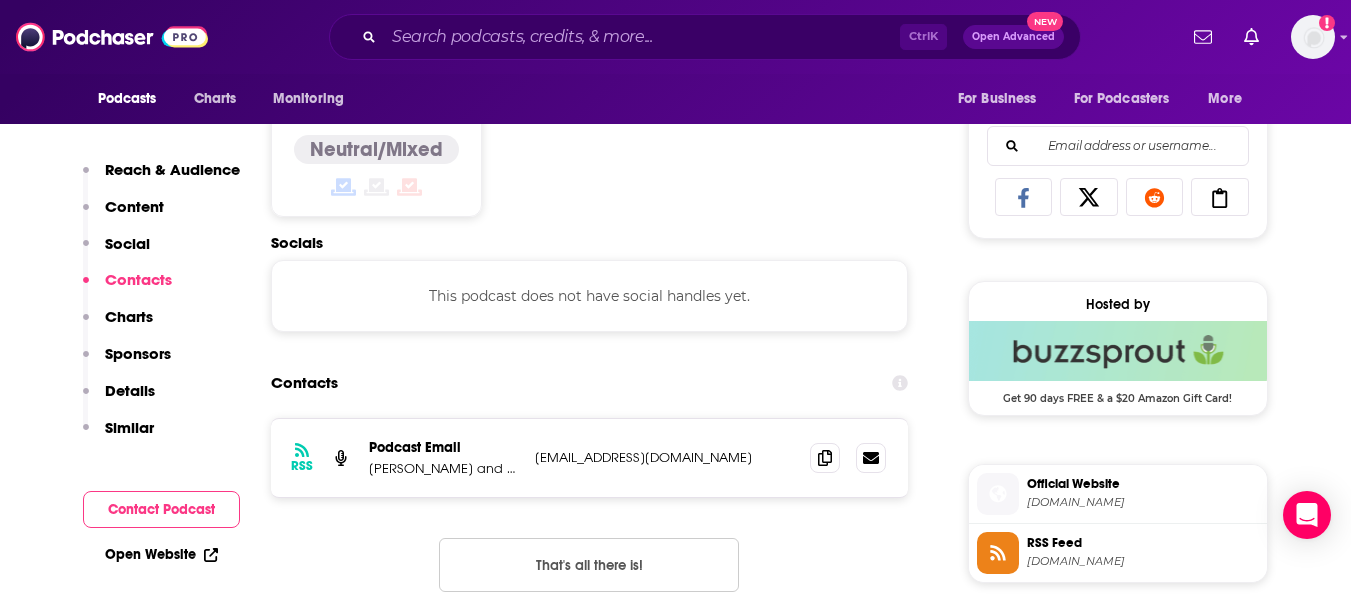 scroll, scrollTop: 1269, scrollLeft: 0, axis: vertical 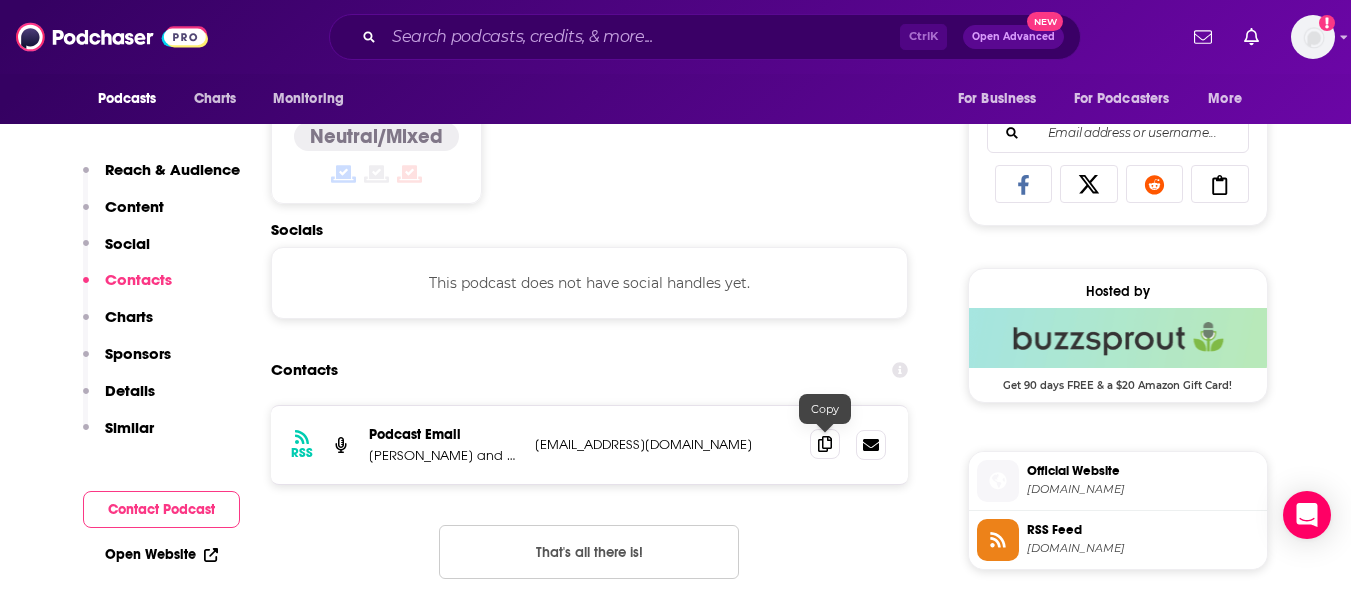 click 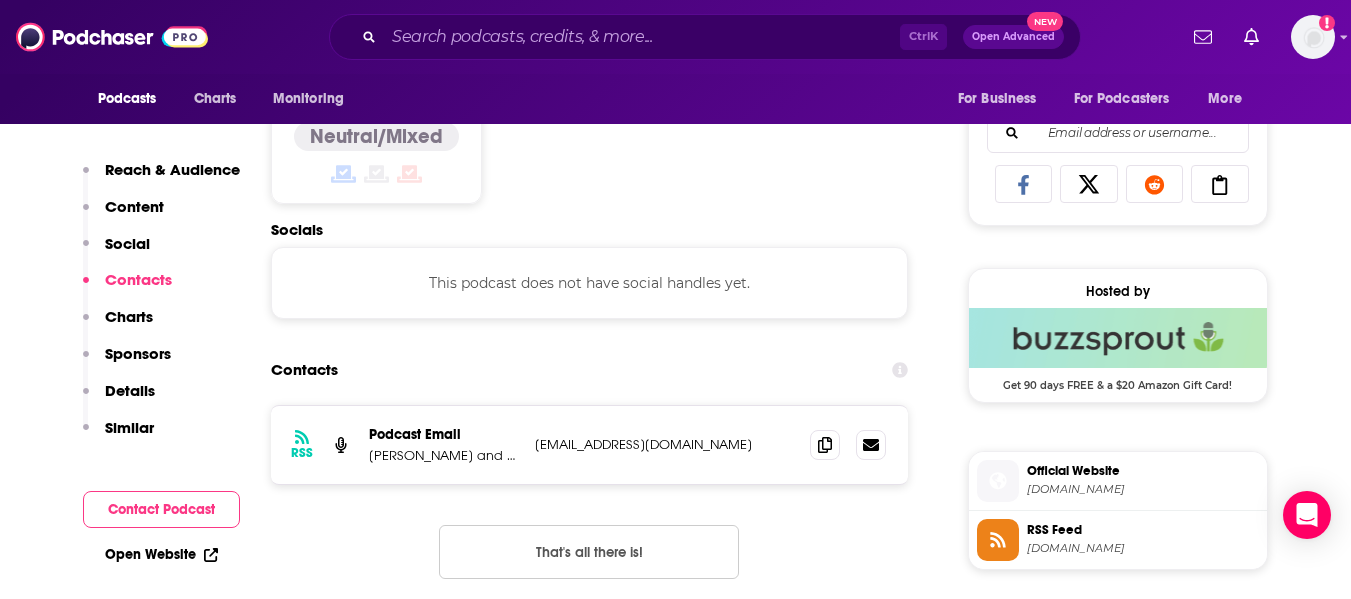 click on "Reach Power Score™ 39 Total Monthly Listens 3.5k-5.5k New Episode Listens Under 1.2k Export One-Sheet Audience Demographics Gender Mixed Age 31 yo Parental Status Mixed Countries 1 United States 2 Canada 3 United Kingdom 4 Australia 5 Brazil Education Level Mostly  Higher Education Content Political Skew Neutral/Mixed Socials This podcast does not have social handles yet. Contacts   RSS   Podcast Email Luella and Ken podcast@wiwrite.org podcast@wiwrite.org That's all there is! Charts All Charts All Categories All Countries This podcast isn't ranking on any Apple or Spotify charts today. Recent Sponsors of  Midwest Writers Room Beta Add to We do not have sponsor history for this podcast yet or there are no sponsors. Podcast Details Podcast Status Active Release Period Daily Explicit No First Episode Aug 1st, 2023 Latest Episode Jun 24th, 2025 Episode Length 30 minutes Language English Episodes 83 Hosting Provider Buzzsprout iTunes ID 1706890793 Total Runtime 1d 16h 53m 30s  Created by Luella and Ken Yes 78" at bounding box center (590, 2242) 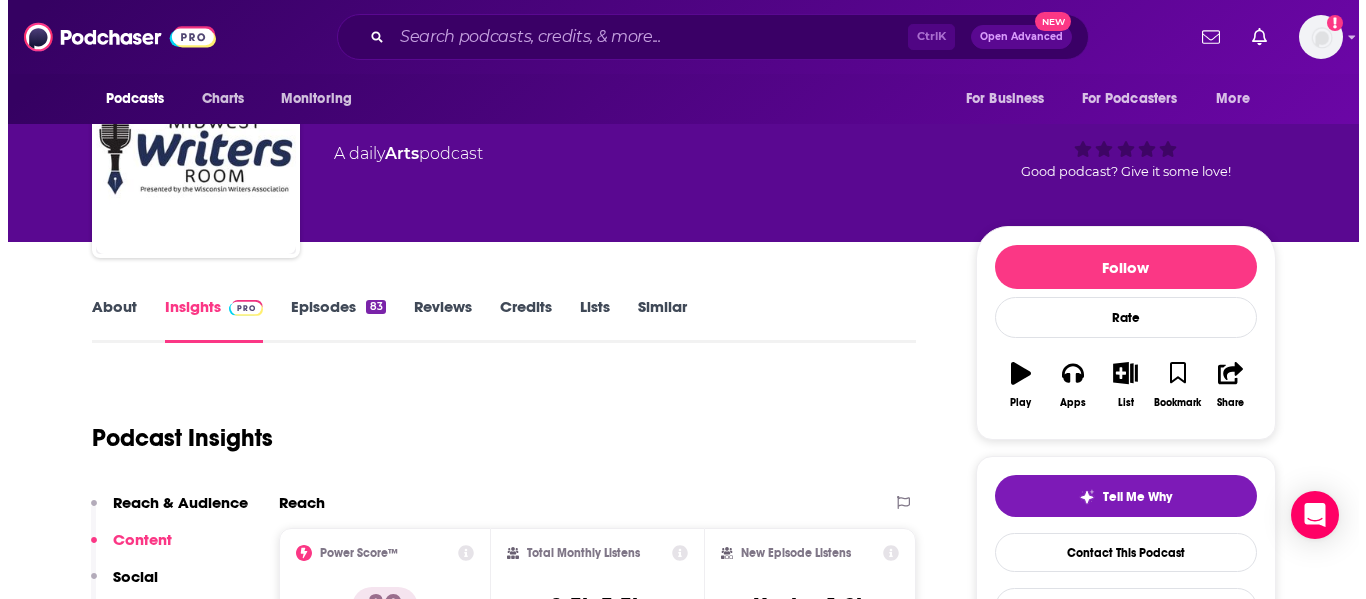 scroll, scrollTop: 0, scrollLeft: 0, axis: both 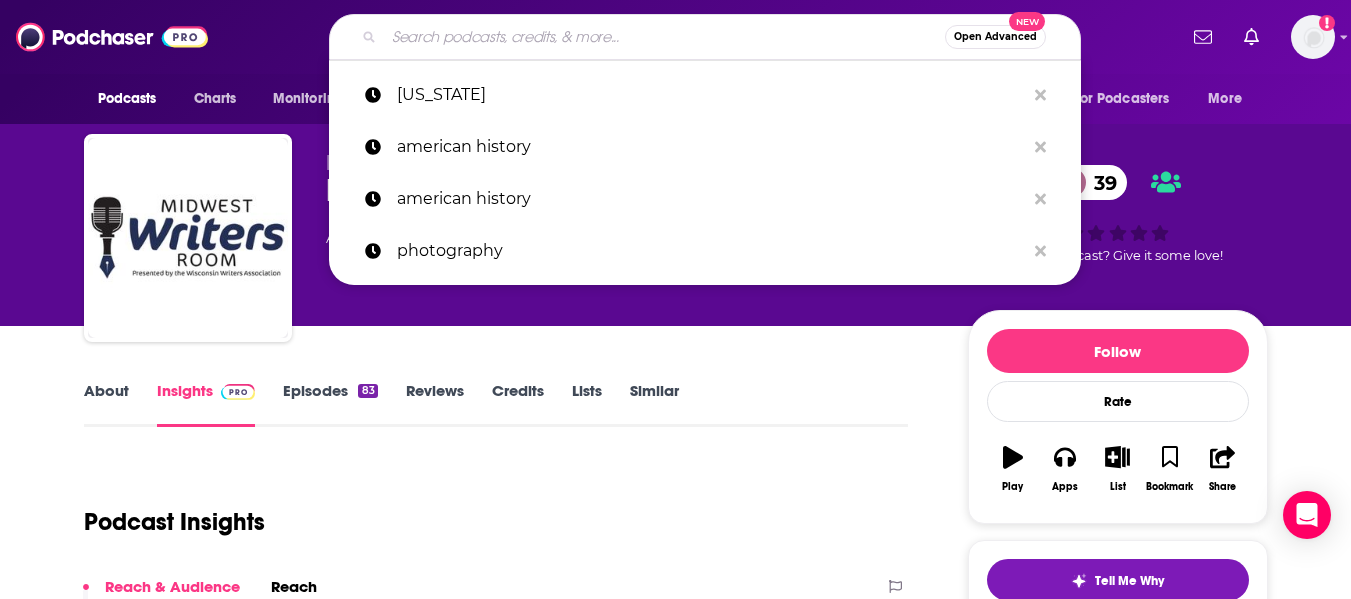 click at bounding box center (664, 37) 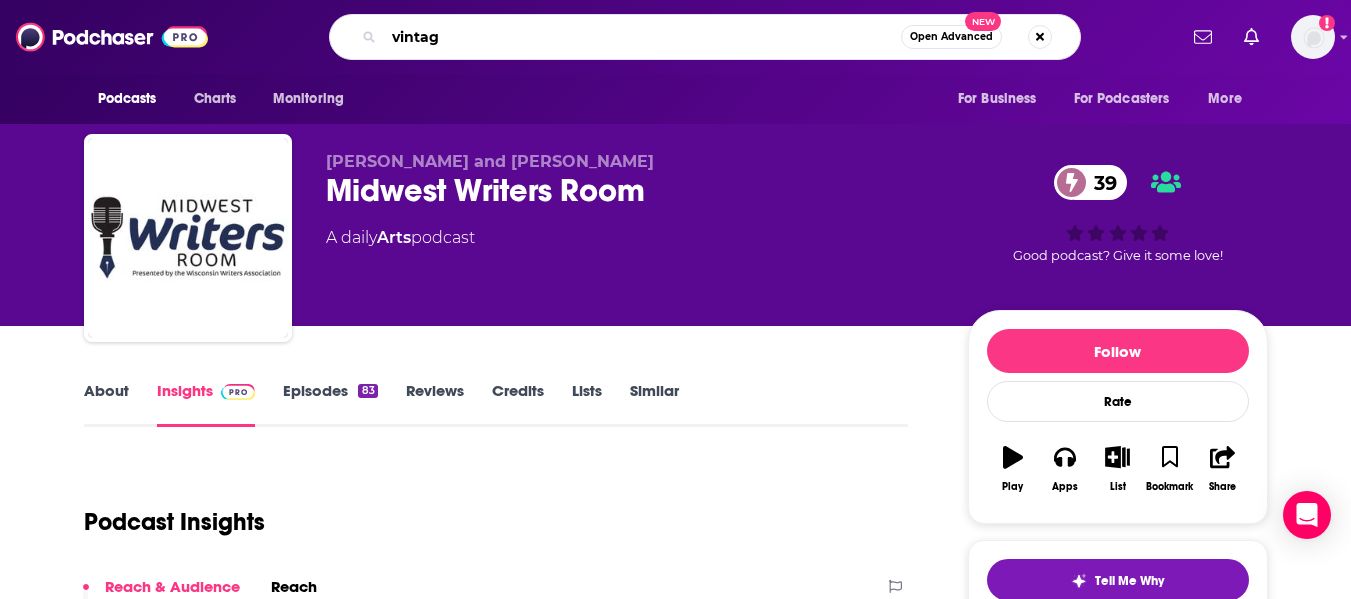 type on "vintage" 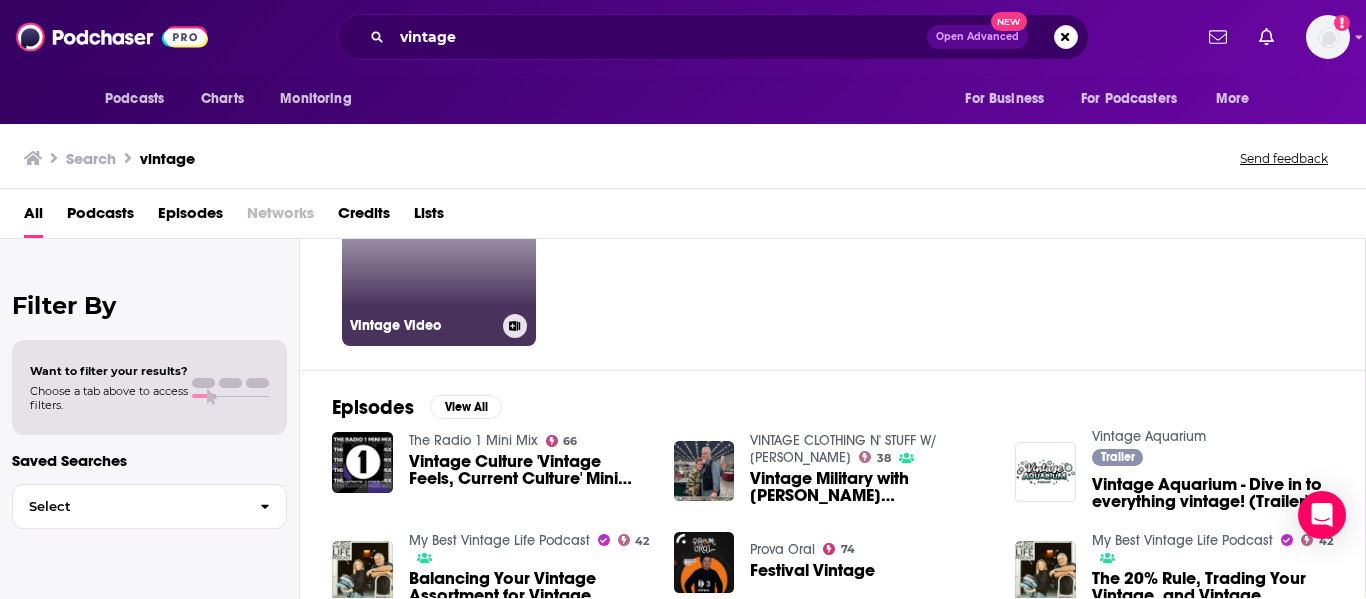 scroll, scrollTop: 0, scrollLeft: 0, axis: both 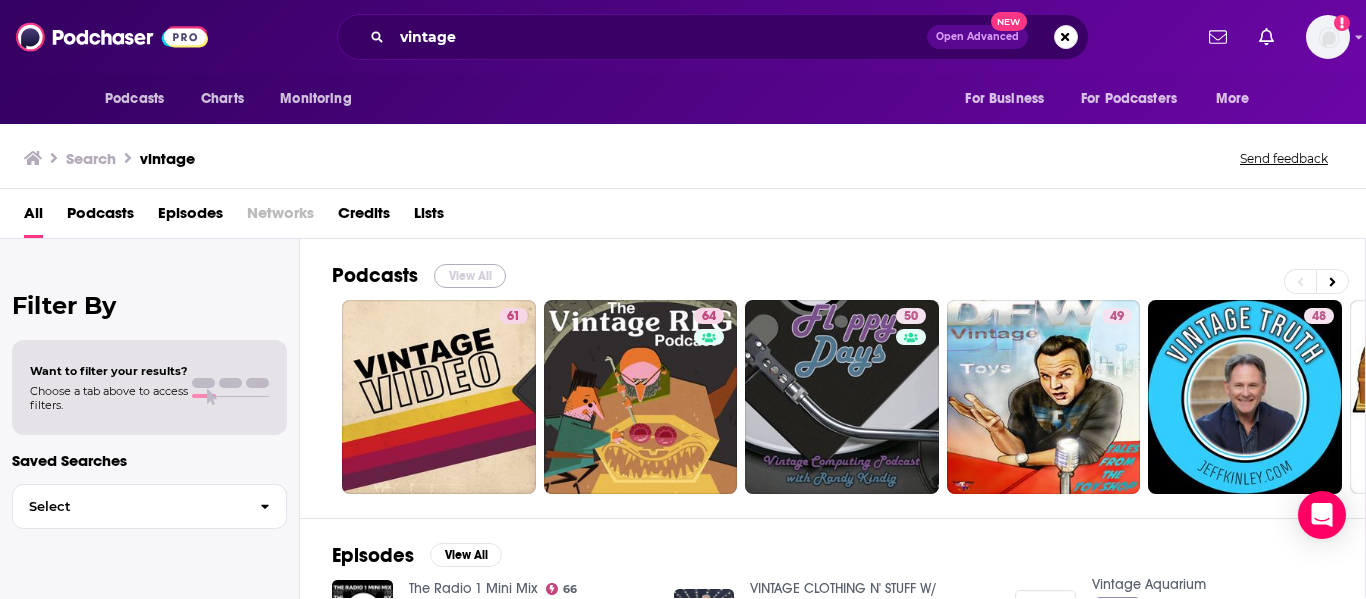 click on "View All" at bounding box center [470, 276] 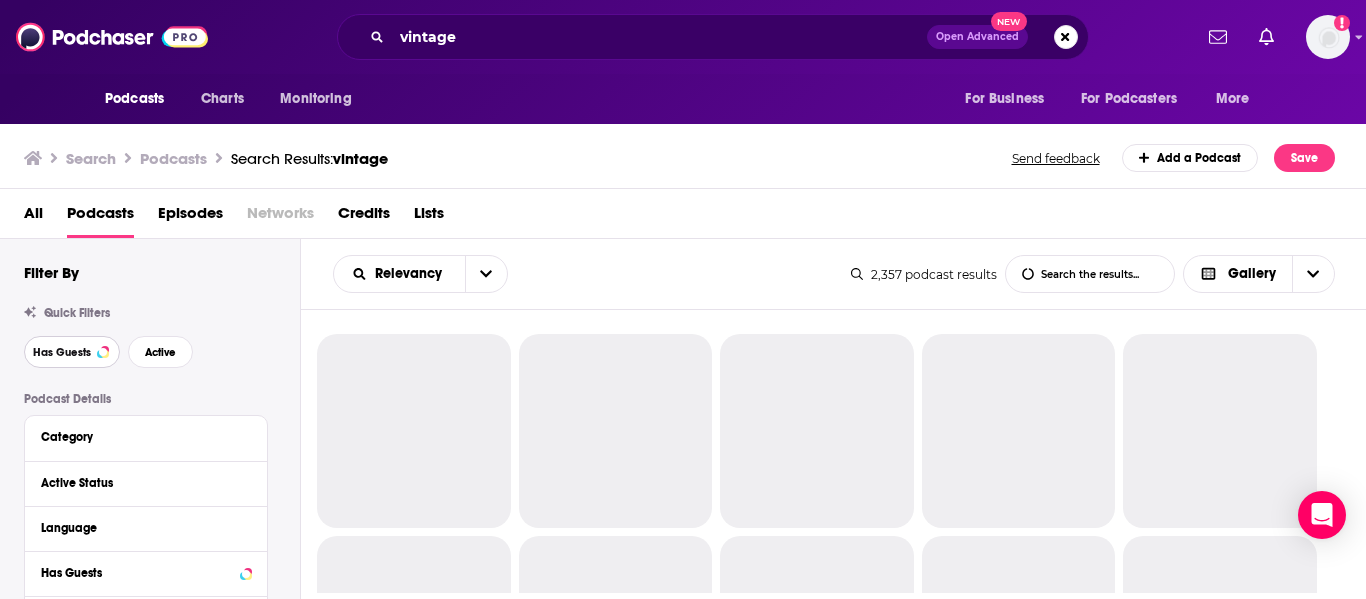 click on "Has Guests" at bounding box center (62, 352) 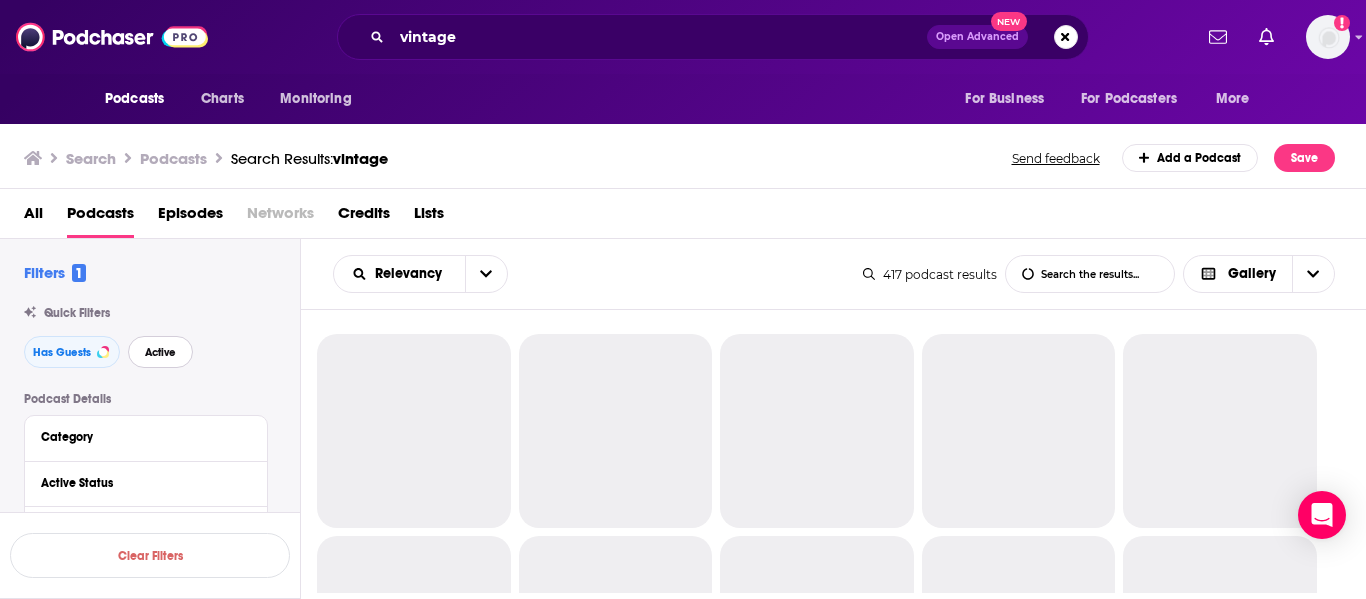 click on "Active" at bounding box center (160, 352) 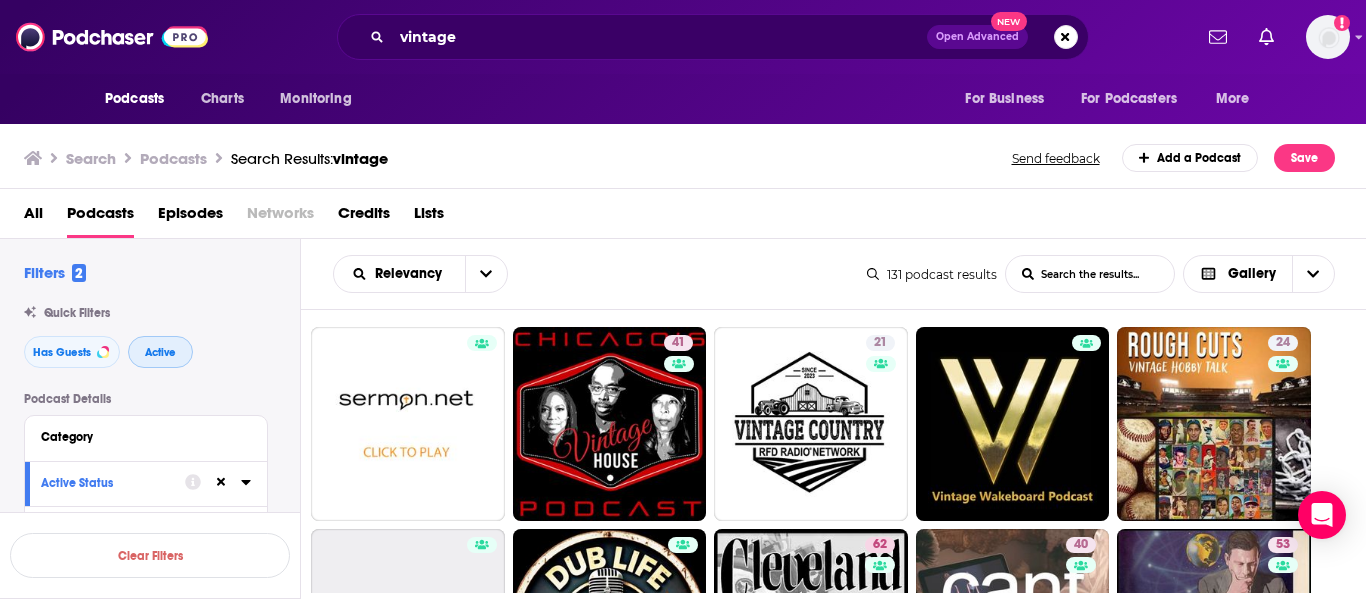 scroll, scrollTop: 613, scrollLeft: 0, axis: vertical 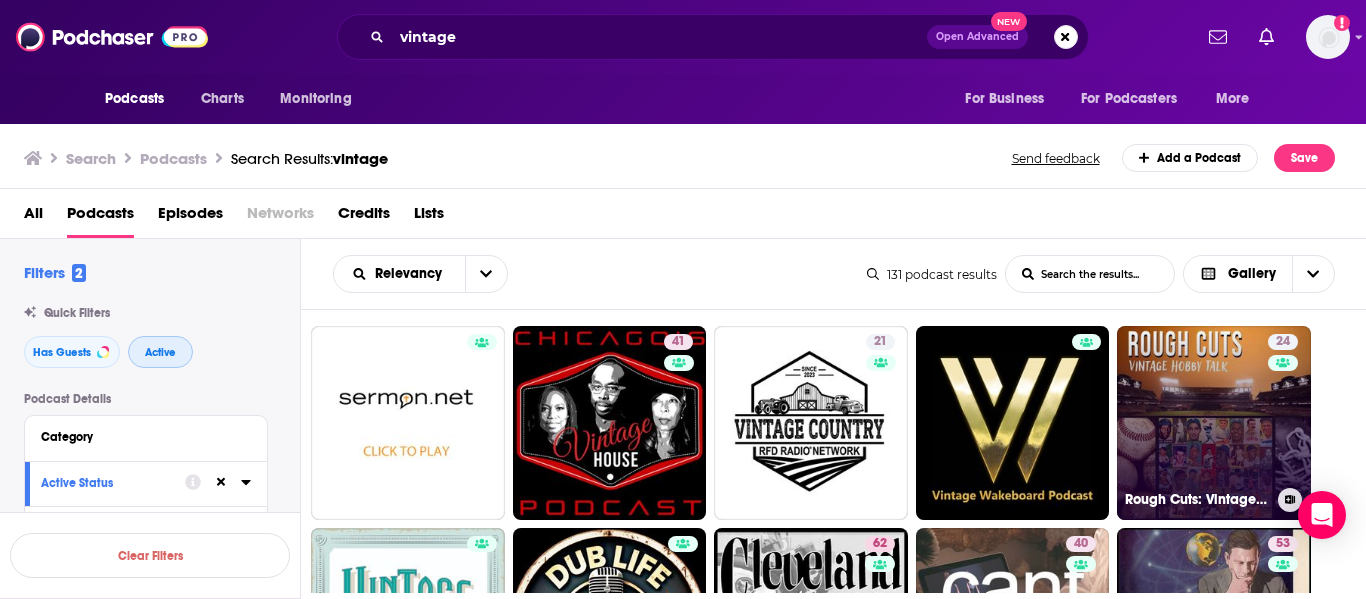 type 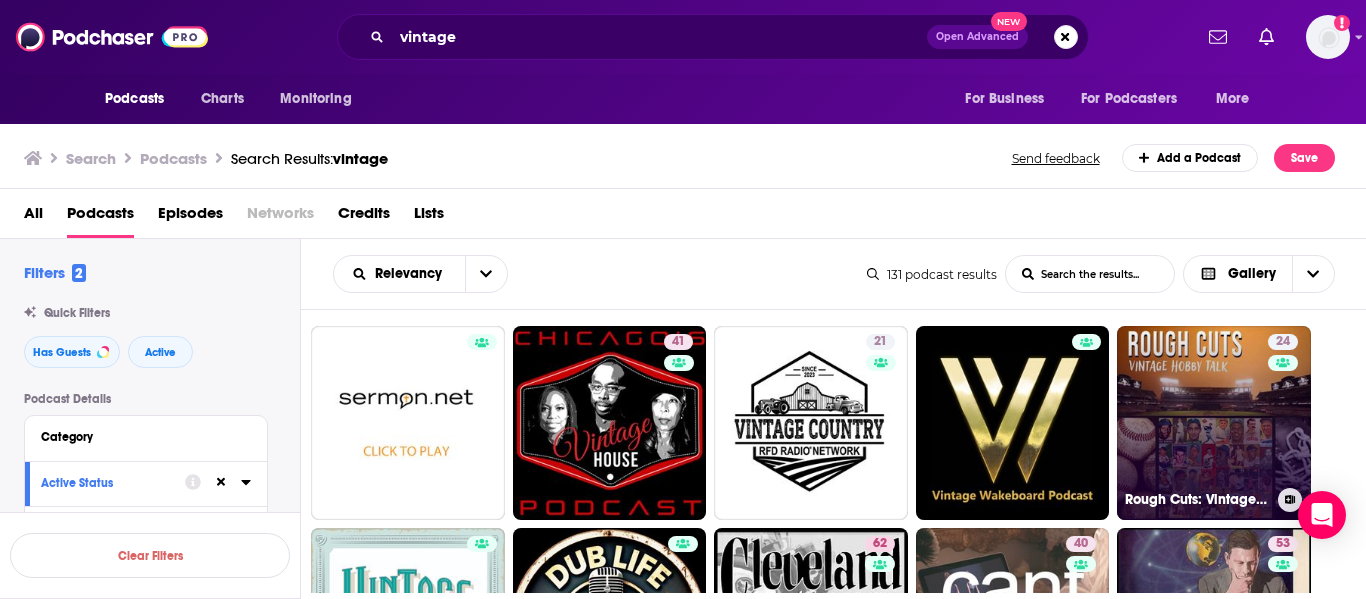 click on "24 Rough Cuts: Vintage Hobby Talk" at bounding box center (1214, 423) 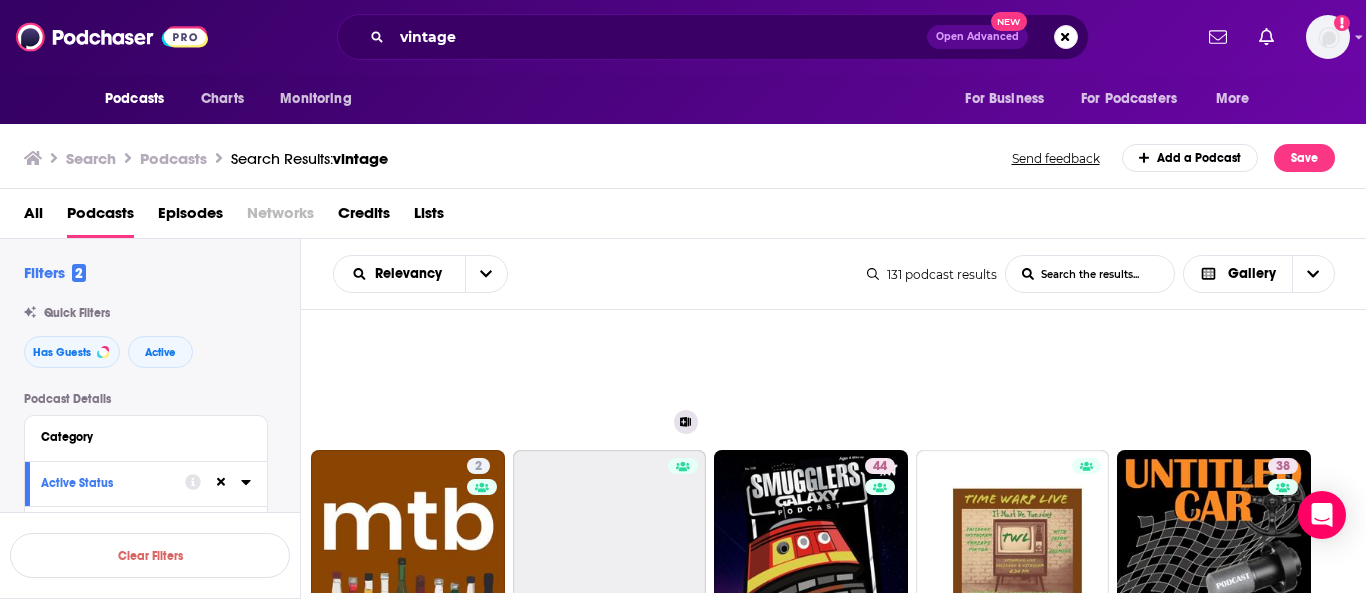scroll, scrollTop: 1859, scrollLeft: 0, axis: vertical 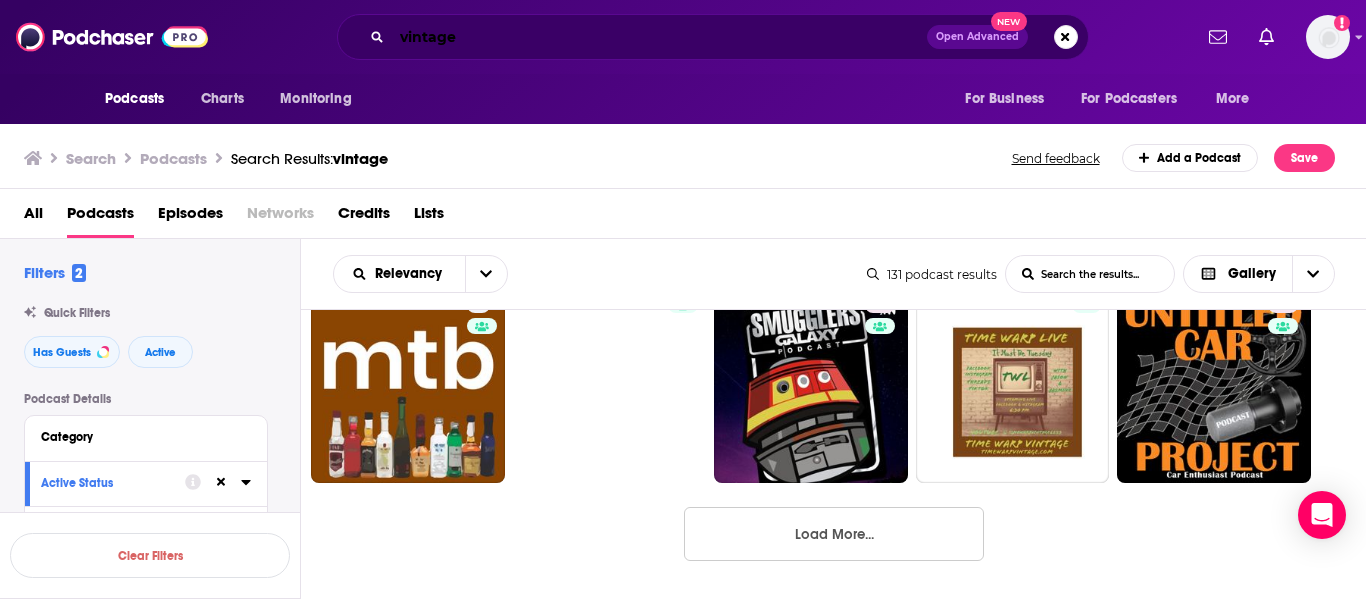 click on "vintage" at bounding box center (659, 37) 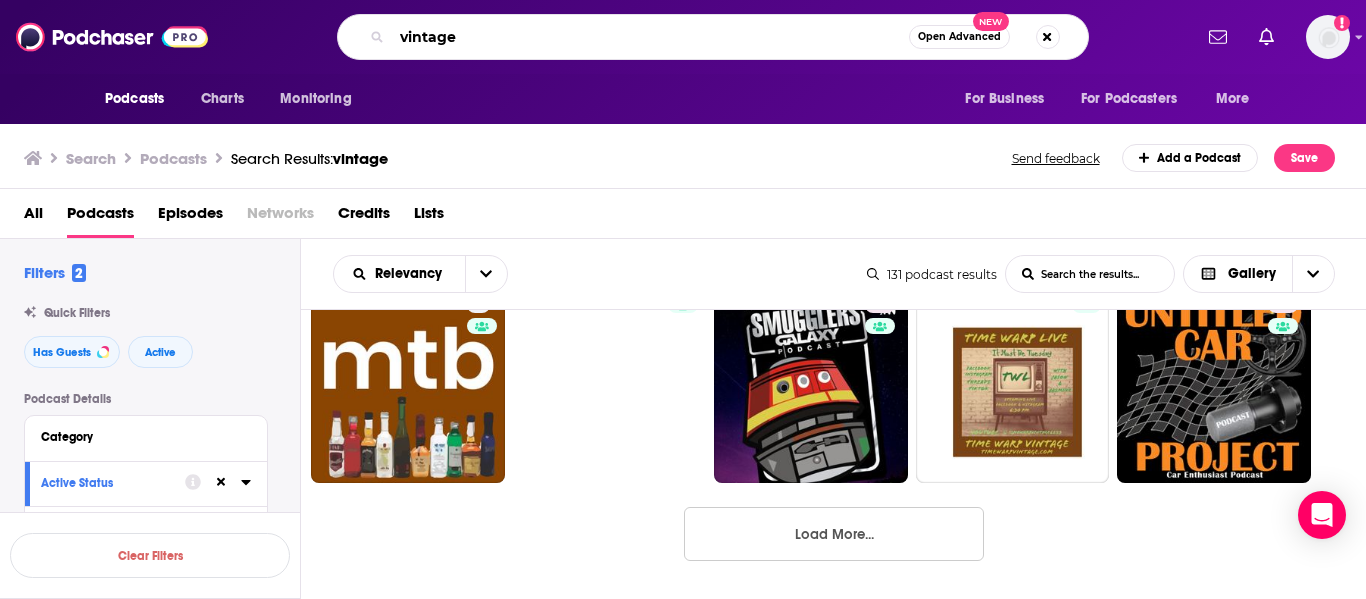 click on "vintage" at bounding box center (650, 37) 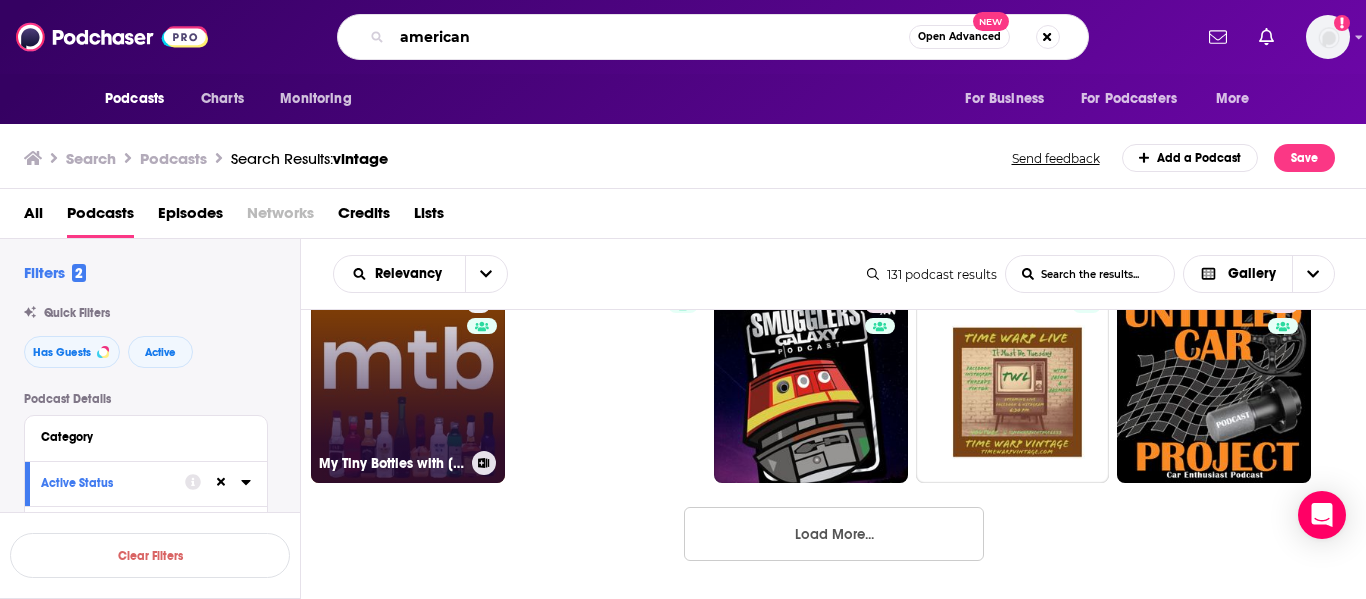 type on "american" 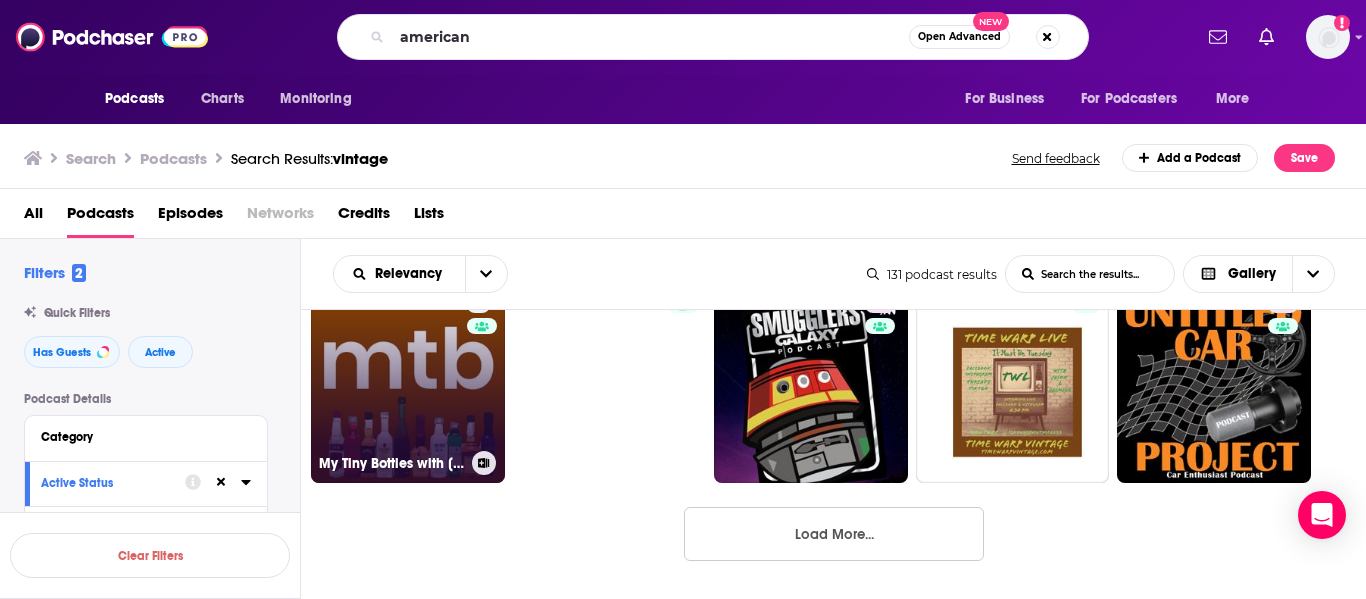 click on "2 My Tiny Bottles with Tammy Coxen" at bounding box center (408, 386) 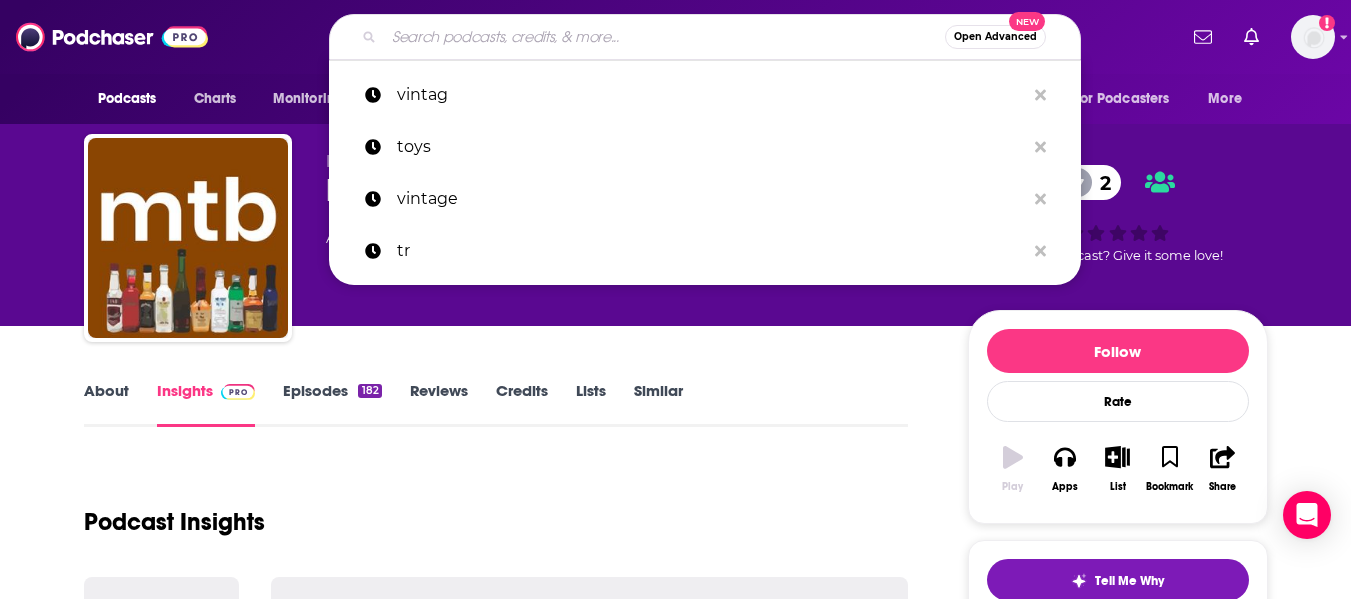 click at bounding box center [664, 37] 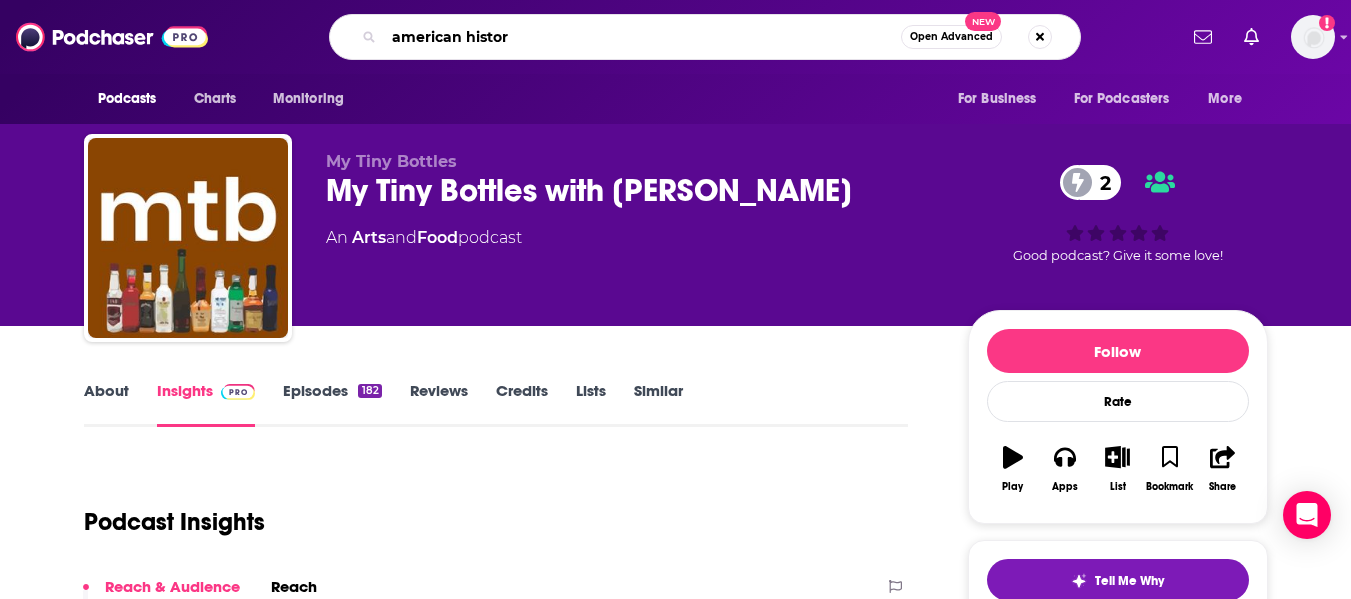 type on "american history" 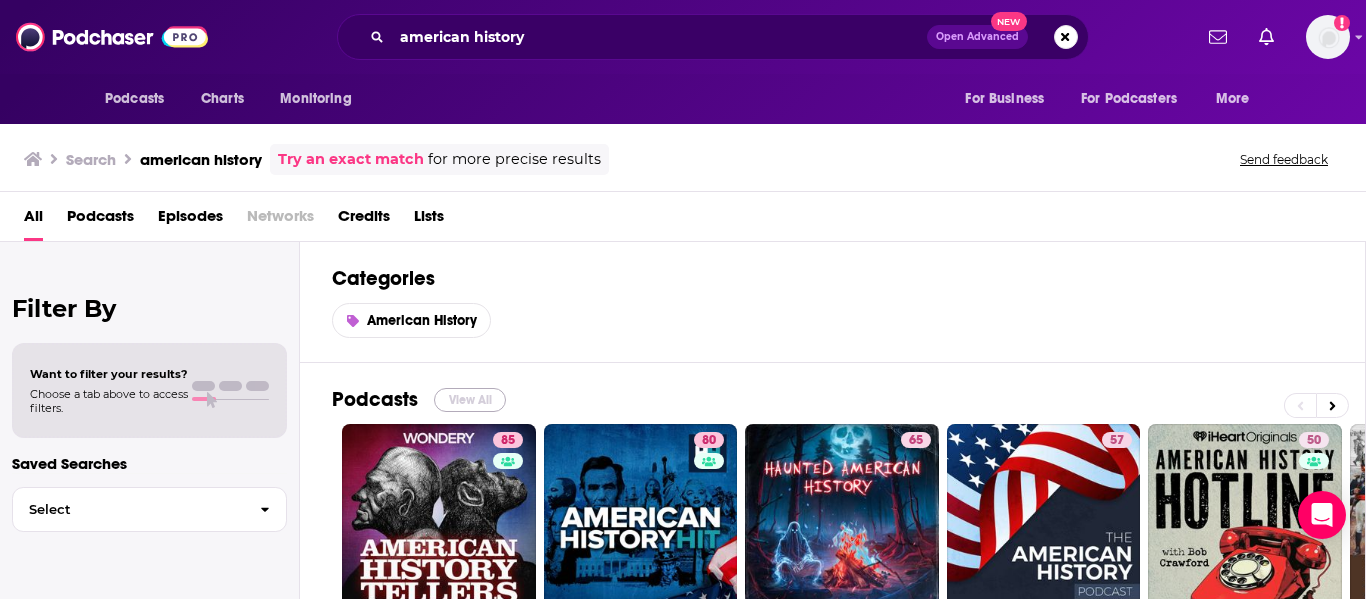 click on "View All" at bounding box center (470, 400) 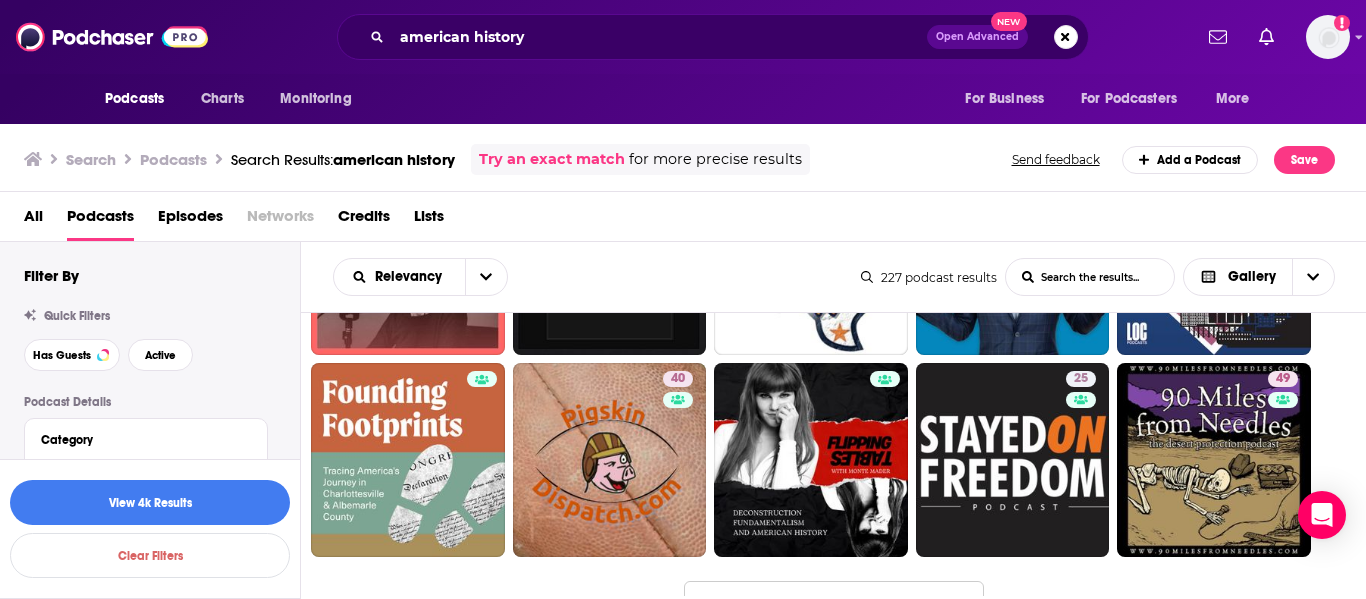 scroll, scrollTop: 3874, scrollLeft: 0, axis: vertical 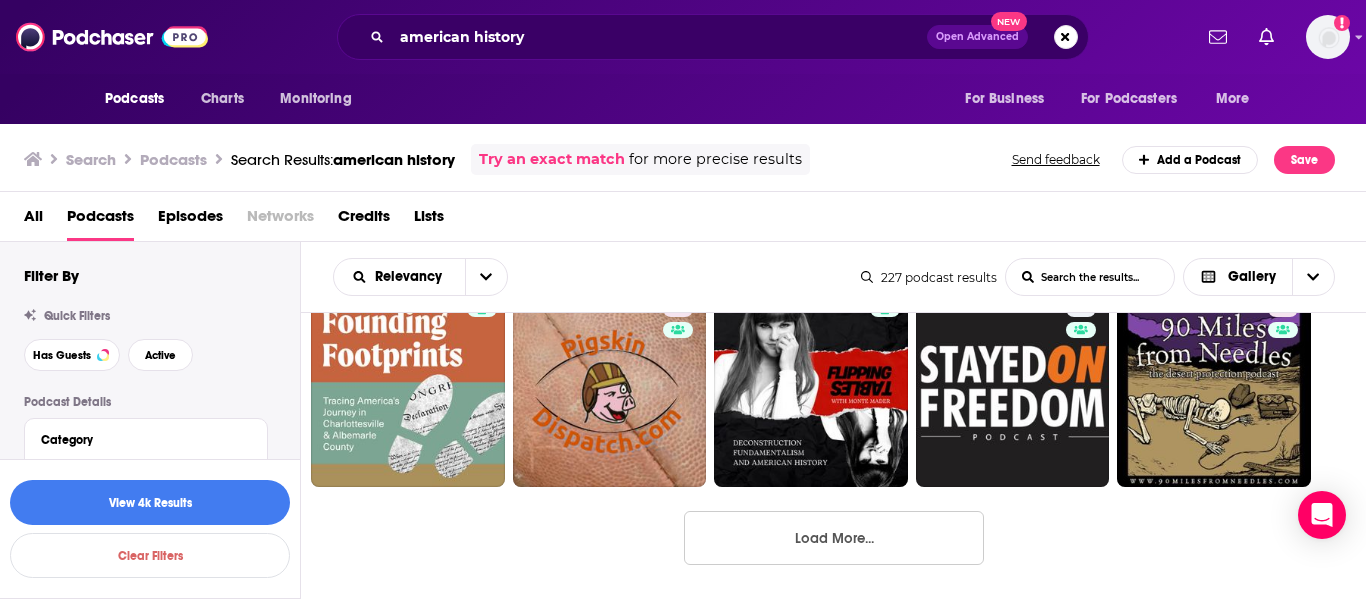 click on "Load More..." at bounding box center [834, 538] 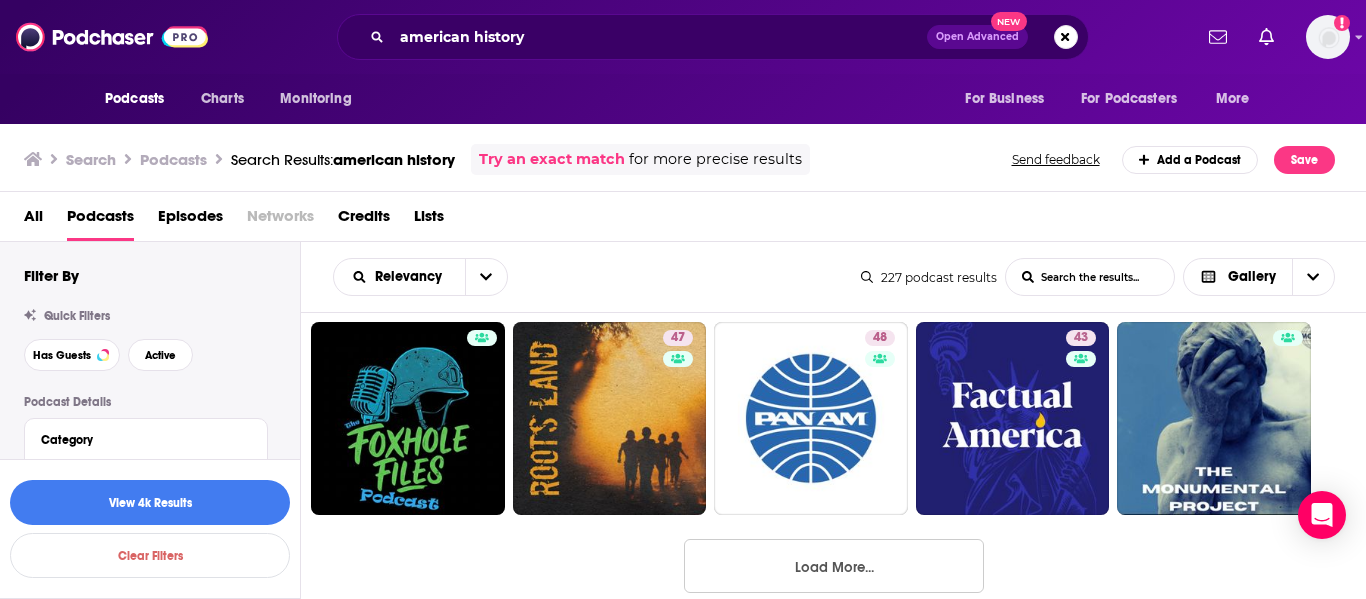 scroll, scrollTop: 5863, scrollLeft: 0, axis: vertical 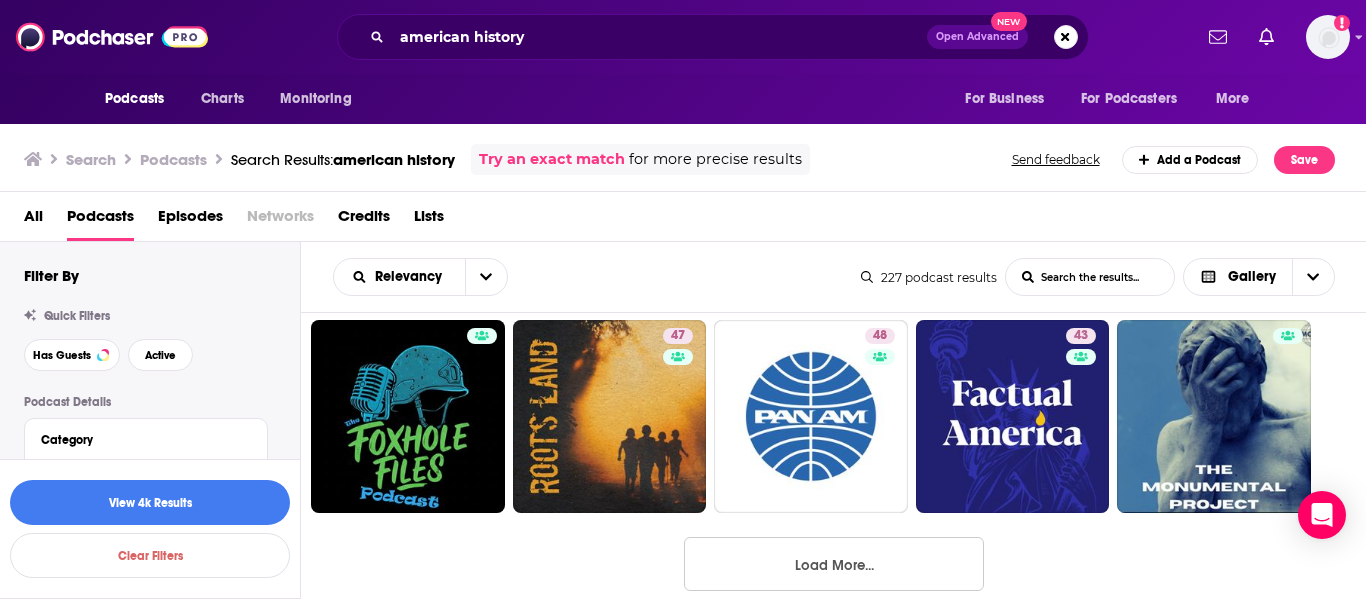 click on "Load More..." at bounding box center (834, 564) 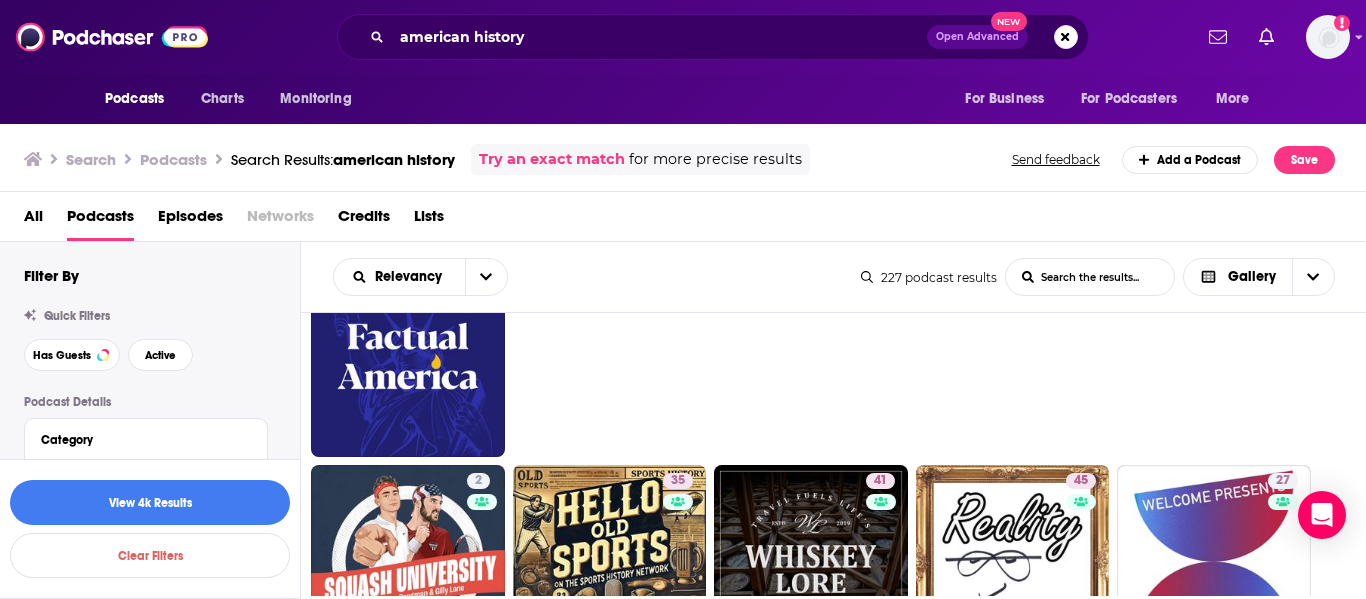 scroll, scrollTop: 6122, scrollLeft: 0, axis: vertical 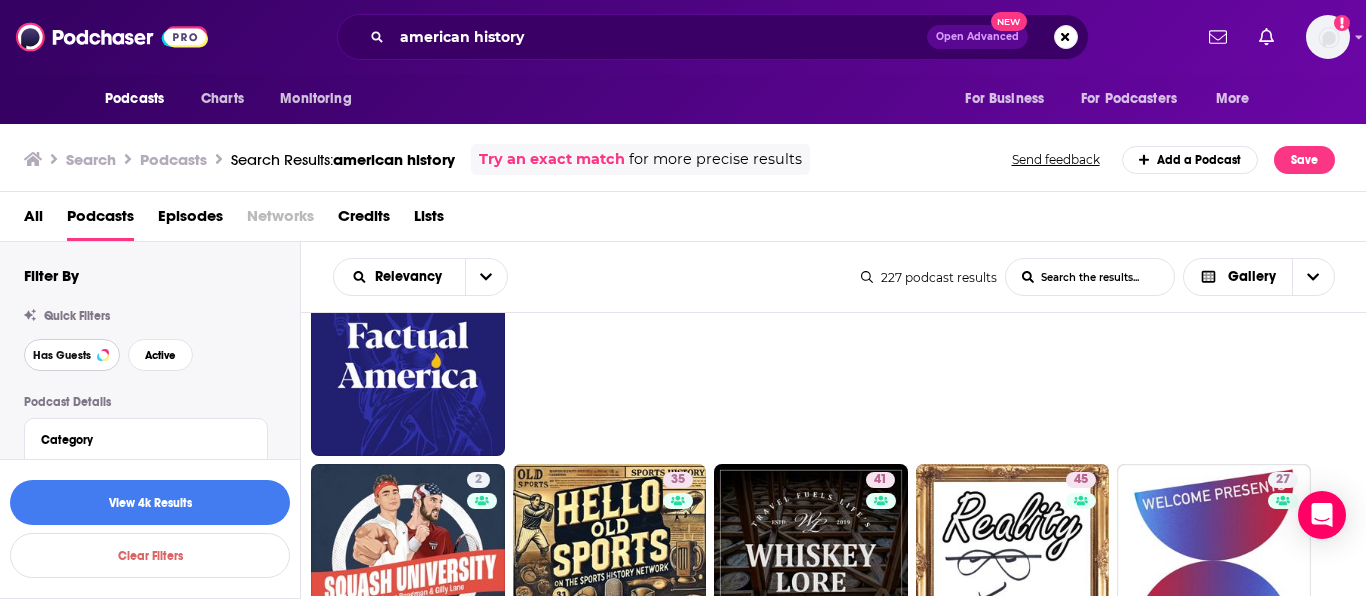 click on "Has Guests" at bounding box center [62, 355] 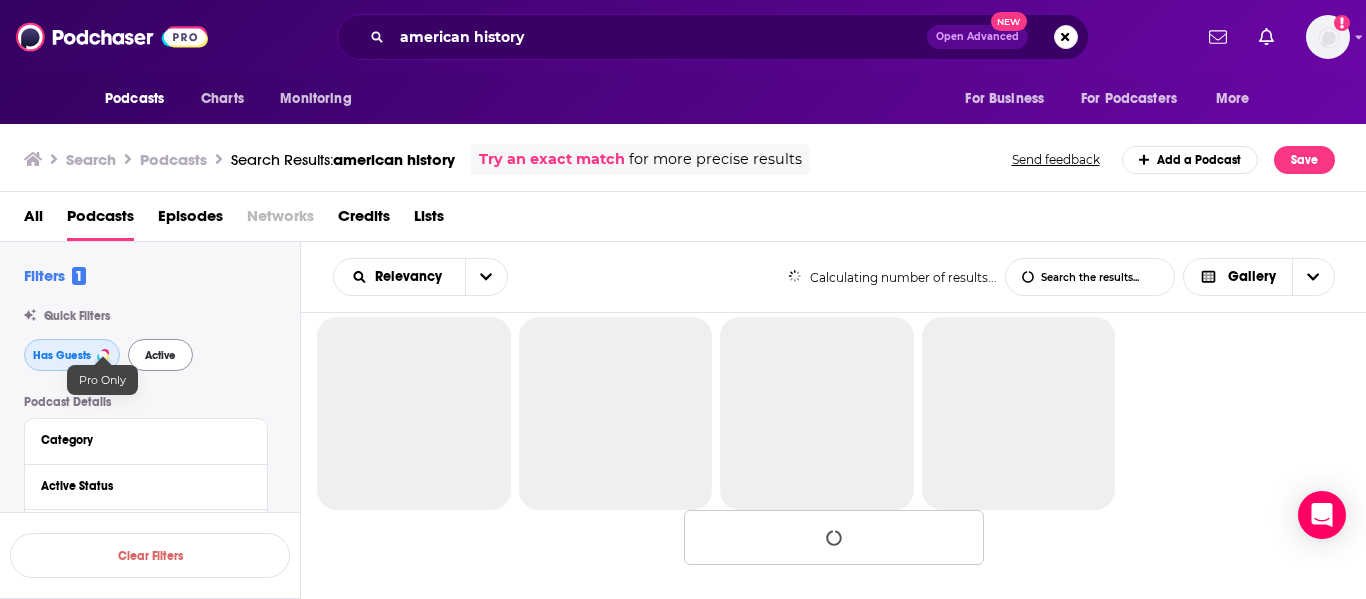 scroll, scrollTop: 827, scrollLeft: 0, axis: vertical 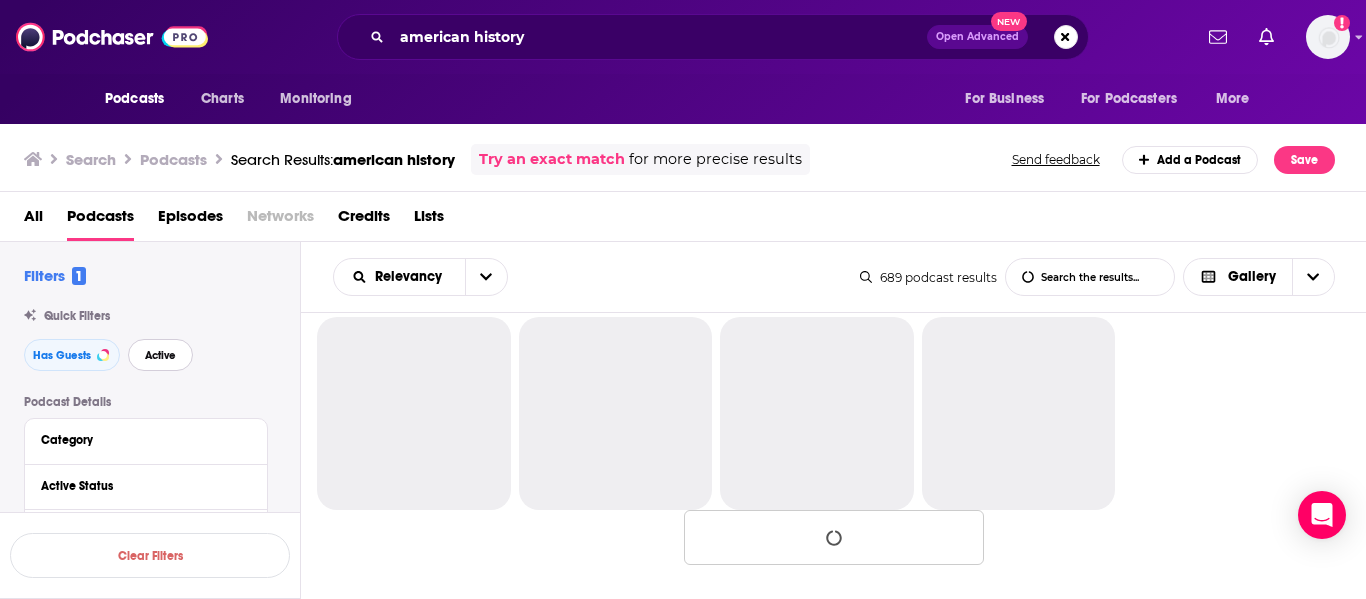 click on "Active" at bounding box center [160, 355] 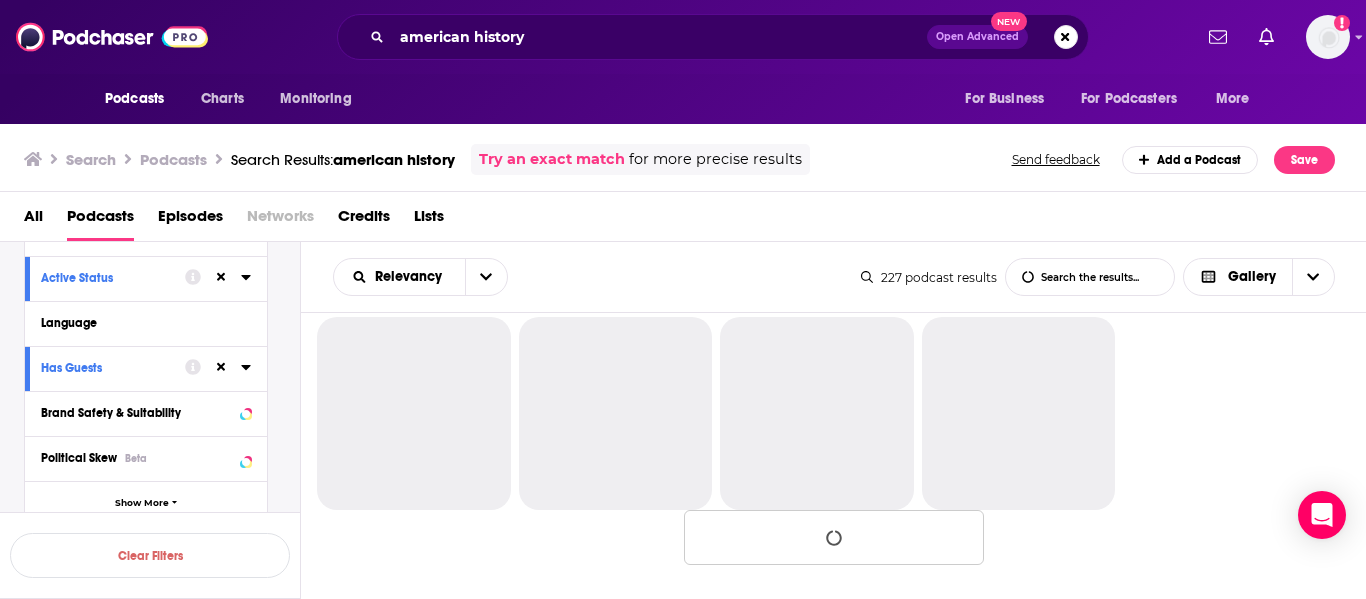 scroll, scrollTop: 0, scrollLeft: 0, axis: both 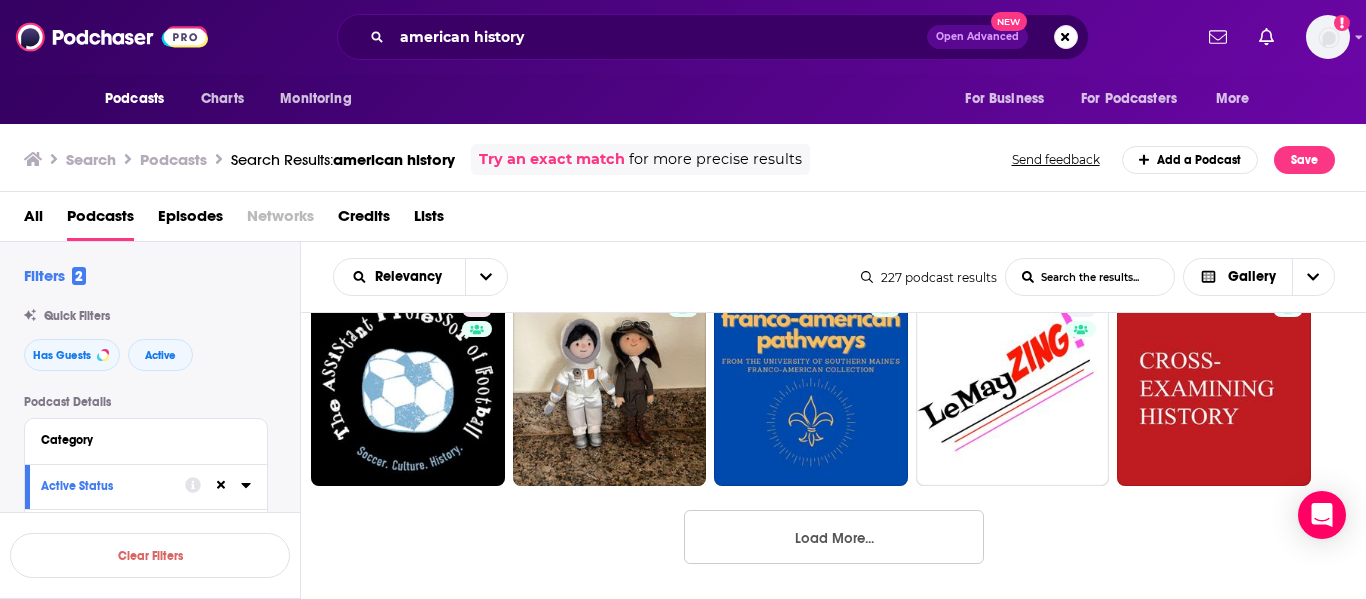 click on "Load More..." at bounding box center (834, 537) 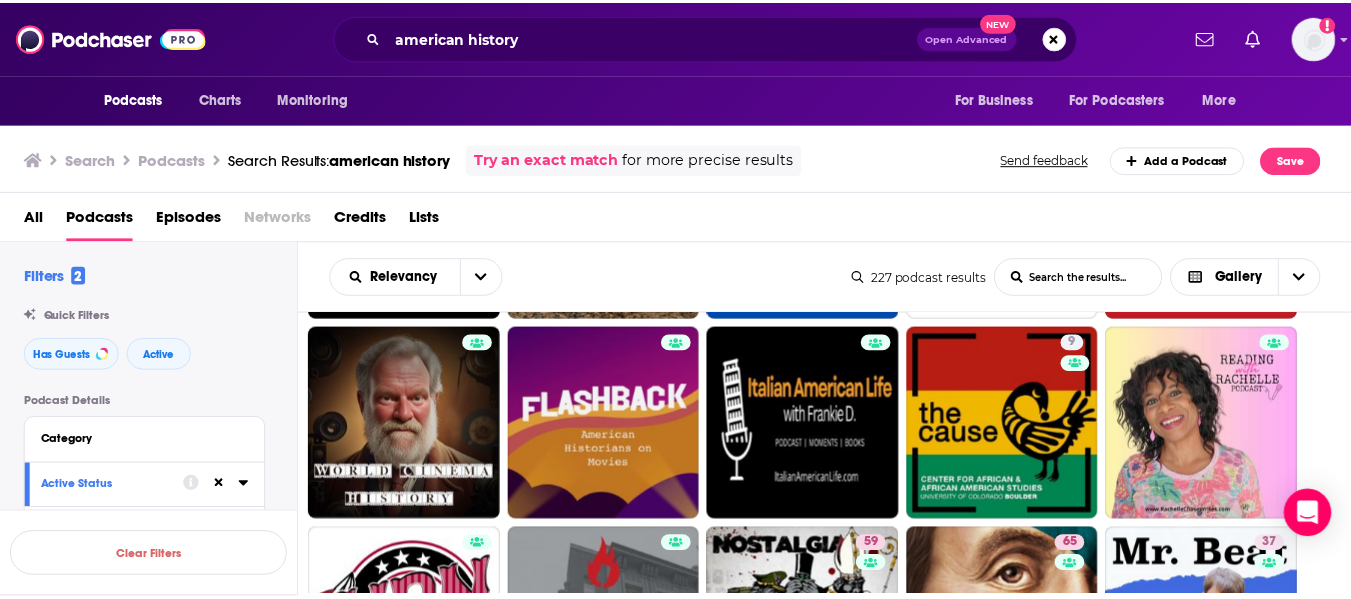scroll, scrollTop: 2027, scrollLeft: 0, axis: vertical 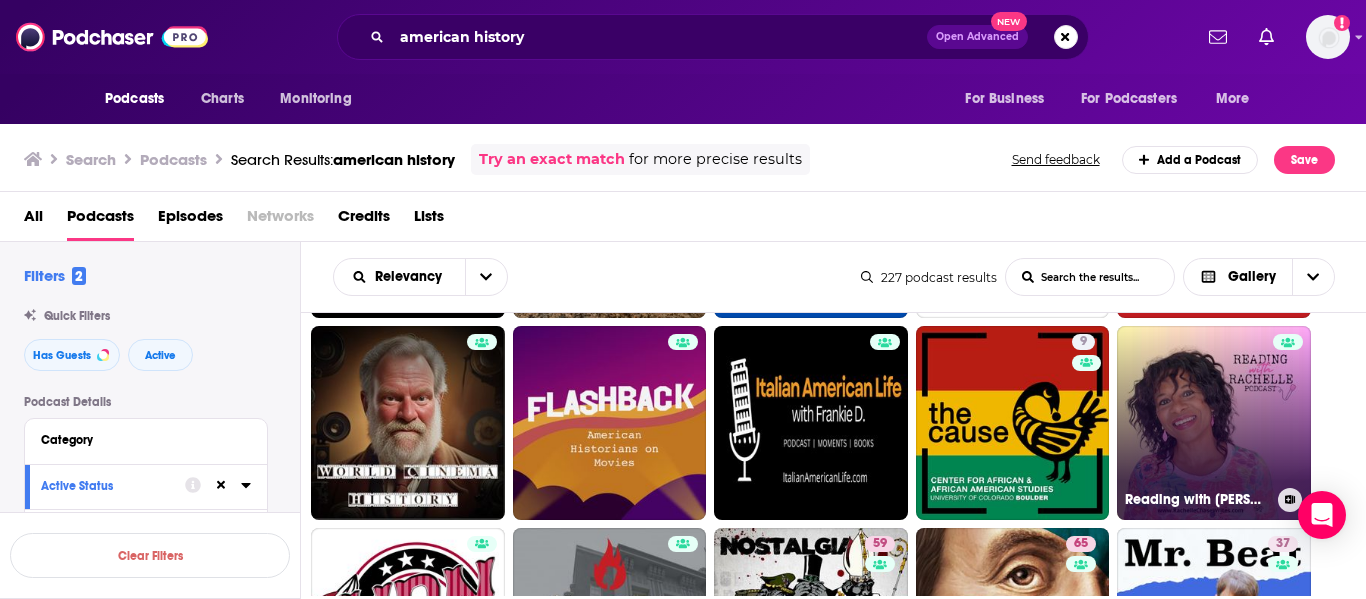 click on "Reading with Rachelle: Connecting with History through Storytelling, a Book Club Podcast with Rachelle Chase" at bounding box center [1214, 423] 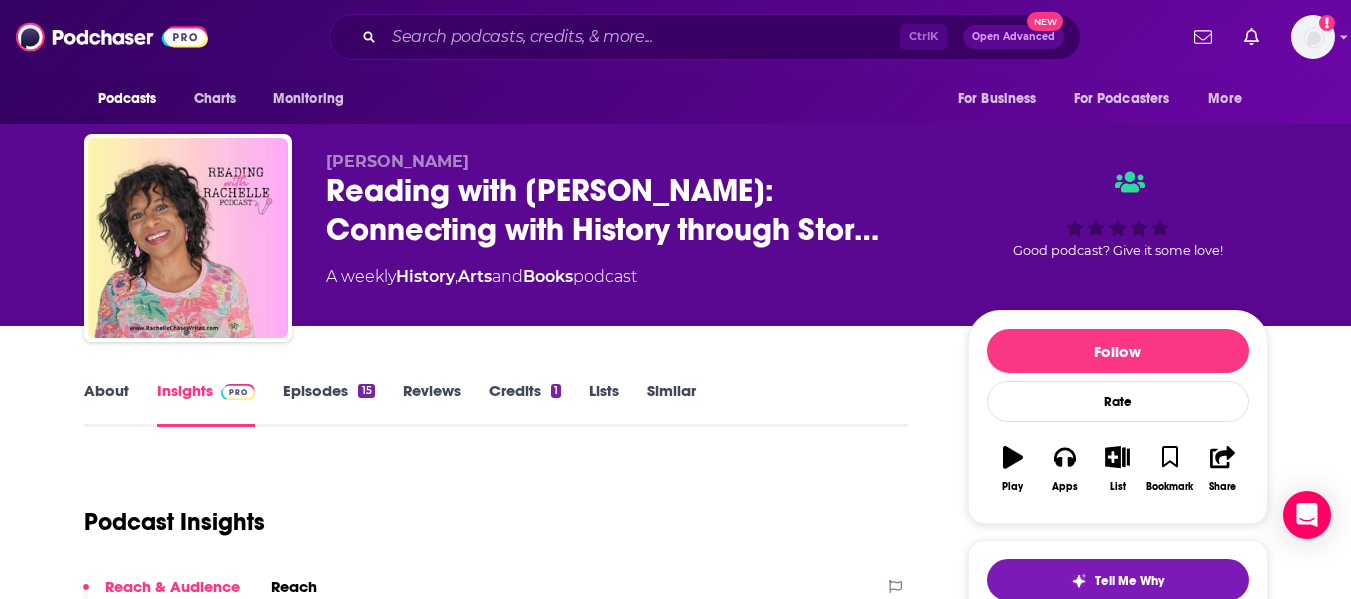 click on "About" at bounding box center (106, 404) 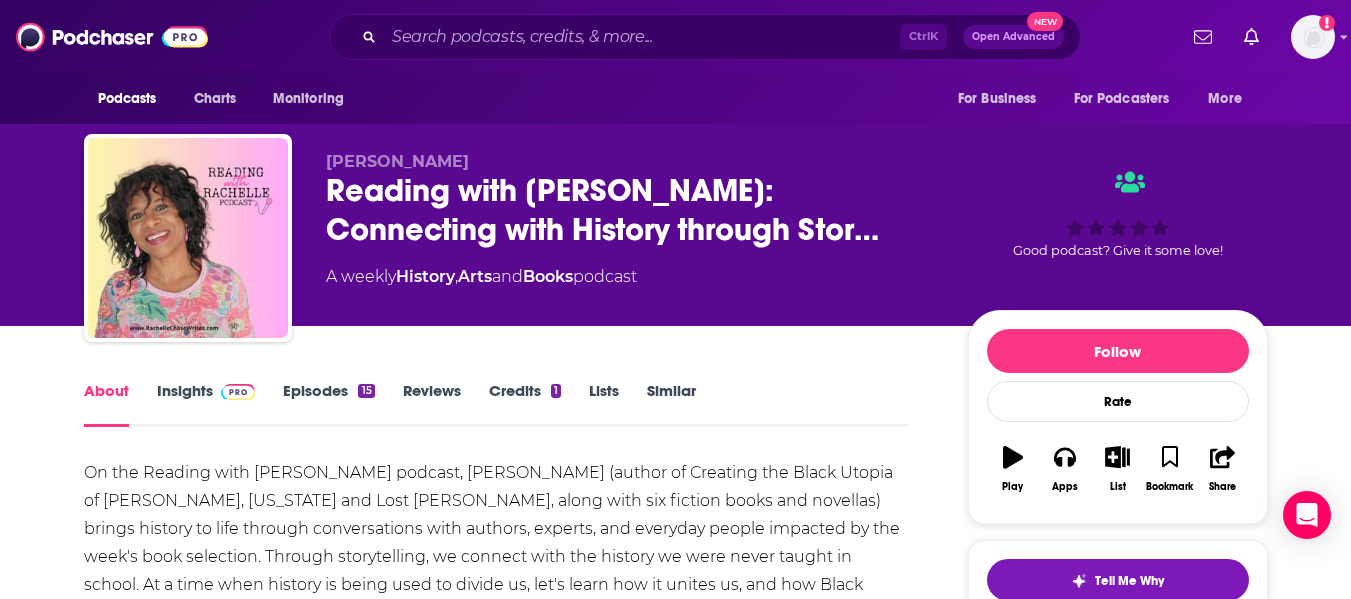click on "About Insights Episodes 15 Reviews Credits 1 Lists Similar On the Reading with Rachelle podcast, Rachelle Chase (author of Creating the Black Utopia of Buxton, Iowa and Lost Buxton, along with six fiction books and novellas) brings history to life through conversations with authors, experts, and everyday people impacted by the week's book selection. Through storytelling, we connect with the history we were never taught in school. At a time when history is being used to divide us, let's learn how it unites us, and how Black history is not apart from American history, but how it's a part of American history.
rachellechase.substack.com Show More Creators & Guests View All Add Creators Editor Sarah Heeter 13 episodes Add Creators Recent Episodes View All Ep. 14: Black Iowans at War with Dr. William S. Morris Jun 25th, 2025 Ep. 13: Searching for Families of Formerly Enslaved People with Dr. Judith Giesberg Jun 11th, 2025 Ep. 12: Expecting Greatness as the Key to Success for Young Black Men May 28th, 2025" at bounding box center [675, 1278] 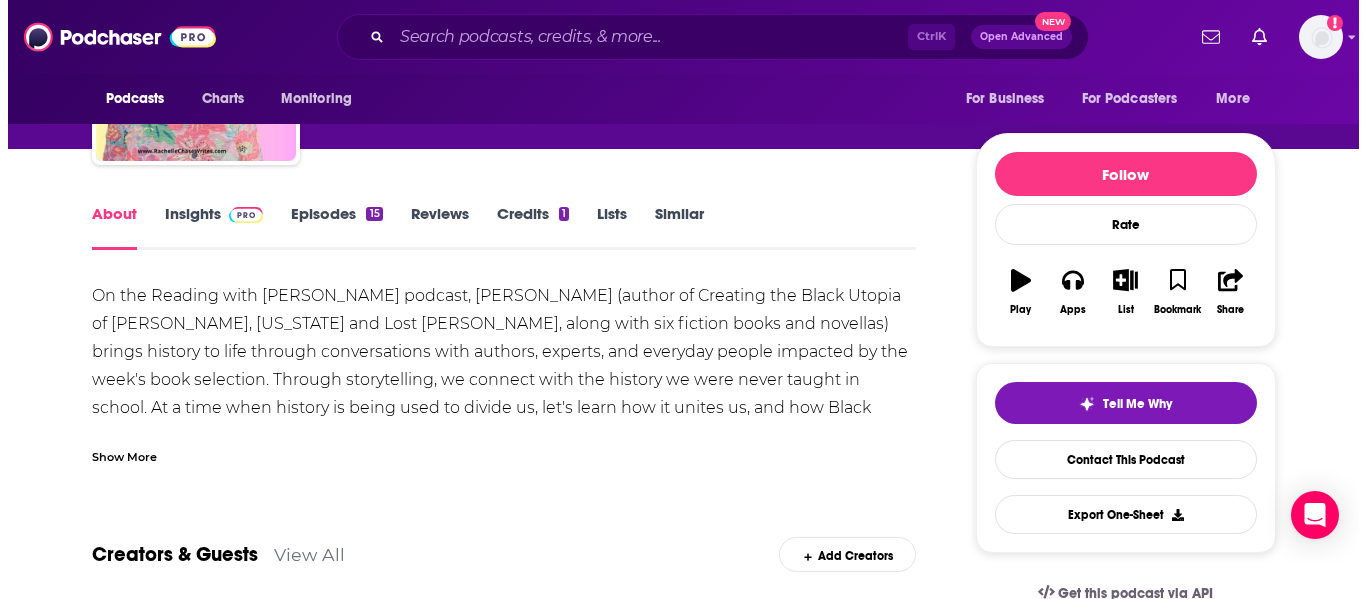 scroll, scrollTop: 0, scrollLeft: 0, axis: both 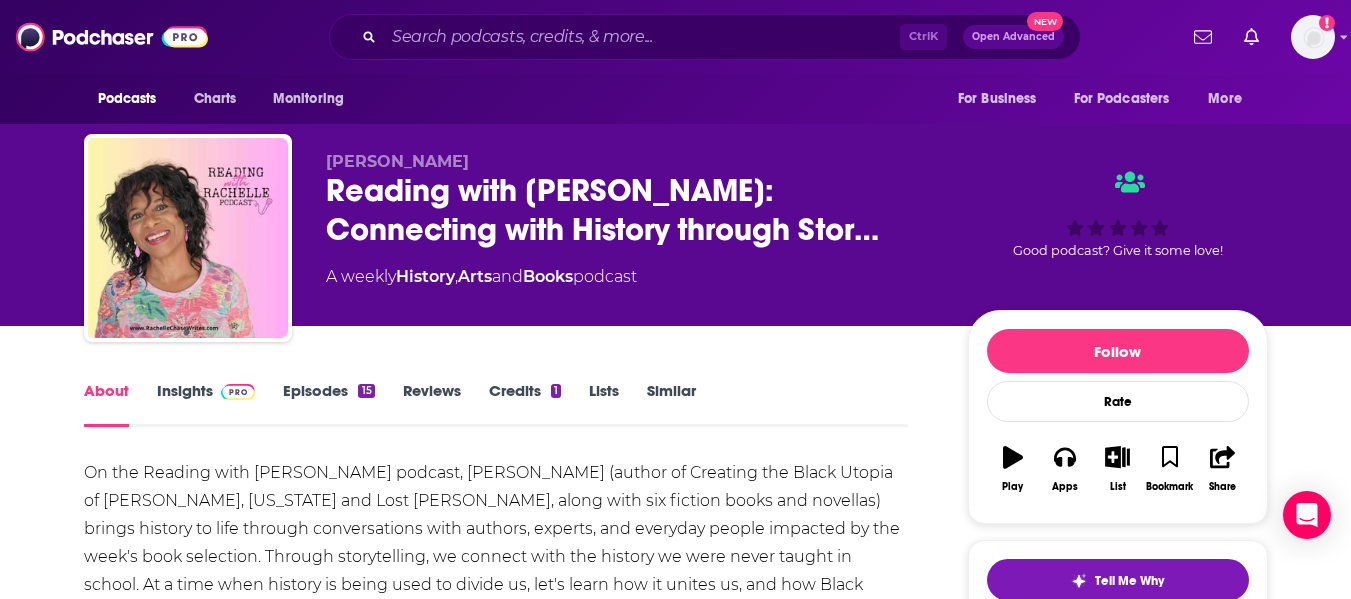 click on "Books" at bounding box center (548, 276) 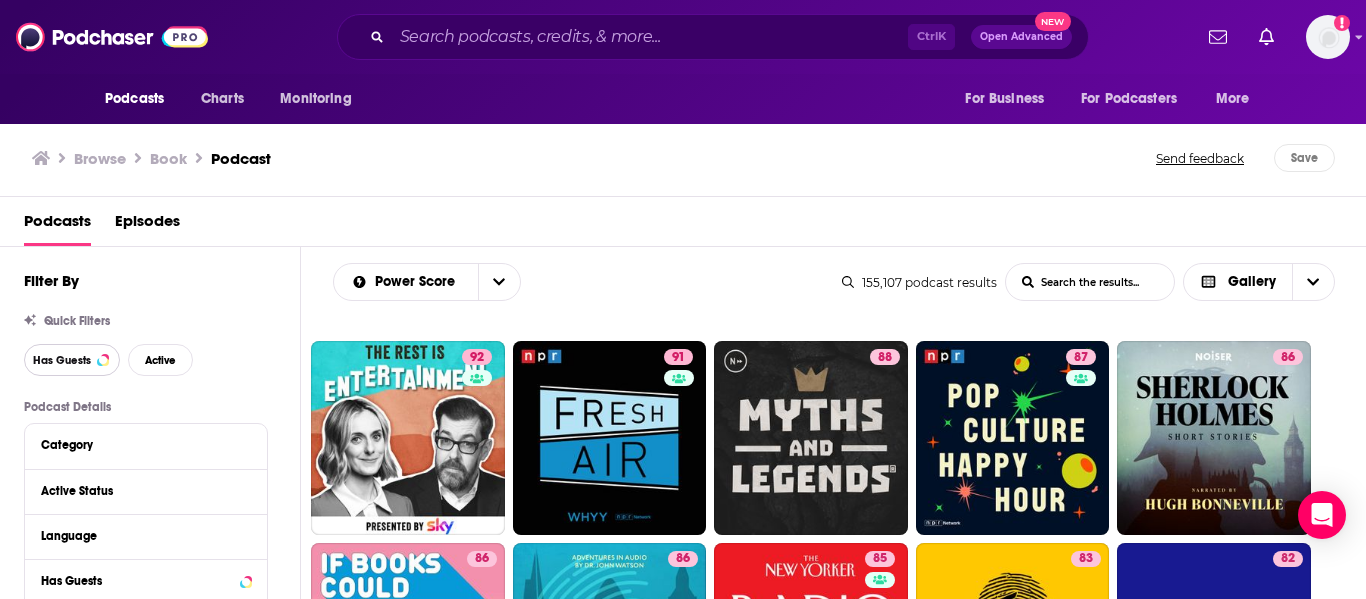 click on "Has Guests" at bounding box center (62, 360) 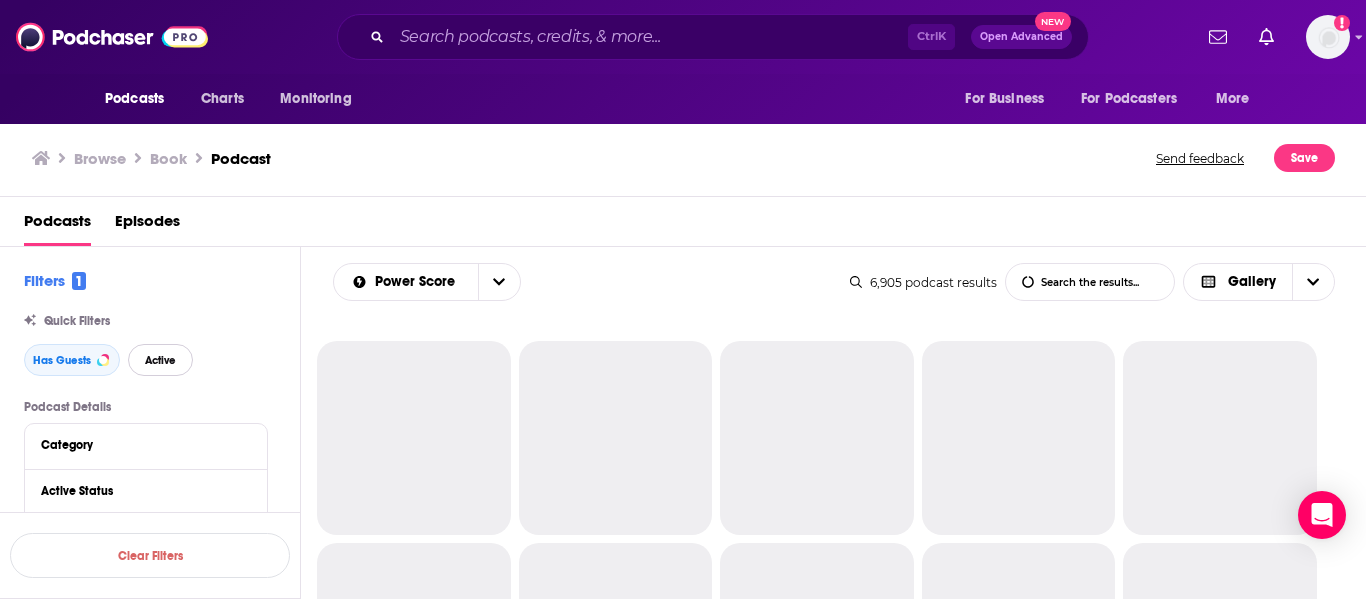 click on "Active" at bounding box center (160, 360) 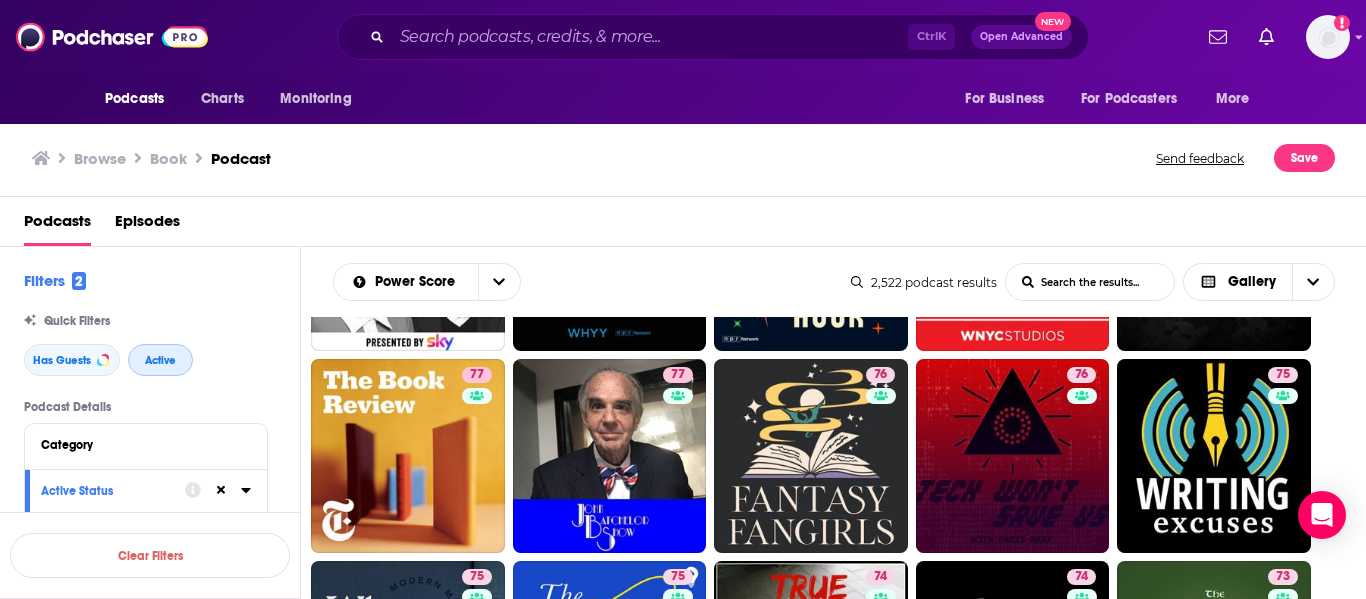 scroll, scrollTop: 160, scrollLeft: 0, axis: vertical 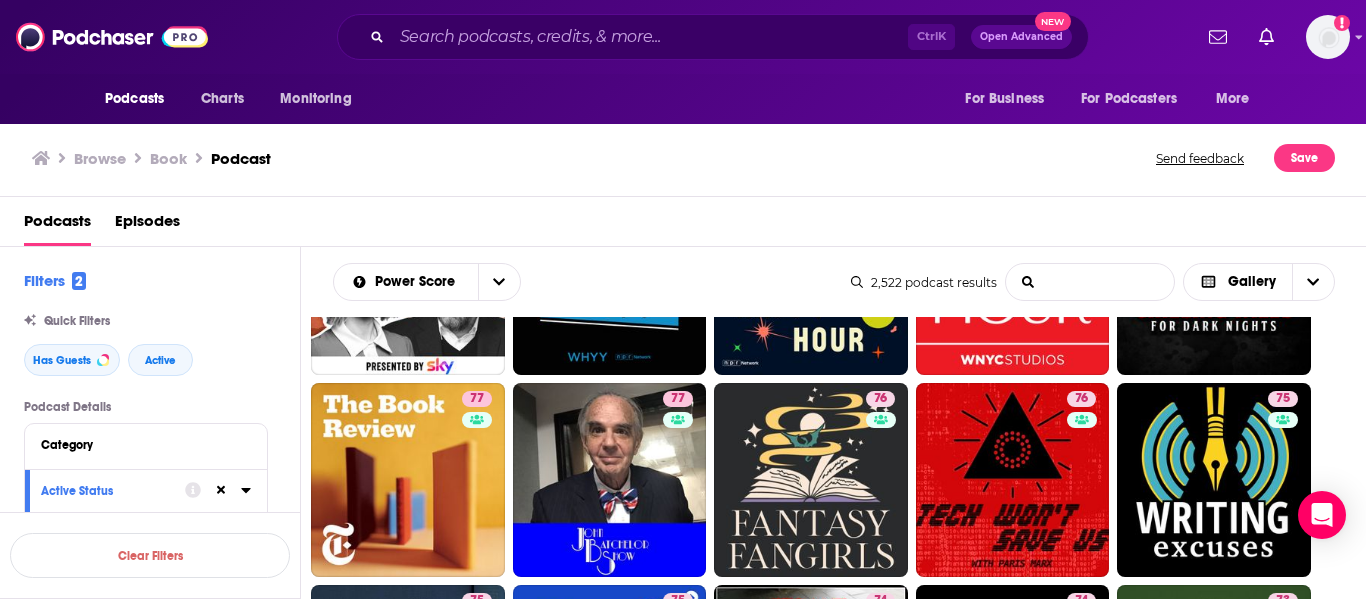 click on "List Search Input" at bounding box center [1090, 282] 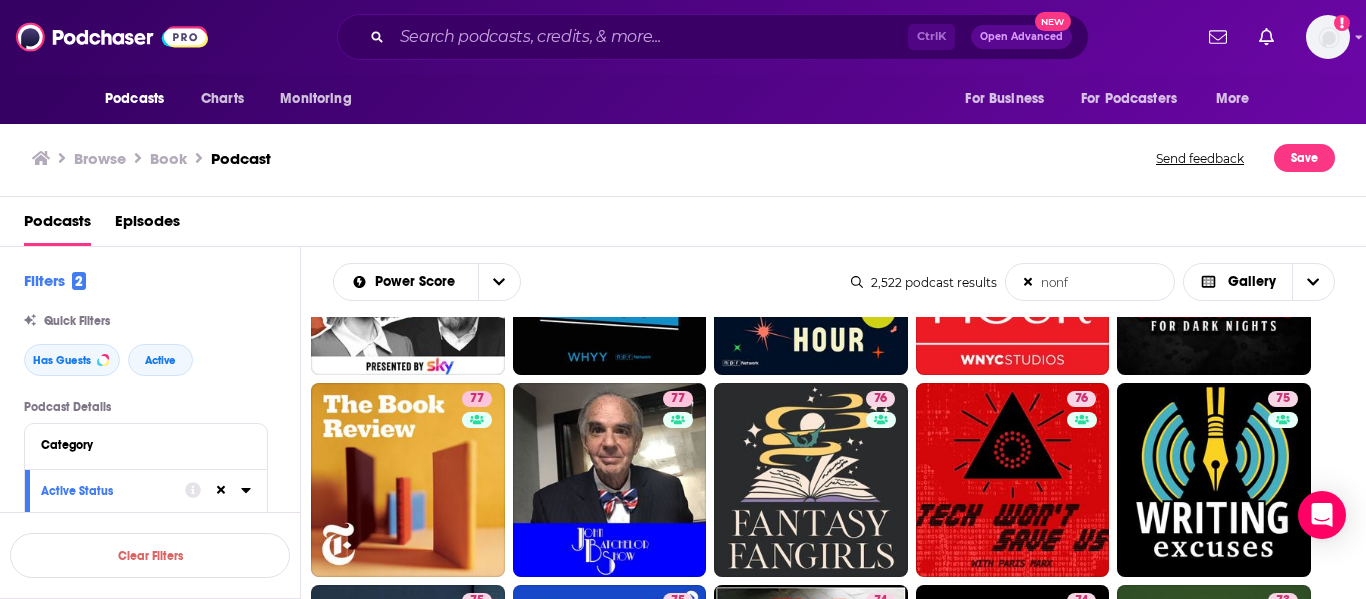 scroll, scrollTop: 0, scrollLeft: 0, axis: both 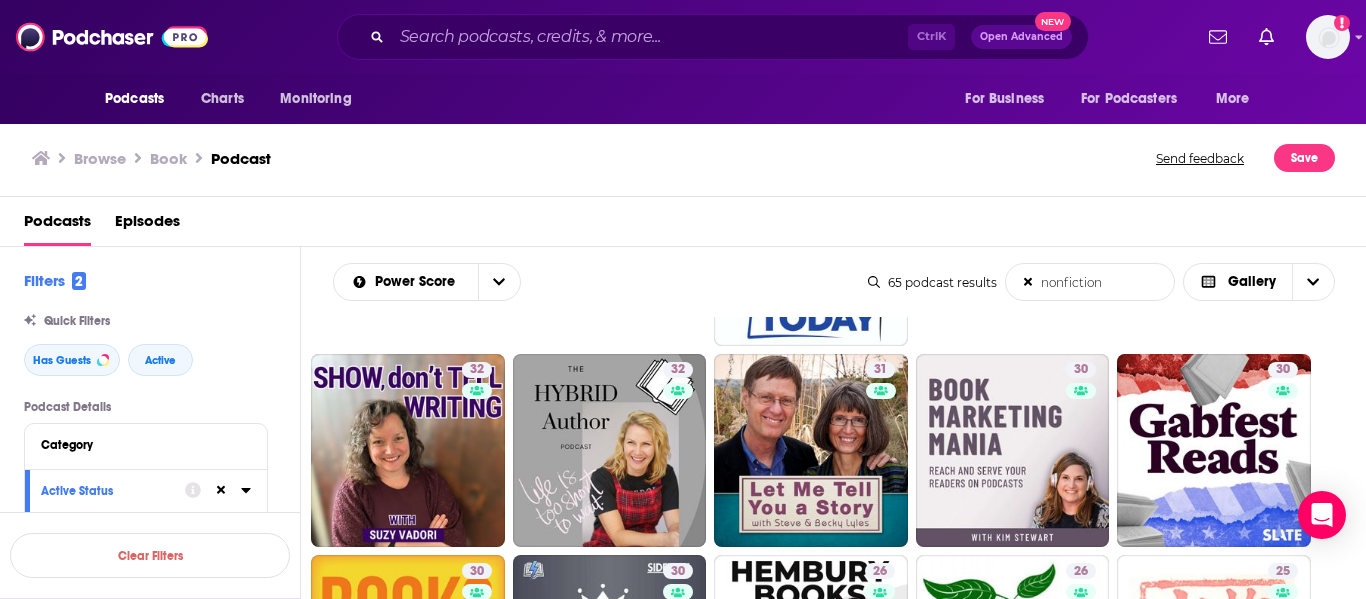 click on "nonfiction" at bounding box center [1090, 282] 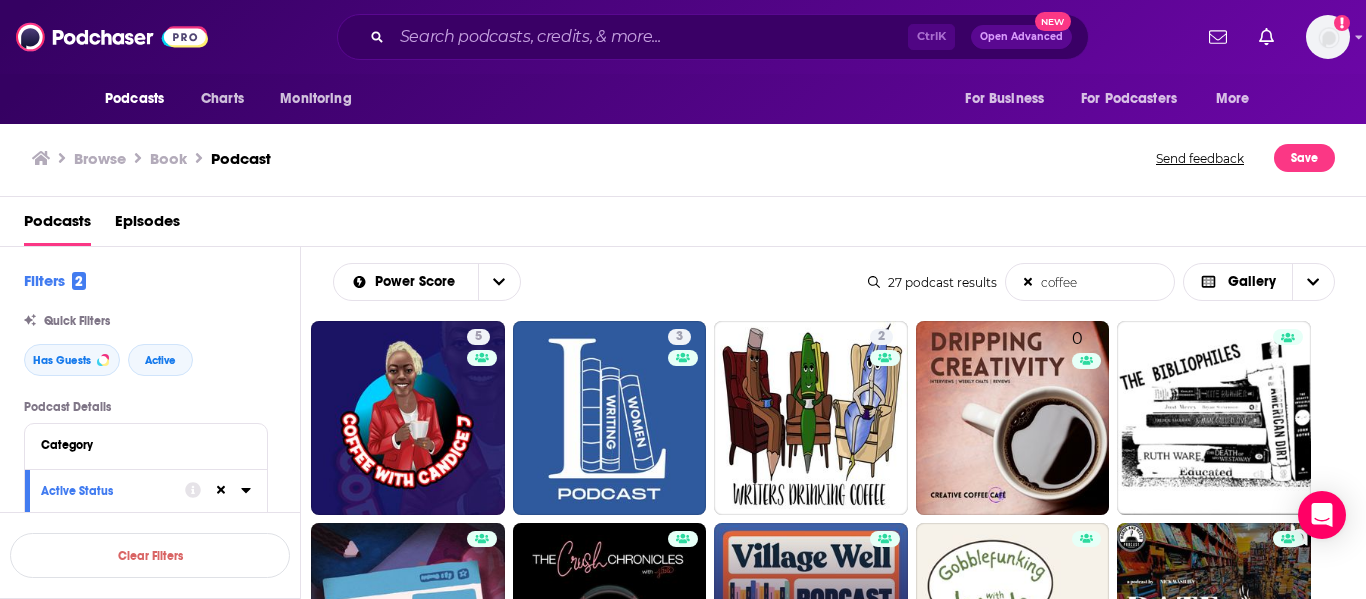 scroll, scrollTop: 624, scrollLeft: 0, axis: vertical 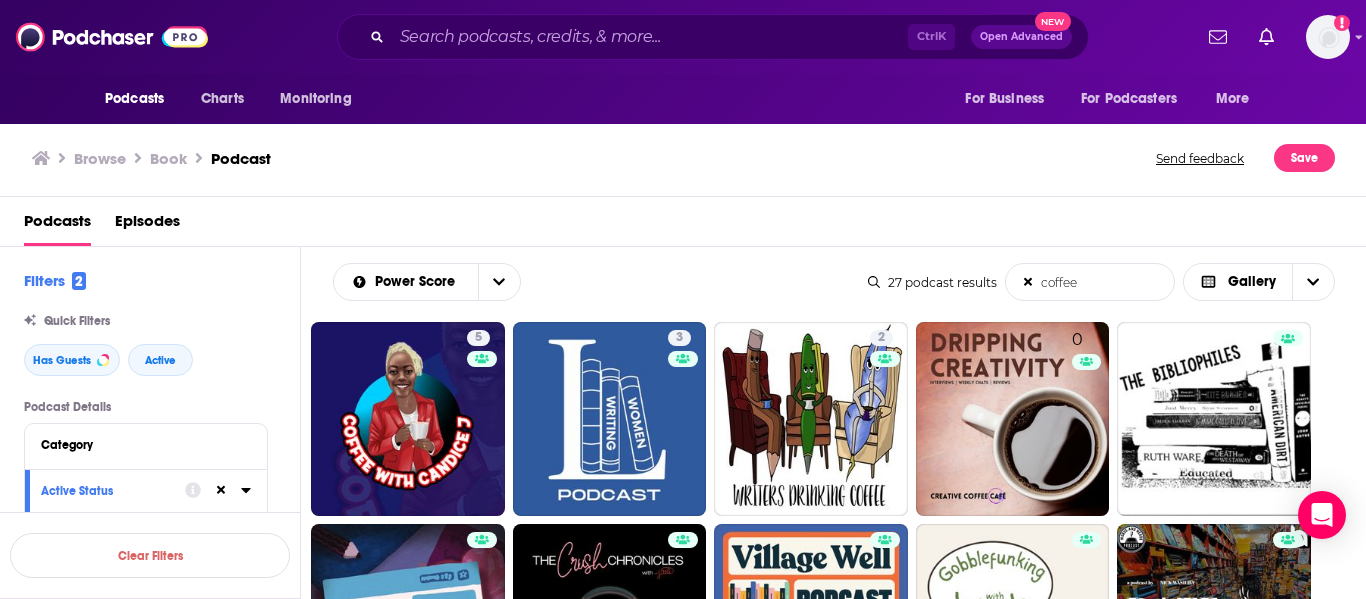 click on "coffee" at bounding box center (1090, 282) 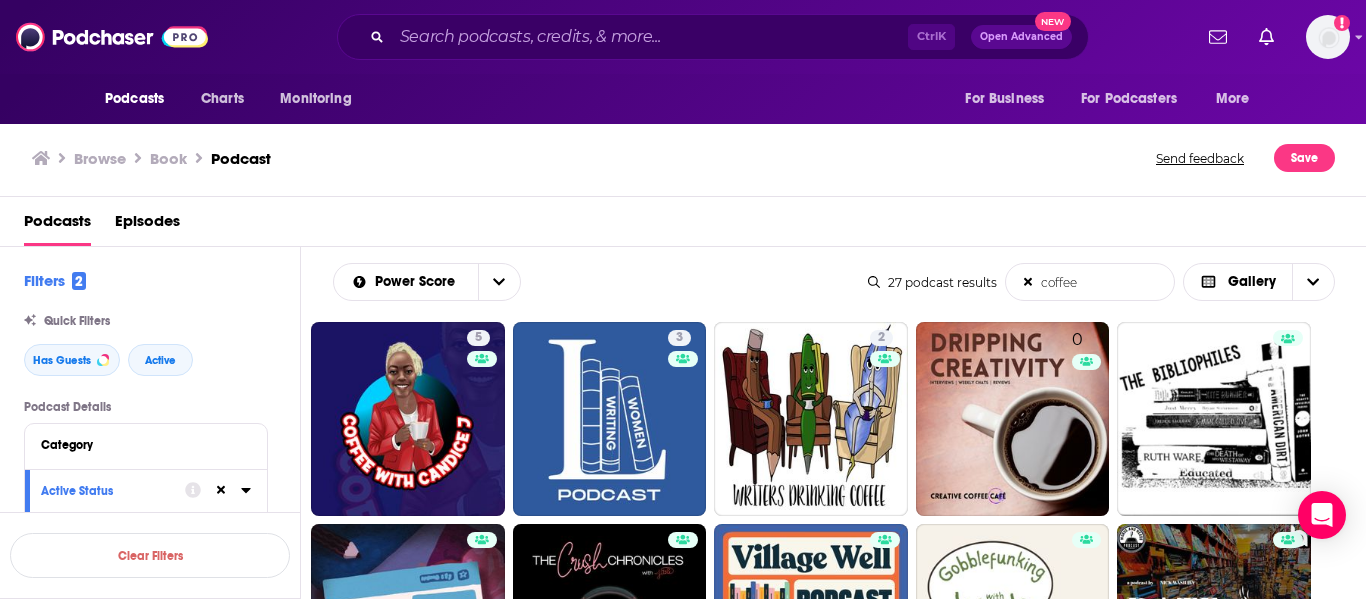 type on "v" 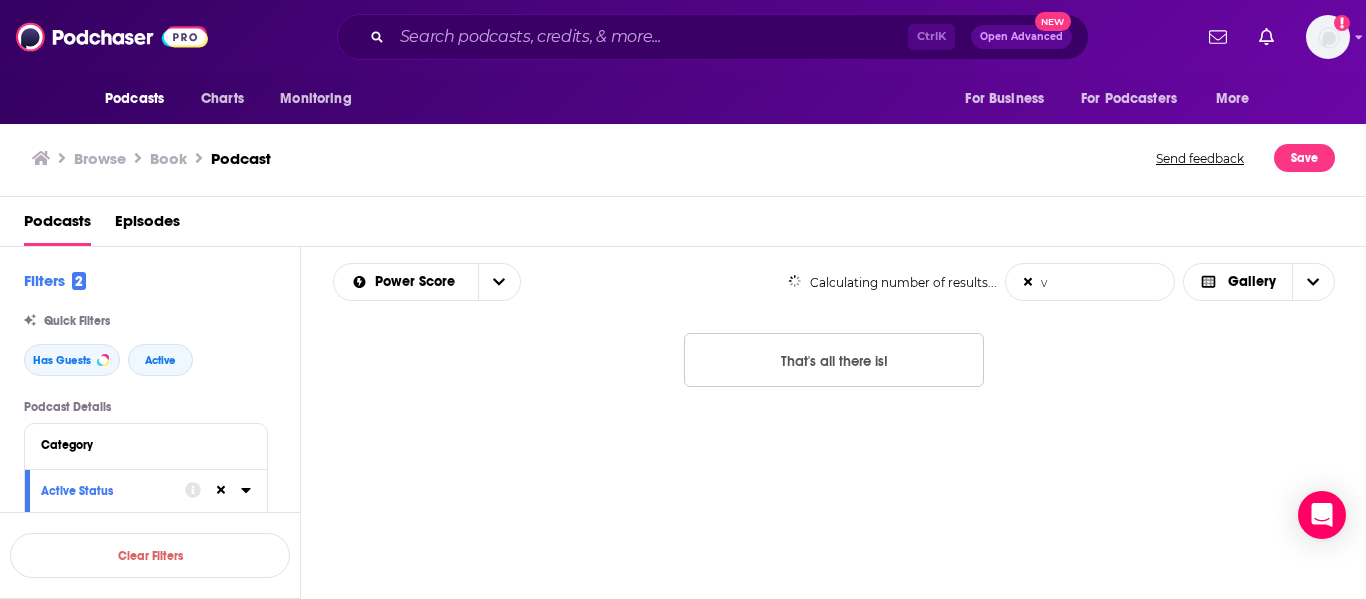 scroll, scrollTop: 0, scrollLeft: 0, axis: both 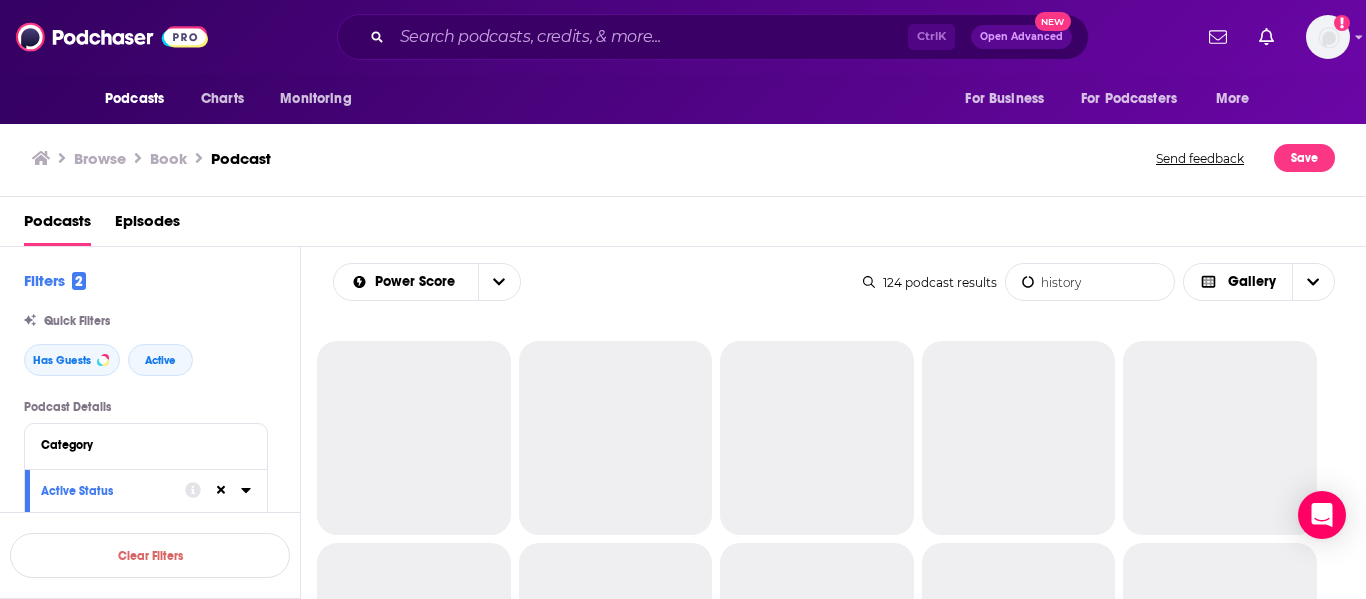 type on "history" 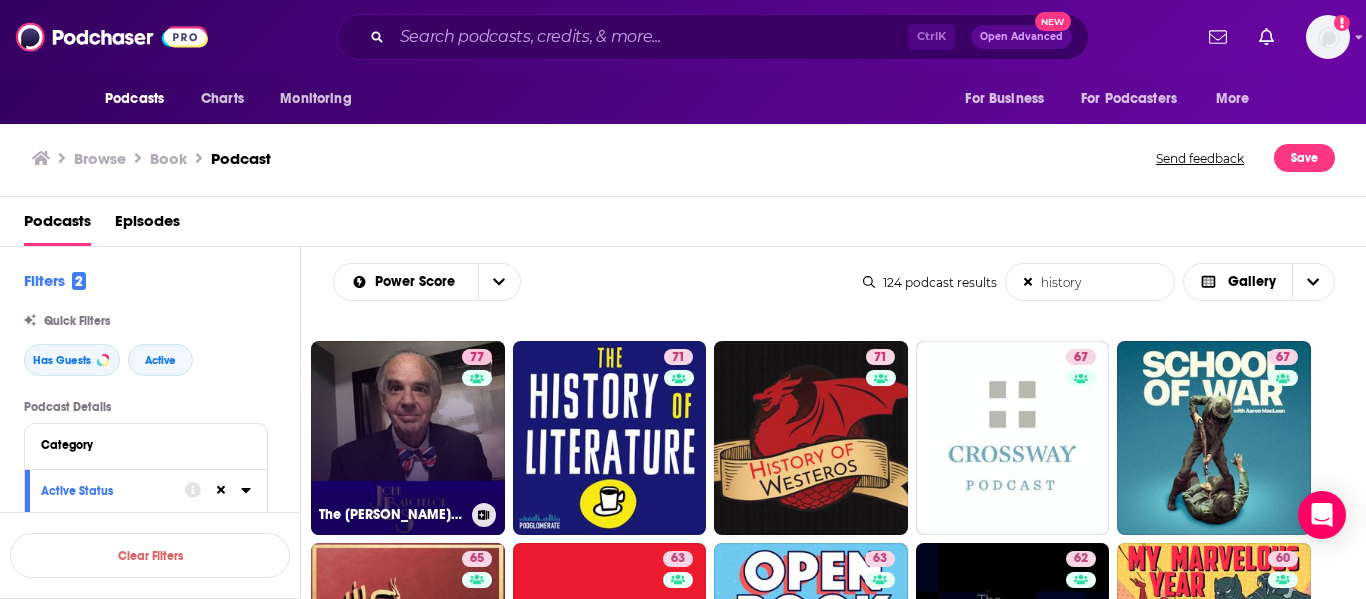 click on "77 The John Batchelor Show" at bounding box center [408, 438] 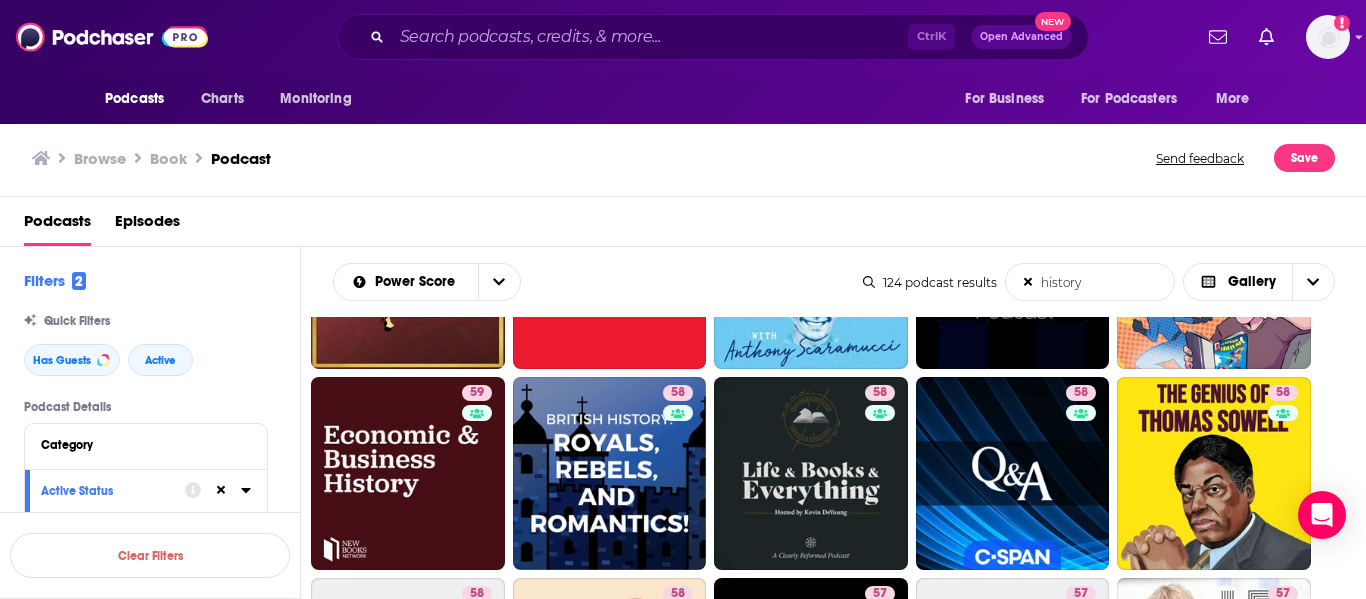 scroll, scrollTop: 369, scrollLeft: 0, axis: vertical 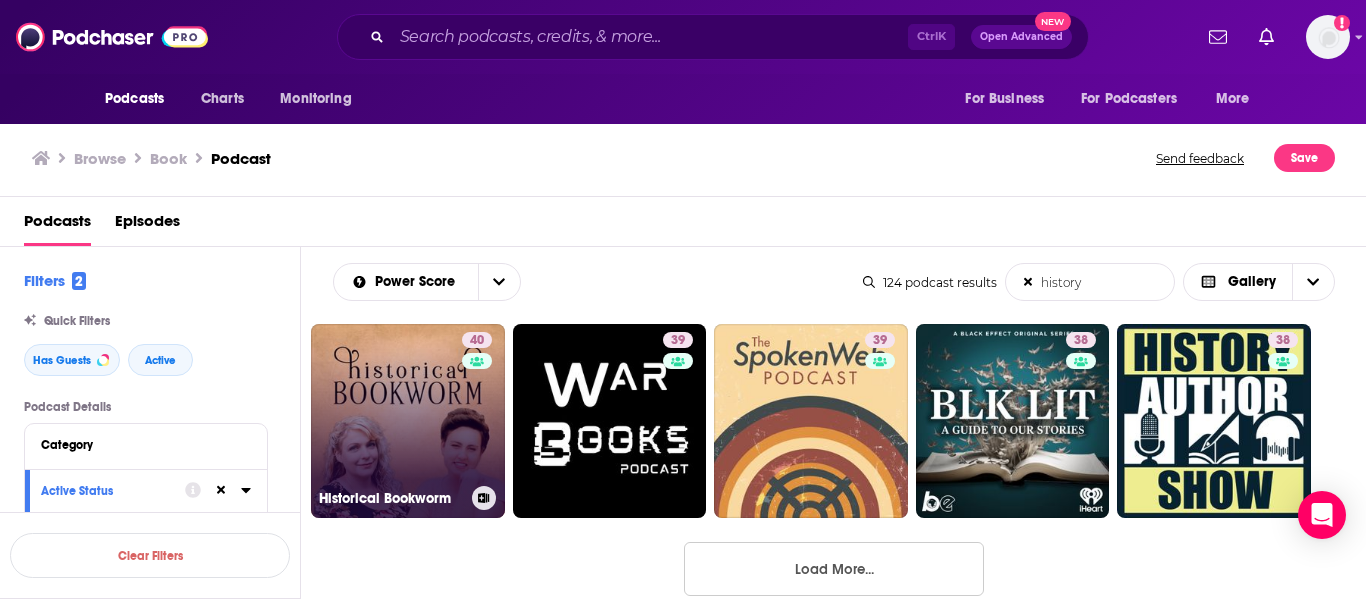 click on "40 Historical Bookworm" at bounding box center (408, 421) 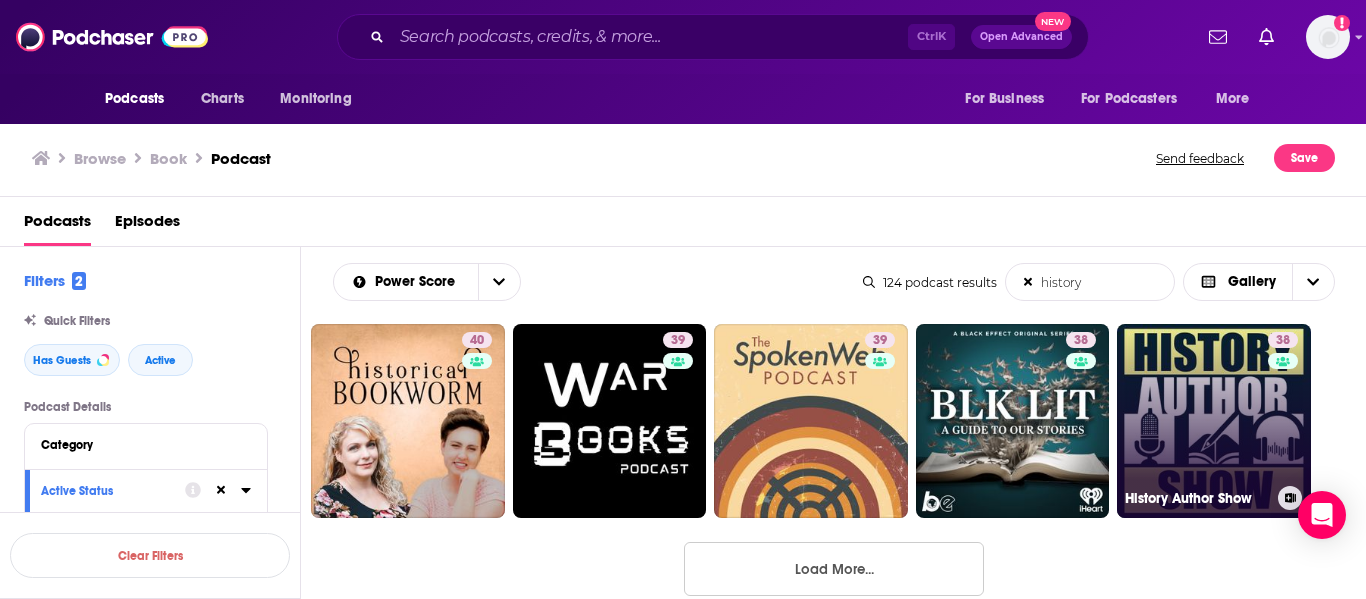 click on "38 History Author Show" at bounding box center (1214, 421) 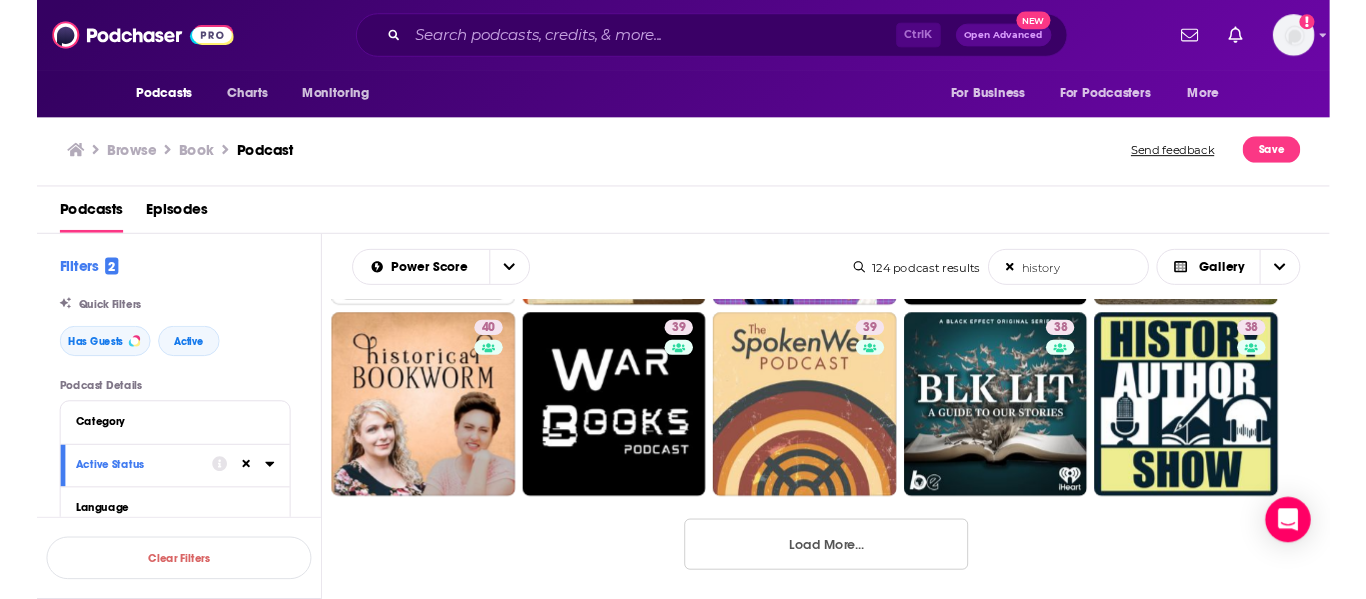 scroll, scrollTop: 1825, scrollLeft: 0, axis: vertical 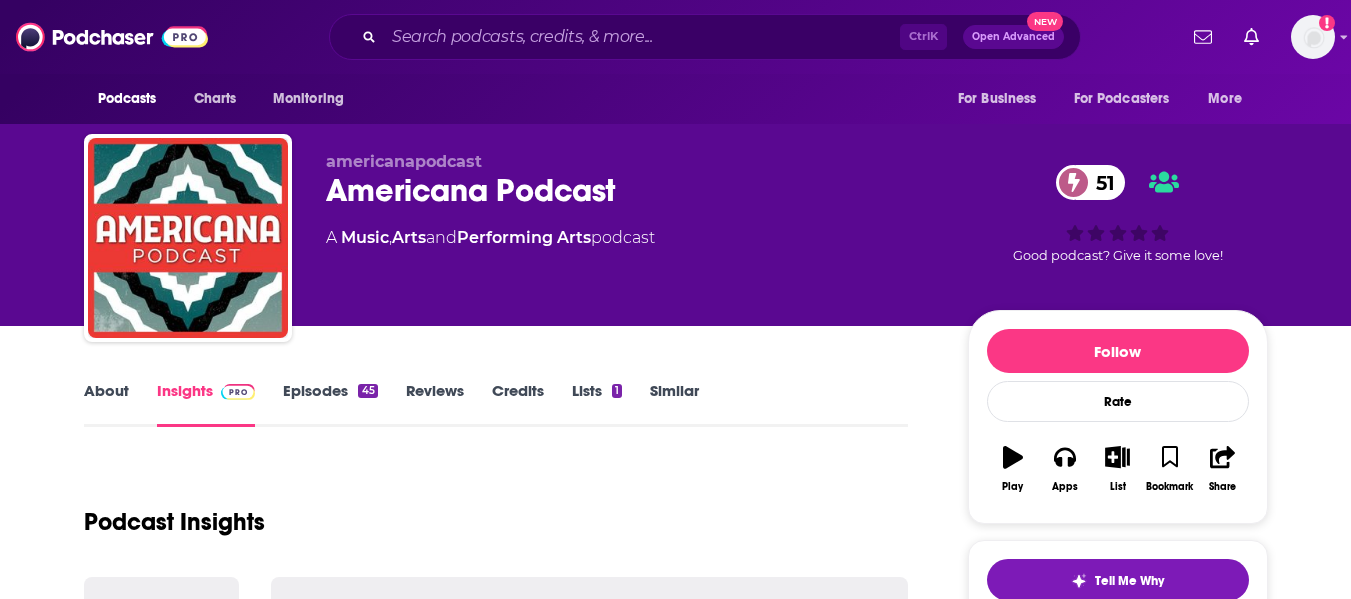 click on "About" at bounding box center [106, 404] 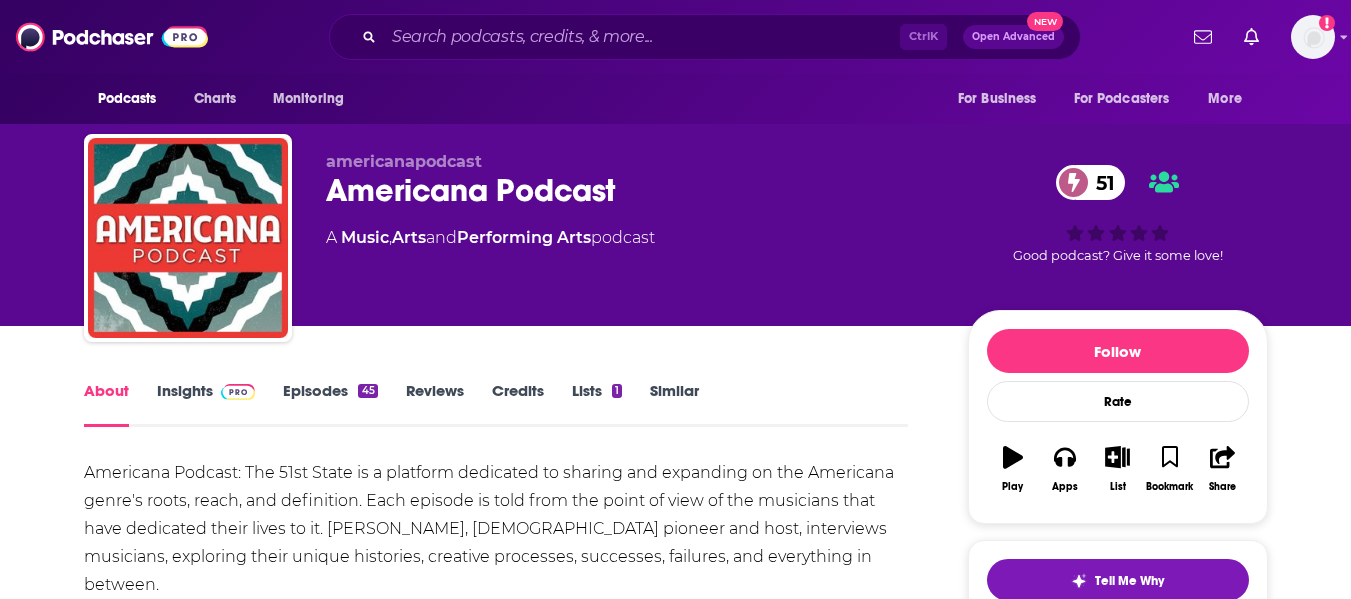 click on "About Insights Episodes 45 Reviews Credits Lists 1 Similar Americana Podcast: The 51st State is a platform dedicated to sharing and expanding on the Americana genre's roots, reach, and definition. Each episode is told from the point of view of the musicians that have dedicated their lives to it. Robert Earl Keen, Americana pioneer and host, interviews musicians, exploring their unique histories, creative processes, successes, failures, and everything in between. Show More Creators & Guests We don't know anything about the creators of this podcast yet . You can   add them yourself   so they can be credited for this and other podcasts. Recent Episodes View All Shooter Jennings | Bridging the Gap and Producing the Future Jun 30th, 2025 Cheiffalo Americana | A Foray into Fashion May 27th, 2025 Steve Poltz | Santa Cruz, Saul Bellow, and Kidnapping John Prine Apr 29th, 2025 View All Episodes Podcast Reviews This podcast hasn't been reviewed yet. You can  add a review   to show others what you thought. Refresh Feed" at bounding box center [675, 1263] 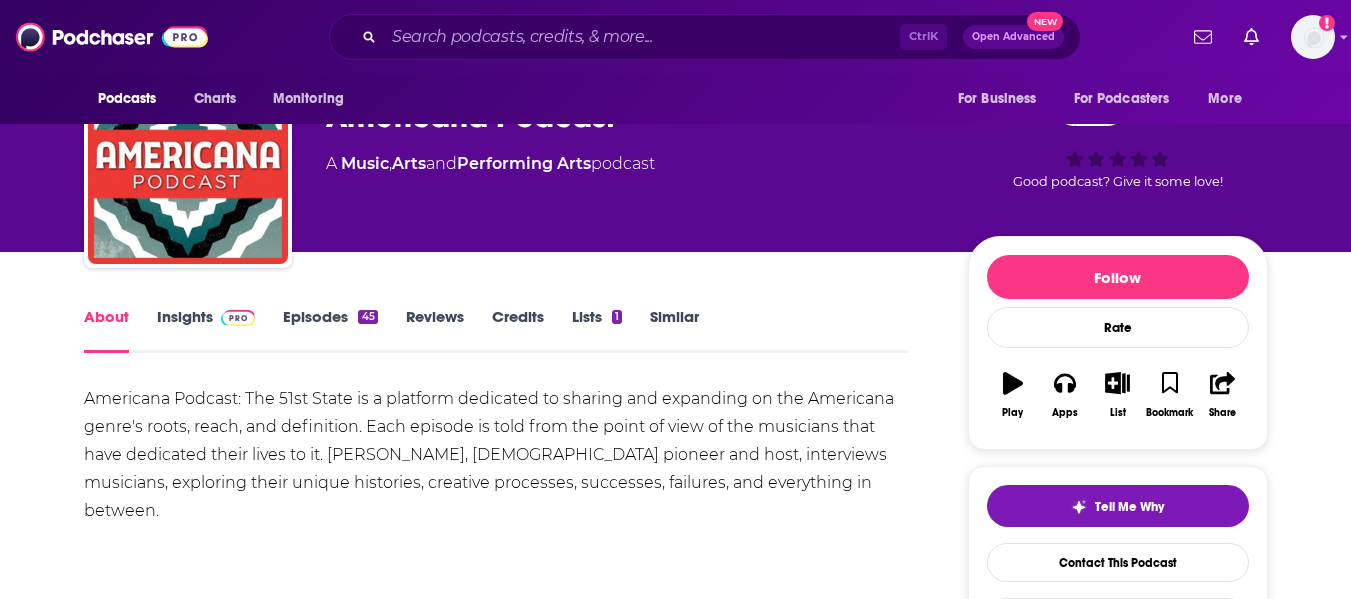 scroll, scrollTop: 73, scrollLeft: 0, axis: vertical 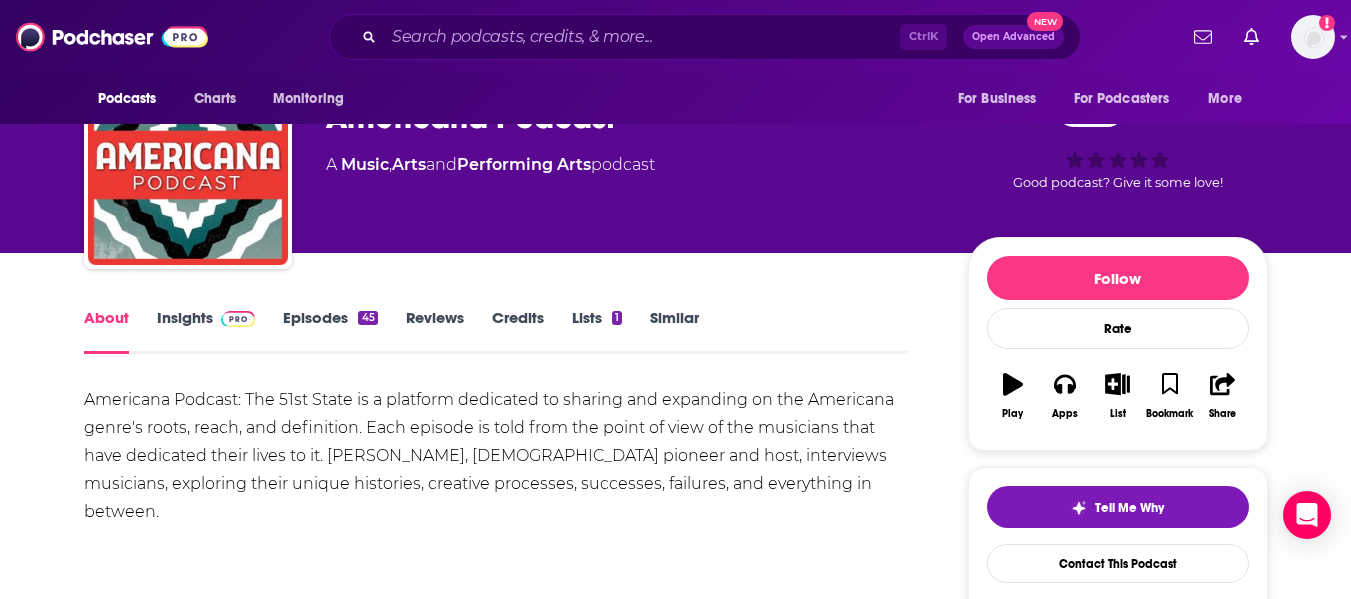 click on "About Insights Episodes 45 Reviews Credits Lists 1 Similar Americana Podcast: The 51st State is a platform dedicated to sharing and expanding on the Americana genre's roots, reach, and definition. Each episode is told from the point of view of the musicians that have dedicated their lives to it. Robert Earl Keen, Americana pioneer and host, interviews musicians, exploring their unique histories, creative processes, successes, failures, and everything in between. Show More Creators & Guests We don't know anything about the creators of this podcast yet . You can   add them yourself   so they can be credited for this and other podcasts. Recent Episodes View All Shooter Jennings | Bridging the Gap and Producing the Future Jun 30th, 2025 Cheiffalo Americana | A Foray into Fashion May 27th, 2025 Steve Poltz | Santa Cruz, Saul Bellow, and Kidnapping John Prine Apr 29th, 2025 View All Episodes Podcast Reviews This podcast hasn't been reviewed yet. You can  add a review   to show others what you thought. View All 36" at bounding box center [675, 1271] 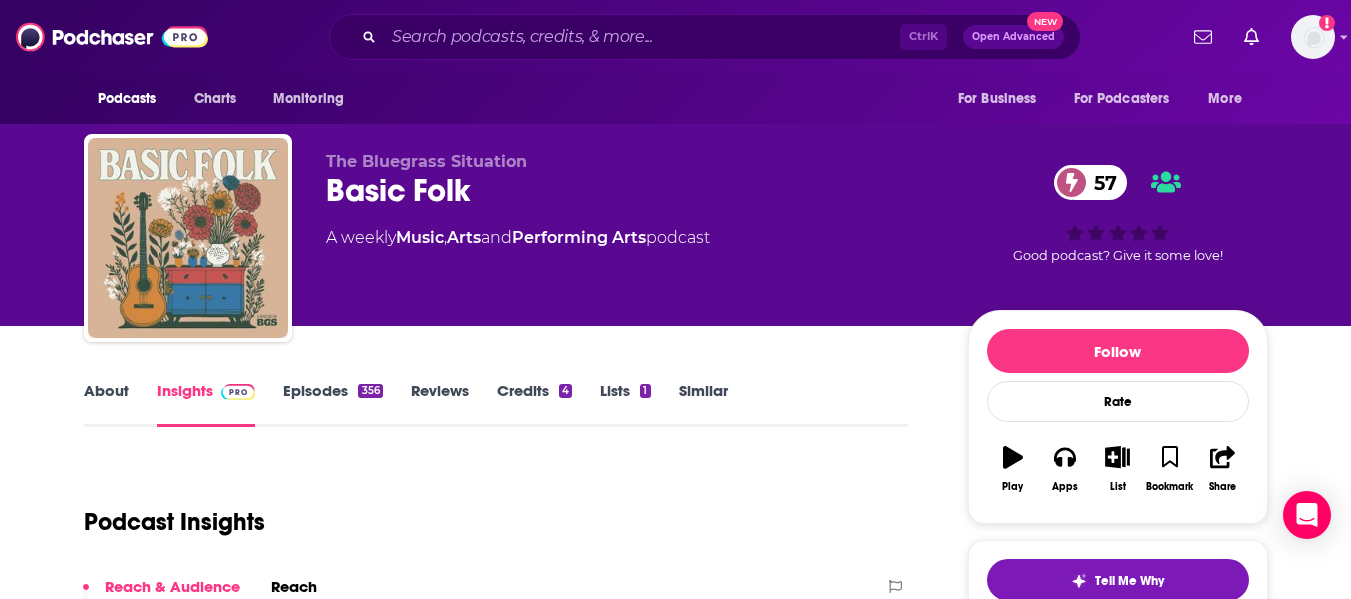 scroll, scrollTop: 0, scrollLeft: 0, axis: both 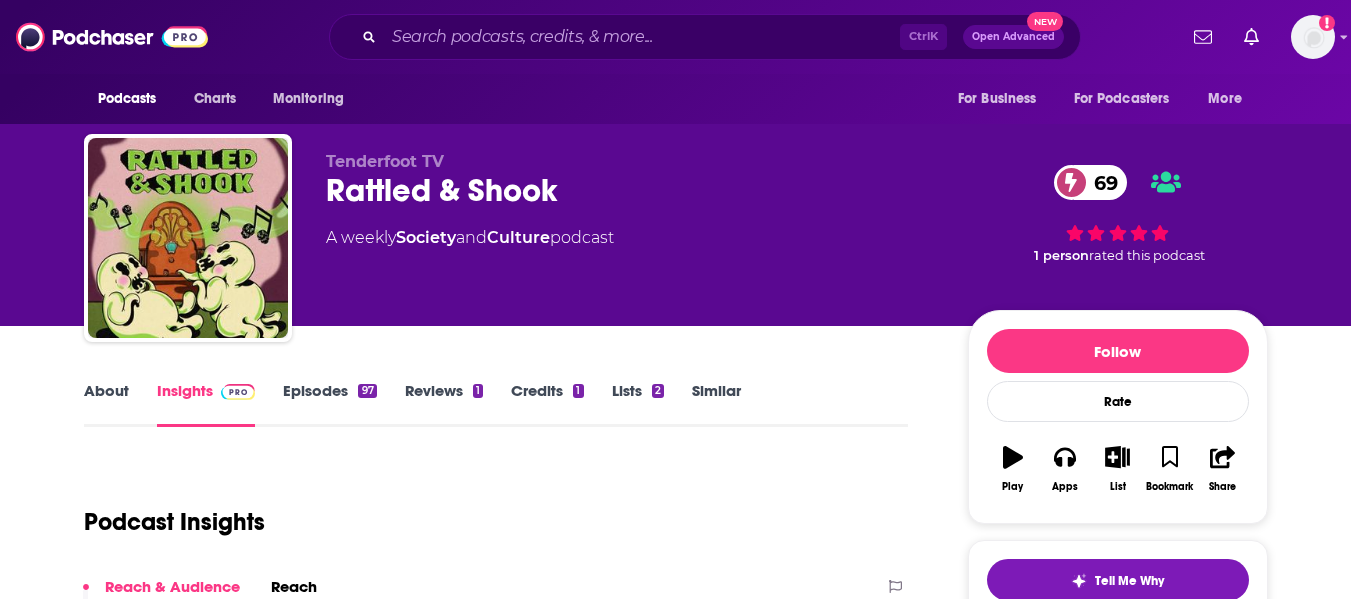 click on "About" at bounding box center (106, 404) 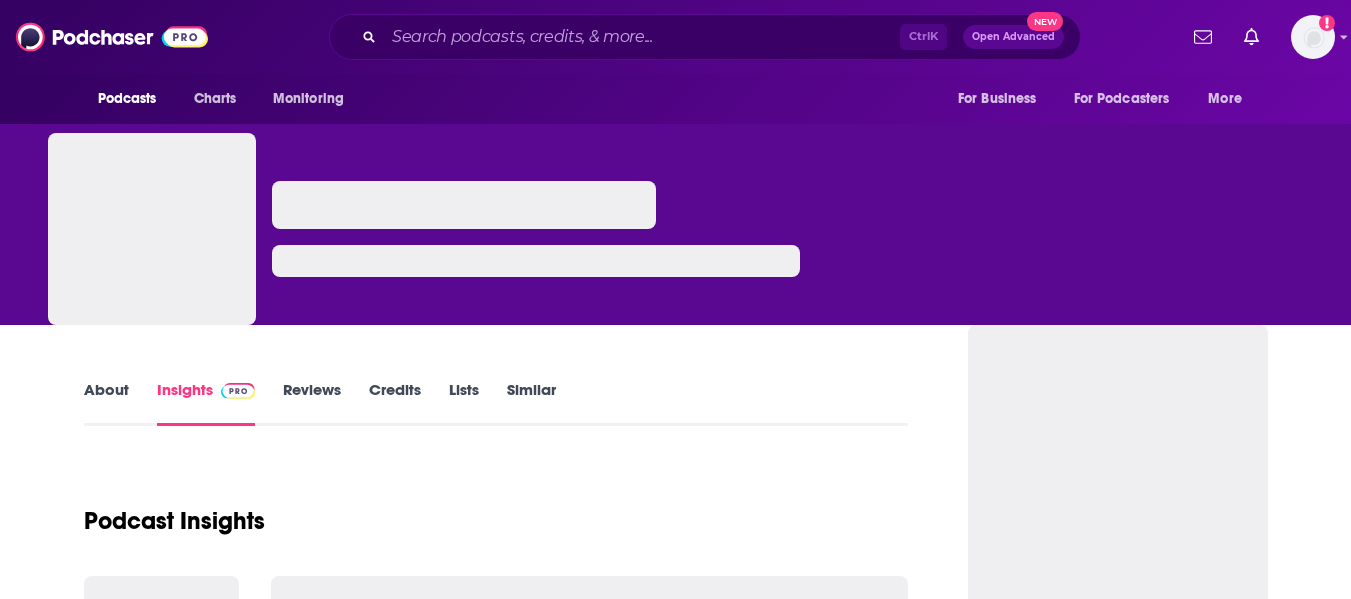 scroll, scrollTop: 0, scrollLeft: 0, axis: both 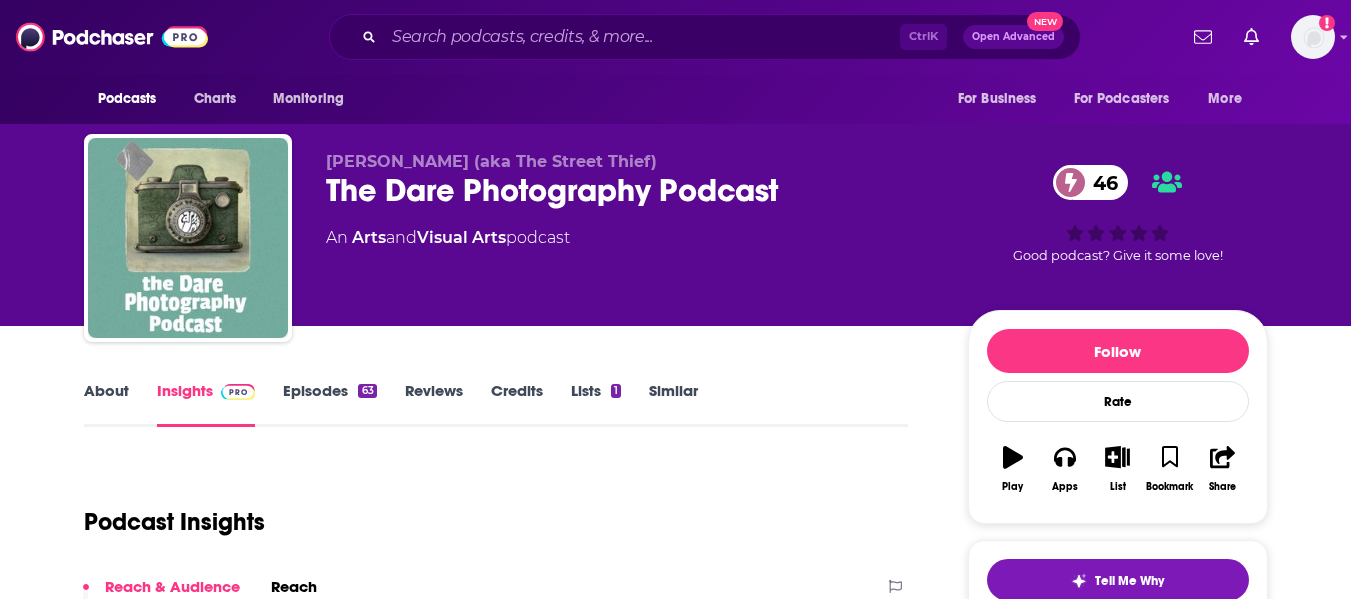 click on "About" at bounding box center (106, 404) 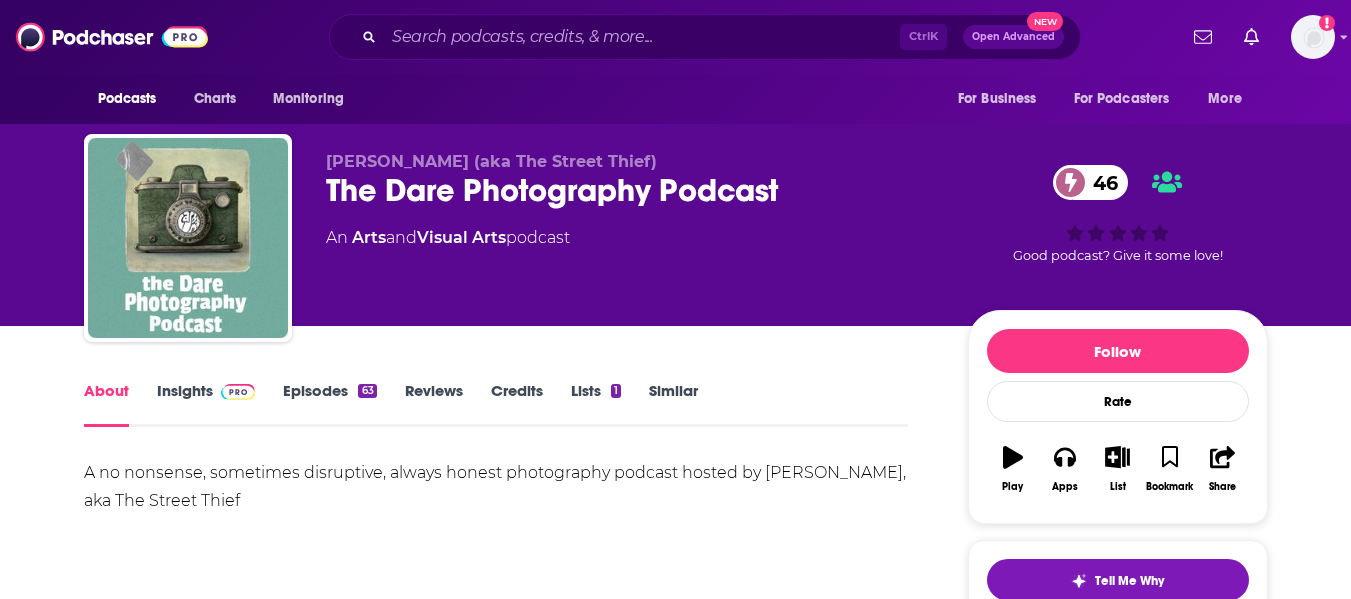 click on "About Insights Episodes 63 Reviews Credits Lists 1 Similar A no nonsense, sometimes disruptive, always honest photography podcast hosted by Gary Lashmar, aka The Street Thief Show More Creators & Guests We don't know anything about the creators of this podcast yet . You can   add them yourself   so they can be credited for this and other podcasts. Recent Episodes There are no episodes of  "The Dare Photography Podcast"  to display at the moment.   Podcast Reviews This podcast hasn't been reviewed yet. You can  add a review   to show others what you thought. Host or manage this podcast? Claim This Podcast Do you host or manage this podcast? Claim and edit this page to your liking. Refresh Feed Are we missing an episode or update? Use this to check the RSS feed immediately. Podcast Details Created by Gary Lashmar (aka The Street Thief) Podcast Status Active Started Sep 4th, 2024 Latest Episode Jul 16th, 2025 Release Period Weekly Episodes 63 Avg. Episode Length 20 minutes Explicit No Language English Follow" at bounding box center [675, 1125] 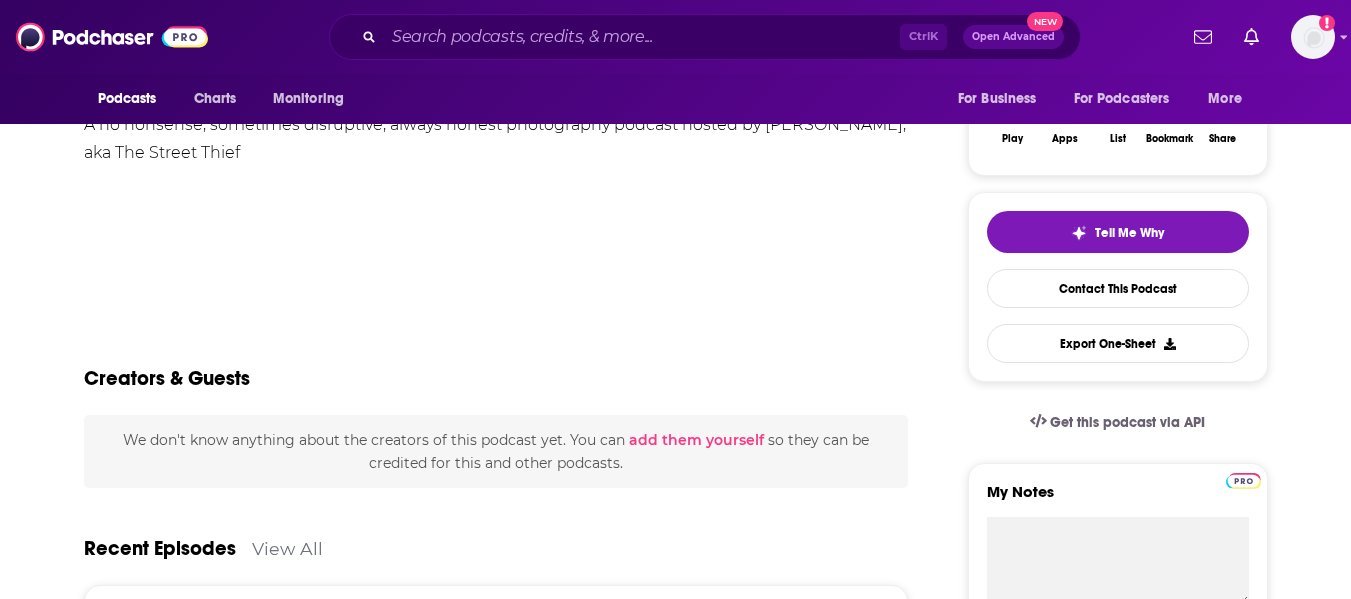 scroll, scrollTop: 633, scrollLeft: 0, axis: vertical 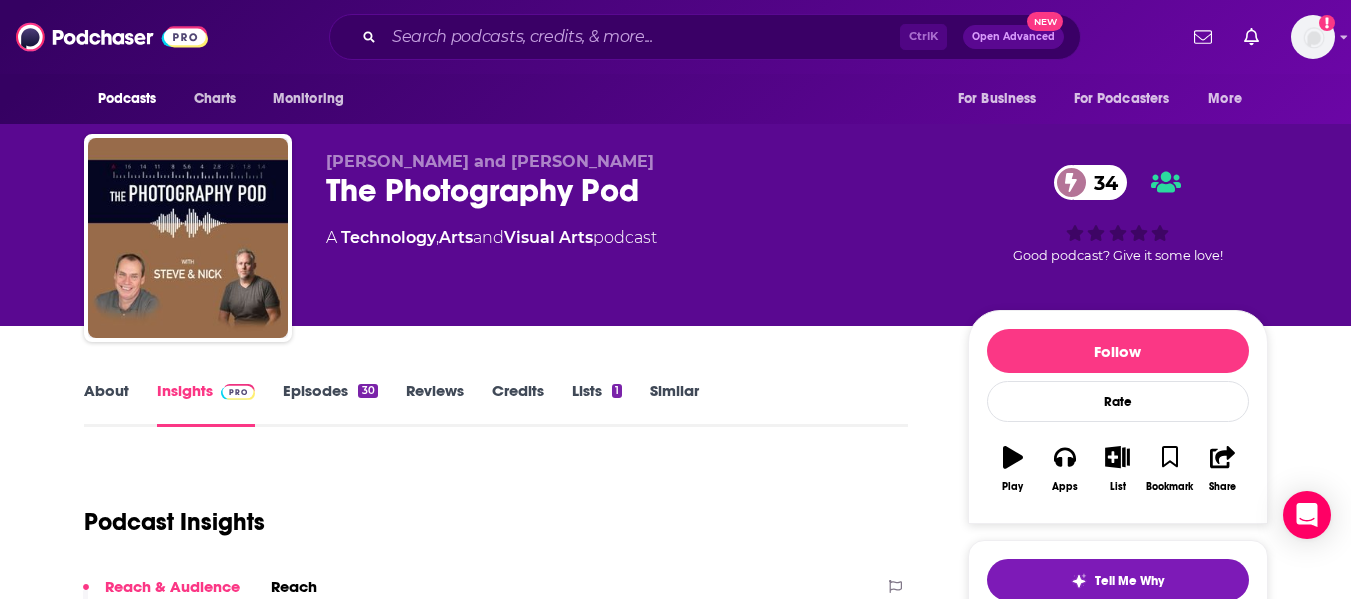 click on "About" at bounding box center (106, 404) 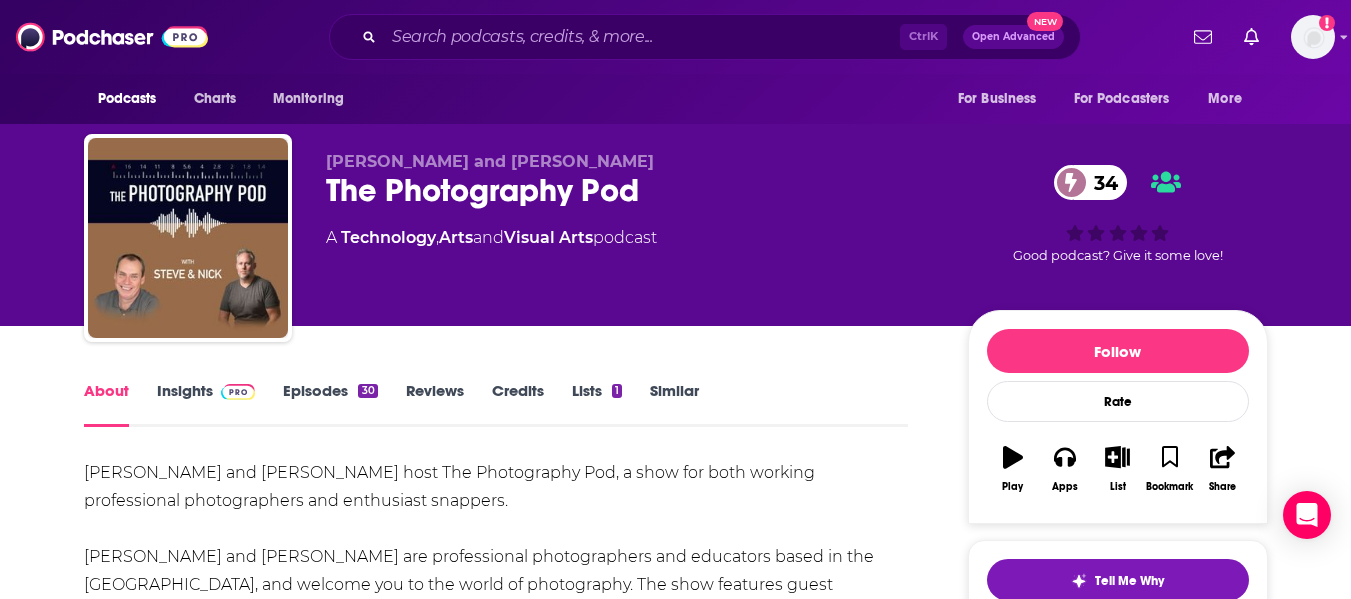 click on "About Insights Episodes 30 Reviews Credits Lists 1 Similar Nick Church and Steve Vaughan host The Photography Pod, a show for both working professional photographers and enthusiast snappers.
Nick and Steve are professional photographers and educators based in the UK, and welcome you to the world of photography. The show features guest interviews with photographers from all genres of photography as well as technical and gear discussions.  Nick and Steve both use Sony Alpha mirrorless cameras and lenses.
Don't forget to check out the show as well on YouTube, @thephotographypod Show More Creators & Guests We don't know anything about the creators of this podcast yet . You can   add them yourself   so they can be credited for this and other podcasts. Recent Episodes There are no episodes of  "The Photography Pod"  to display at the moment.   Podcast Reviews This podcast hasn't been reviewed yet. You can  add a review   to show others what you thought. Host or manage this podcast? Claim This Podcast Created by" at bounding box center (675, 1175) 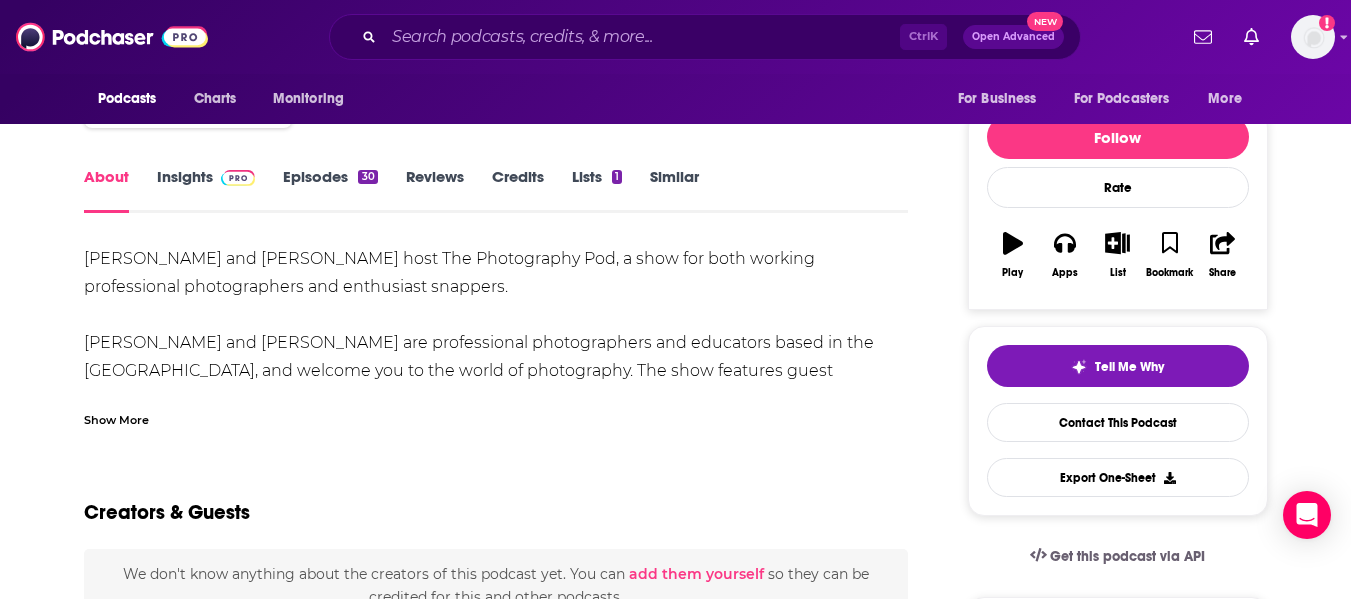 scroll, scrollTop: 221, scrollLeft: 0, axis: vertical 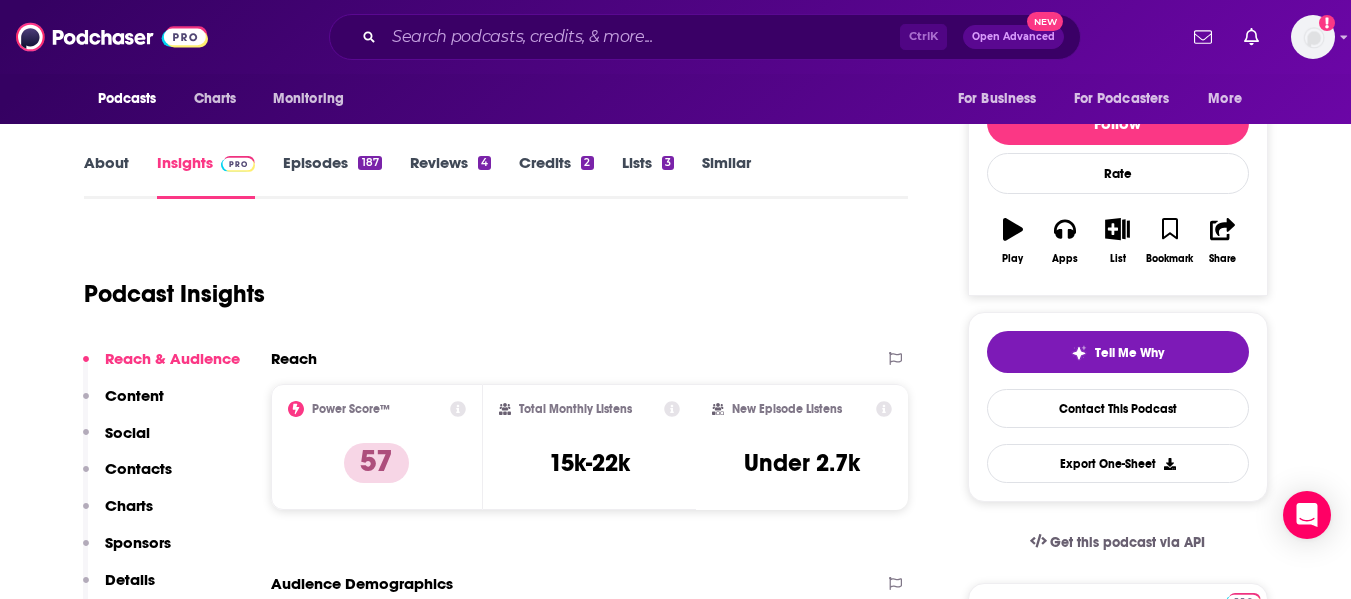 click on "About" at bounding box center [106, 176] 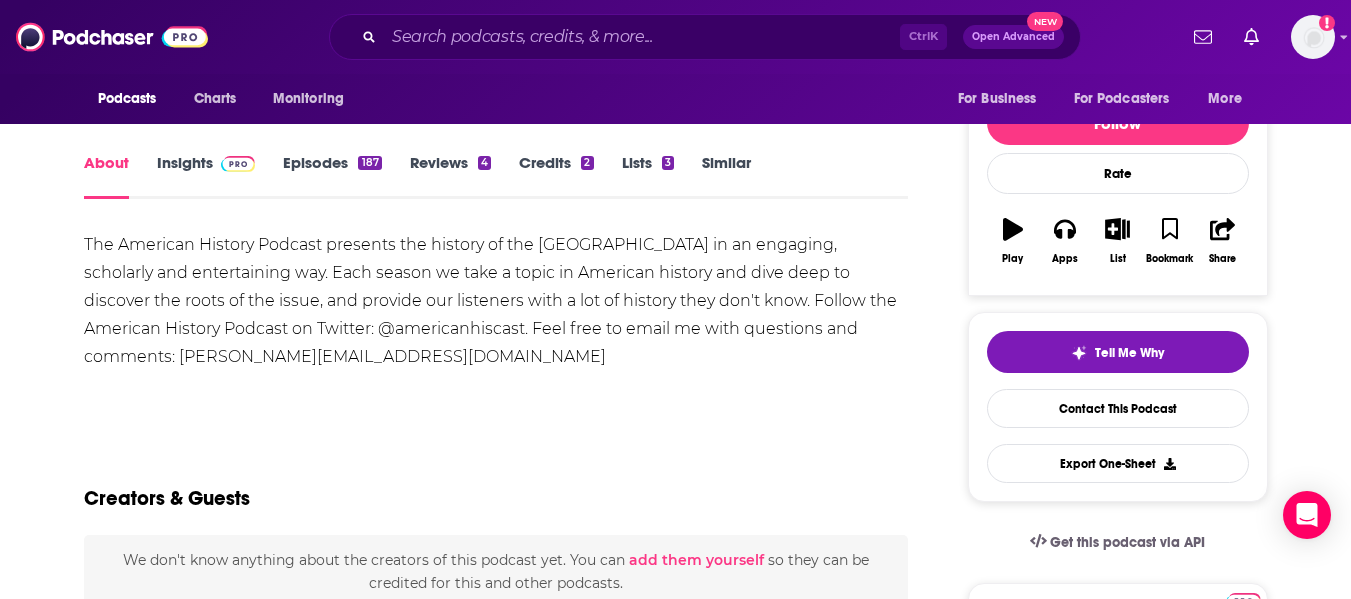 scroll, scrollTop: 0, scrollLeft: 0, axis: both 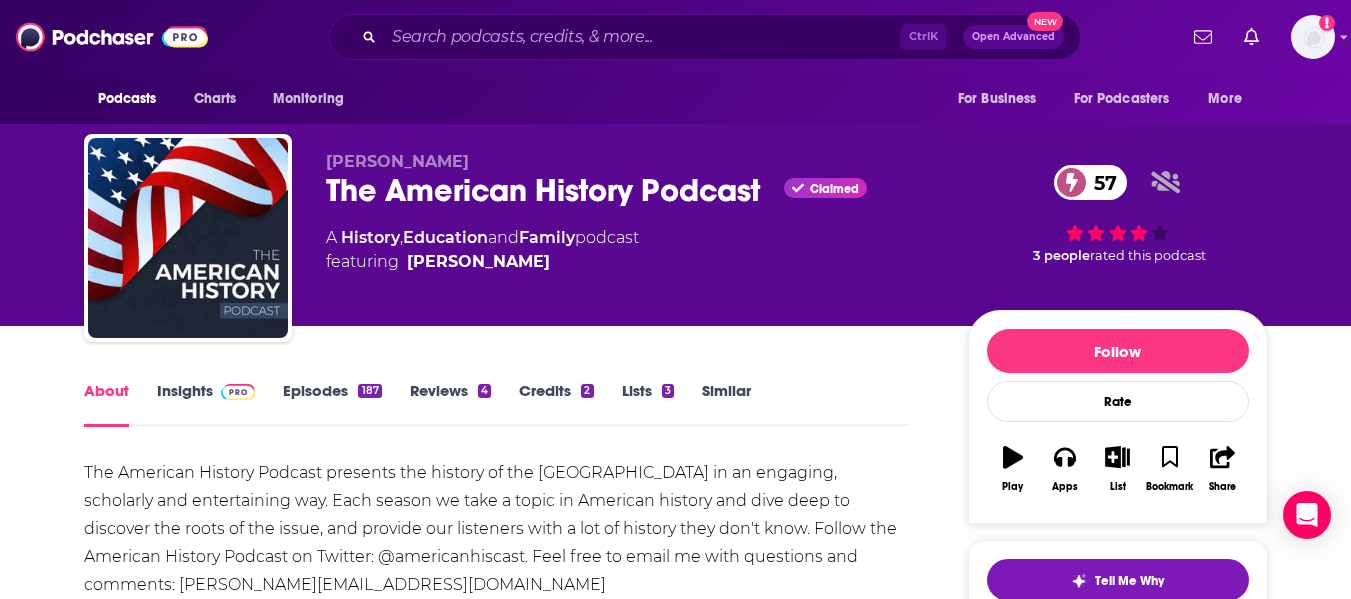 click on "The American History Podcast Claimed 57" at bounding box center (631, 190) 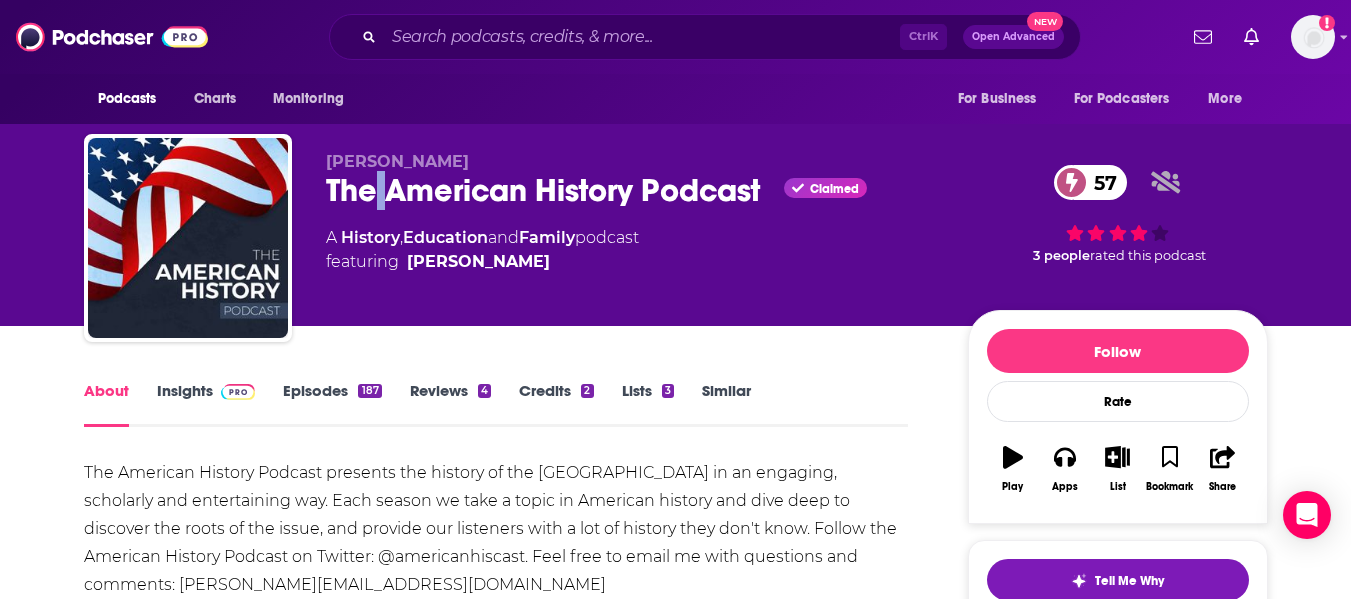 click on "The American History Podcast Claimed 57" at bounding box center [631, 190] 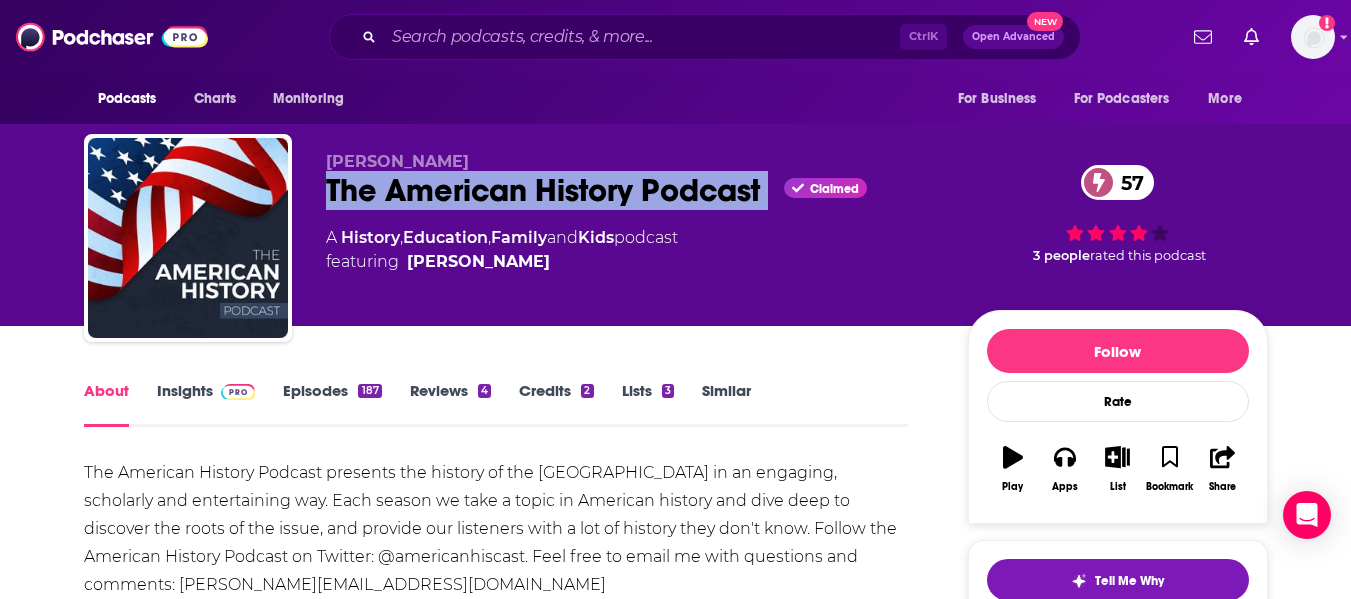 click on "The American History Podcast Claimed 57" at bounding box center [631, 190] 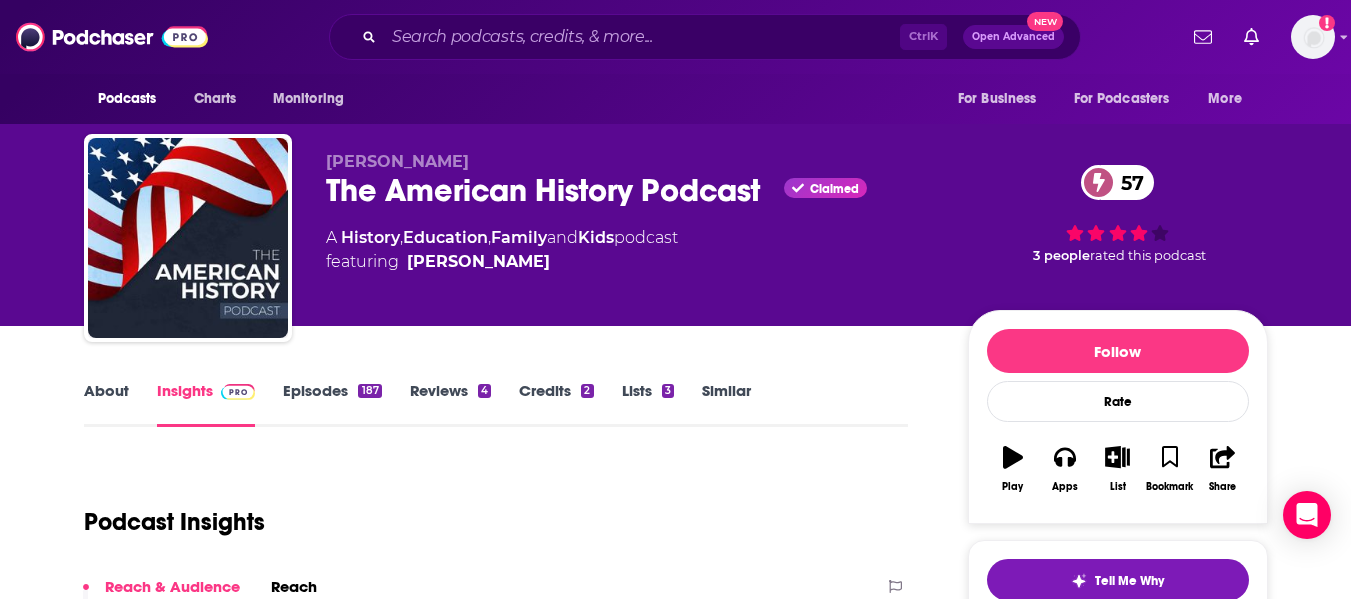 click on "About Insights Episodes 187 Reviews 4 Credits 2 Lists 3 Similar Podcast Insights Reach & Audience Content Social Contacts Charts Sponsors Details Similar Contact Podcast Open Website  Reach Power Score™ 57 Total Monthly Listens 15k-22k New Episode Listens Under 2.7k Export One-Sheet Audience Demographics Gender Male Age 37 yo Income $ $ $ $ $ Parental Status Parents Countries 1 United States 2 United Kingdom 3 Canada 4 Australia 5 Brazil Top Cities New York, NY , Washington, DC , London , Chicago, IL , Los Angeles, CA , Paris Interests News , Art/culture , Politics , History , Nonfiction , International Jobs Teachers , Attorneys/Lawyers , Historians , Journalists/Reporters , Authors/Writers , Professors Ethnicities White / Caucasian , Hispanic , Asian , African American Show More Content Political Skew Neutral/Mixed Socials X/Twitter @americanhiscast Link Instagram @theamericanhistorypodcast 184 Facebook @TheAmericanHistoryPodcast 330 Twitter @americanhiscast Host Link Contacts Submit a request Charts 193" at bounding box center [675, 5292] 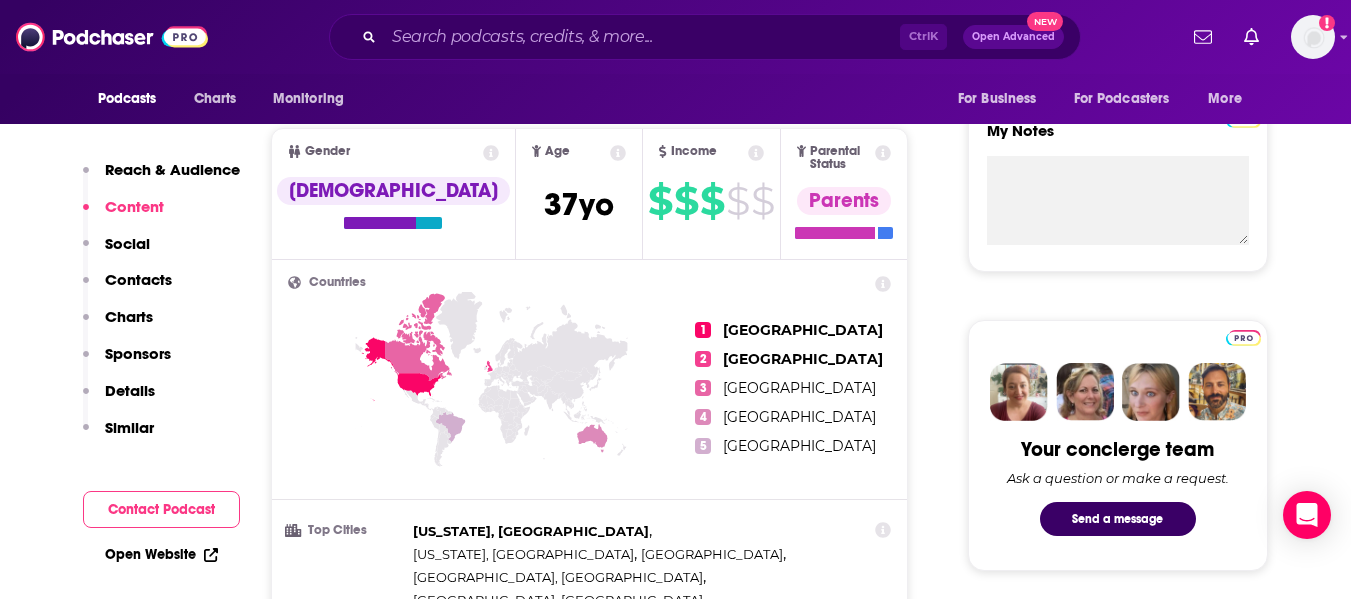scroll, scrollTop: 0, scrollLeft: 0, axis: both 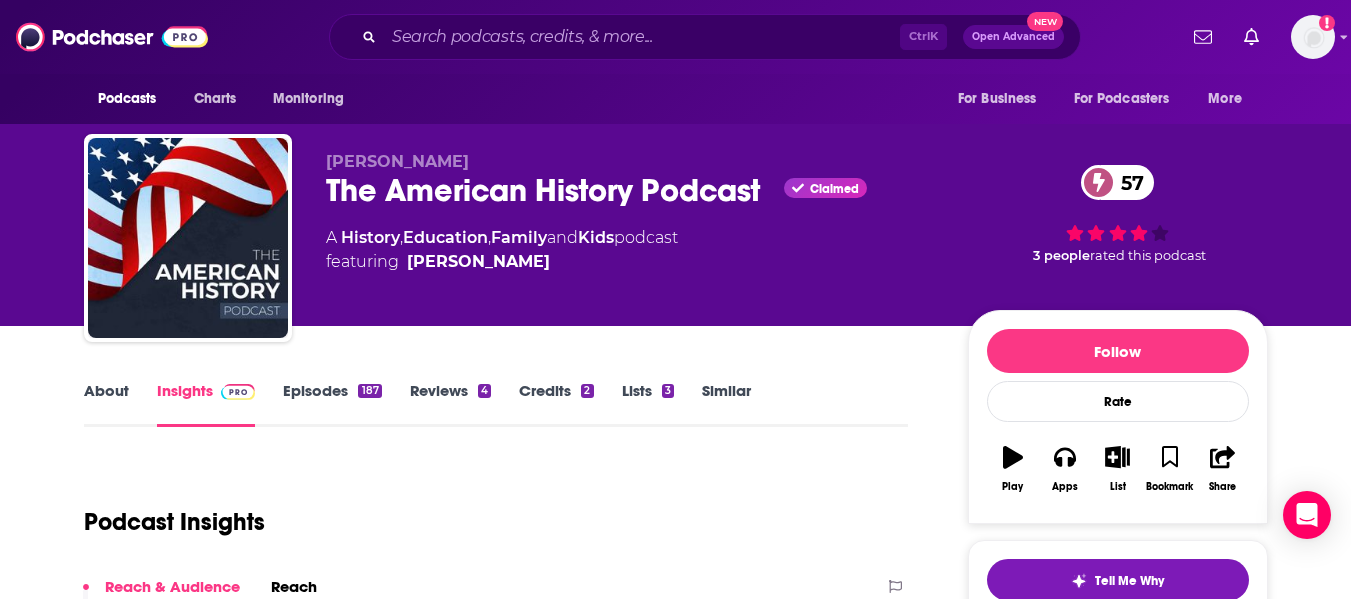 click on "Shawn Warswick" at bounding box center [397, 161] 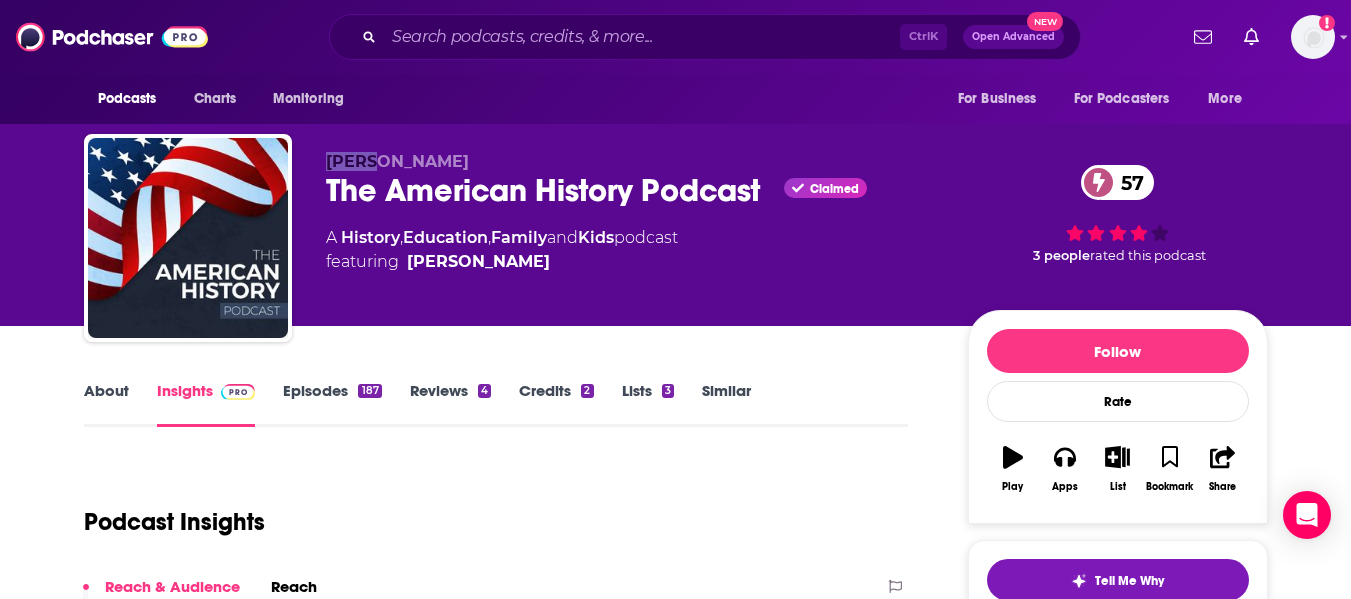 click on "Shawn Warswick" at bounding box center (397, 161) 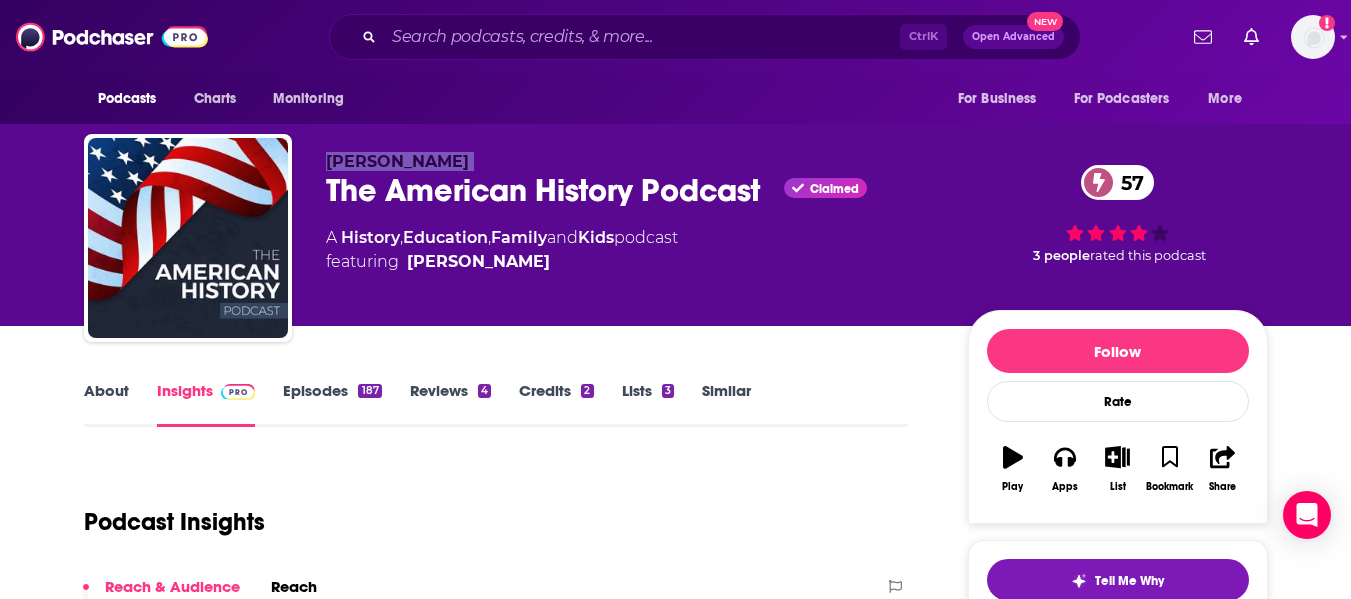 click on "Shawn Warswick" at bounding box center [397, 161] 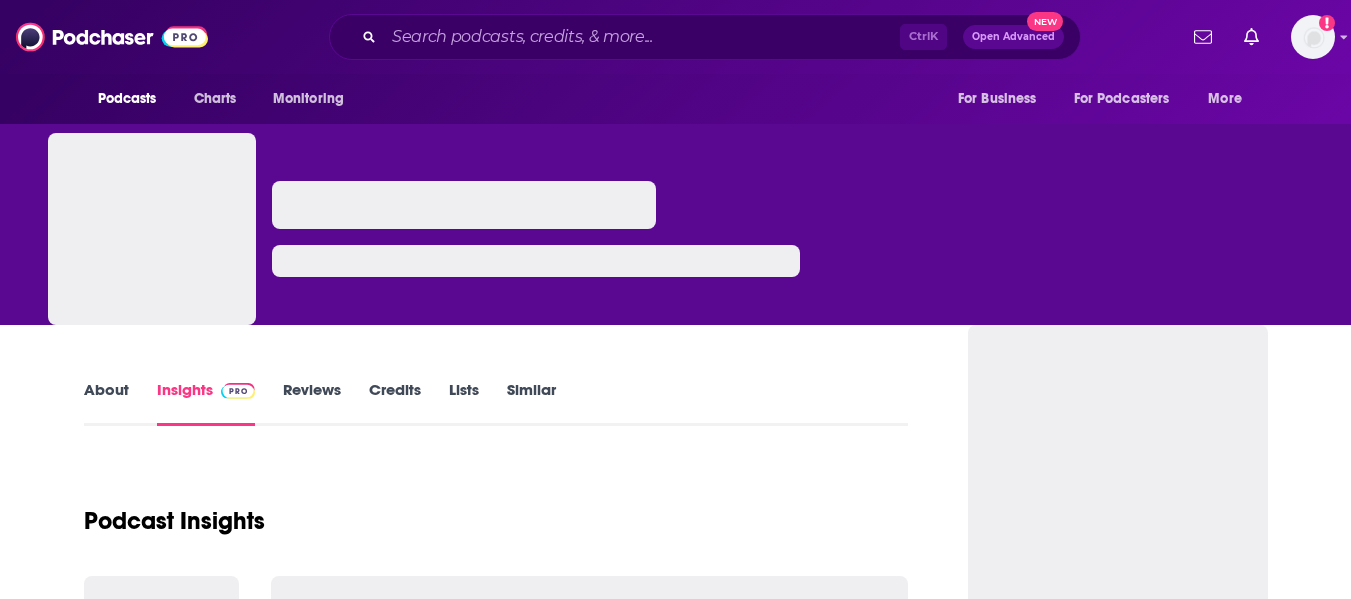 scroll, scrollTop: 0, scrollLeft: 0, axis: both 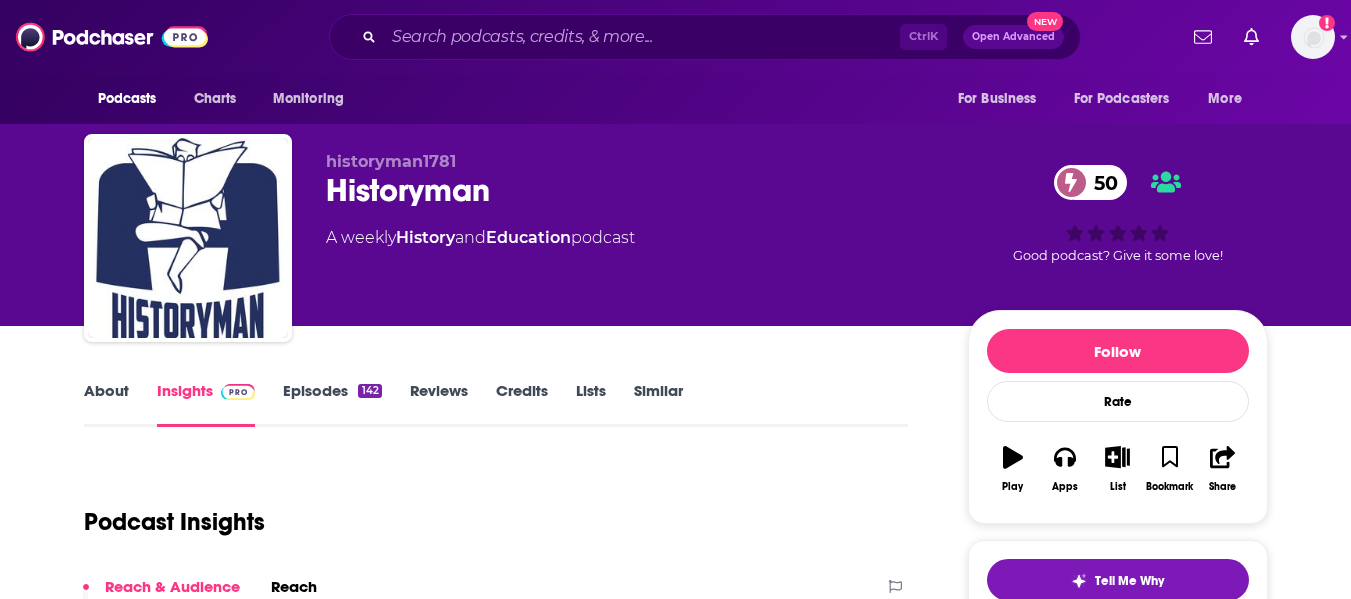 click on "About" at bounding box center (106, 404) 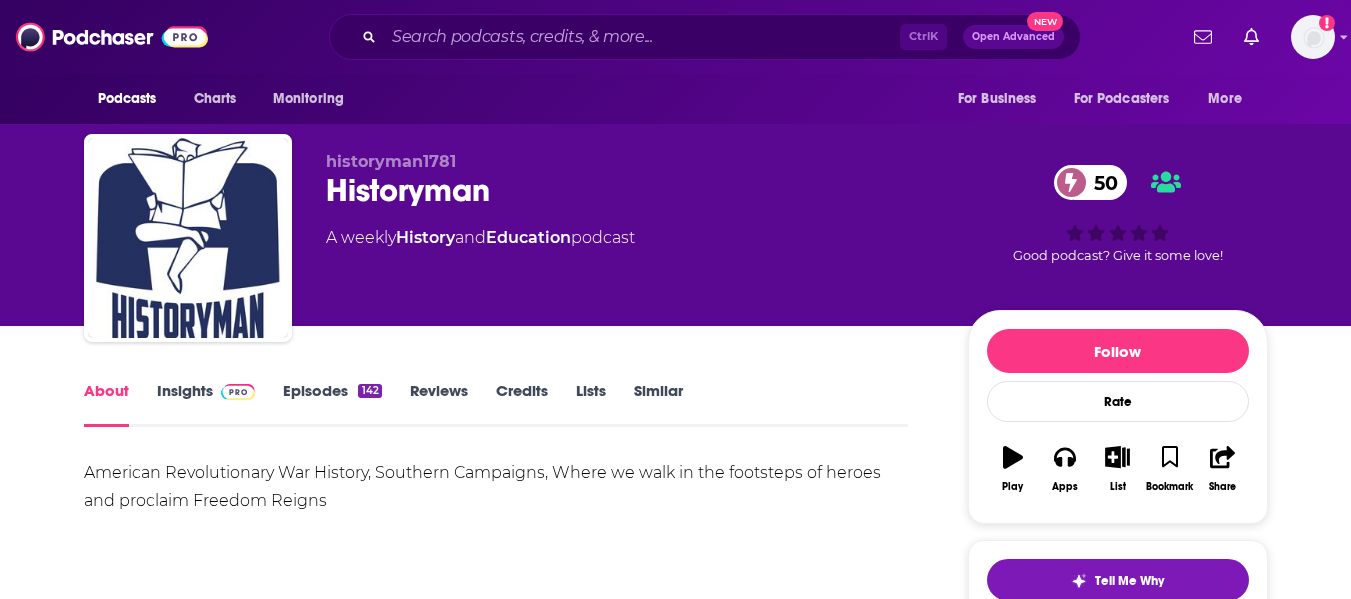 click on "About Insights Episodes 142 Reviews Credits Lists Similar American Revolutionary War History, Southern Campaigns, Where we walk in the footsteps of heroes and proclaim Freedom Reigns Show More Creators & Guests We don't know anything about the creators of this podcast yet . You can   add them yourself   so they can be credited for this and other podcasts. Recent Episodes View All "NEW" The Museum of the Waxhaws [DATE] "NEW" [PERSON_NAME] in the media withTom [PERSON_NAME] [DATE] "NEW" [PERSON_NAME] and the Irish of [US_STATE] in the American Revolutionary War [DATE] View All Episodes Podcast Reviews This podcast hasn't been reviewed yet. You can  add a review   to show others what you thought. Mentioned In These Lists There are no lists that include  "Historyman" . You can    add this podcast   to a new or existing list. Host or manage this podcast? Claim This Podcast Do you host or manage this podcast? Claim and edit this page to your liking. Refresh Feed Podcast Details Created by Active" at bounding box center [675, 1192] 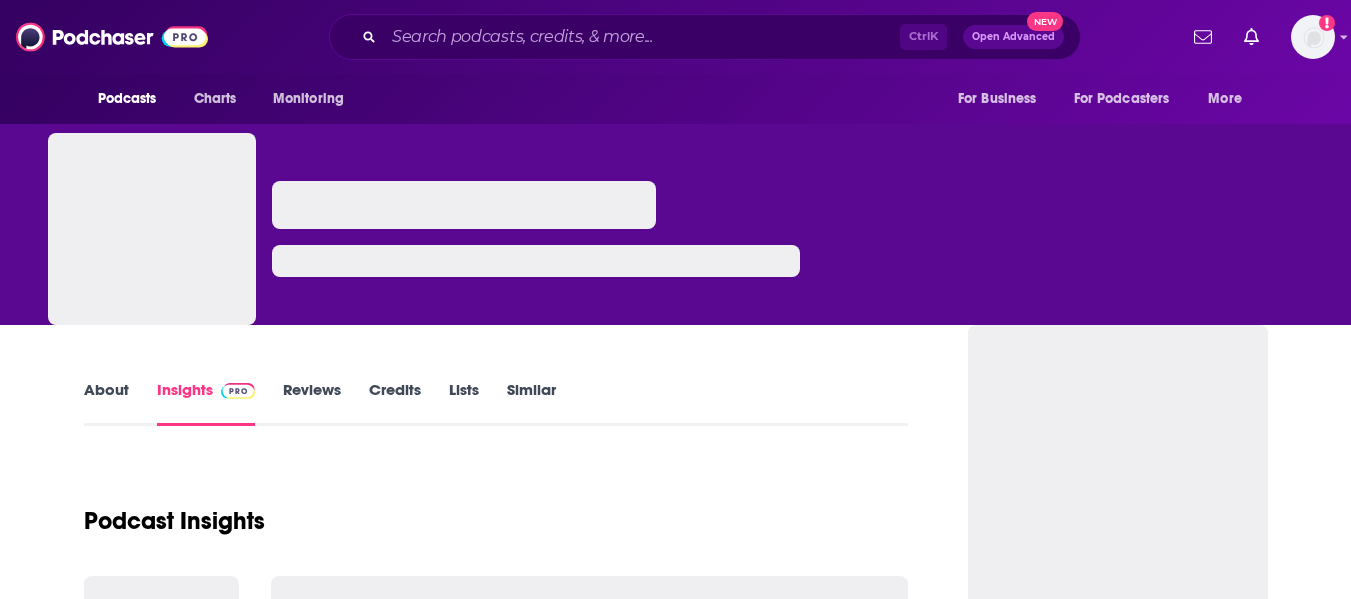 scroll, scrollTop: 0, scrollLeft: 0, axis: both 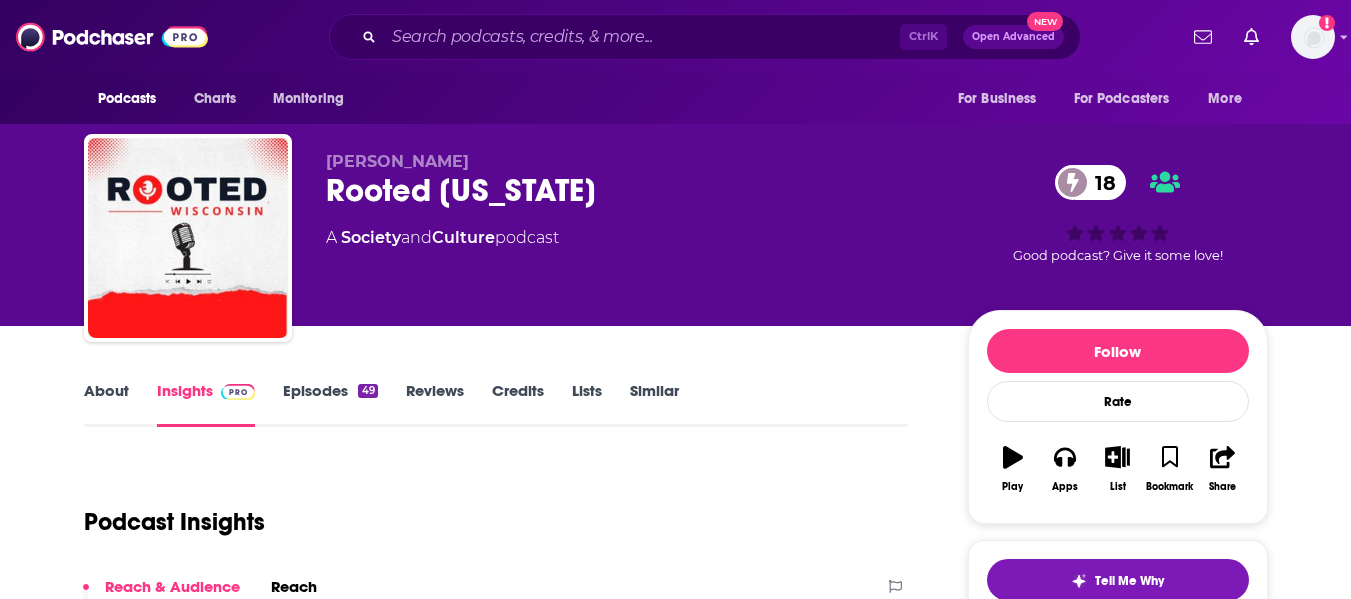 click on "Brad Zima   Rooted Wisconsin 18 A   Society  and  Culture  podcast 18 Good podcast? Give it some love!" at bounding box center [675, 163] 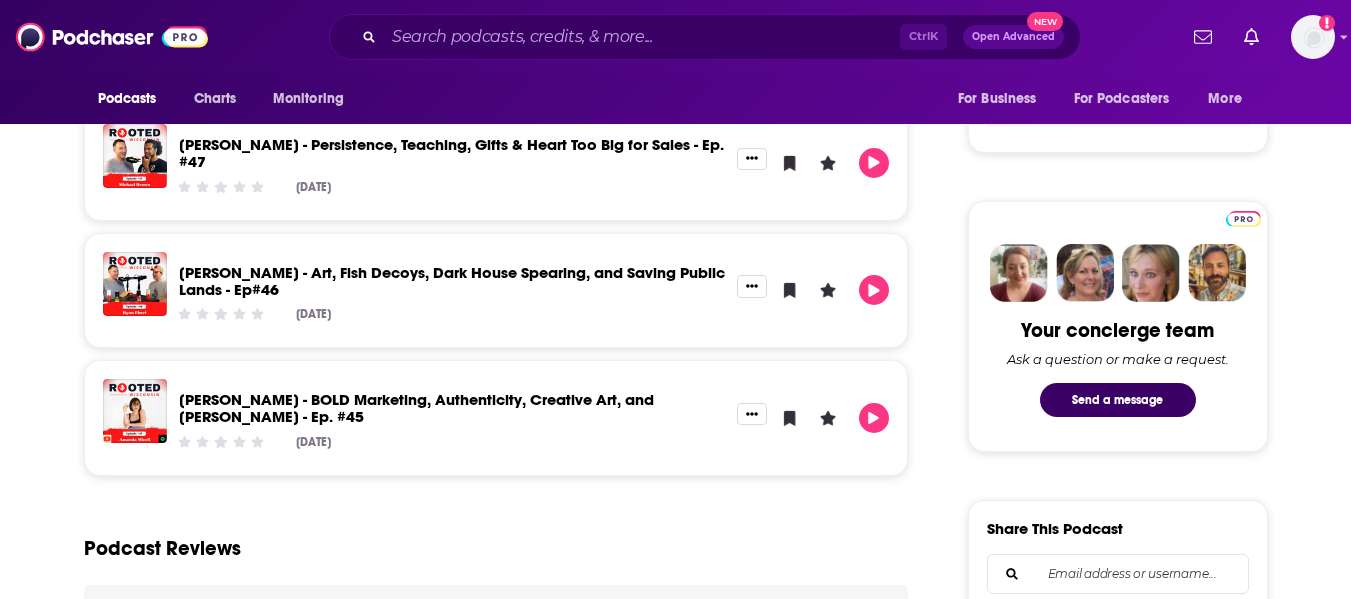 scroll, scrollTop: 830, scrollLeft: 0, axis: vertical 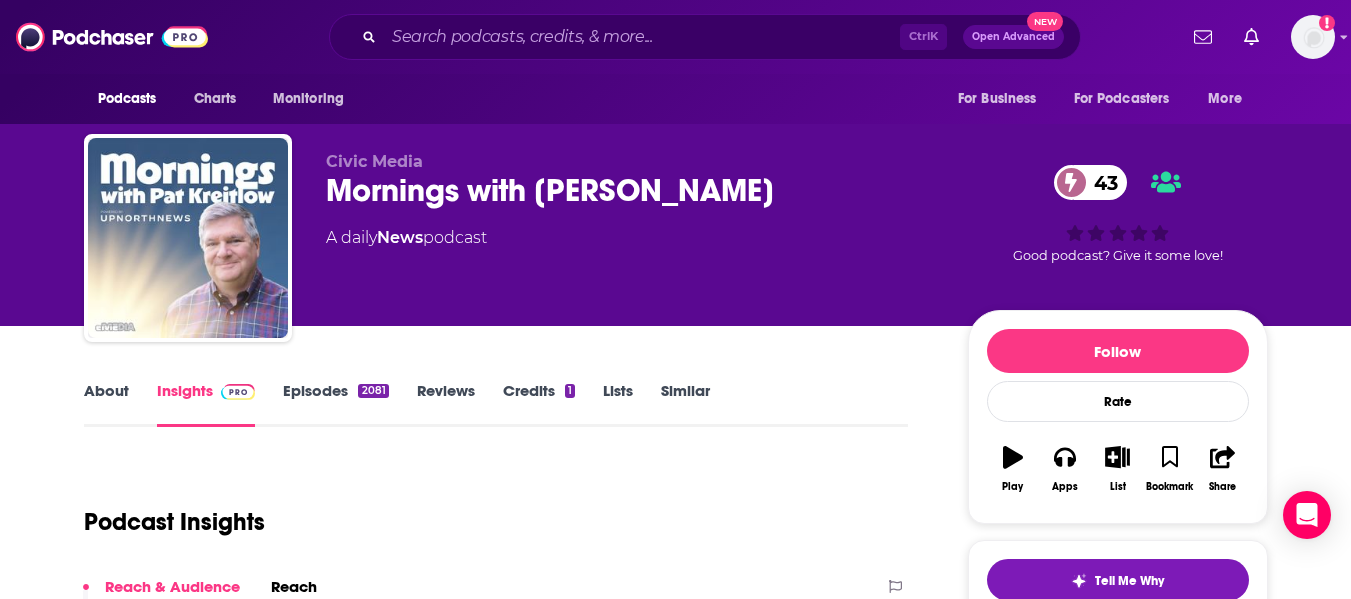 click on "About" at bounding box center (106, 404) 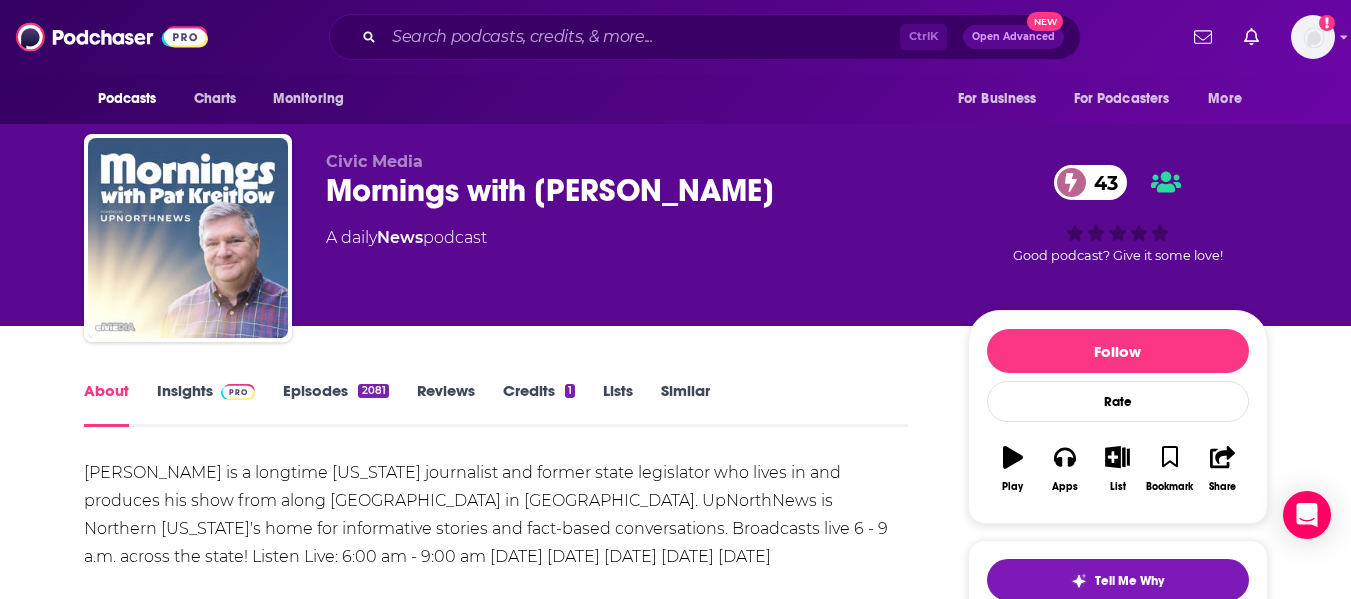 click on "About Insights Episodes 2081 Reviews Credits 1 Lists Similar [PERSON_NAME] is a longtime [US_STATE] journalist and former state legislator who lives in and produces his show from along [GEOGRAPHIC_DATA] in [GEOGRAPHIC_DATA]. UpNorthNews is Northern [US_STATE]'s home for informative stories and fact-based conversations. Broadcasts live 6 - 9 a.m. across the state!  Listen Live:  6:00 am - 9:00 am   [DATE] [DATE] [DATE] [DATE] [DATE] Show More Creators & Guests View All Add Creators Guest [PERSON_NAME] 1 episode Add Creators Recent Episodes View All Second Half Kickoff (Hour 3) [DATE] Taking the Public Out of Public Broadcasting (Hour 2) [DATE] Paramount, CBS, and State-Run Media (Hour 1) [DATE] View All Episodes Podcast Reviews This podcast hasn't been reviewed yet. You can  add a review   to show others what you thought. Mentioned In These Lists There are no lists that include  "Mornings with [PERSON_NAME]" . You can    add this podcast   to a new or existing list. Claim This Podcast Active" at bounding box center (675, 1272) 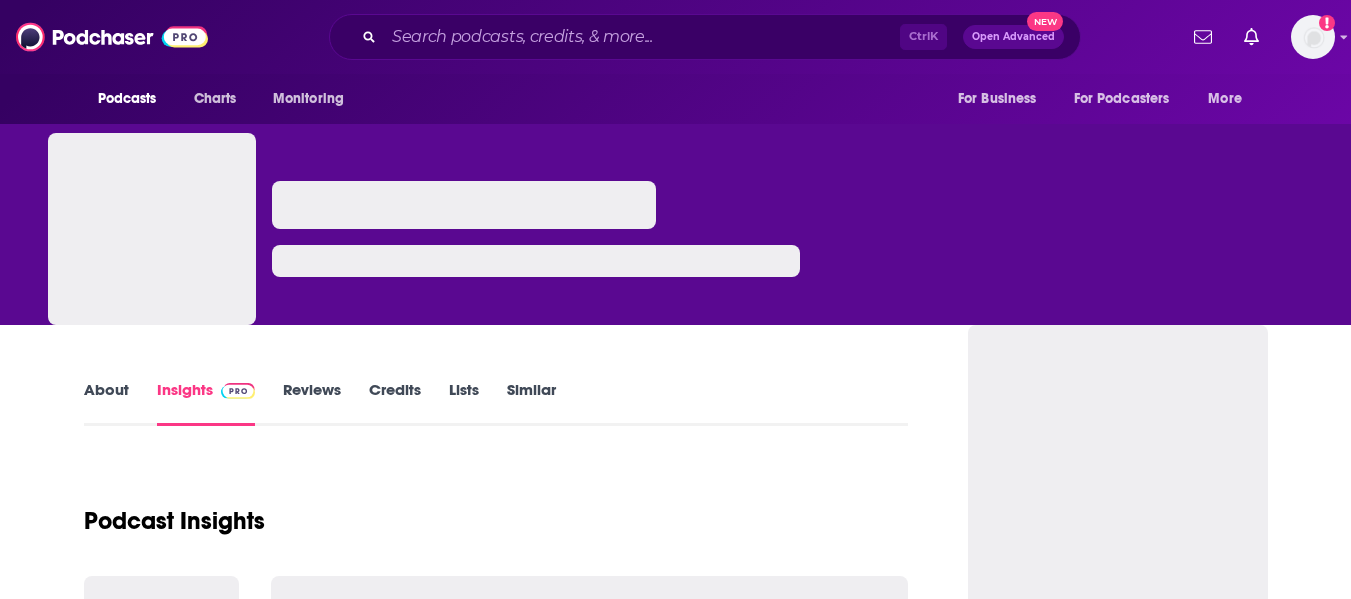 scroll, scrollTop: 0, scrollLeft: 0, axis: both 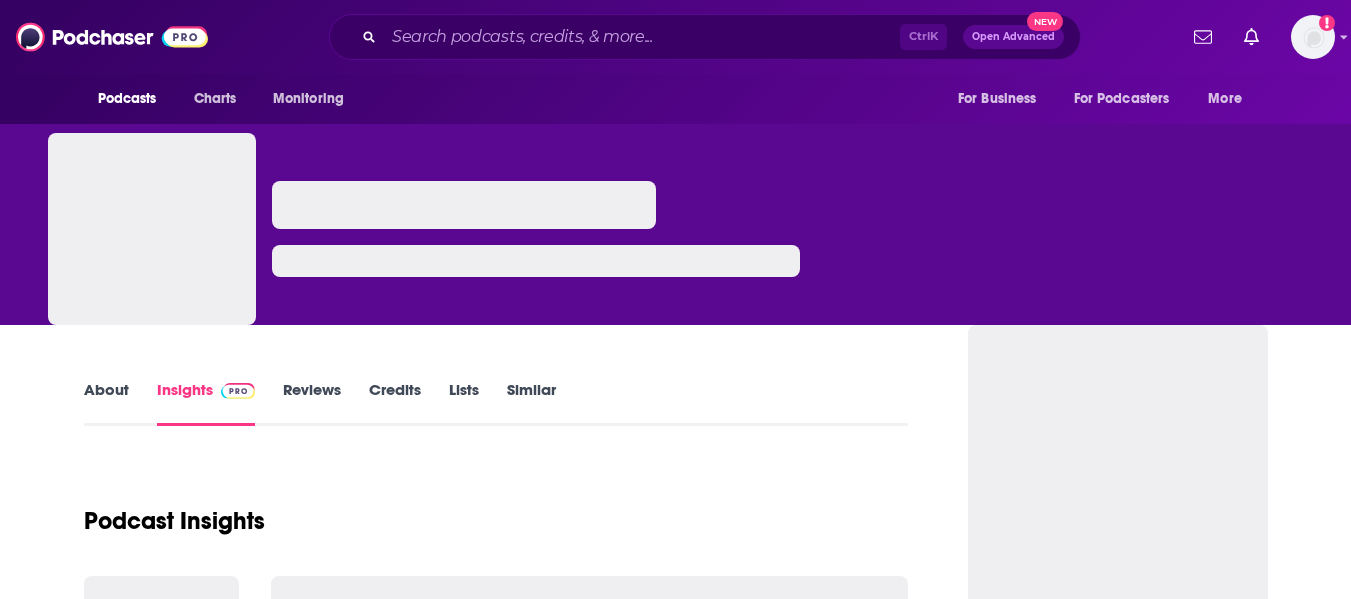 click on "About" at bounding box center (106, 403) 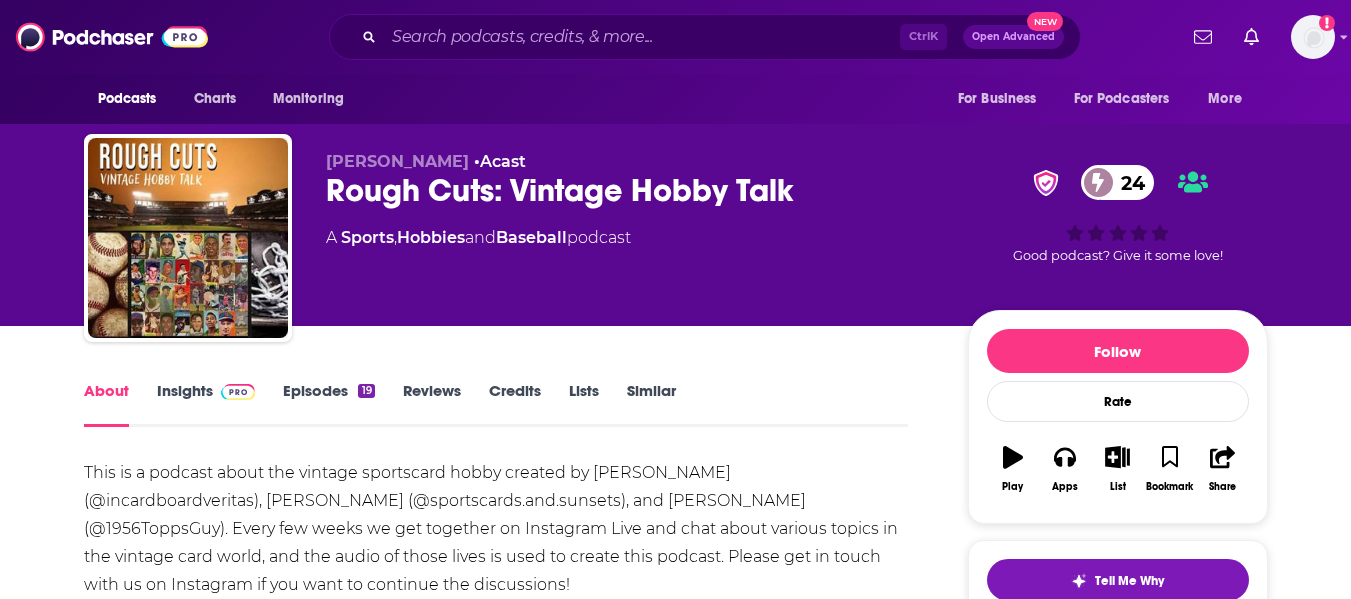 click on "About Insights Episodes 19 Reviews Credits Lists Similar This is a podcast about the vintage sportscard hobby created by Nate (@incardboardveritas), Jonathan (@sportscards.and.sunsets), and Matthew (@1956ToppsGuy).  Every few weeks we get together on Instagram Live and chat about various topics in the vintage card world, and the audio of those lives is used to create this podcast.  Please get in touch with us on Instagram if you want to continue the discussions!
Hosted on Acast. See  acast.com/privacy  for more information. Show More Creators & Guests We don't know anything about the creators of this podcast yet . You can   add them yourself   so they can be credited for this and other podcasts. Recent Episodes View All Live June 29th, 2025: 2025 Big Pickups and Perspectives on the Eye Appeal Movement Jul 2nd, 2025 Live May 4th, 2025: Goudey Ruths and Gehrigs May 17th, 2025 Live March 16th, 2025: The Top 12 Cards of Baseball's Golden Era Mar 20th, 2025 View All Episodes Podcast Reviews add a review       19" at bounding box center [675, 1204] 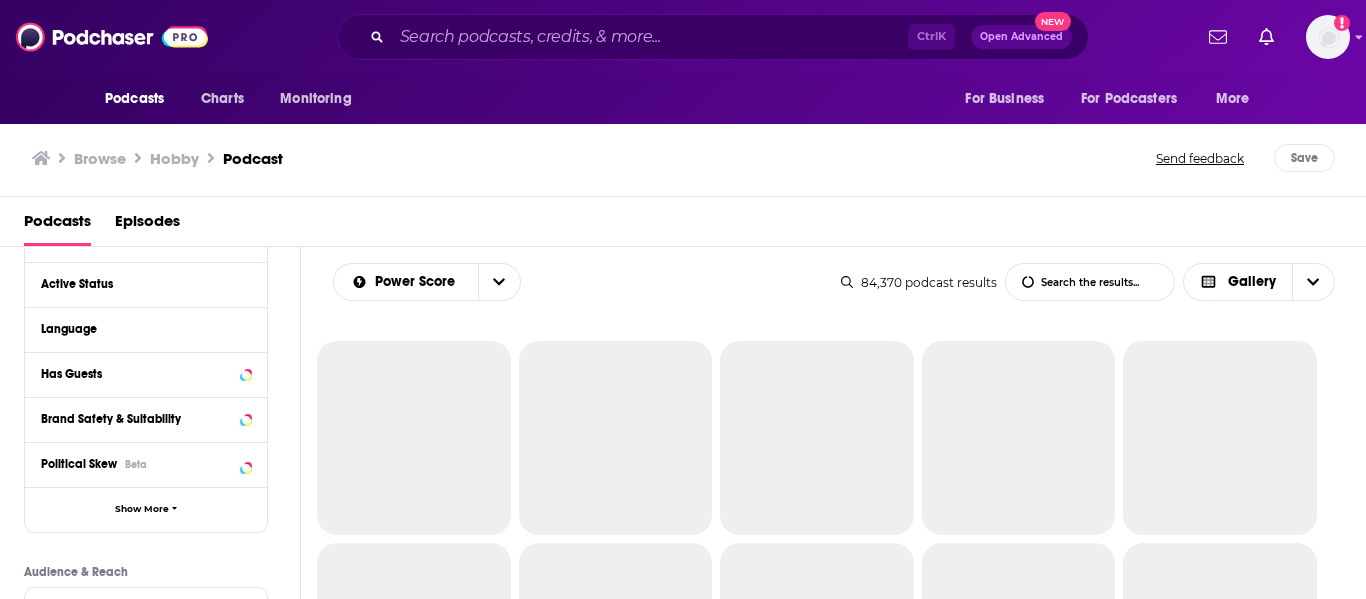 scroll, scrollTop: 0, scrollLeft: 0, axis: both 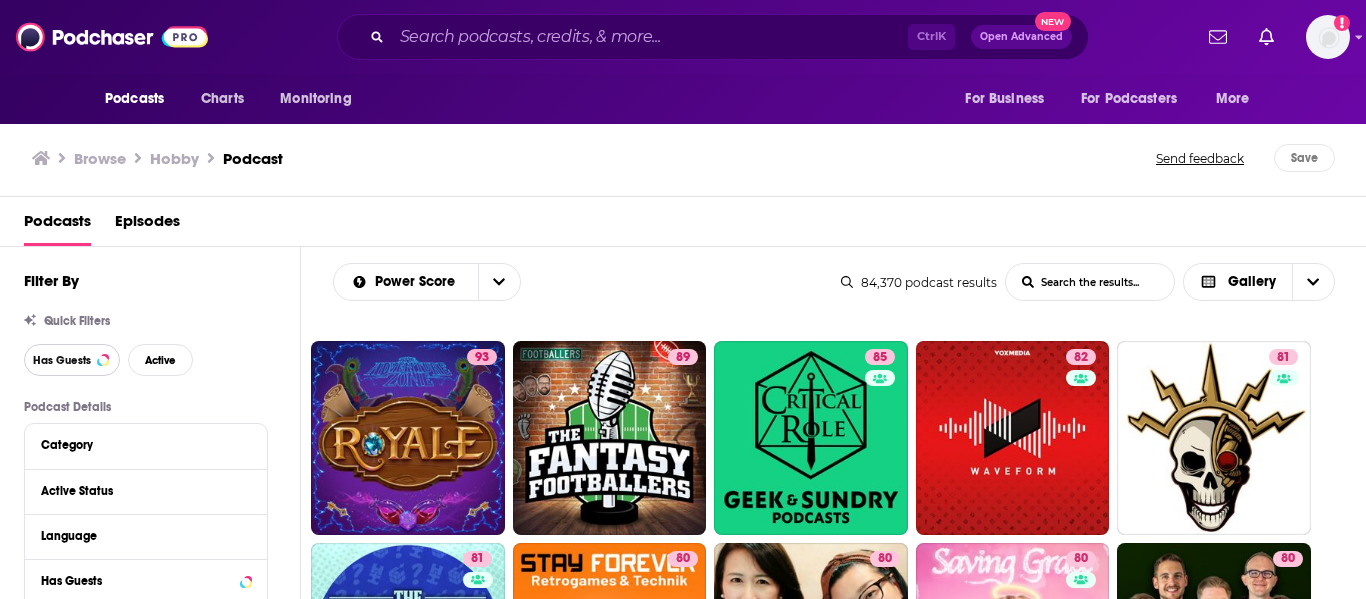click on "Has Guests" at bounding box center [62, 360] 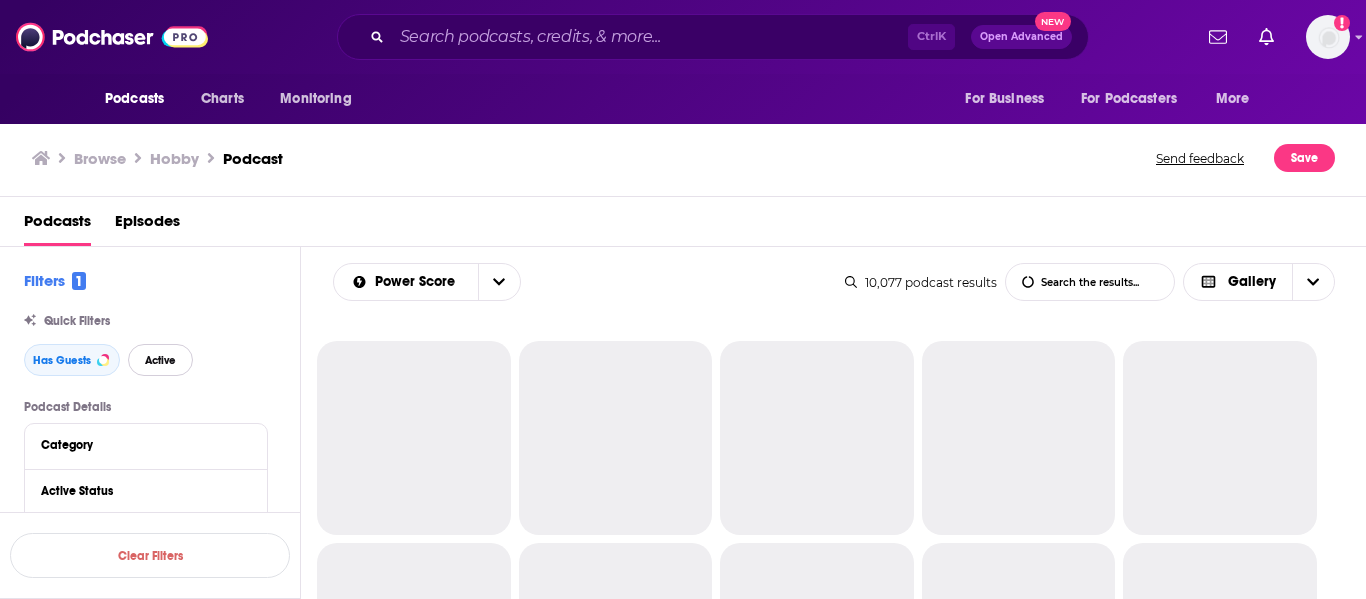 click on "Active" at bounding box center [160, 360] 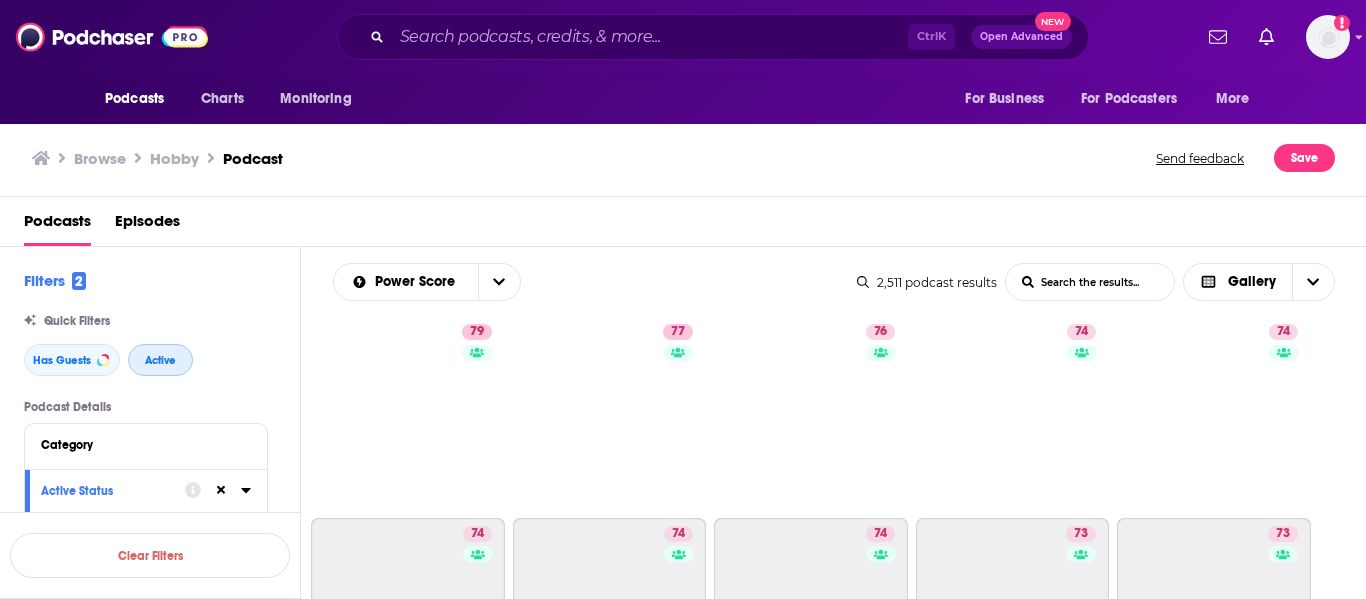 scroll, scrollTop: 258, scrollLeft: 0, axis: vertical 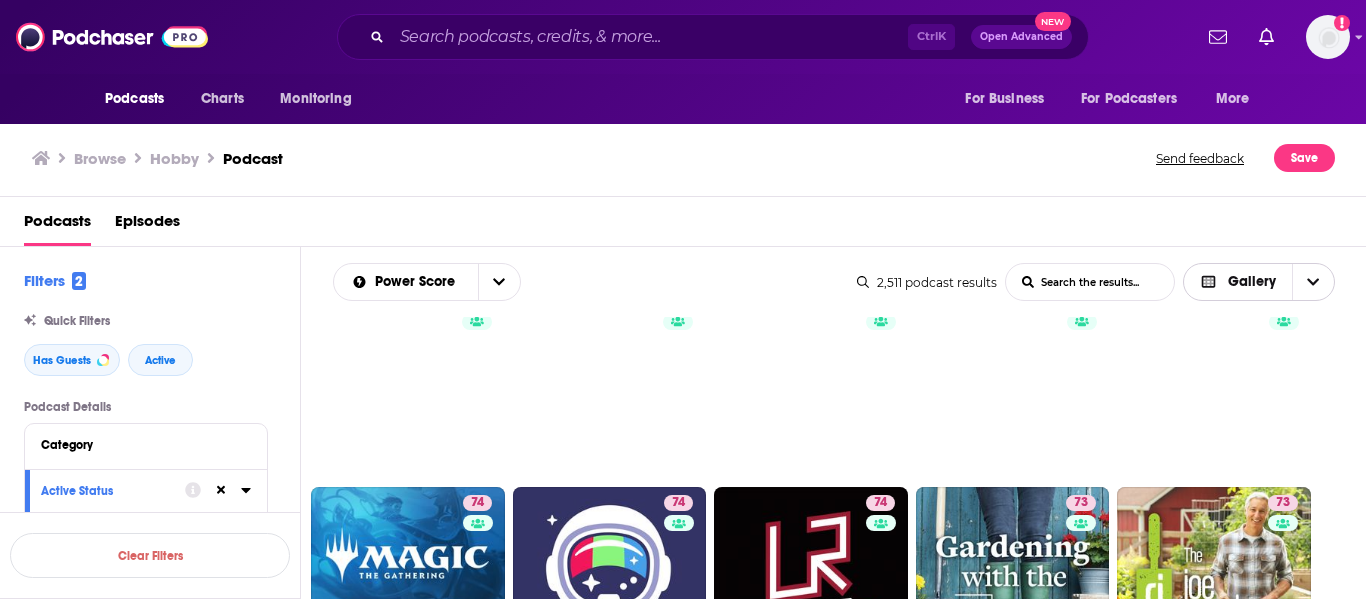 click at bounding box center (1213, 282) 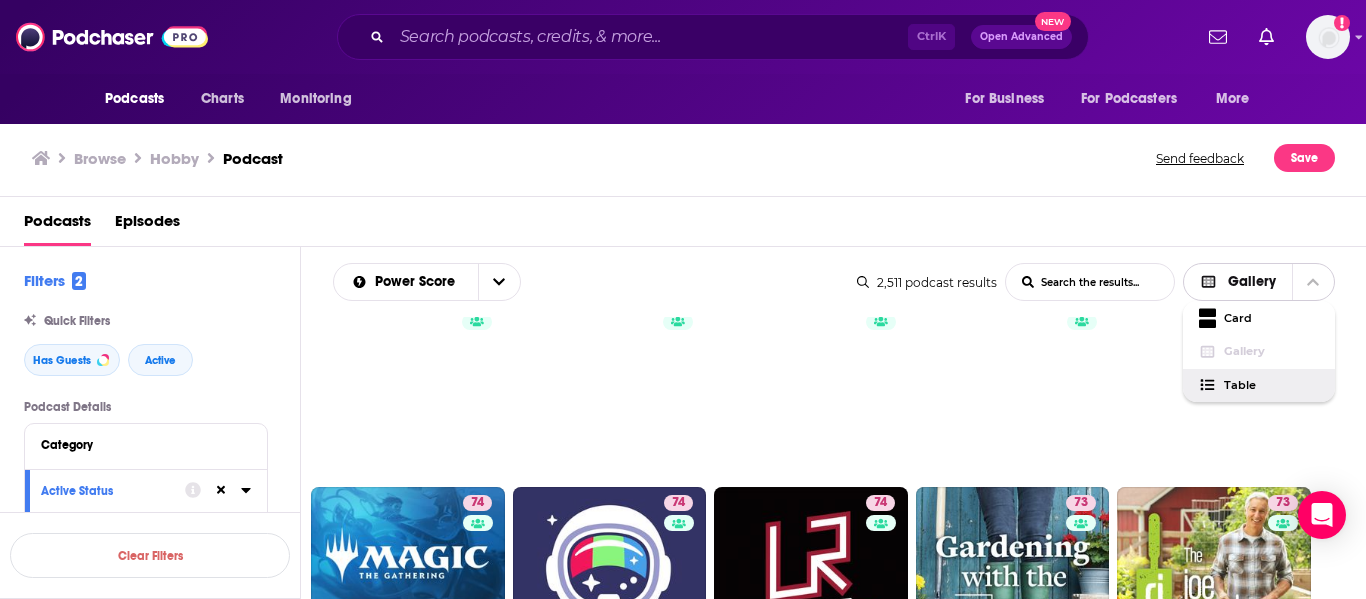 click on "Table" at bounding box center (1271, 385) 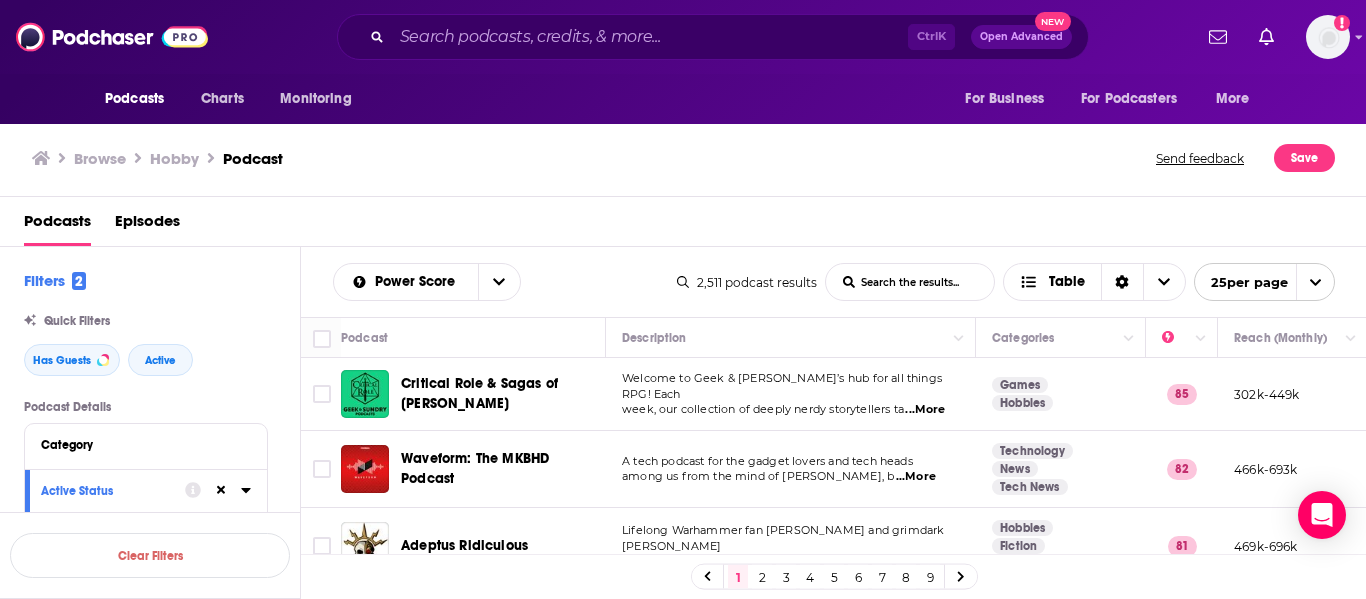click at bounding box center (1315, 282) 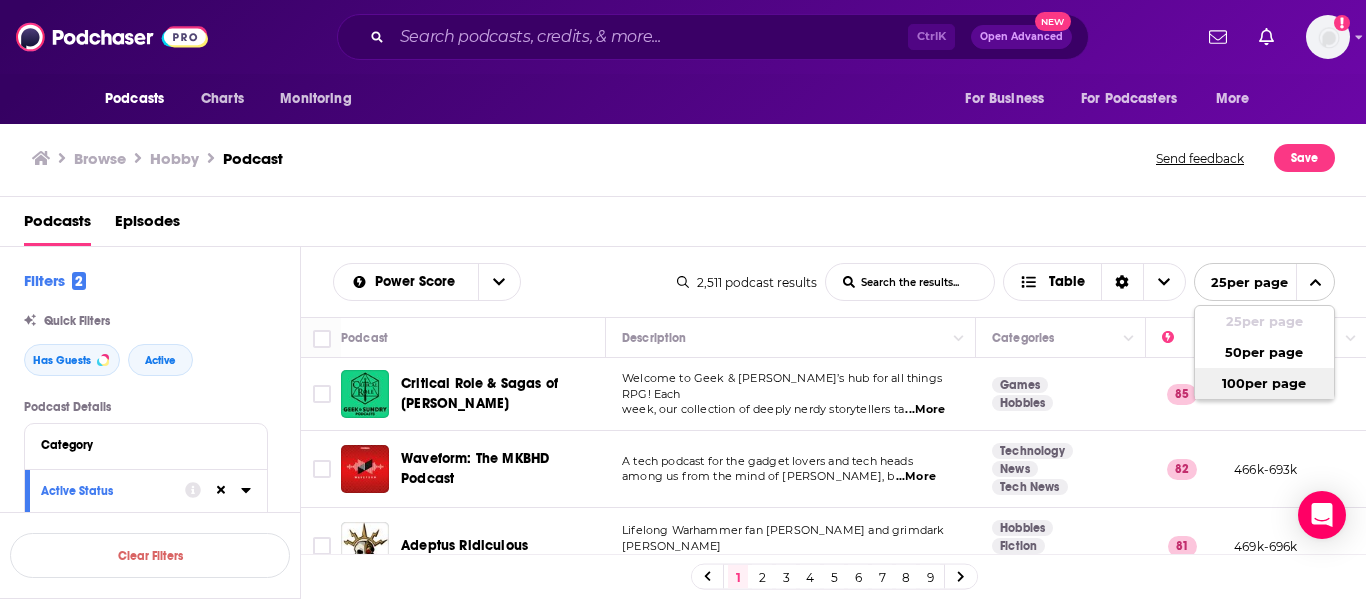 click on "100  per page" at bounding box center (1264, 383) 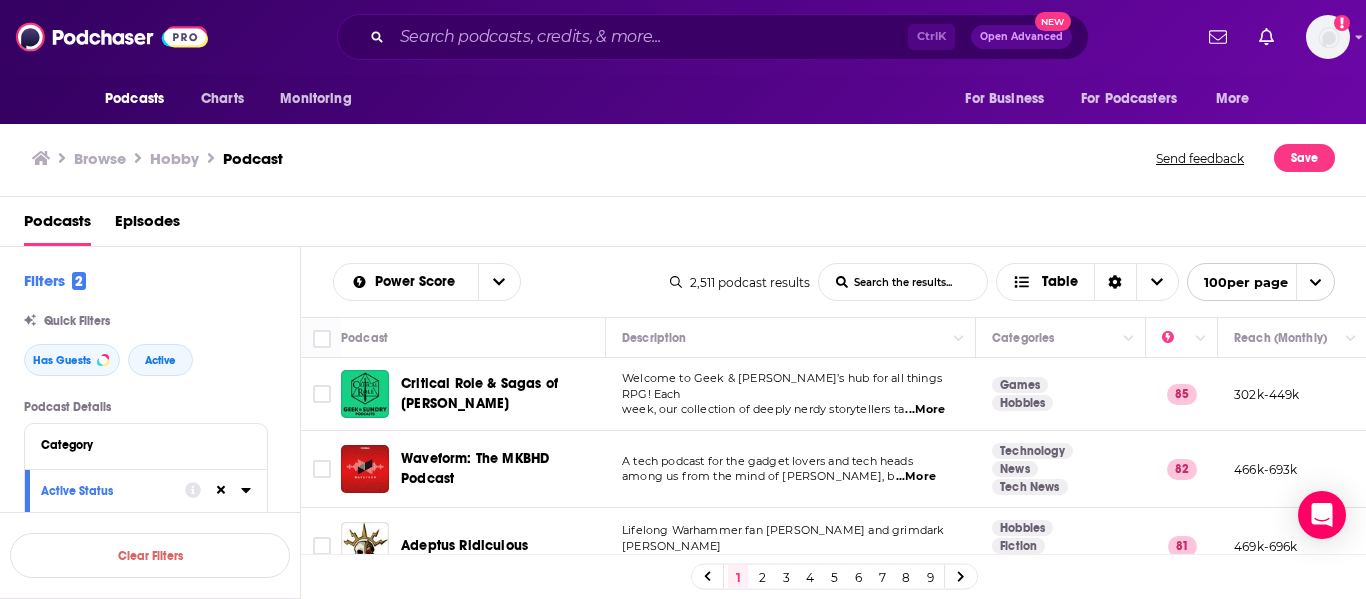 type 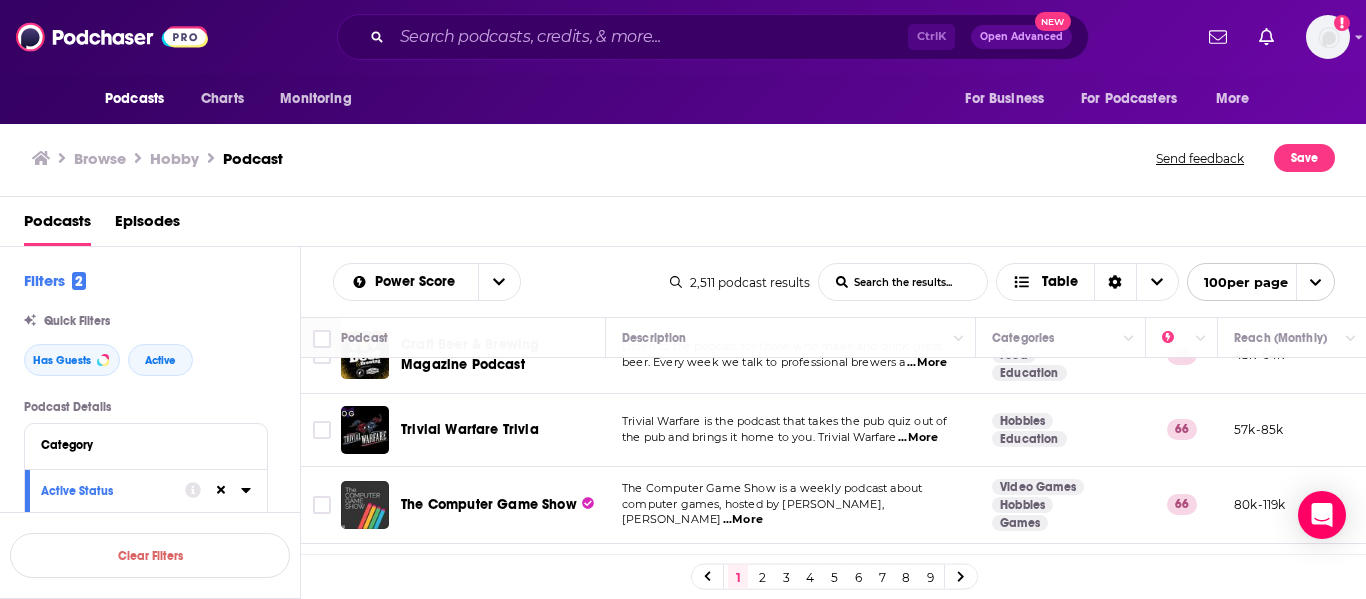 scroll, scrollTop: 3940, scrollLeft: 0, axis: vertical 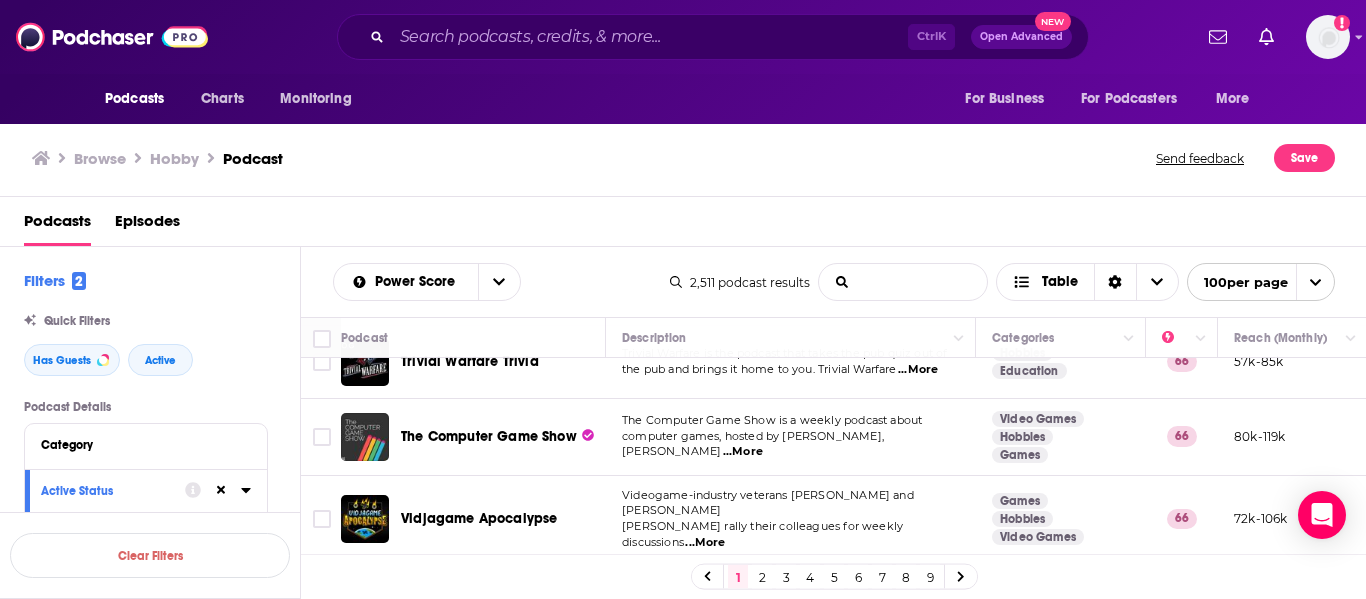 click on "List Search Input" at bounding box center (903, 282) 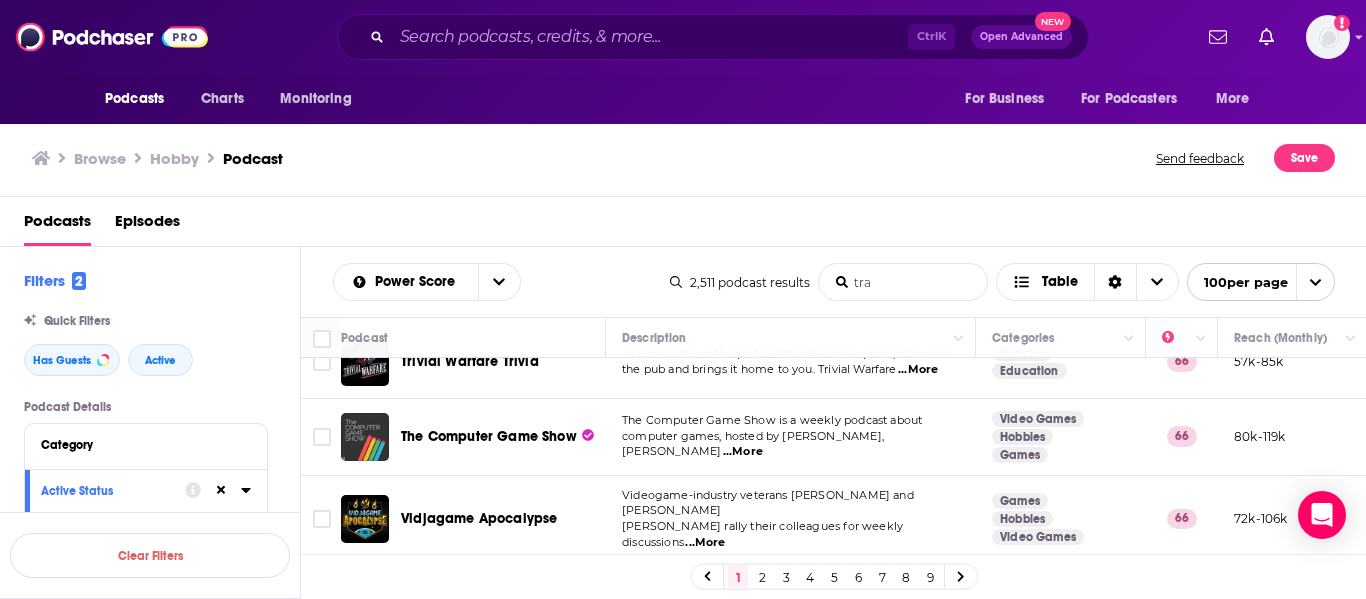 click on "tra" at bounding box center (903, 282) 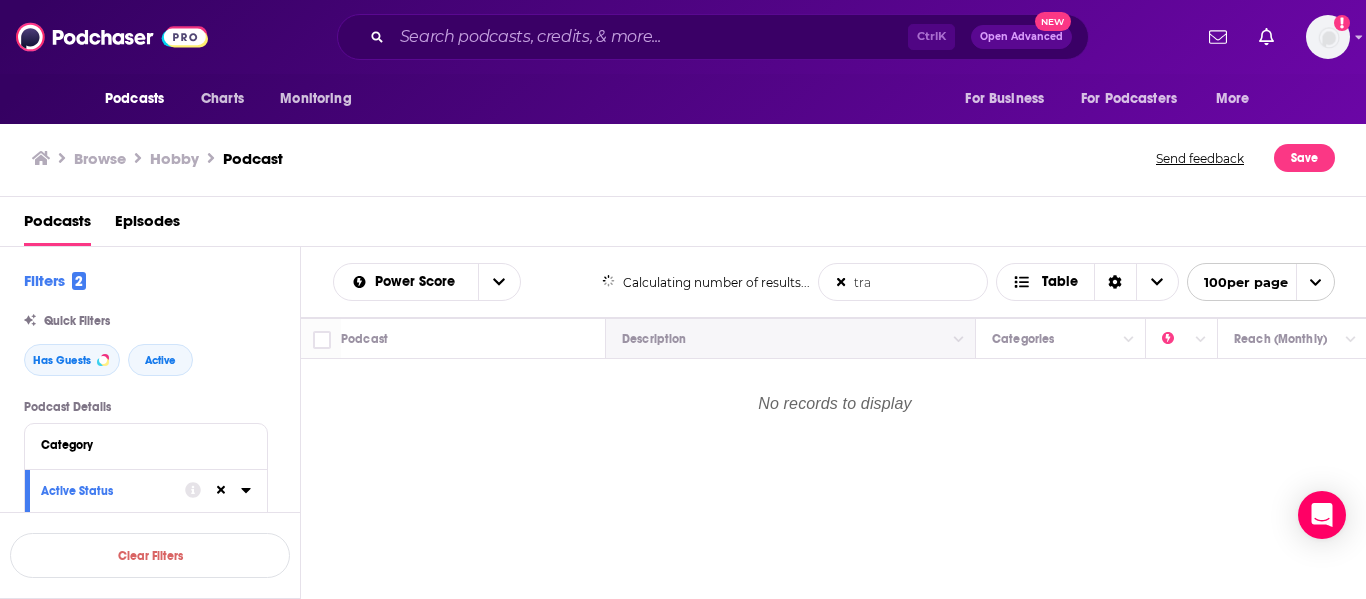scroll, scrollTop: 0, scrollLeft: 0, axis: both 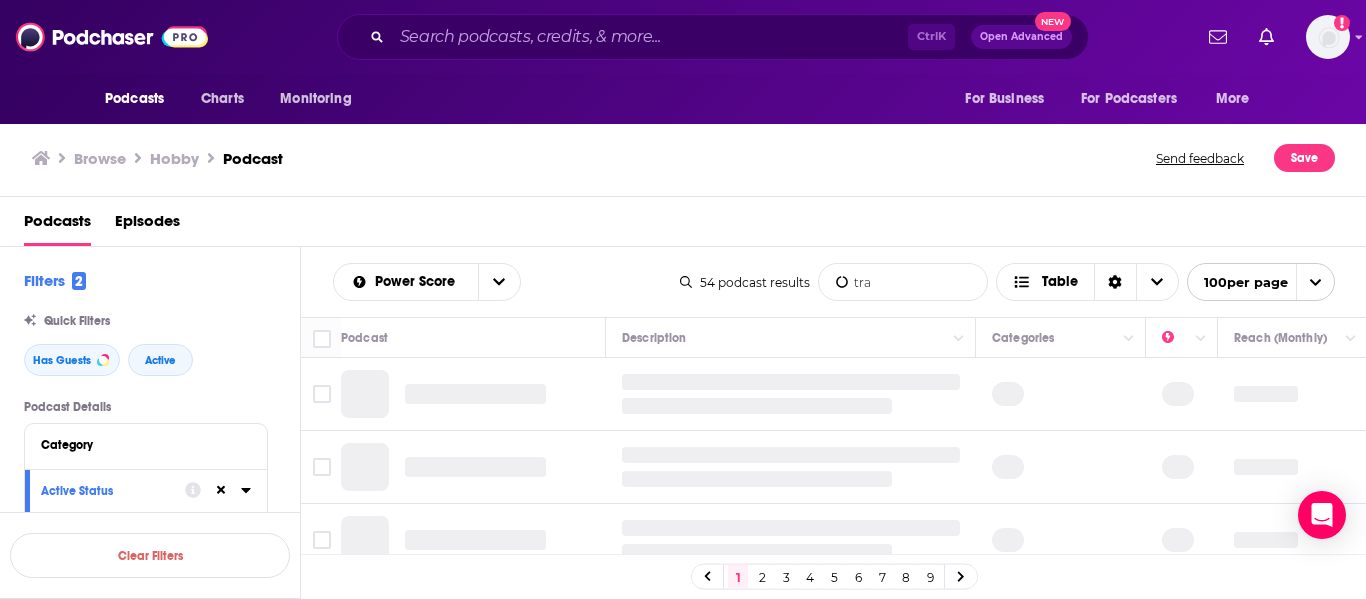 click on "tra" at bounding box center (903, 282) 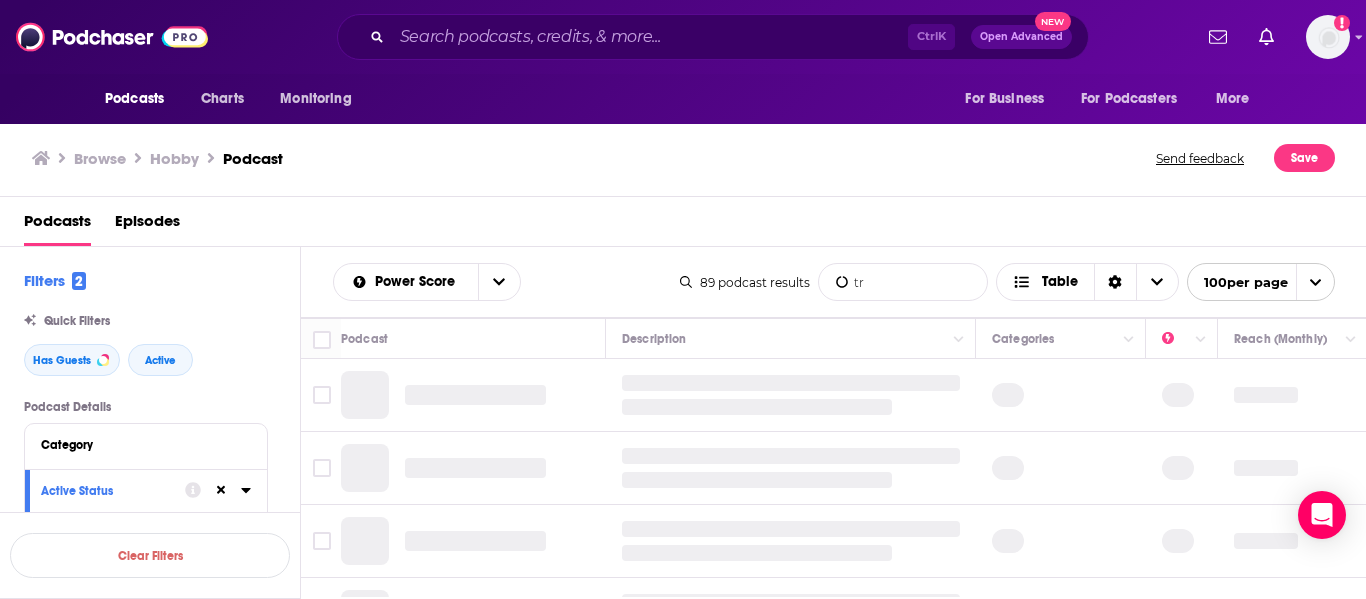 type on "t" 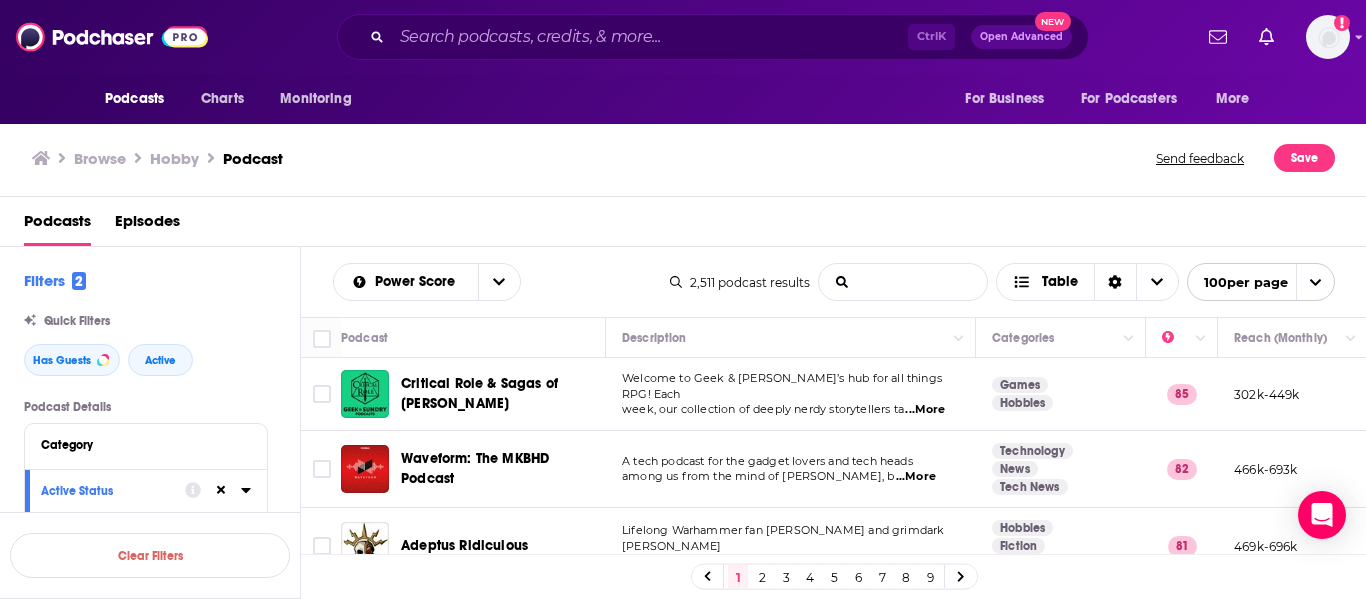 click on "List Search Input" at bounding box center (903, 282) 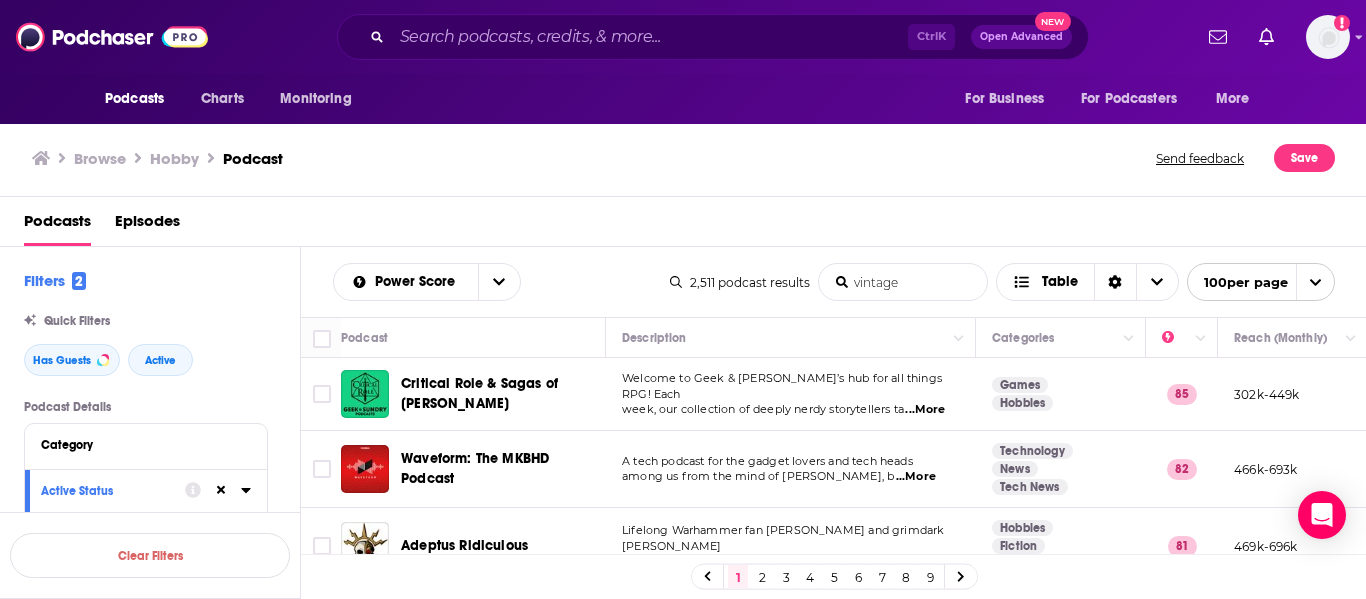 type on "vintage" 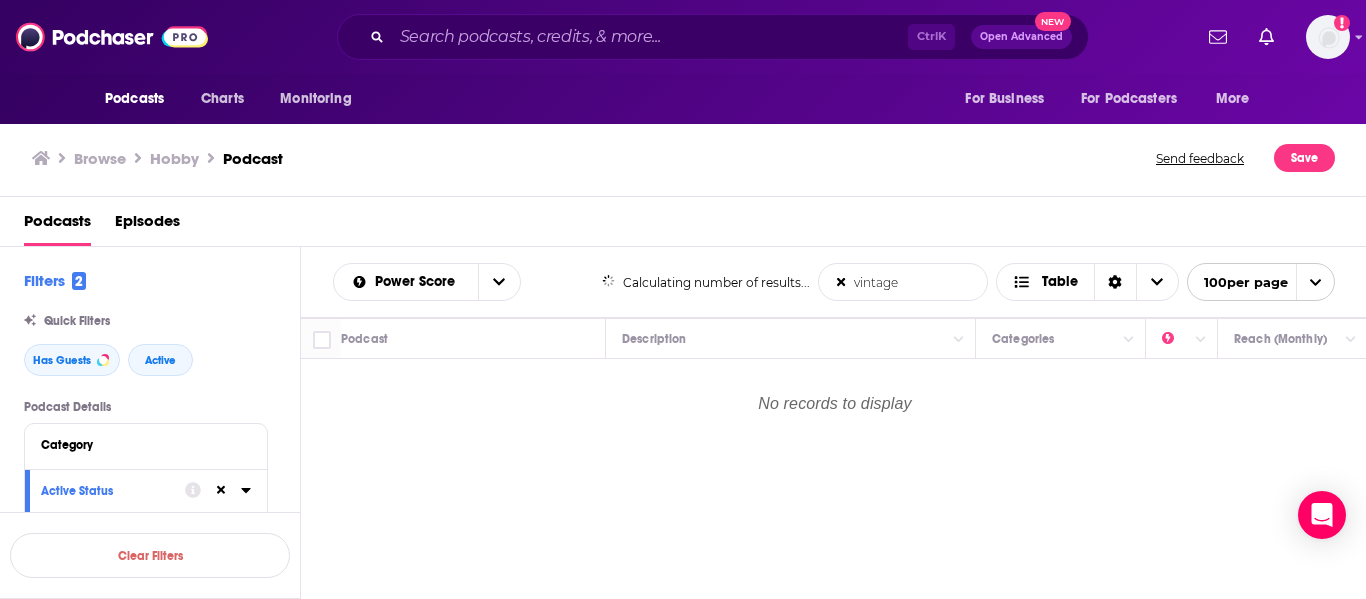 scroll, scrollTop: 0, scrollLeft: 0, axis: both 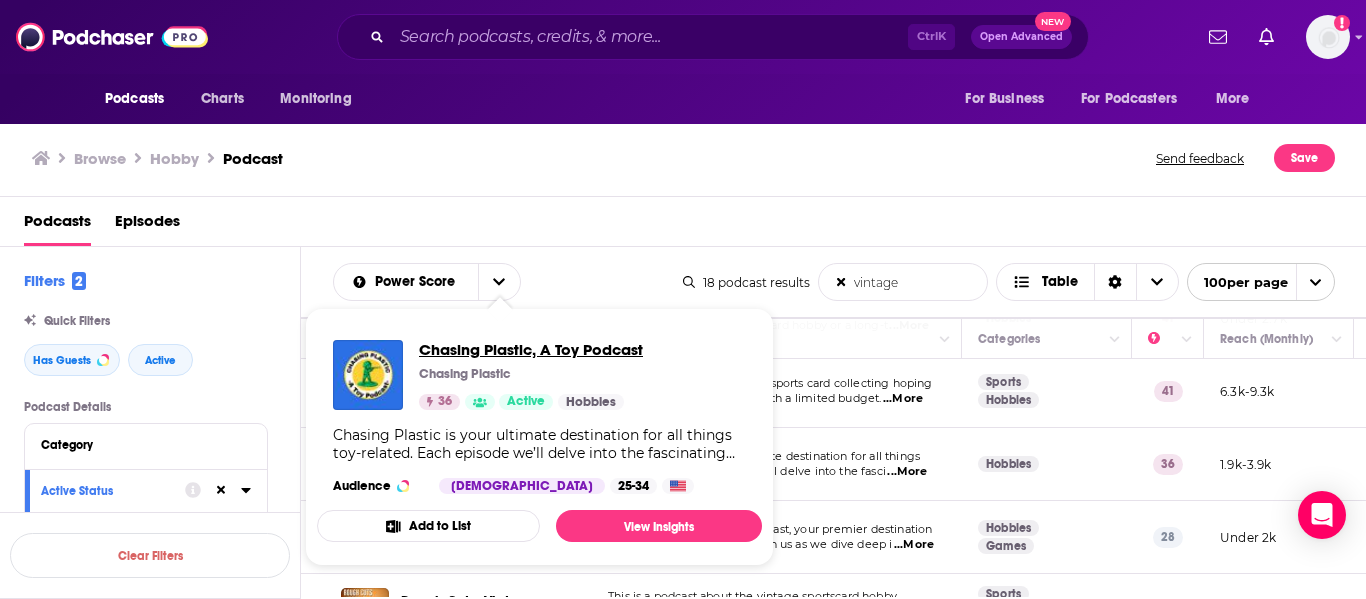 click on "Chasing Plastic, A Toy Podcast" at bounding box center (531, 349) 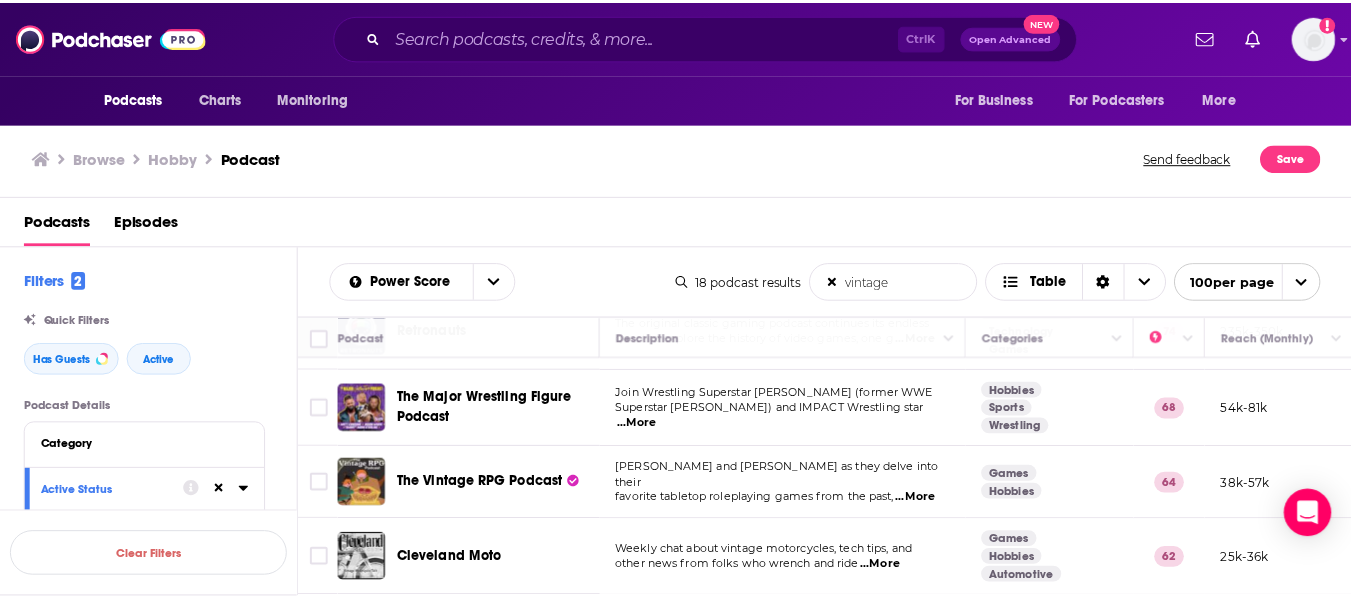 scroll, scrollTop: 64, scrollLeft: 0, axis: vertical 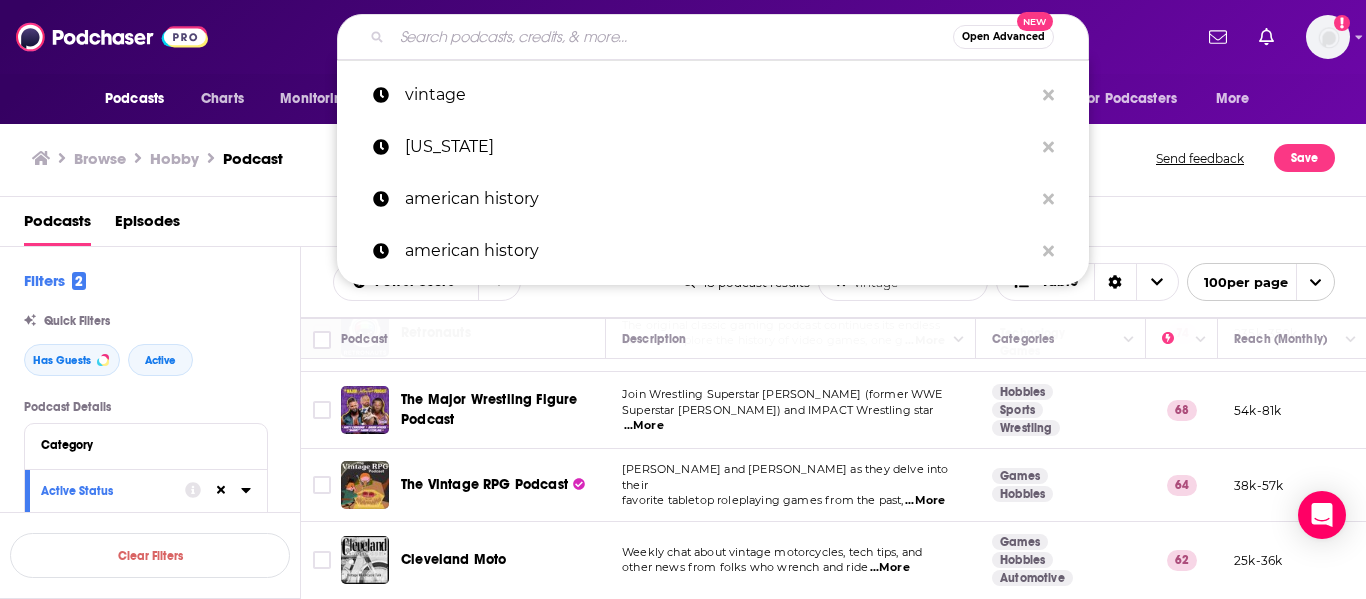 click at bounding box center (672, 37) 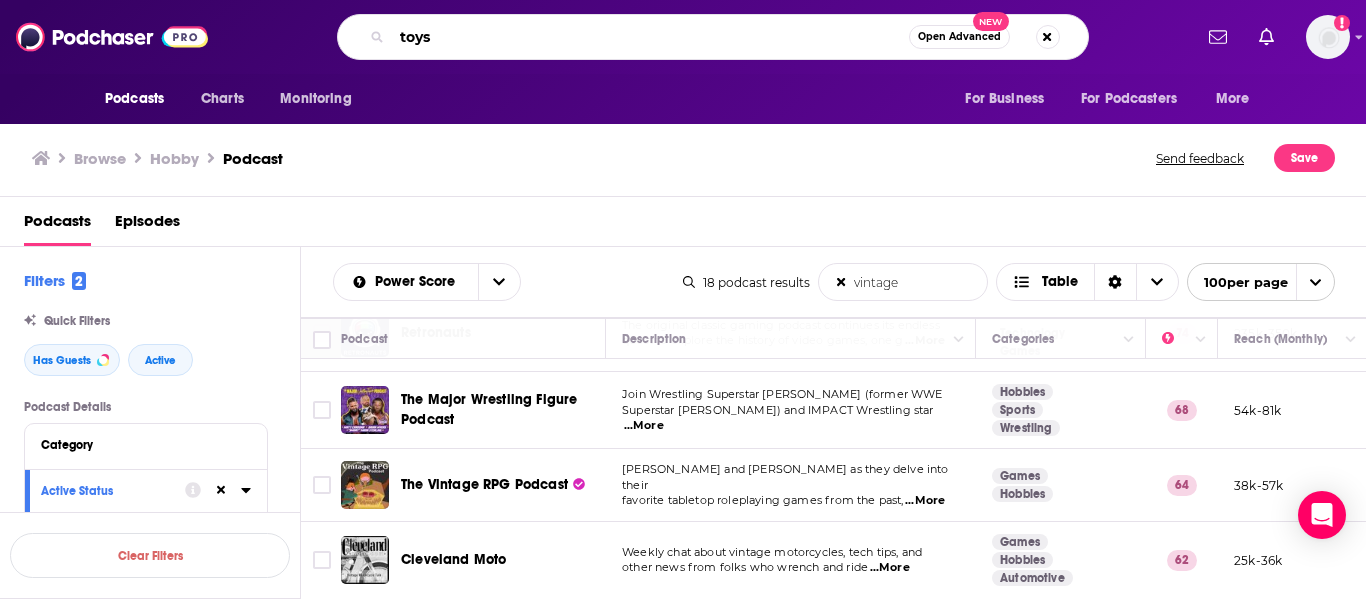 type on "toys" 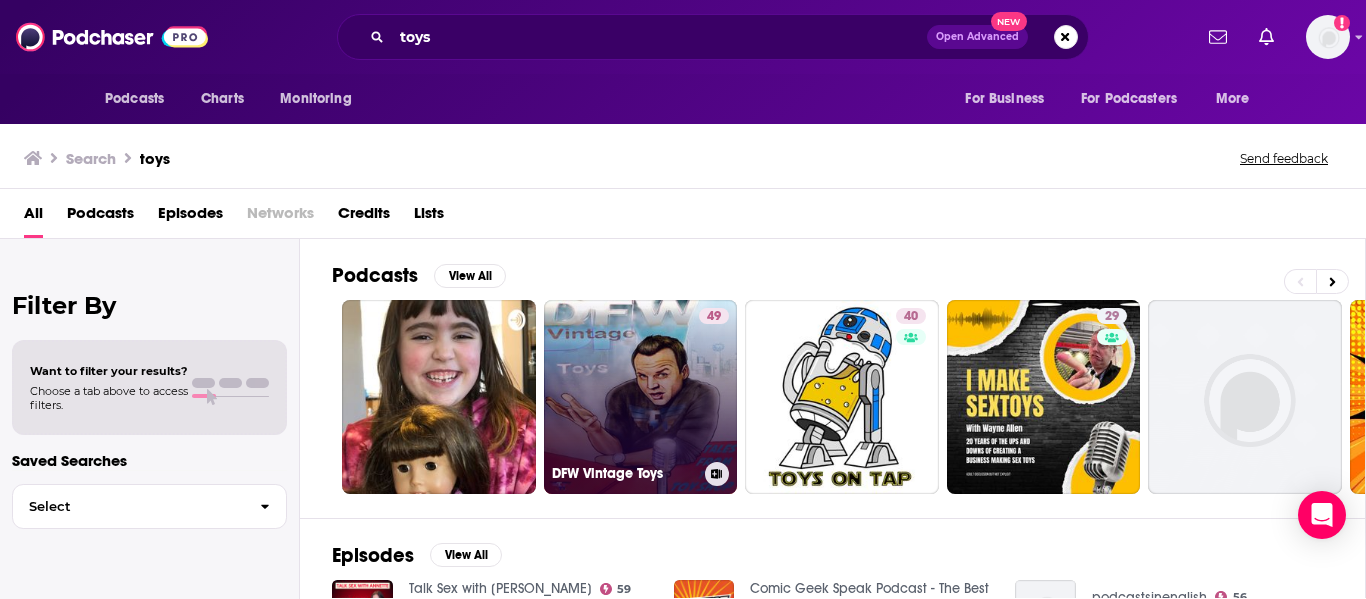 click on "49 DFW Vintage Toys" at bounding box center [641, 397] 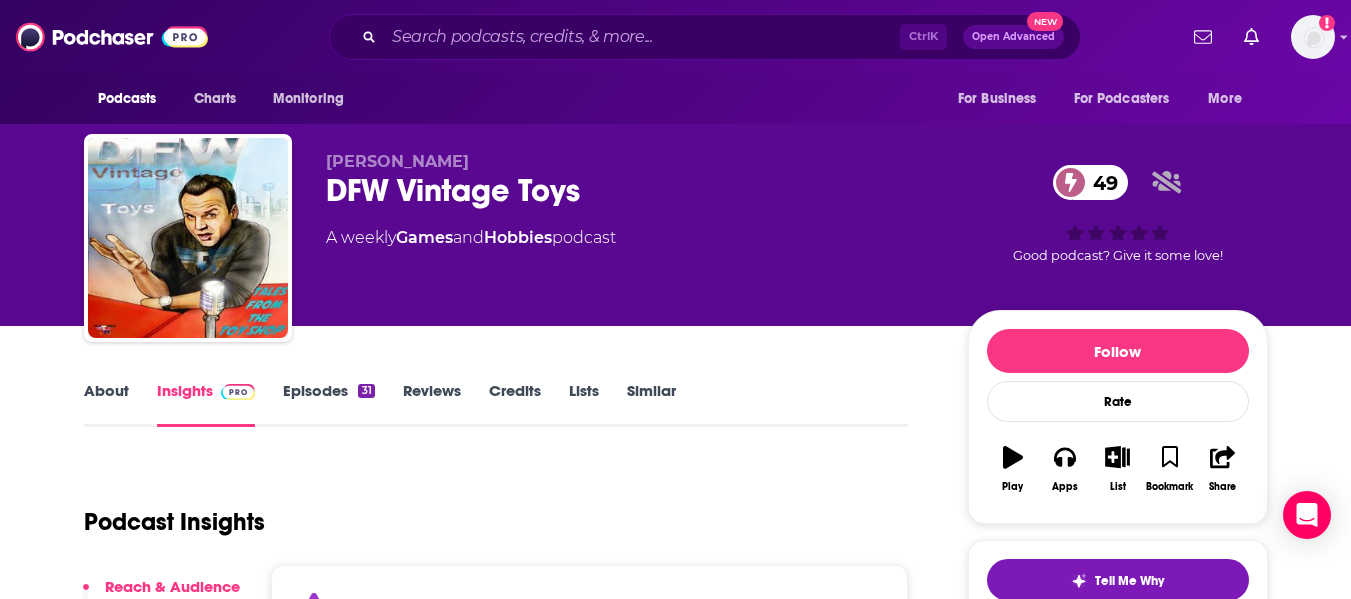 scroll, scrollTop: 186, scrollLeft: 0, axis: vertical 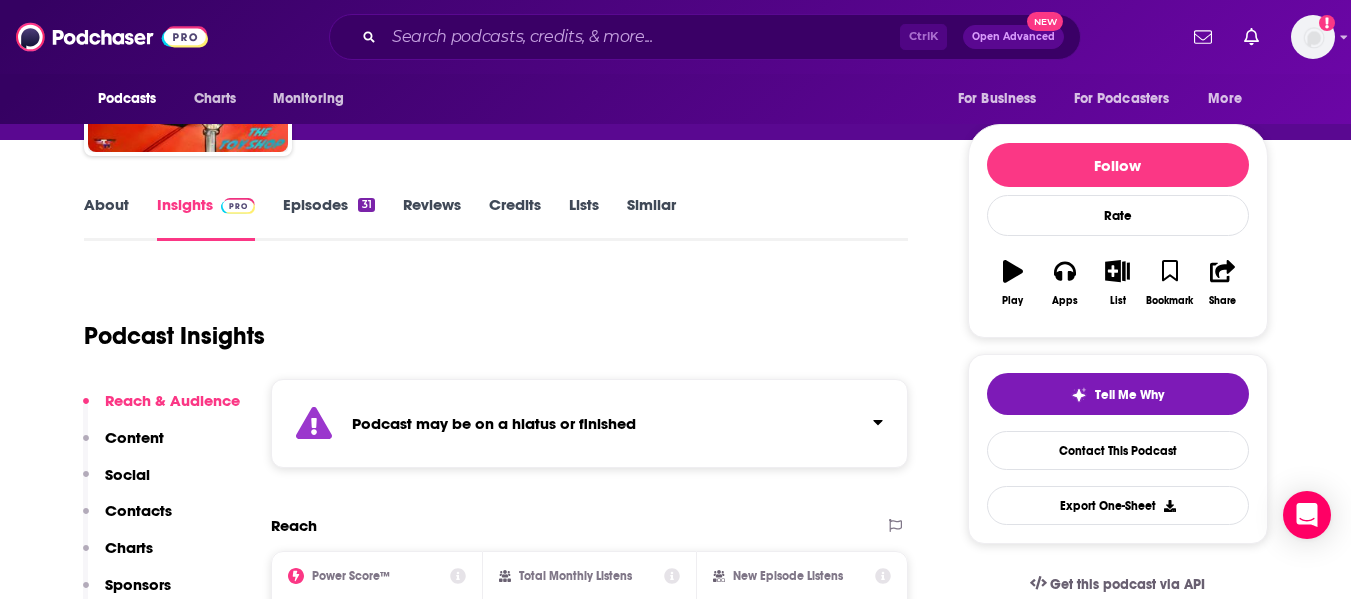 click on "Episodes 31" at bounding box center [328, 218] 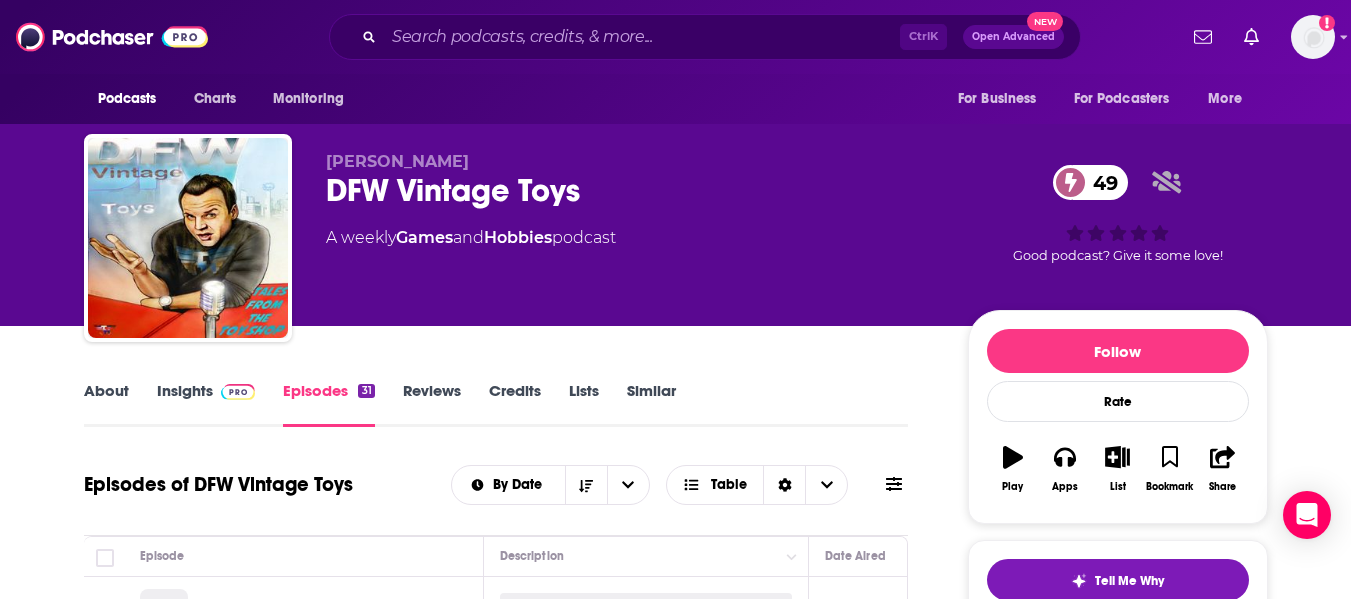 scroll, scrollTop: 314, scrollLeft: 0, axis: vertical 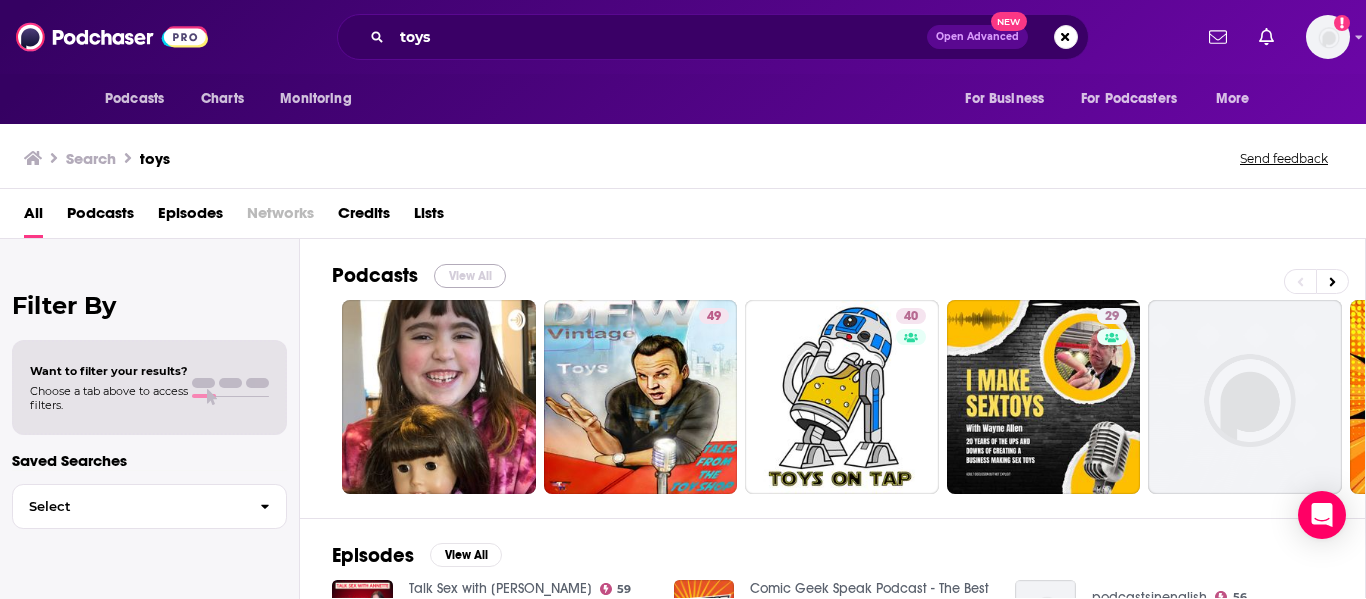 click on "View All" at bounding box center (470, 276) 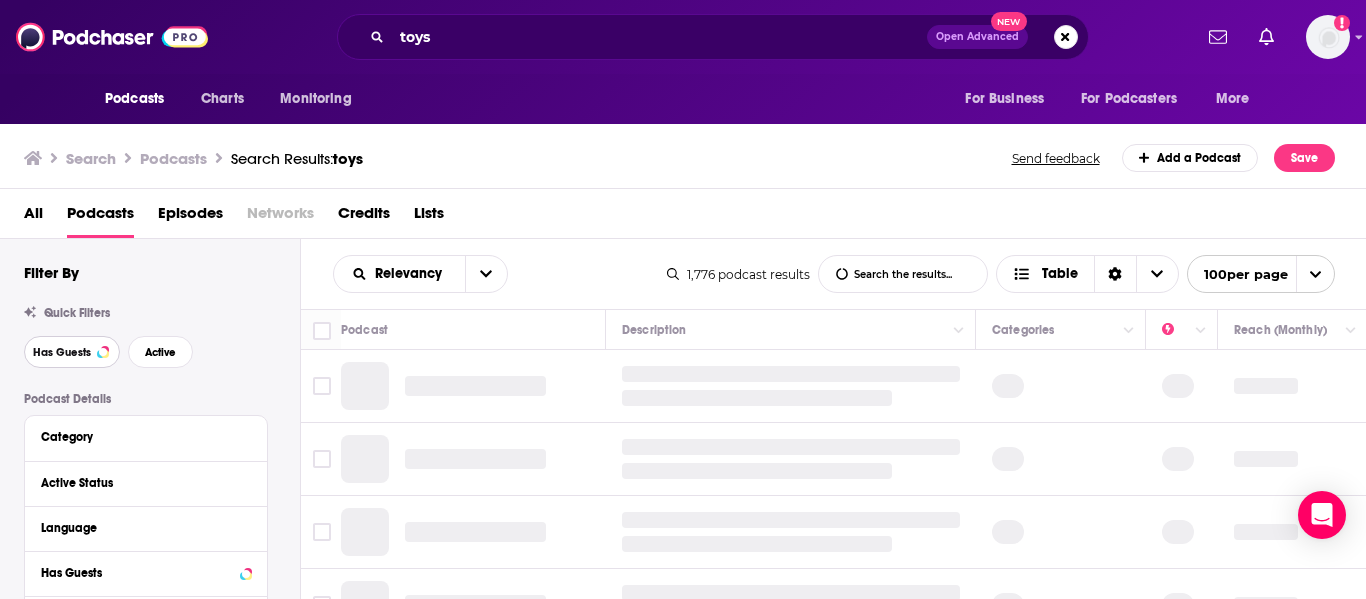 click on "Has Guests" at bounding box center [62, 352] 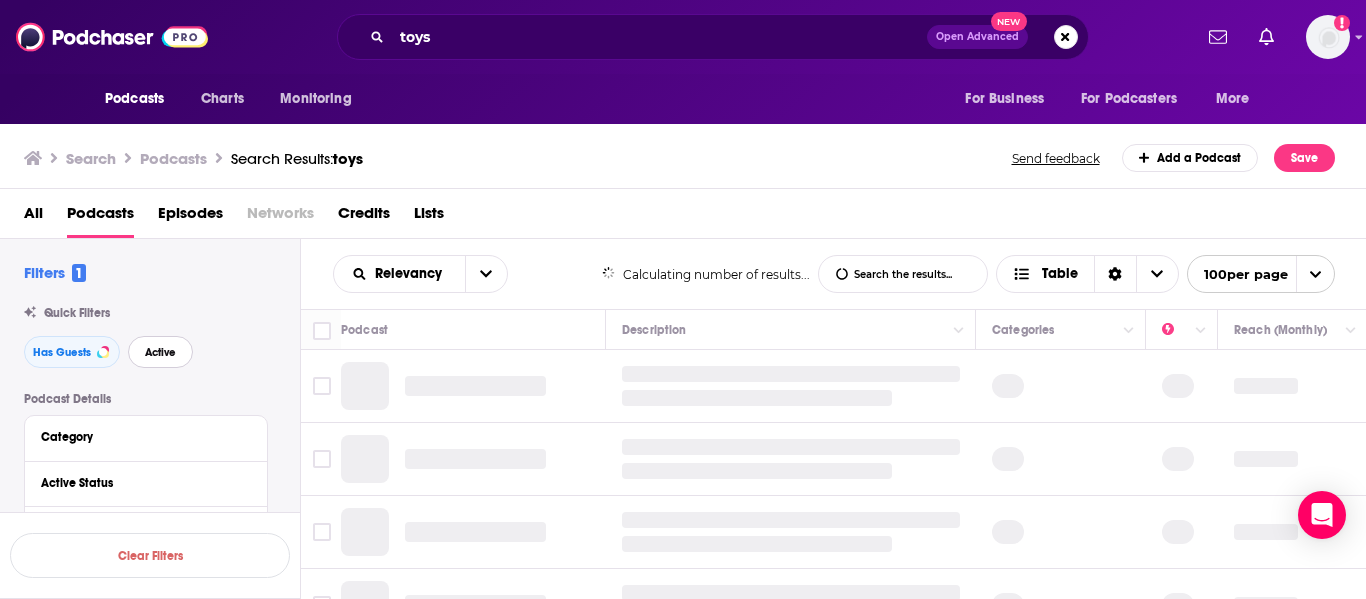click on "Active" at bounding box center [160, 352] 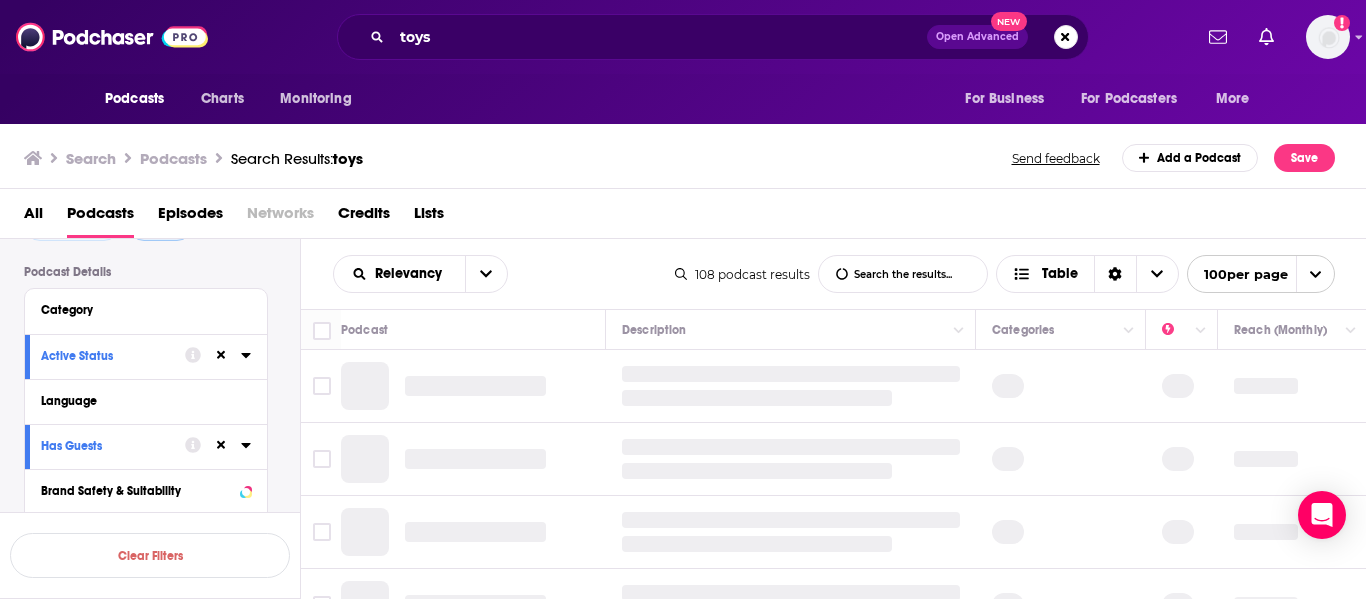 scroll, scrollTop: 0, scrollLeft: 0, axis: both 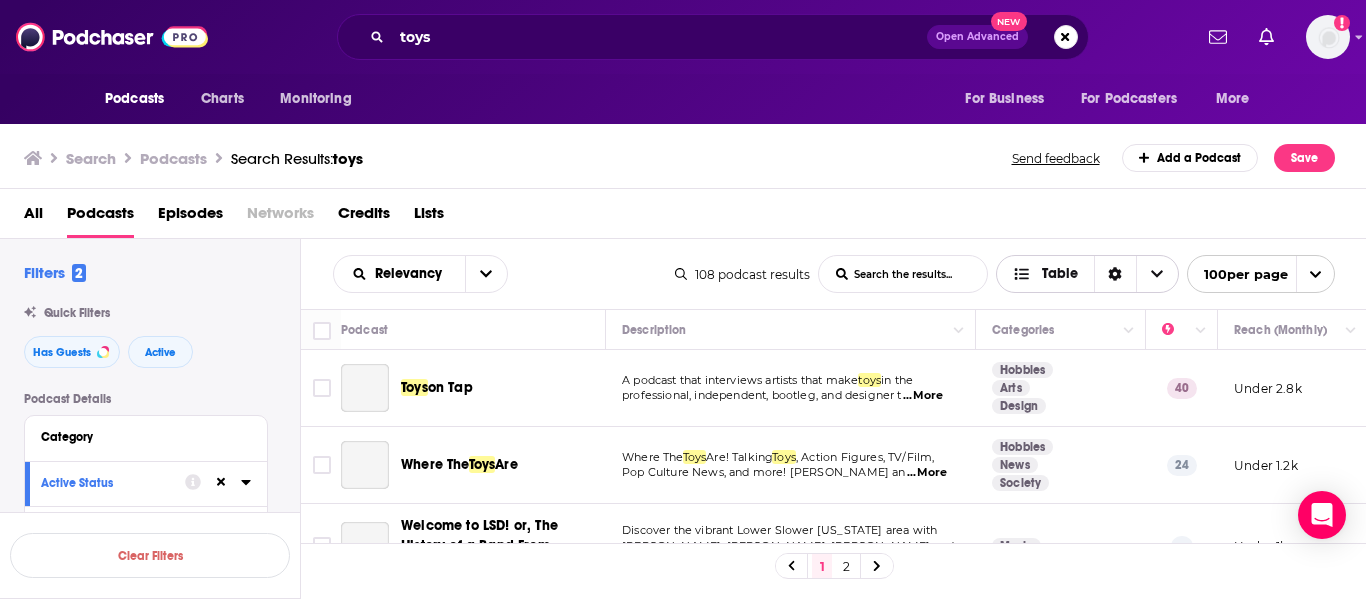 click on "Table" at bounding box center [1060, 274] 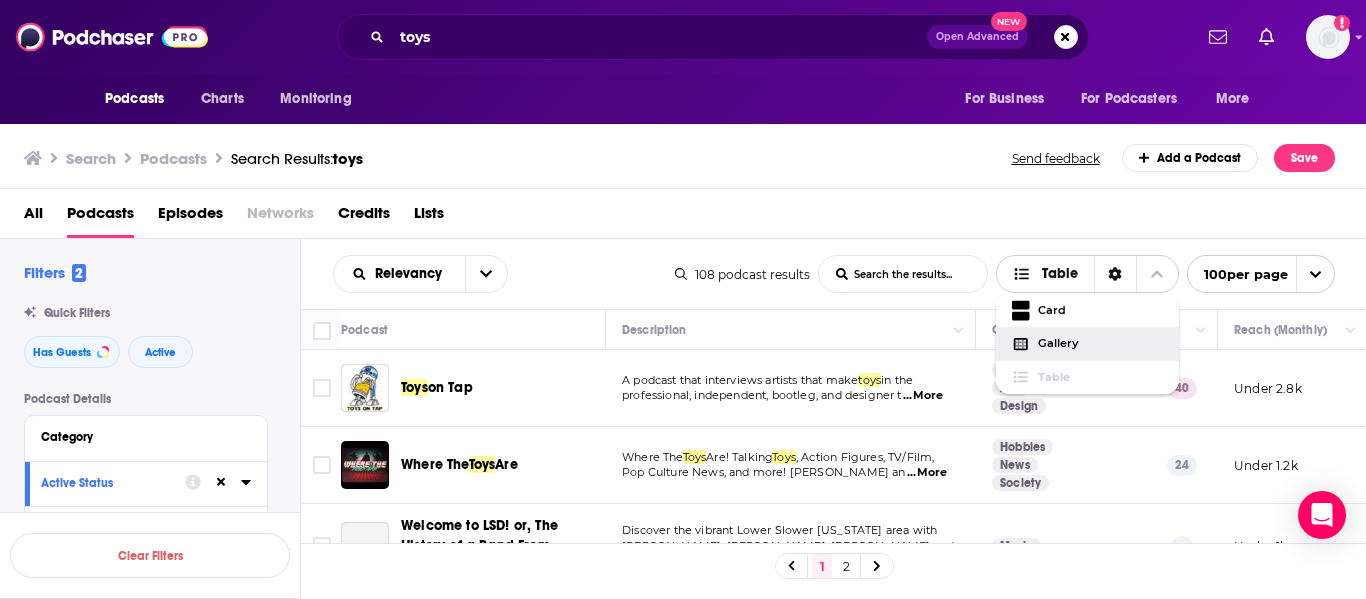 click on "Gallery" at bounding box center [1100, 343] 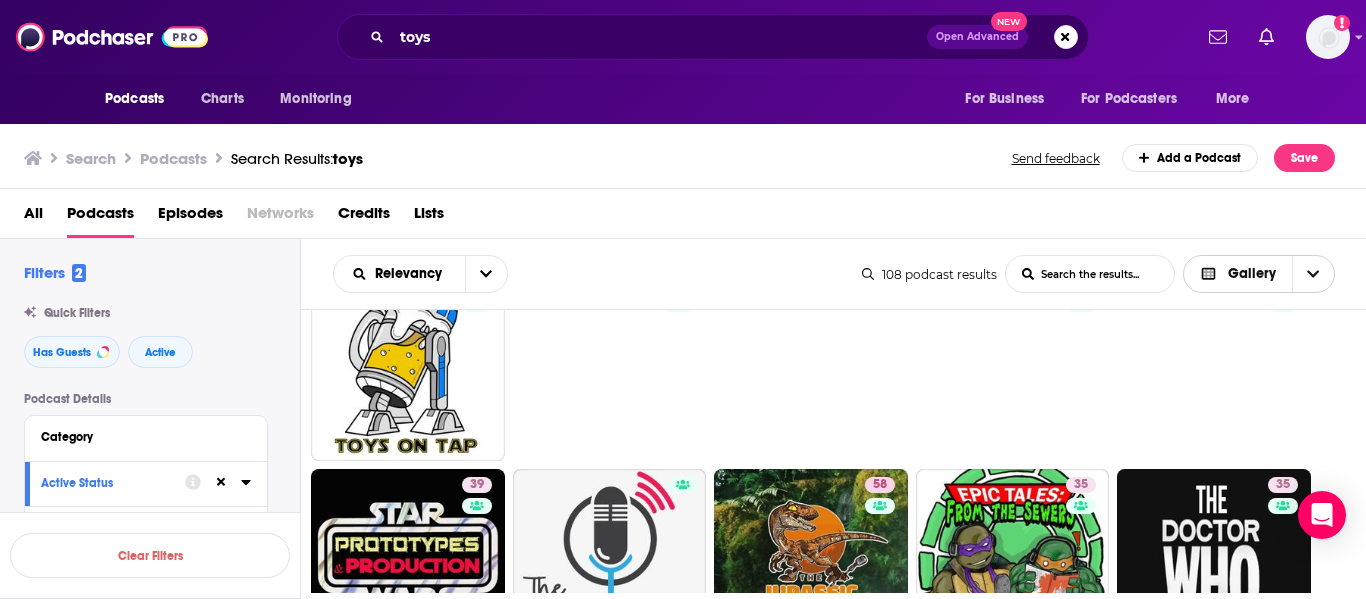 scroll, scrollTop: 0, scrollLeft: 0, axis: both 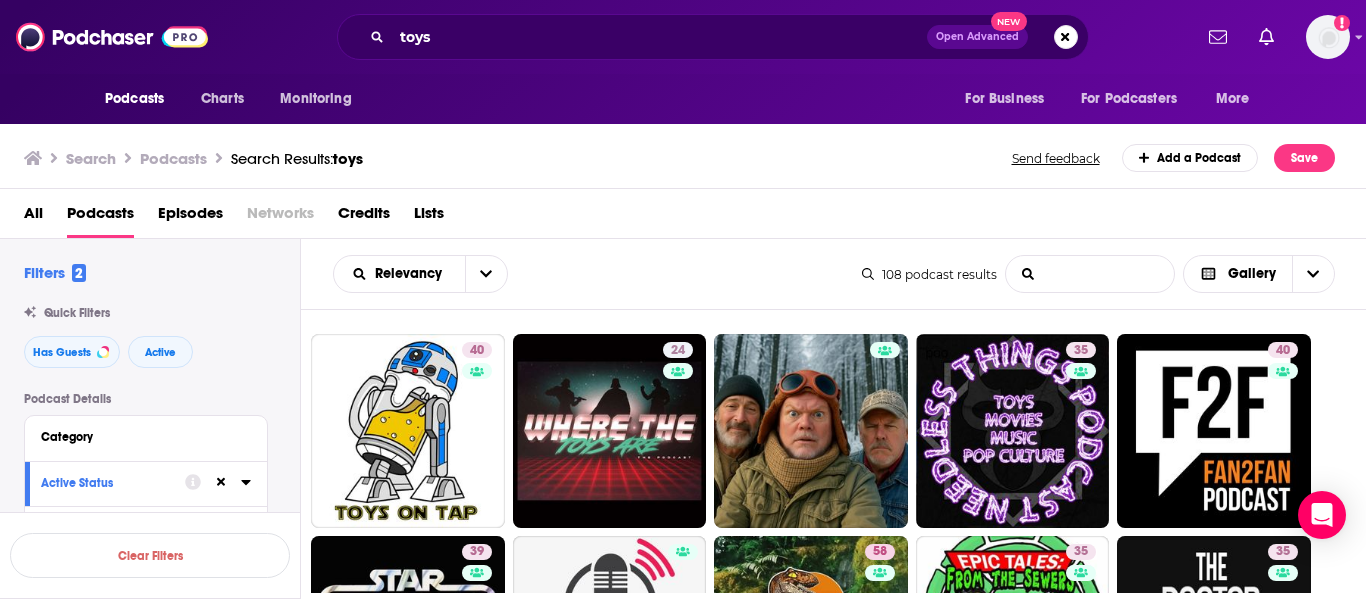 click on "List Search Input" at bounding box center (1090, 274) 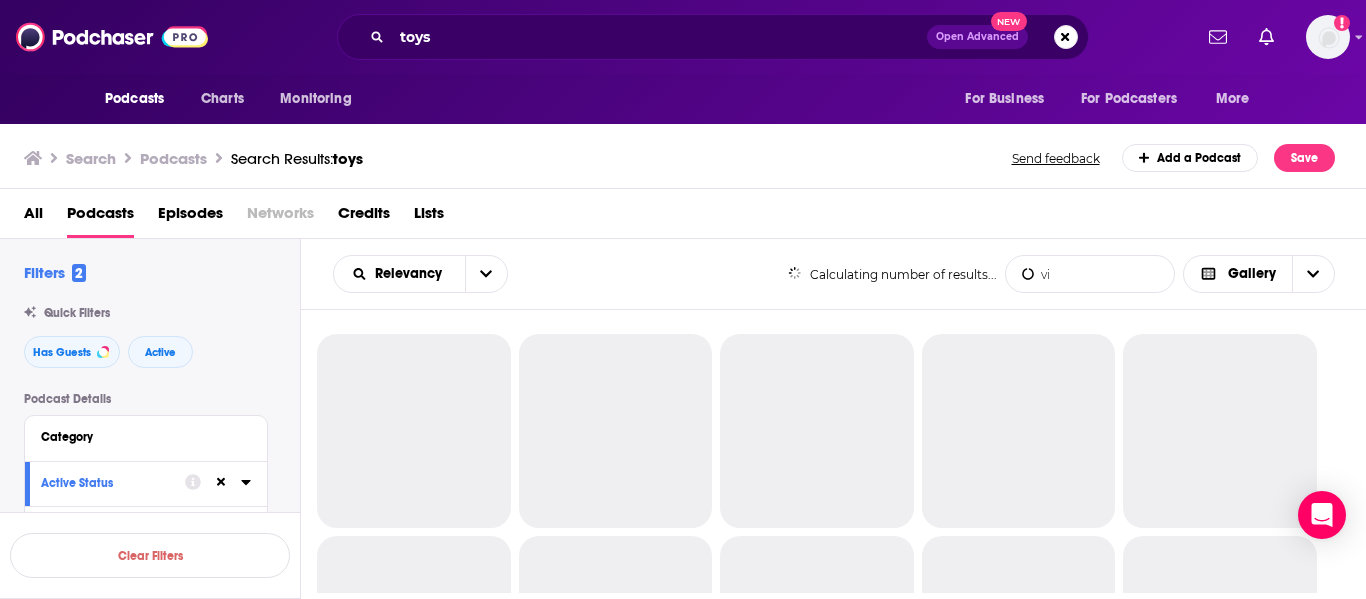 type on "v" 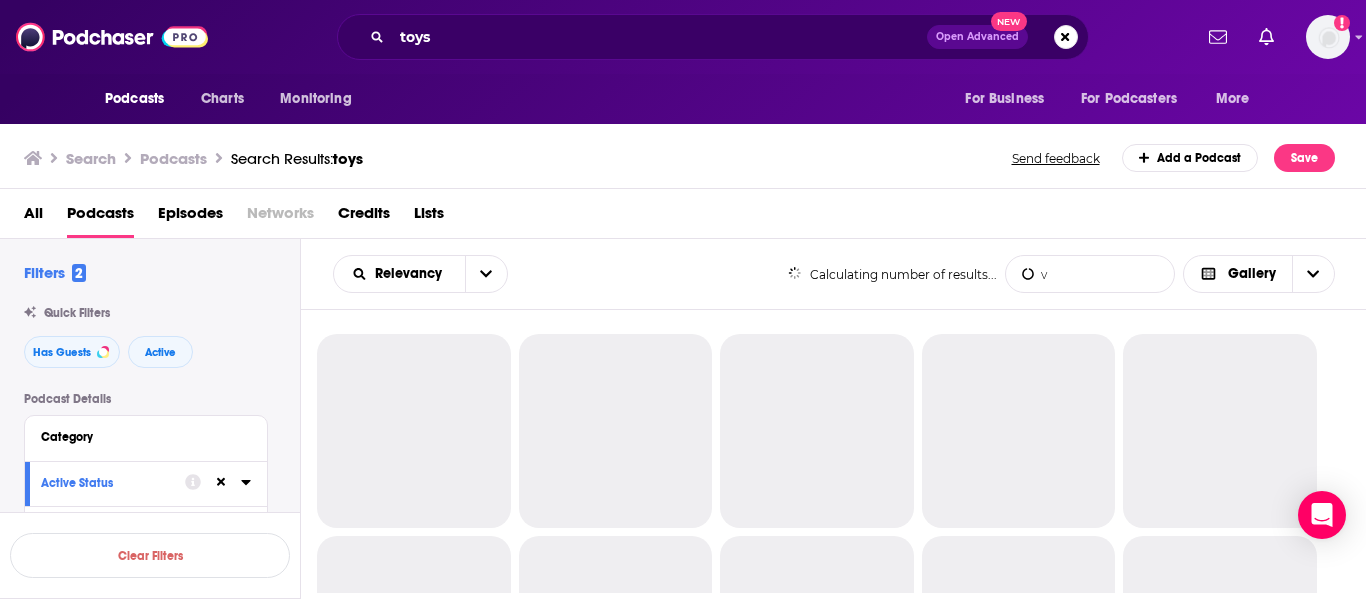 type 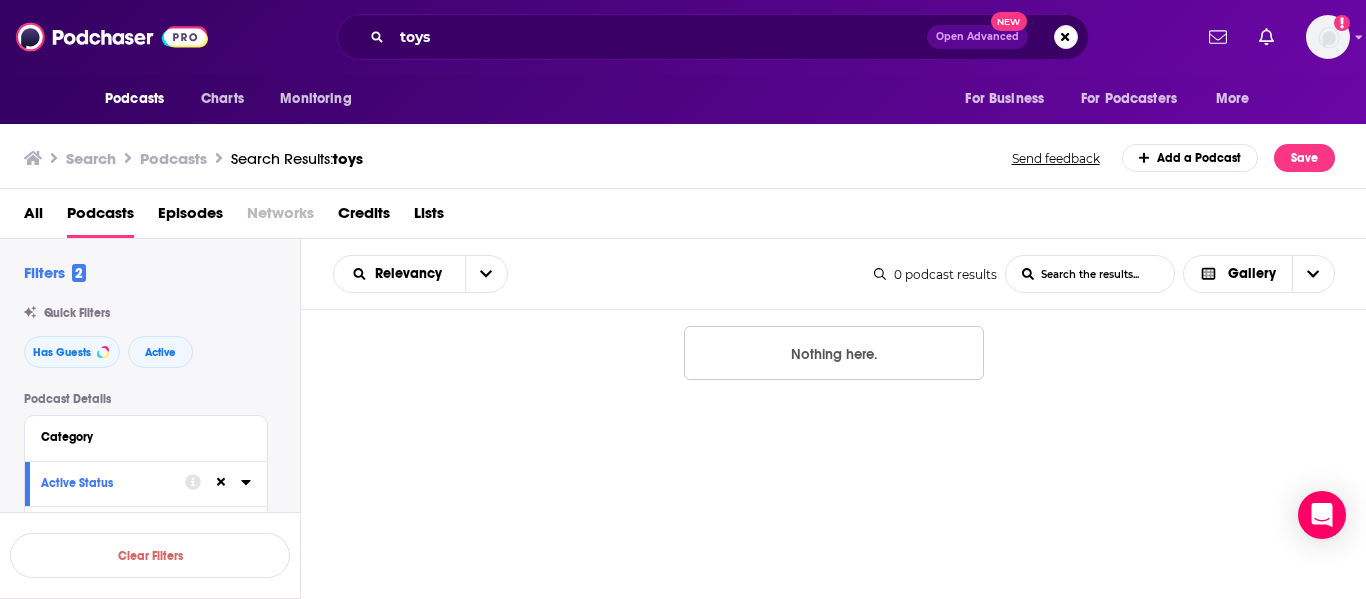 click on "All Podcasts Episodes Networks Credits Lists" at bounding box center [687, 217] 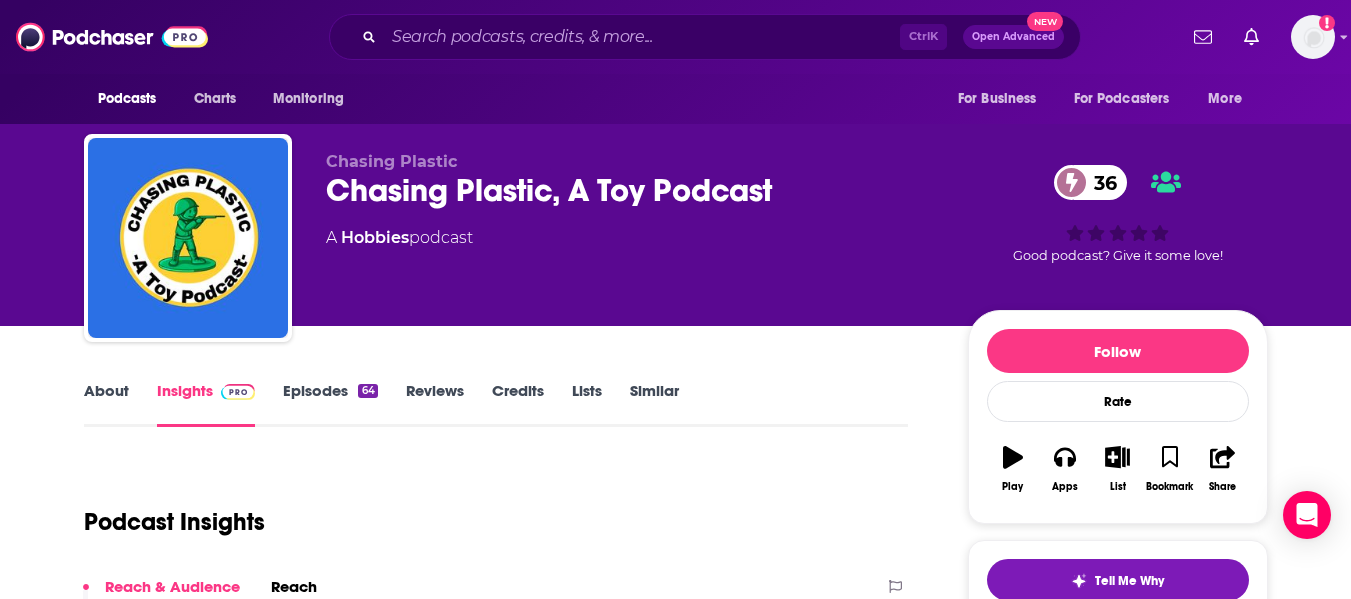 scroll, scrollTop: 0, scrollLeft: 0, axis: both 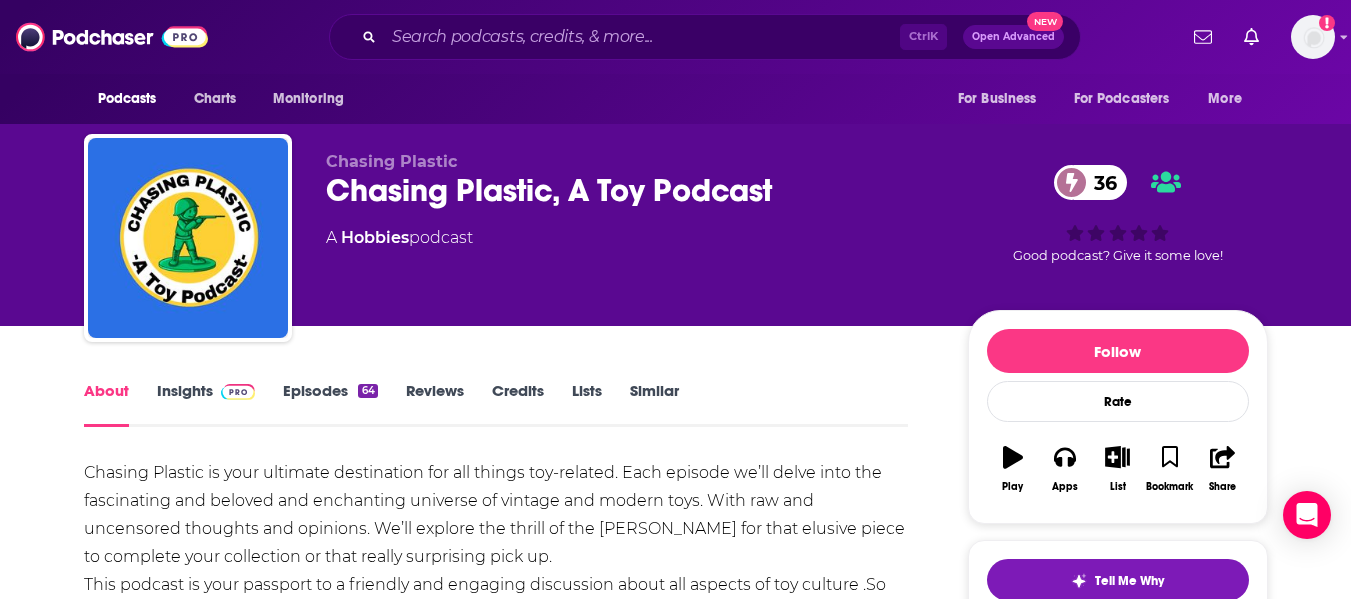 click on "About Insights Episodes 64 Reviews Credits Lists Similar Chasing Plastic is your ultimate destination for all things toy-related. Each episode we’ll delve into the fascinating and beloved and enchanting universe of vintage and modern toys. With raw and uncensored thoughts and opinions. We’ll explore the thrill of the hunt for that elusive piece to complete your collection or that really surprising pick up. This podcast is your passport to a friendly and engaging discussion about all aspects of toy culture .So whether you’re a seasoned collector or just starting out, there’s something here for everyone. Enjoy the chaos that ensues! Show More Creators & Guests We don't know anything about the creators of this podcast yet . You can   add them yourself   so they can be credited for this and other podcasts. Recent Episodes View All gojismooth attends G-Fest and more Jul 16th, 2025 Bonus Time to build with Lincoln Logs here on Toy Shorts Jul 12th, 2025 SDCC 2025 exclusives and the chaos of expos.       64" at bounding box center (675, 1197) 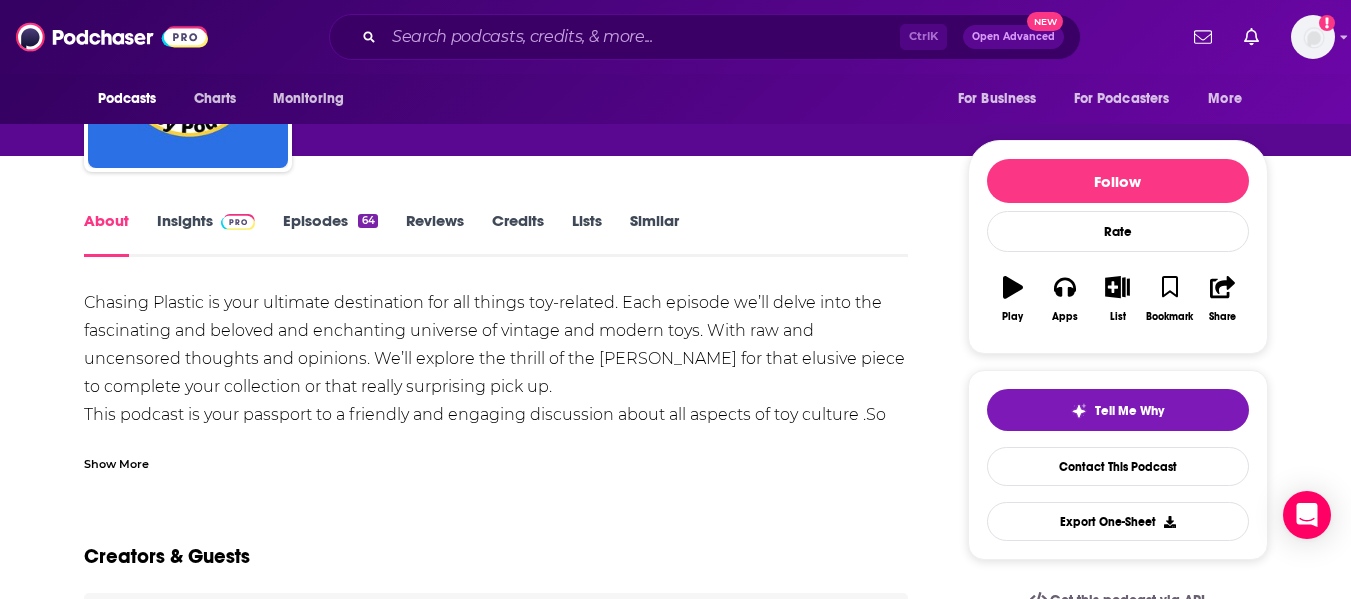 scroll, scrollTop: 171, scrollLeft: 0, axis: vertical 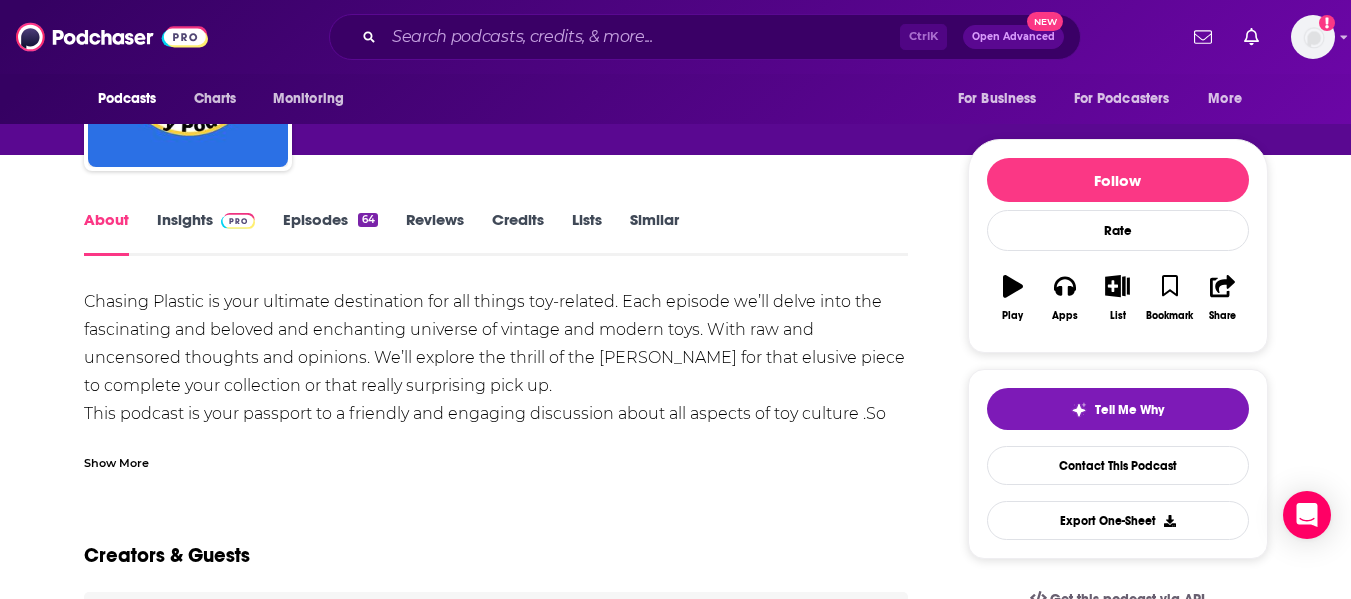 click on "Show More" at bounding box center (116, 461) 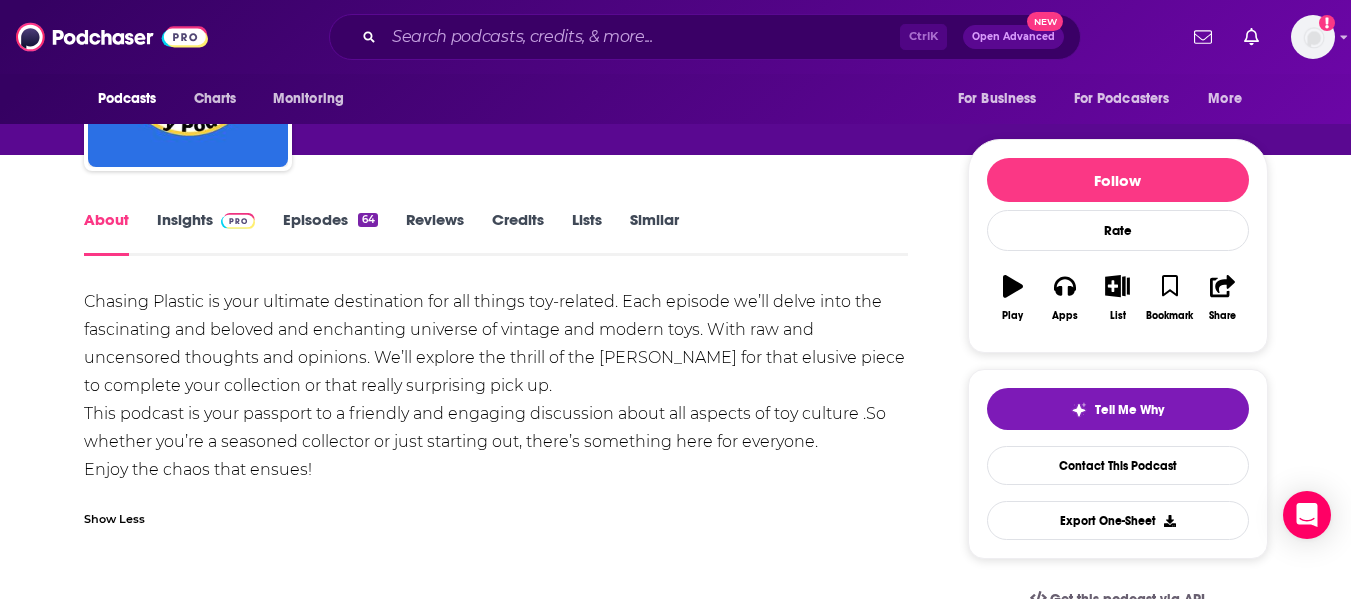 click on "About Insights Episodes 64 Reviews Credits Lists Similar Chasing Plastic is your ultimate destination for all things toy-related. Each episode we’ll delve into the fascinating and beloved and enchanting universe of vintage and modern toys. With raw and uncensored thoughts and opinions. We’ll explore the thrill of the [PERSON_NAME] for that elusive piece to complete your collection or that really surprising pick up. This podcast is your passport to a friendly and engaging discussion about all aspects of toy culture .So whether you’re a seasoned collector or just starting out, there’s something here for everyone. Enjoy the chaos that ensues! Show Less Creators & Guests We don't know anything about the creators of this podcast yet . You can   add them yourself   so they can be credited for this and other podcasts. Recent Episodes View All gojismooth attends G-Fest and more [DATE] Bonus Time to build with Lincoln Logs here on Toy Shorts [DATE] SDCC 2025 exclusives and the chaos of expos.       64" at bounding box center [675, 1060] 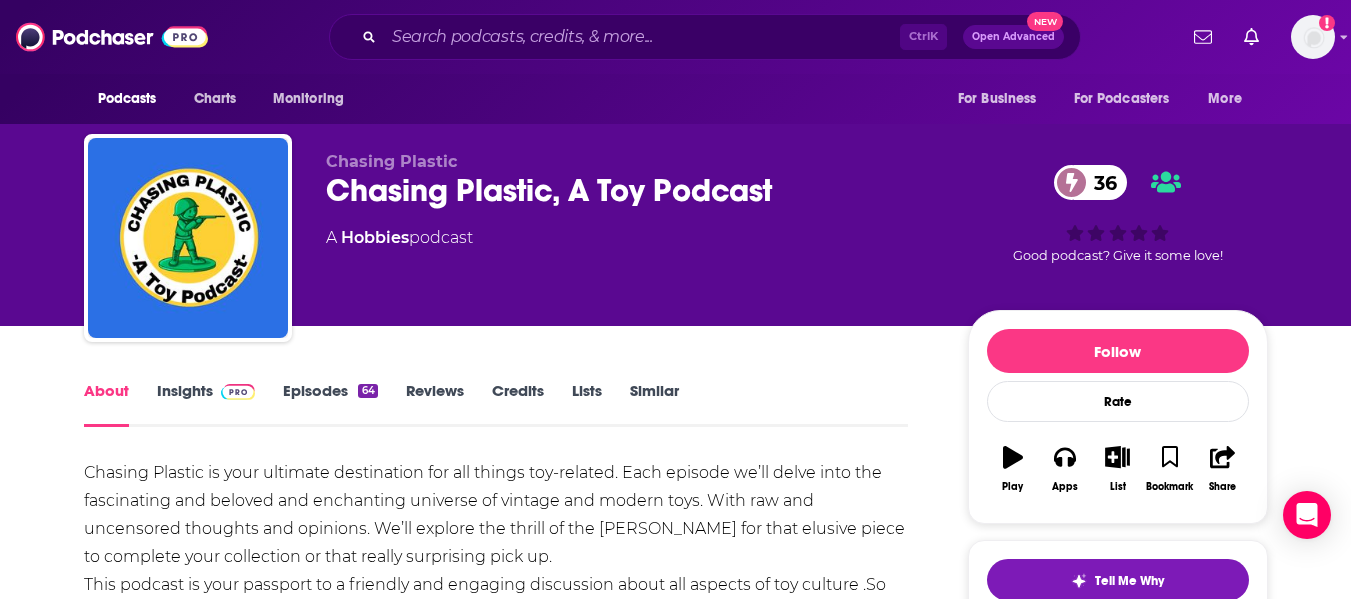 click on "Chasing Plastic, A Toy Podcast 36" at bounding box center (631, 190) 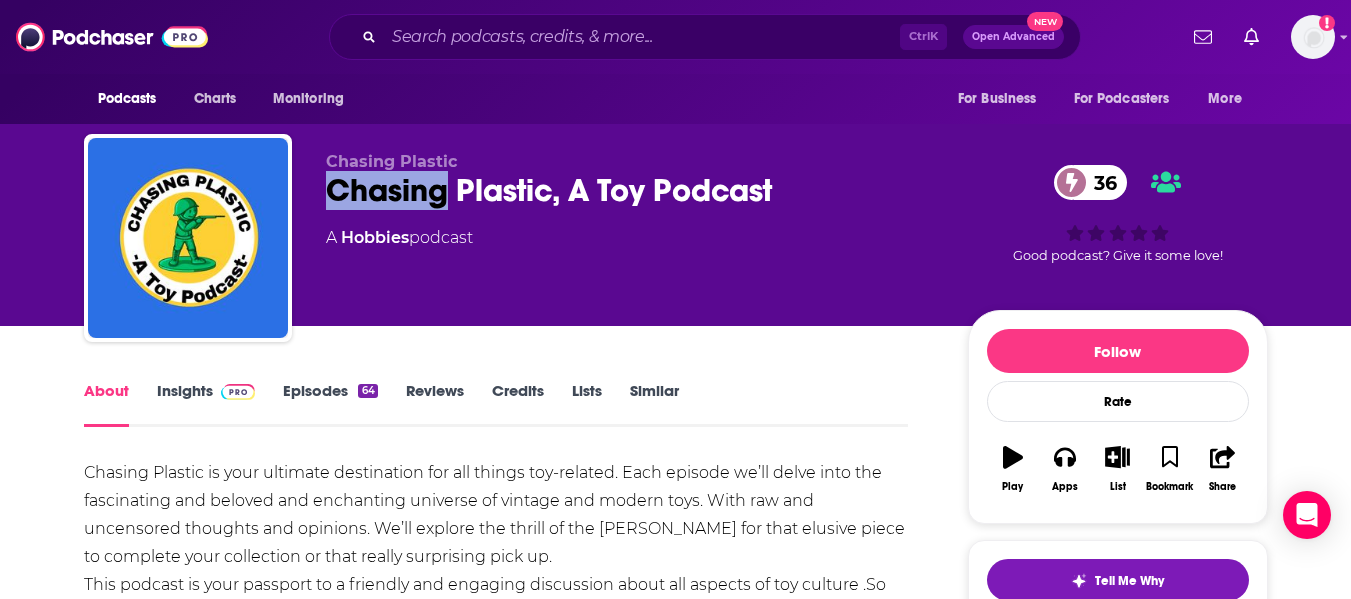 click on "Chasing Plastic, A Toy Podcast 36" at bounding box center (631, 190) 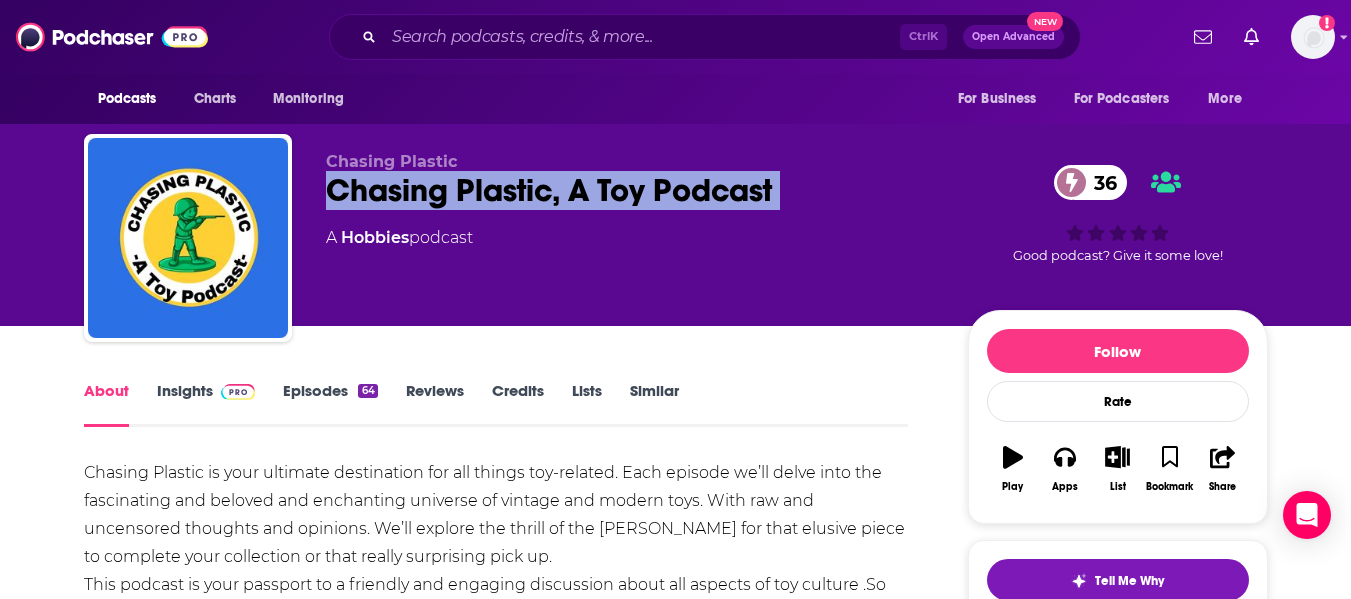 click on "Chasing Plastic, A Toy Podcast 36" at bounding box center (631, 190) 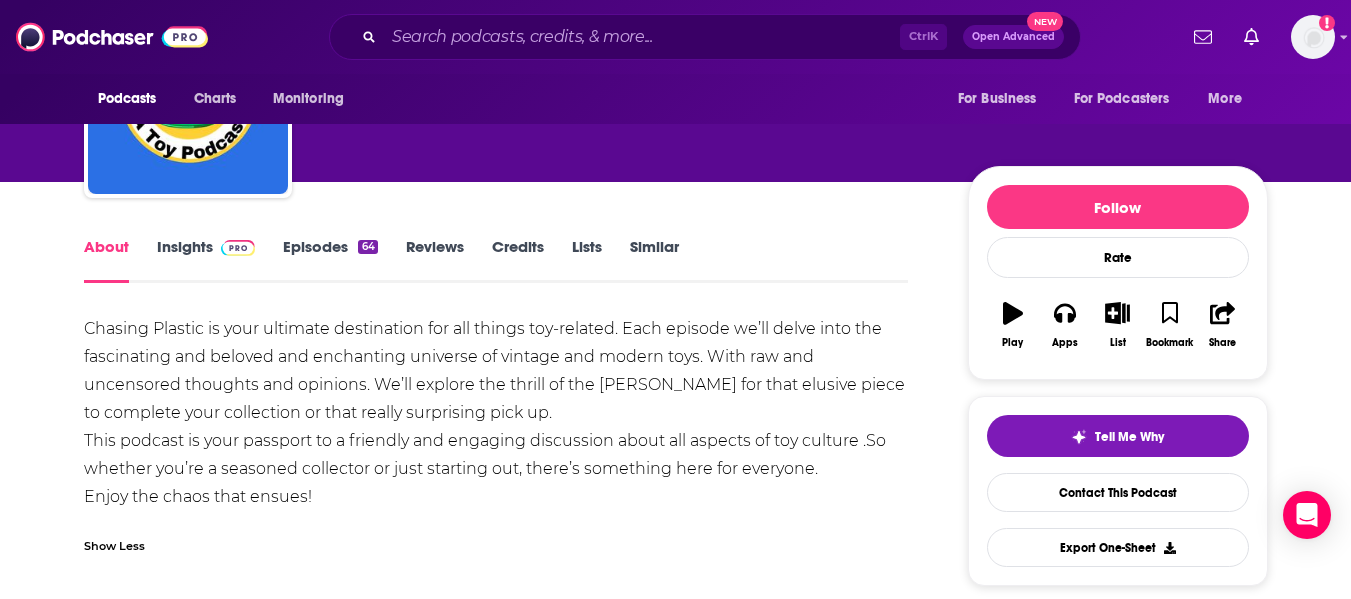 scroll, scrollTop: 154, scrollLeft: 0, axis: vertical 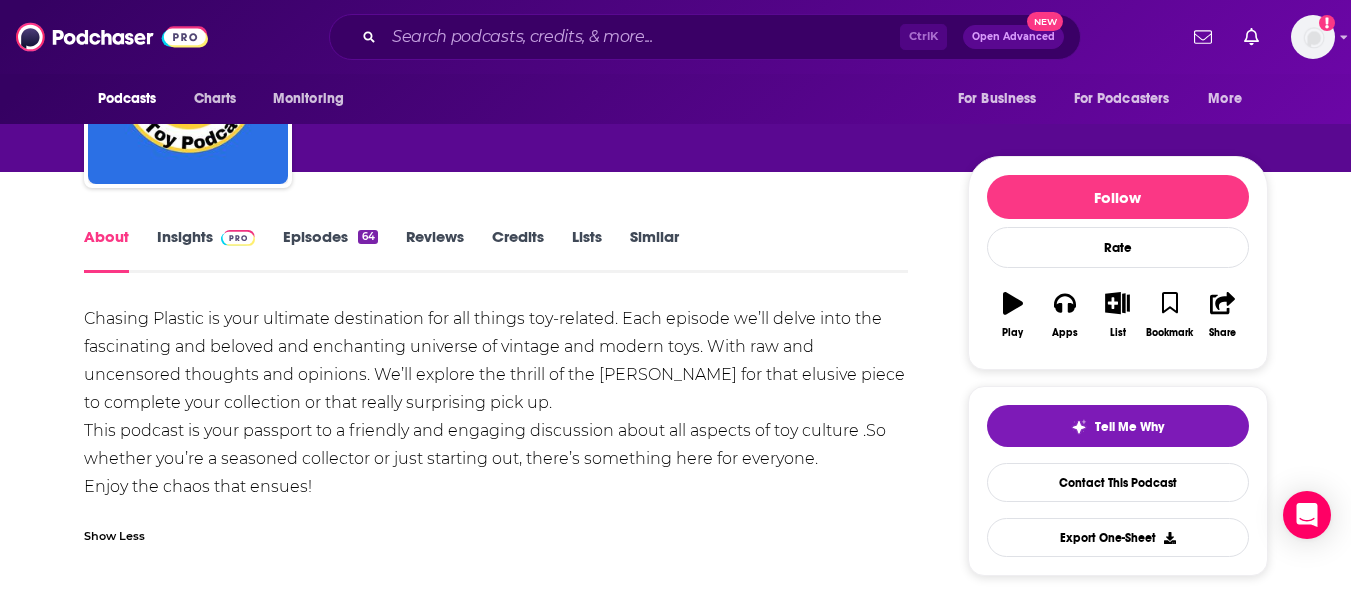 click on "Insights" at bounding box center (206, 250) 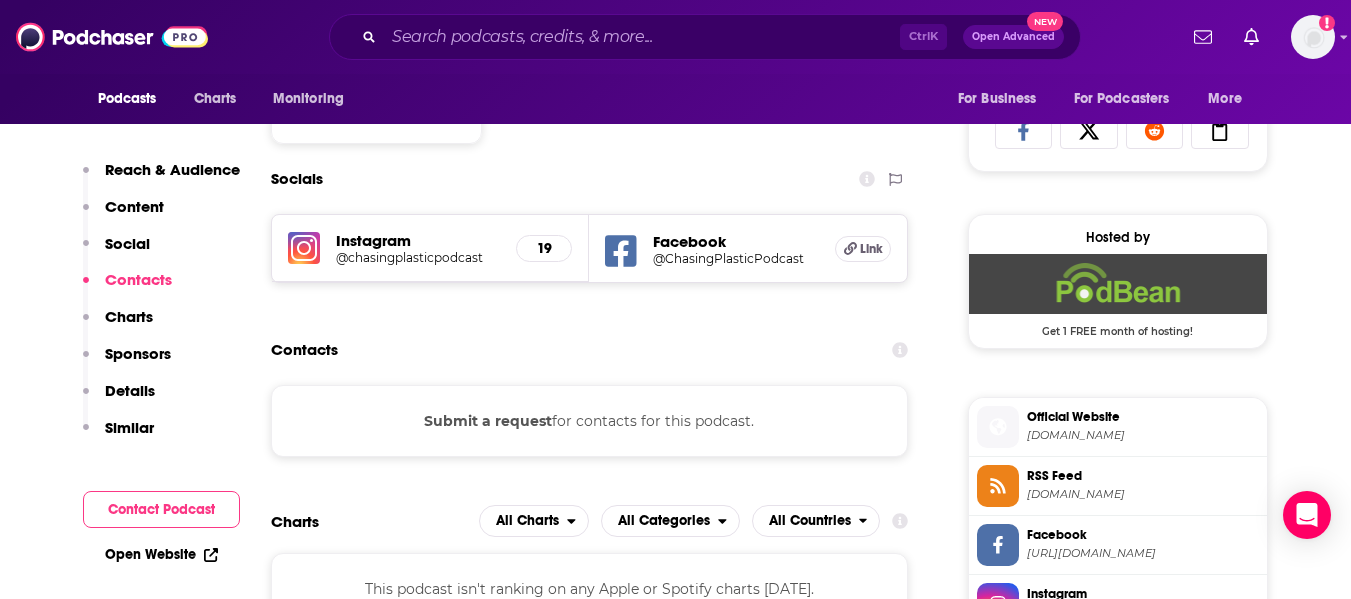 scroll, scrollTop: 1324, scrollLeft: 0, axis: vertical 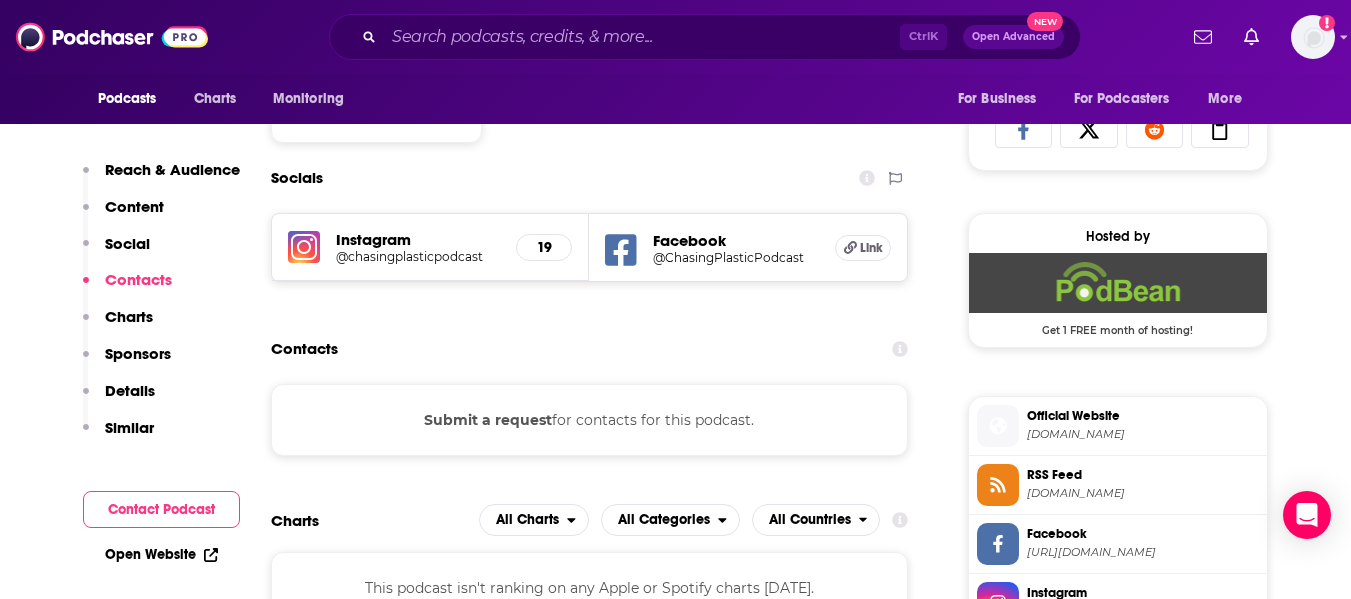 click on "Open Website" at bounding box center [161, 554] 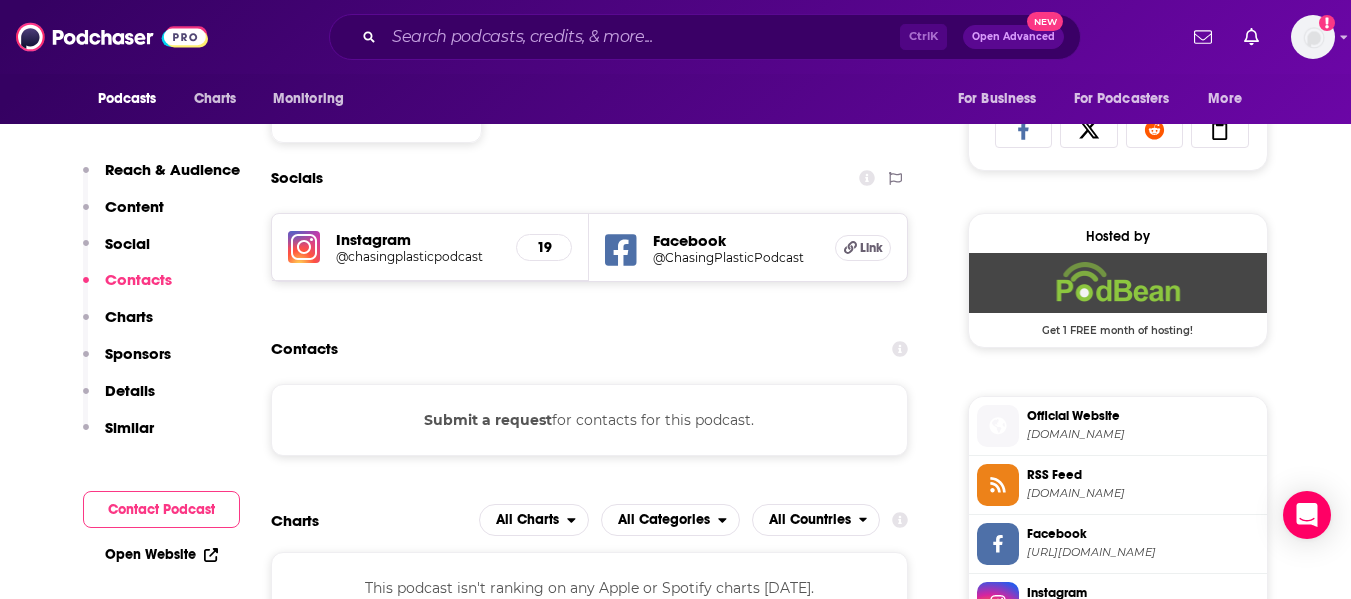 click 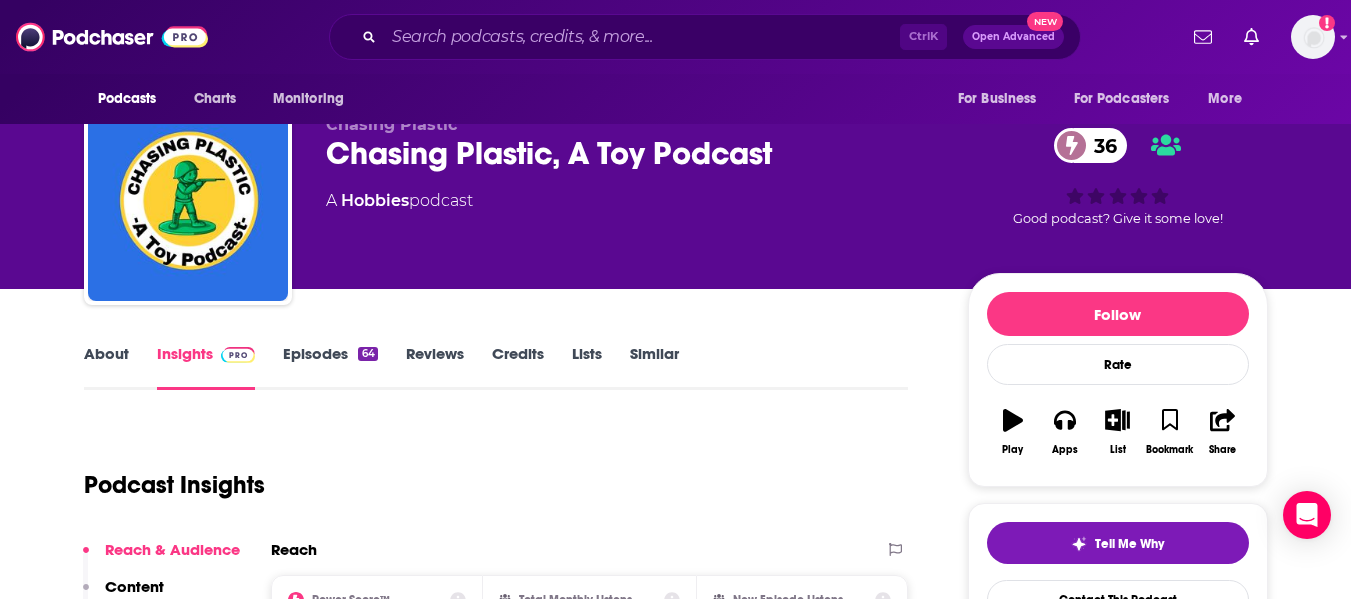 scroll, scrollTop: 0, scrollLeft: 0, axis: both 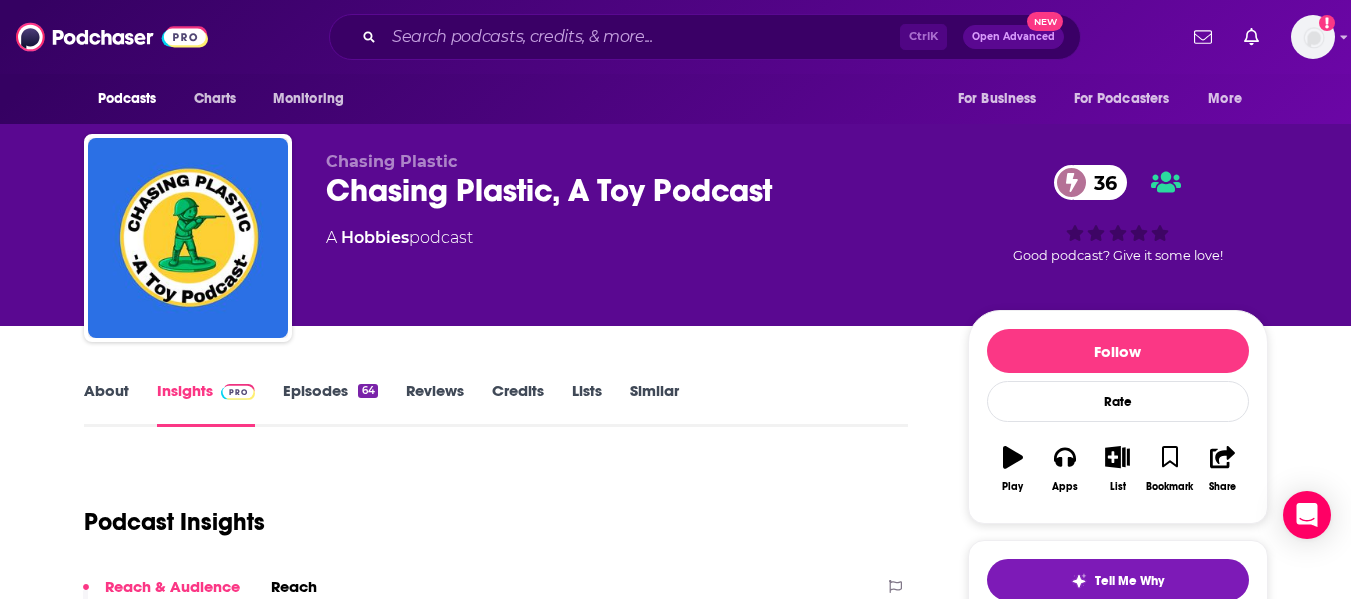click on "About" at bounding box center (106, 404) 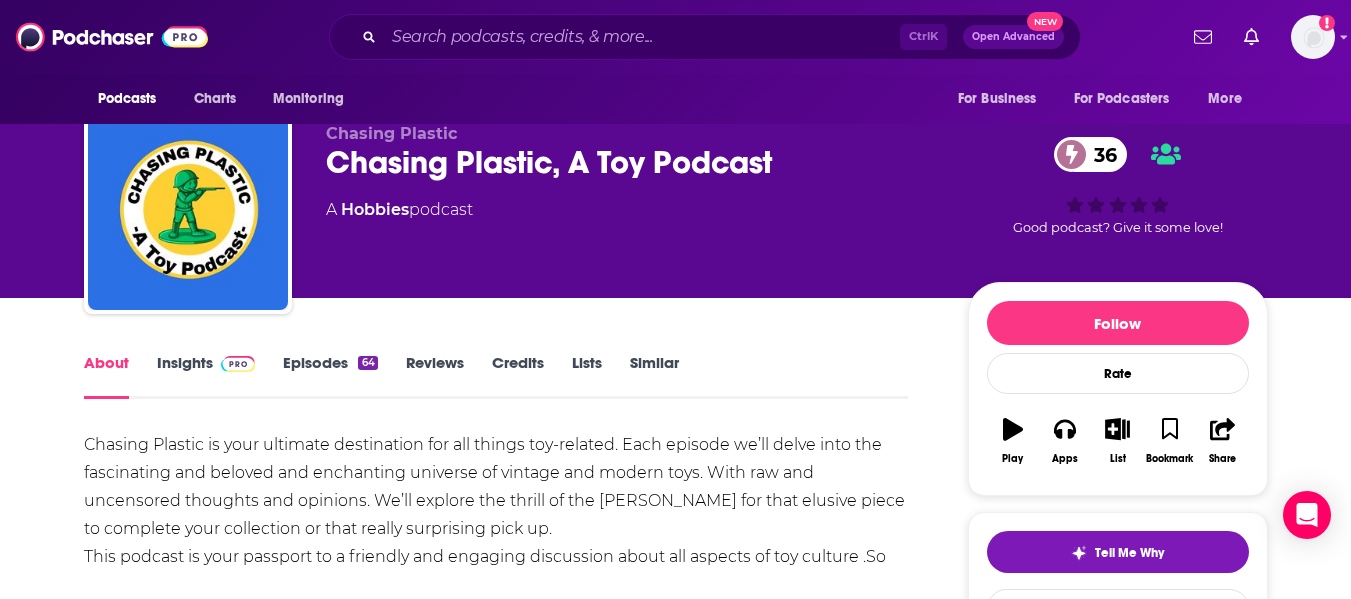 scroll, scrollTop: 0, scrollLeft: 0, axis: both 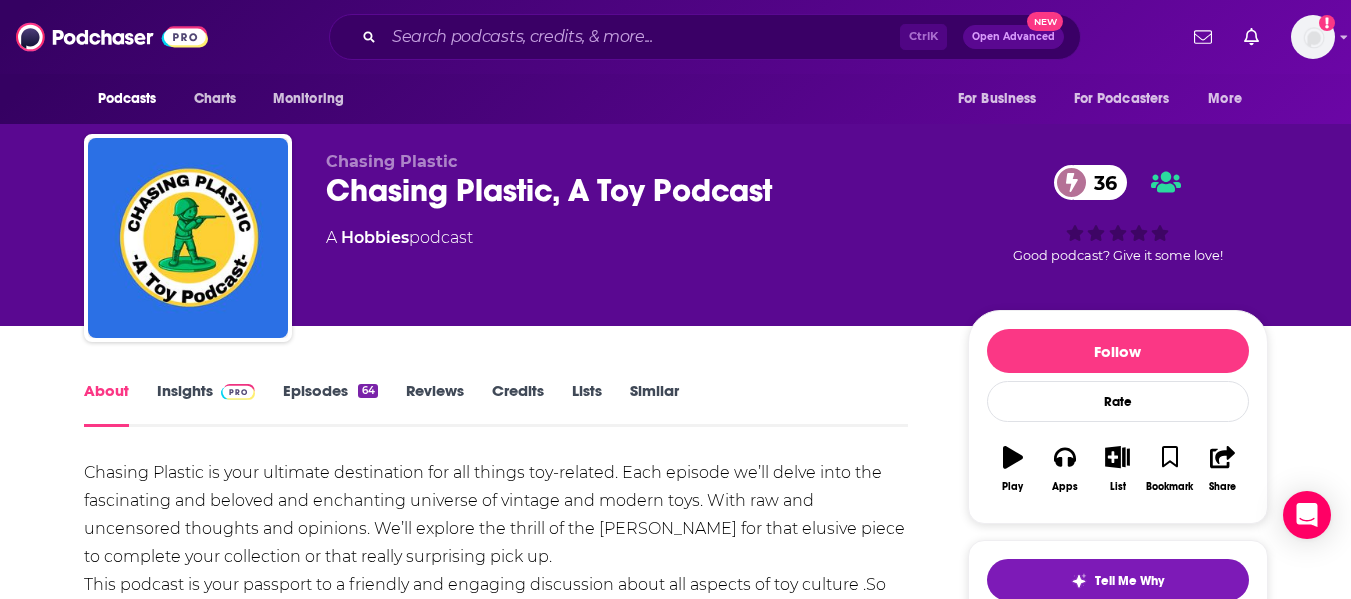click on "Chasing Plastic   Chasing Plastic, A Toy Podcast 36 A   Hobbies  podcast" at bounding box center [631, 232] 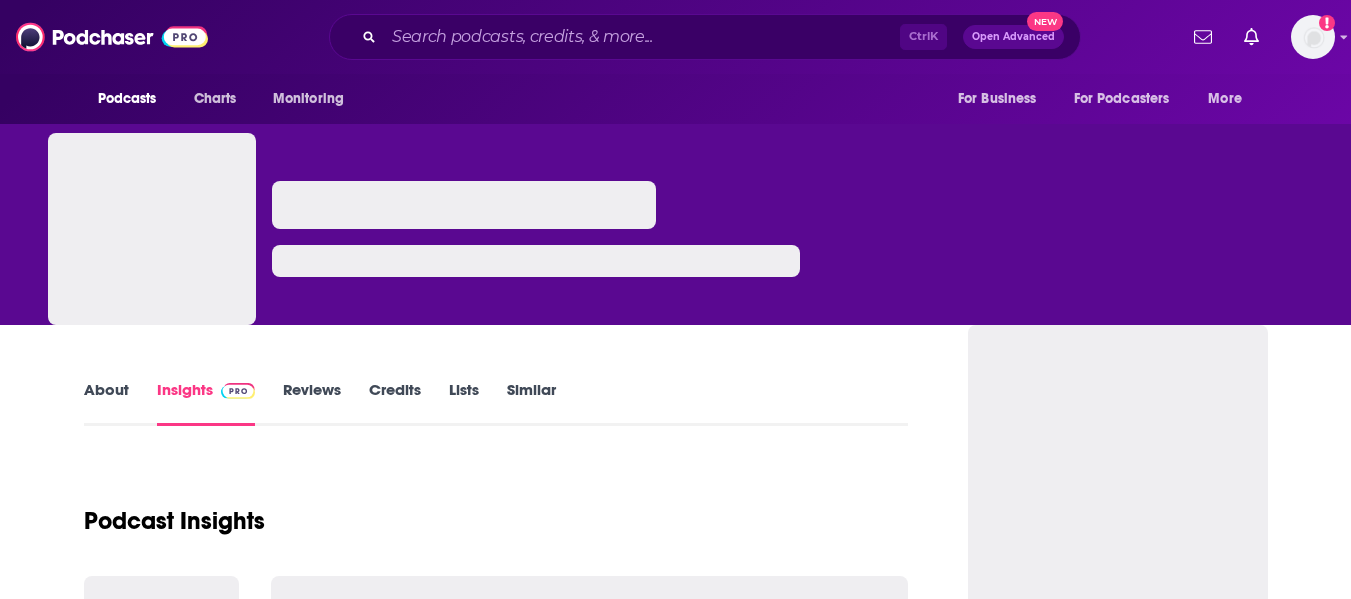 scroll, scrollTop: 0, scrollLeft: 0, axis: both 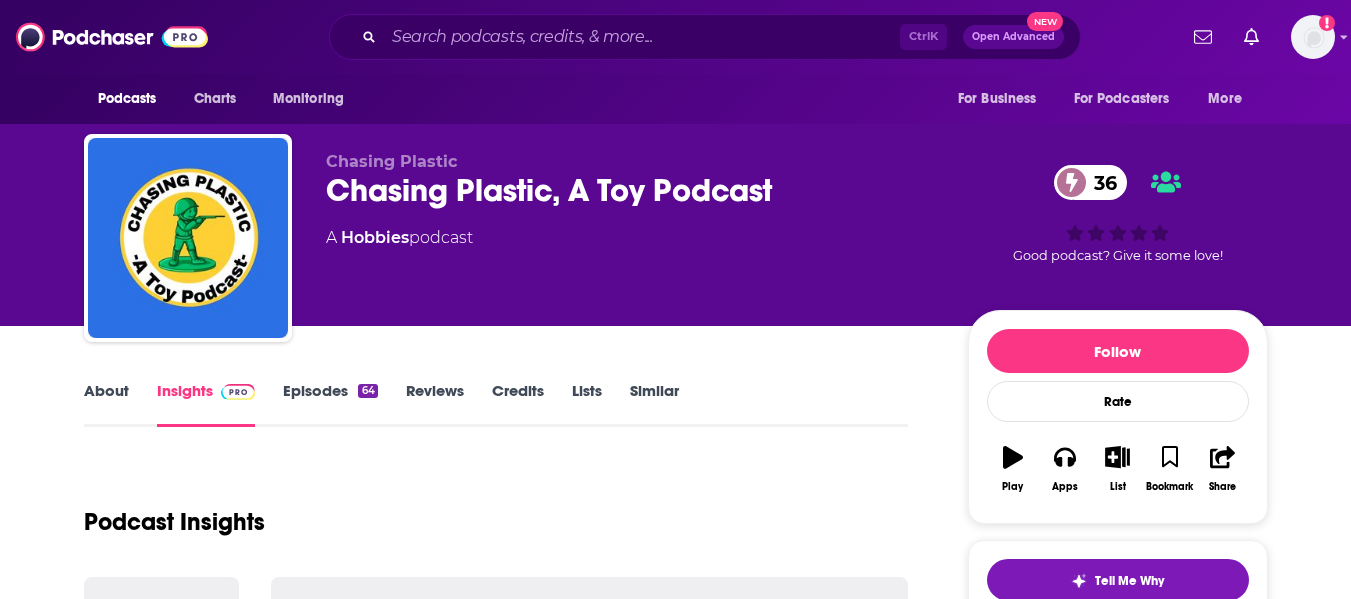 click on "About" at bounding box center [106, 404] 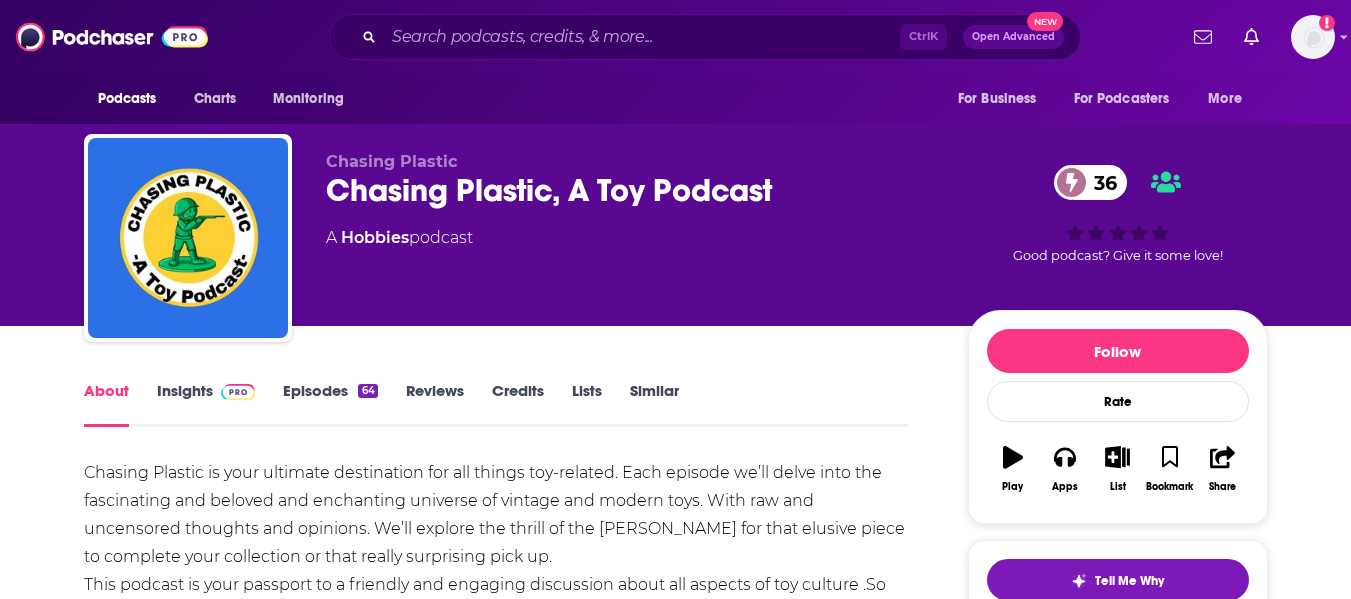 click on "About Insights Episodes 64 Reviews Credits Lists Similar Chasing Plastic is your ultimate destination for all things toy-related. Each episode we’ll delve into the fascinating and beloved and enchanting universe of vintage and modern toys. With raw and uncensored thoughts and opinions. We’ll explore the thrill of the [PERSON_NAME] for that elusive piece to complete your collection or that really surprising pick up. This podcast is your passport to a friendly and engaging discussion about all aspects of toy culture .So whether you’re a seasoned collector or just starting out, there’s something here for everyone. Enjoy the chaos that ensues! Show More Creators & Guests We don't know anything about the creators of this podcast yet . You can   add them yourself   so they can be credited for this and other podcasts. Recent Episodes View All View All Episodes Podcast Reviews This podcast hasn't been reviewed yet. You can  add a review   to show others what you thought. Mentioned In These Lists . You can     Active" at bounding box center (676, 1183) 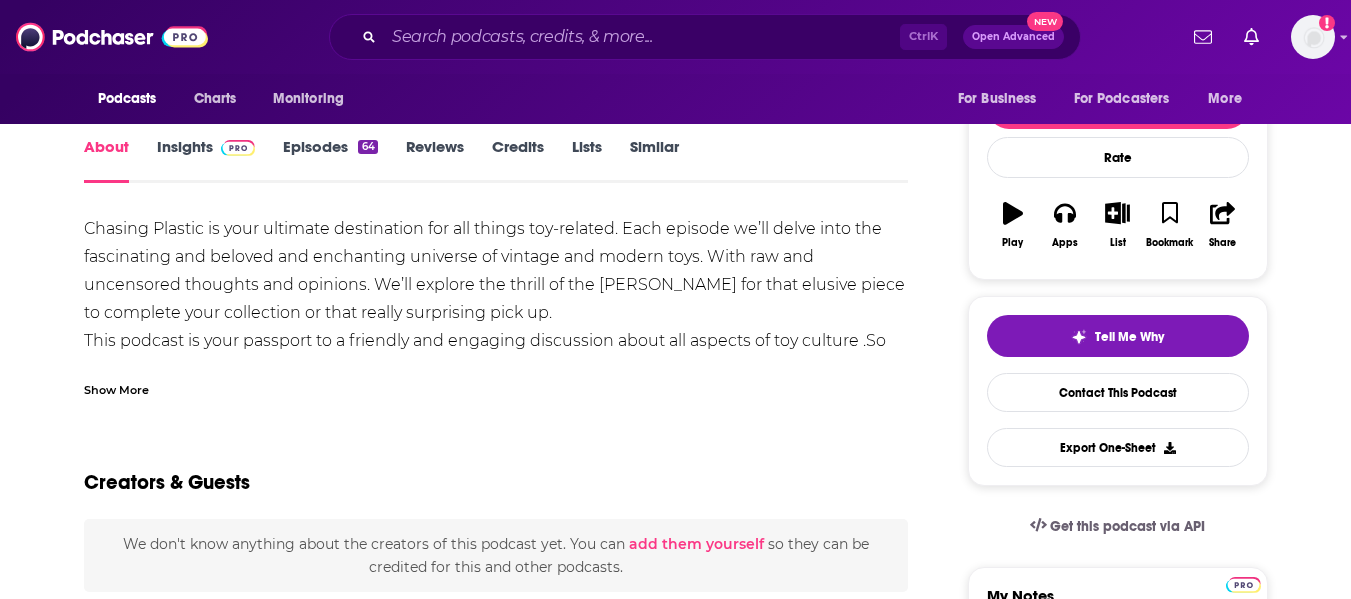 scroll, scrollTop: 249, scrollLeft: 0, axis: vertical 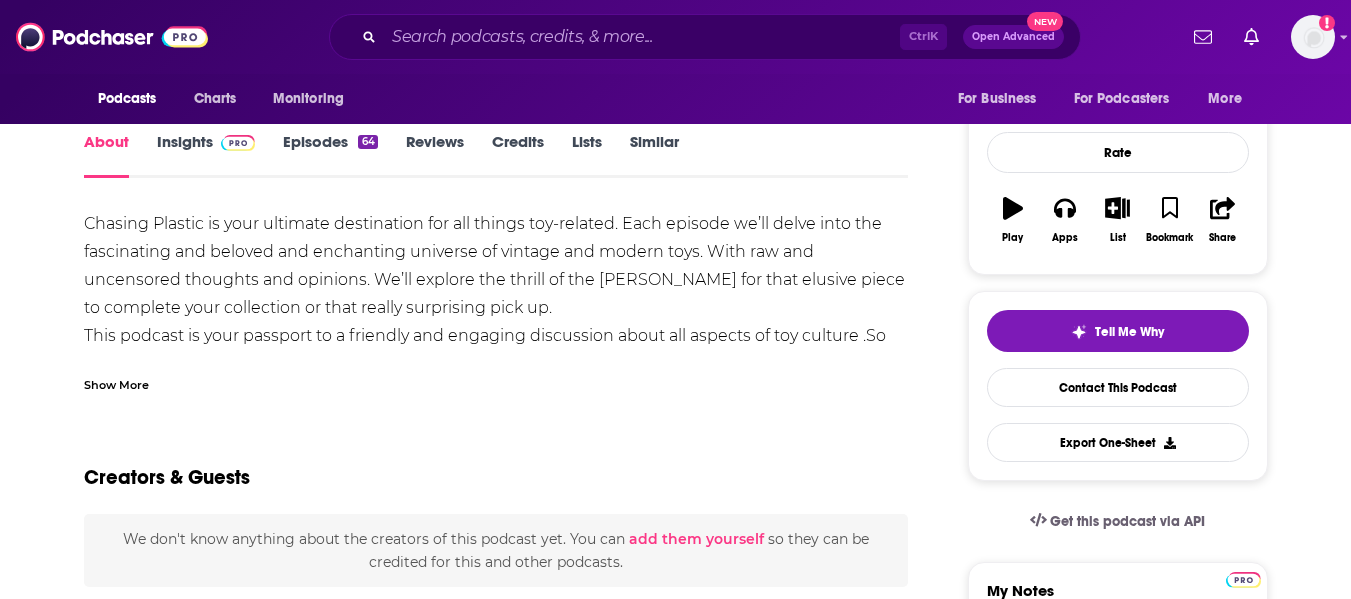 click on "Show More" at bounding box center (116, 383) 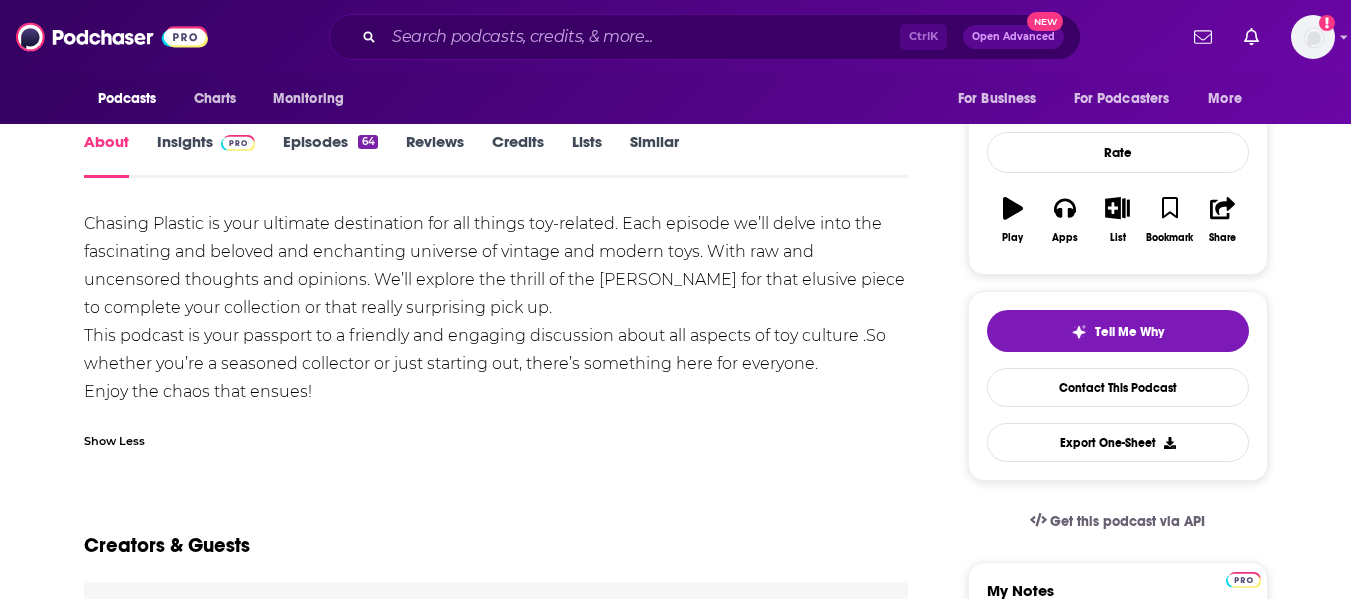 click on "About Insights Episodes 64 Reviews Credits Lists Similar Chasing Plastic is your ultimate destination for all things toy-related. Each episode we’ll delve into the fascinating and beloved and enchanting universe of vintage and modern toys. With raw and uncensored thoughts and opinions. We’ll explore the thrill of the [PERSON_NAME] for that elusive piece to complete your collection or that really surprising pick up. This podcast is your passport to a friendly and engaging discussion about all aspects of toy culture .So whether you’re a seasoned collector or just starting out, there’s something here for everyone. Enjoy the chaos that ensues! Show Less Creators & Guests We don't know anything about the creators of this podcast yet . You can   add them yourself   so they can be credited for this and other podcasts. Recent Episodes View All gojismooth attends G-Fest and more [DATE] Bonus Time to build with Lincoln Logs here on Toy Shorts [DATE] SDCC 2025 exclusives and the chaos of expos.       64" at bounding box center (675, 982) 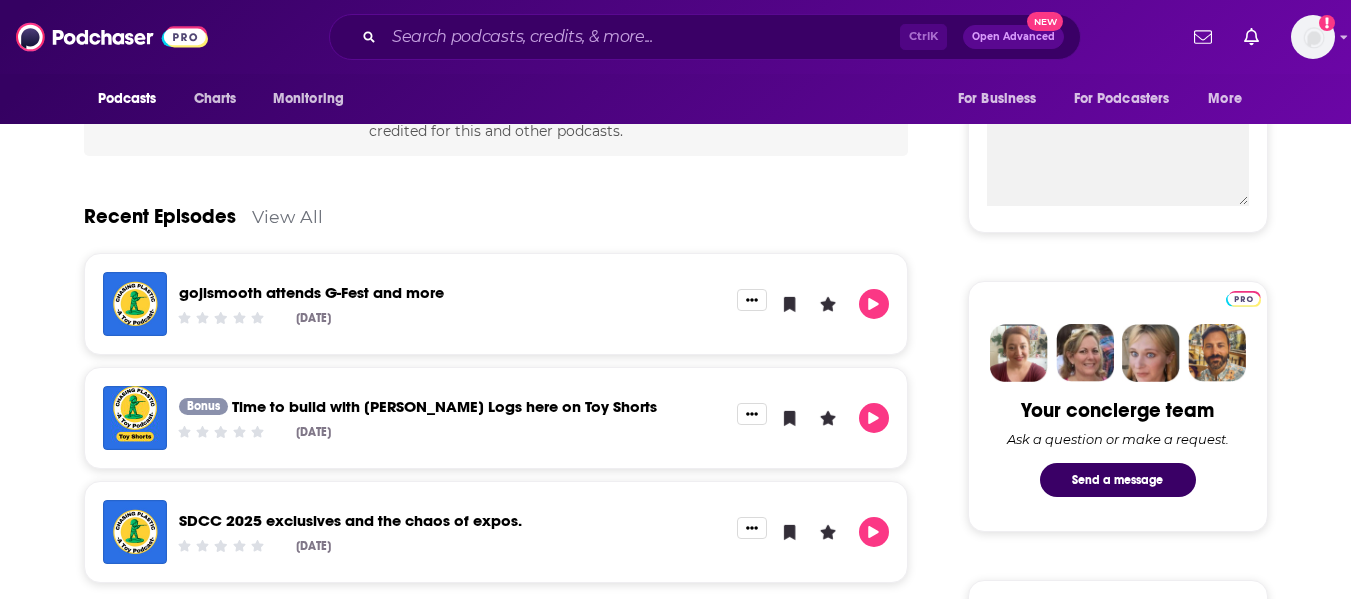 scroll, scrollTop: 755, scrollLeft: 0, axis: vertical 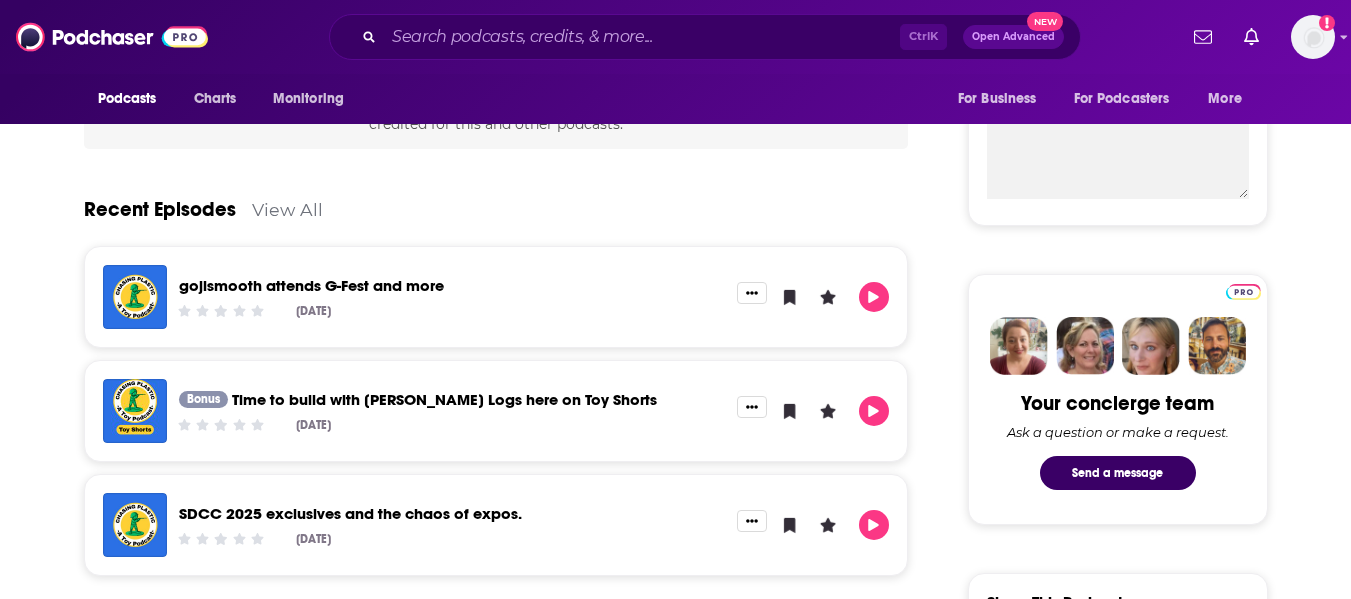 click on "Time to build with [PERSON_NAME] Logs here on Toy Shorts" at bounding box center (444, 399) 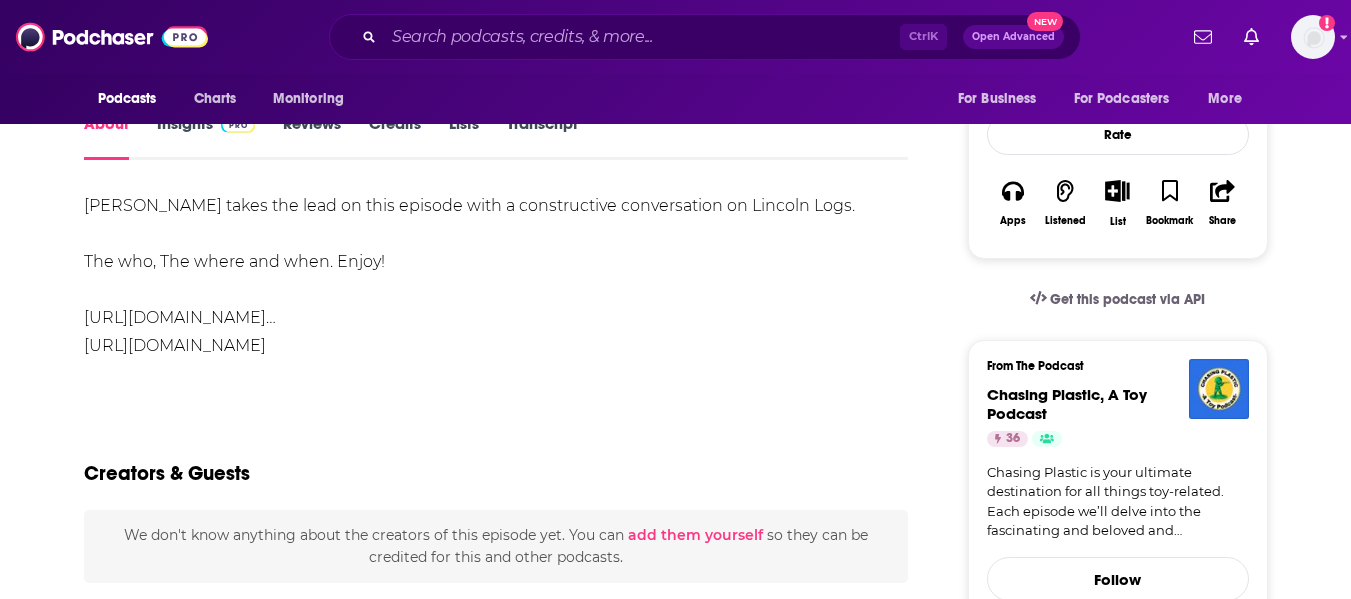 scroll, scrollTop: 289, scrollLeft: 0, axis: vertical 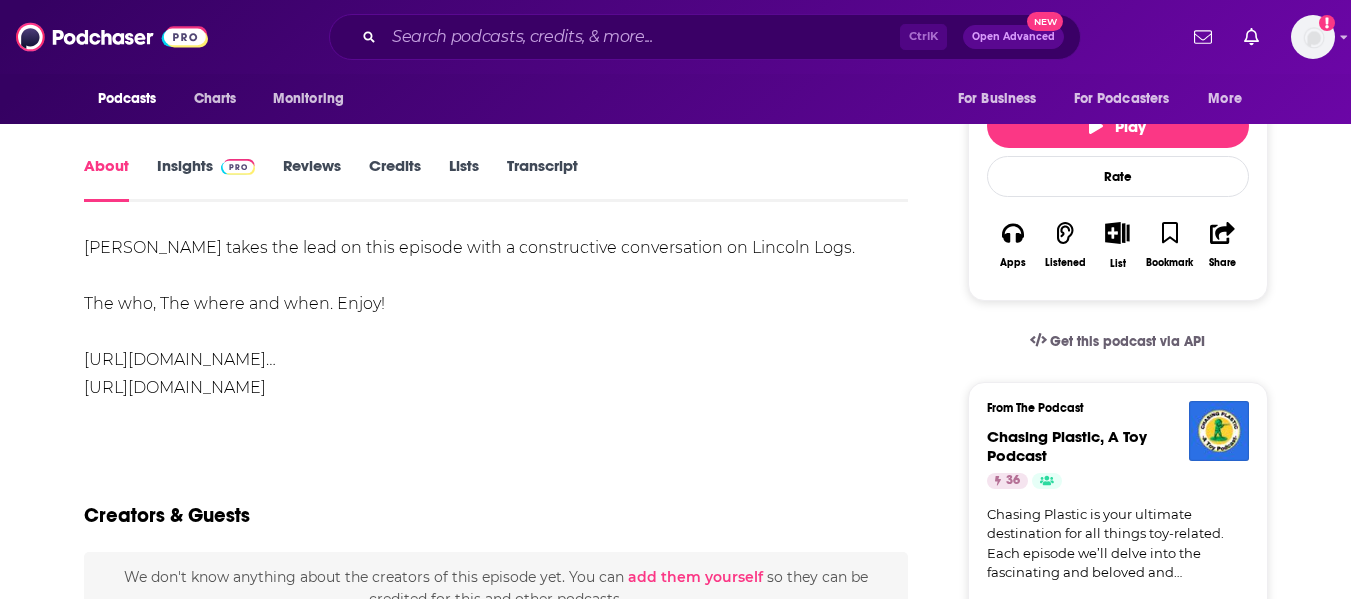 click on "[URL][DOMAIN_NAME]…" at bounding box center (180, 359) 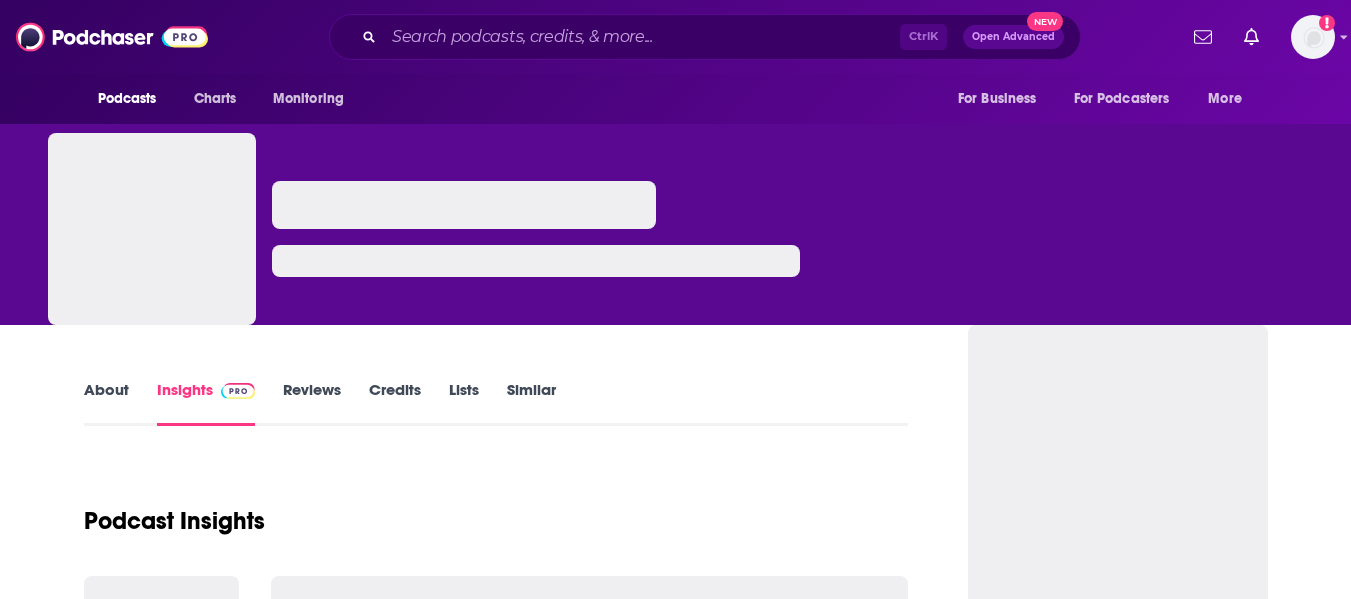 scroll, scrollTop: 0, scrollLeft: 0, axis: both 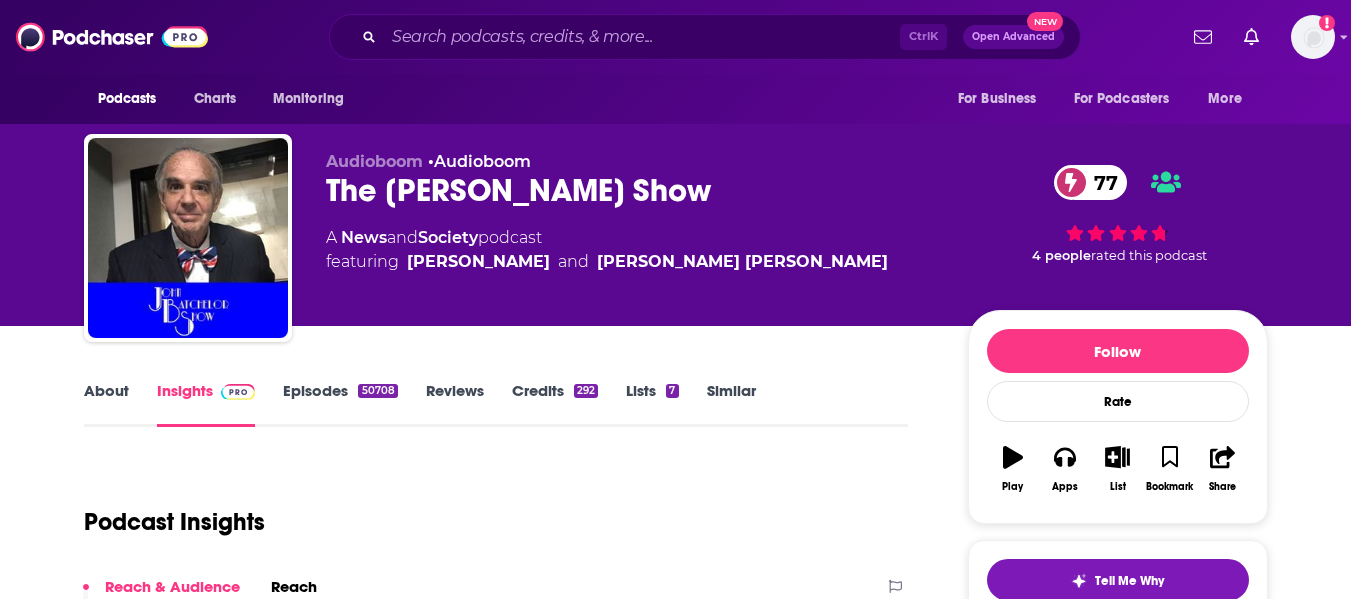click on "About" at bounding box center [106, 404] 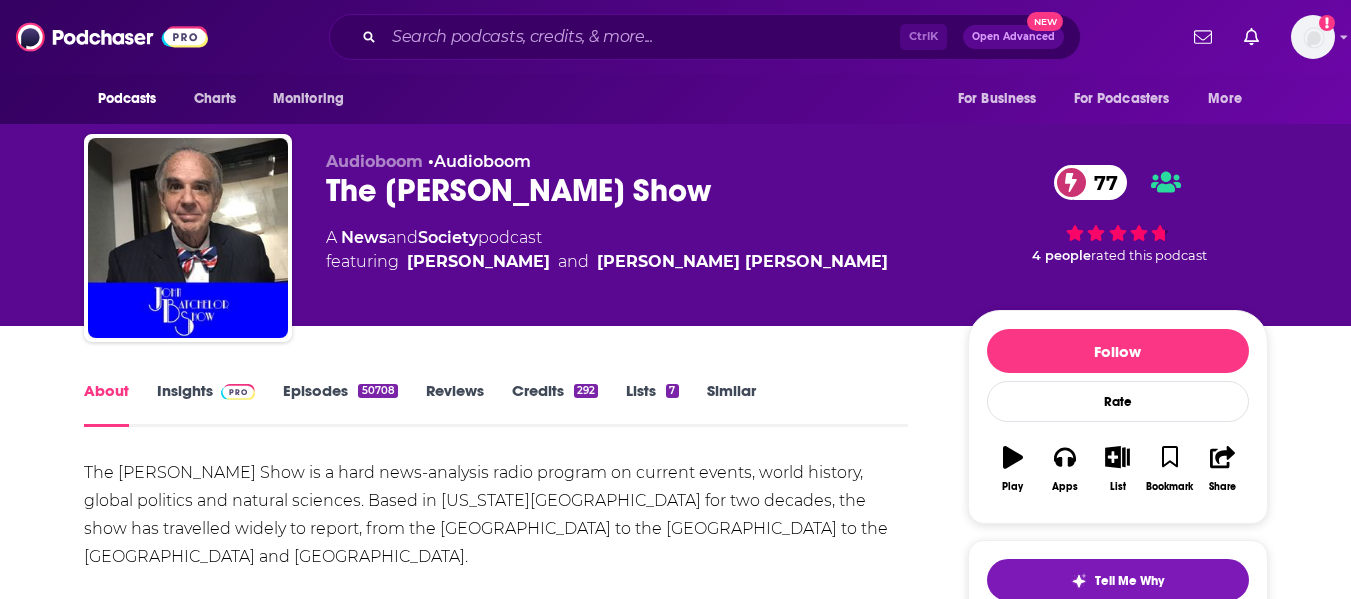 click on "About Insights Episodes 50708 Reviews Credits 292 Lists 7 Similar The [PERSON_NAME] Show is a hard news-analysis radio program on current events, world history, global politics and natural sciences. Based in [US_STATE][GEOGRAPHIC_DATA] for two decades, the show has travelled widely to report, from the [GEOGRAPHIC_DATA] to the [GEOGRAPHIC_DATA] to the [GEOGRAPHIC_DATA] and [GEOGRAPHIC_DATA]. Show More Creators & Guests We don't know anything about the creators of this podcast yet . You can   add them yourself   so they can be credited for this and other podcasts. Recent Episodes There are no episodes of  "The [PERSON_NAME] Show"  to display at the moment.   Best Episodes There are no episodes of  "The [PERSON_NAME] Show"  to display at the moment.   Podcast Reviews This podcast hasn't been reviewed yet. You can  add a review   to show others what you thought. Host or manage this podcast? Claim This Podcast Do you host or manage this podcast? Claim and edit this page to your liking. Refresh Feed Are we missing an episode or update? Active" at bounding box center [675, 1205] 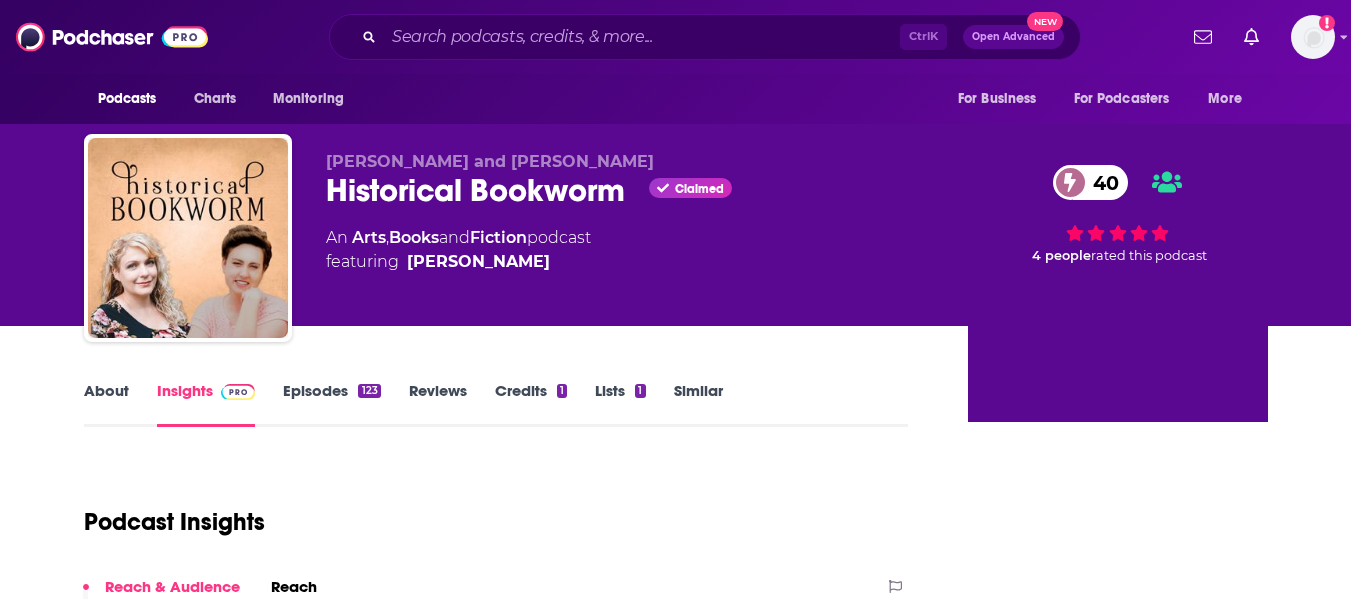 scroll, scrollTop: 0, scrollLeft: 0, axis: both 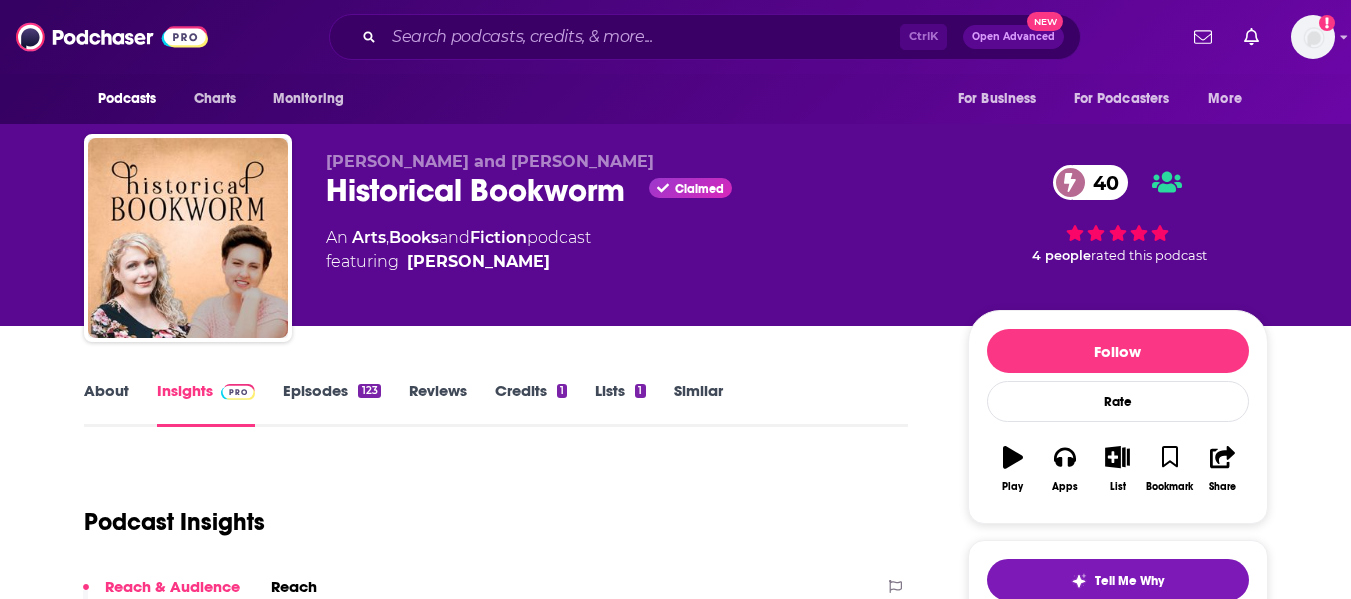 click on "About" at bounding box center (106, 404) 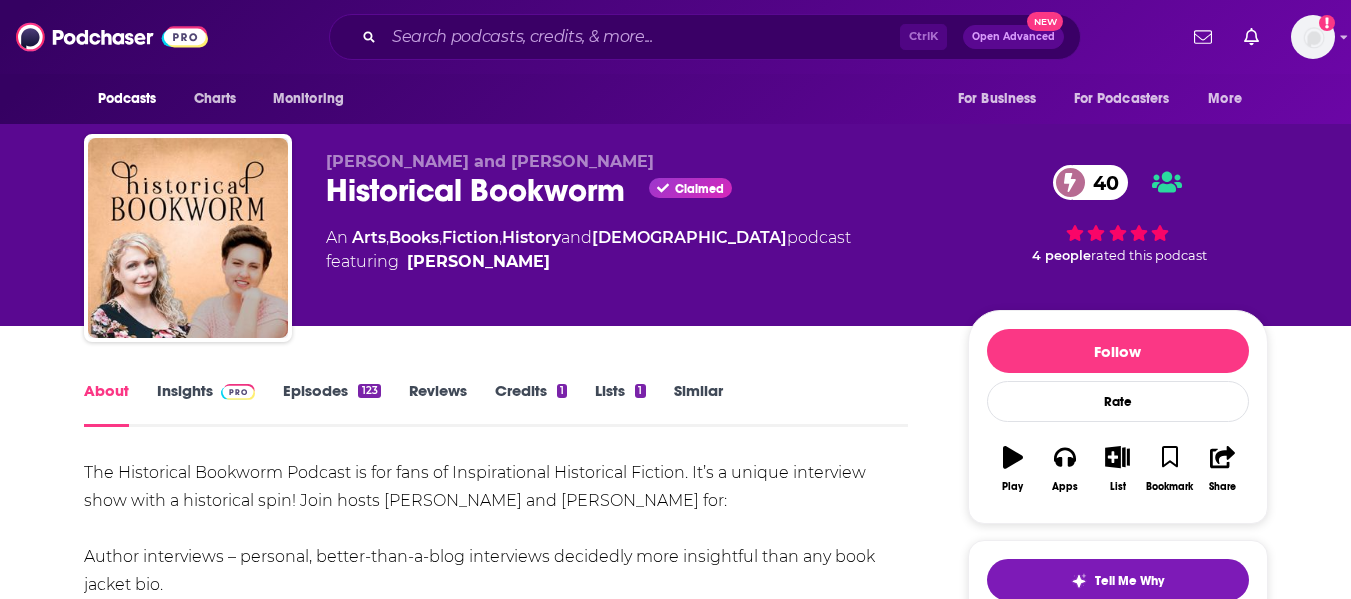 click on "About Insights Episodes 123 Reviews Credits 1 Lists 1 Similar The Historical Bookworm Podcast is for fans of Inspirational Historical Fiction. It’s a unique interview show with a historical spin! Join hosts KyLee Woodley and Darcy Fornier for:
Author interviews – personal, better-than-a-blog interviews decidedly more insightful than any book jacket bio.
Pinch of the Past – this segment will enlighten and fascinate listeners with interesting historical facts, stories, recipes, quotes, and more.
The Bookworm Review – we’ll share our latest reads!
Listen while you drive, jog, or wait for the kids after school. You won’t want to miss the bi-weekly Historical Bookworm Show! Every episode is designed for true history lovers and readers of inspirational fiction. Show More Creators & Guests View All Add Creators Host KyLee Woodley 123 episodes Add Creators Recent Episodes View All Navigating New Stories: A Conversation with Jane Kirkpatrick A Wild Heart Authors Round Rodin View All Episodes" at bounding box center [675, 1337] 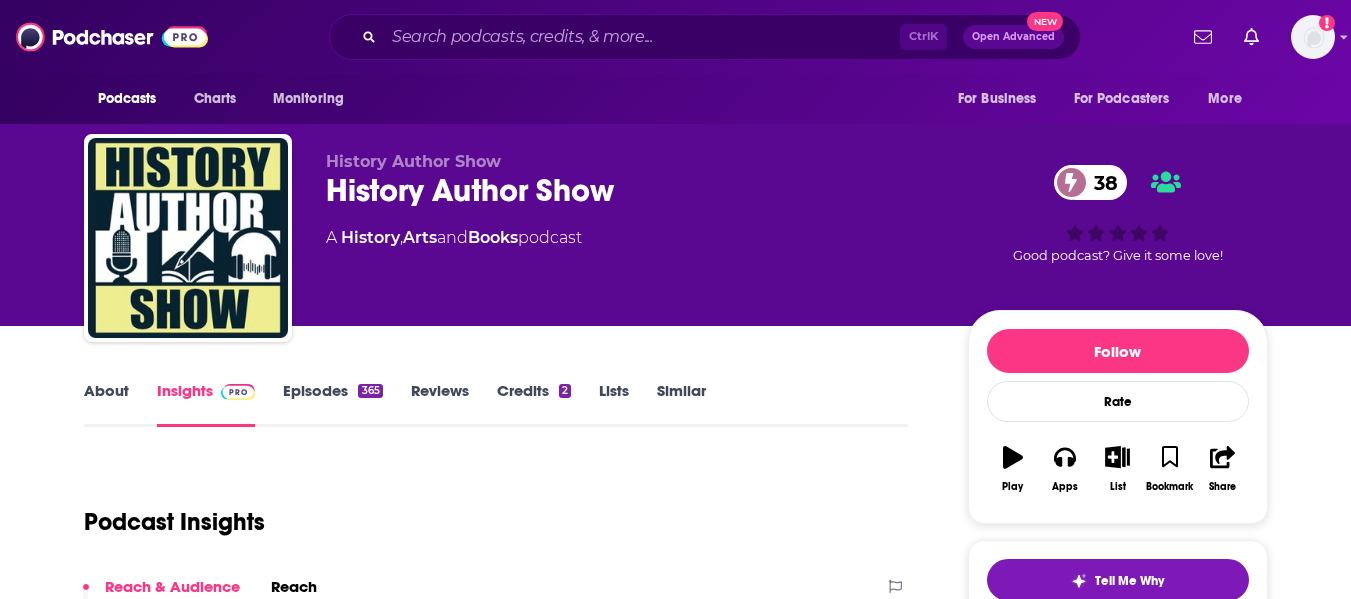 scroll, scrollTop: 0, scrollLeft: 0, axis: both 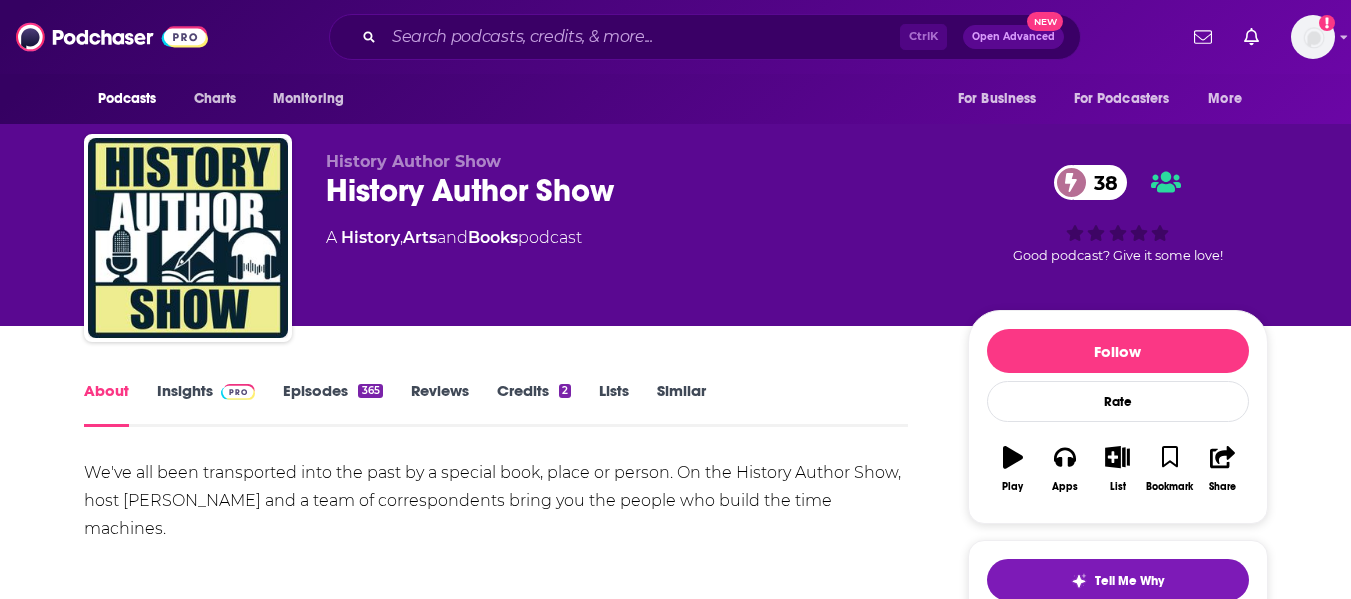 click on "About Insights Episodes 365 Reviews Credits 2 Lists Similar We've all been transported into the past by a special book, place or person.  On the History Author Show, host Dean Karayanis and a team of correspondents bring you the people who build the time machines. Show More Creators & Guests View All Add Creators Guest Lindsay Chervinsky 2 episodes Guest Michael Patrick Cullinane 1 episode Add Creators Recent Episodes There are no episodes of  "History Author Show"  to display at the moment.   Podcast Reviews This podcast hasn't been reviewed yet. You can  add a review   to show others what you thought. Mentioned In These Lists There are no lists that include  "History Author Show" . You can    add this podcast   to a new or existing list. Host or manage this podcast? Claim This Podcast Do you host or manage this podcast? Claim and edit this page to your liking. Refresh Feed Are we missing an episode or update? Use this to check the RSS feed immediately. Podcast Details Created by History Author Show Active 1" at bounding box center [675, 1255] 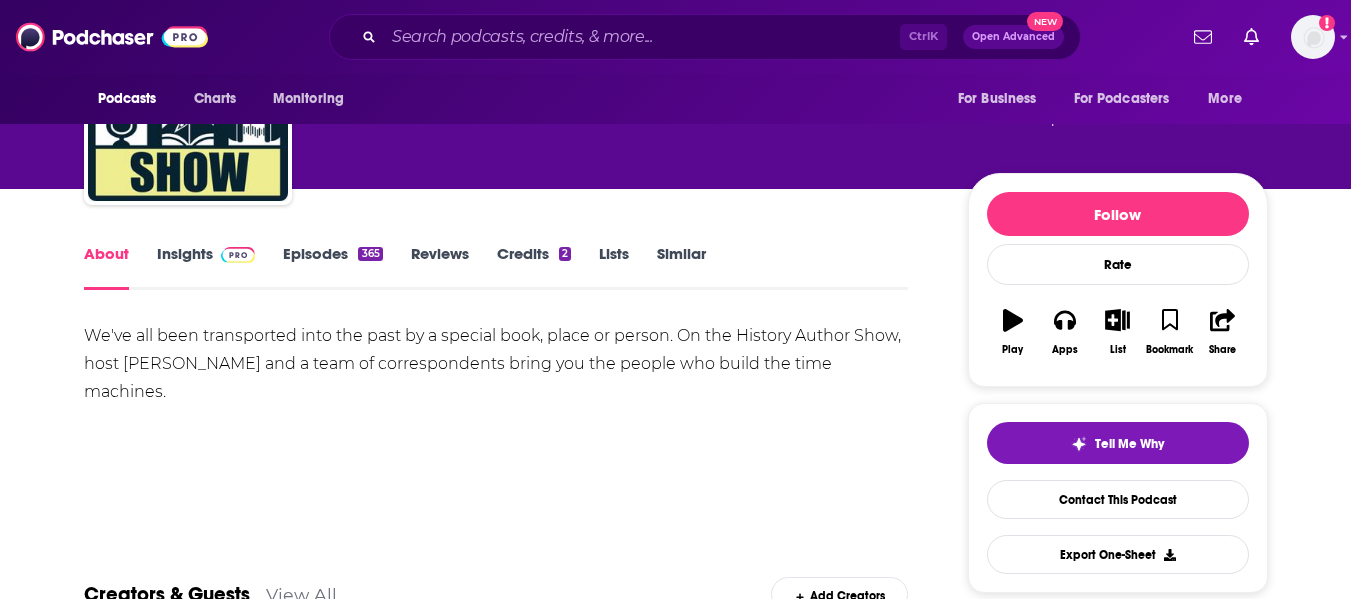scroll, scrollTop: 0, scrollLeft: 0, axis: both 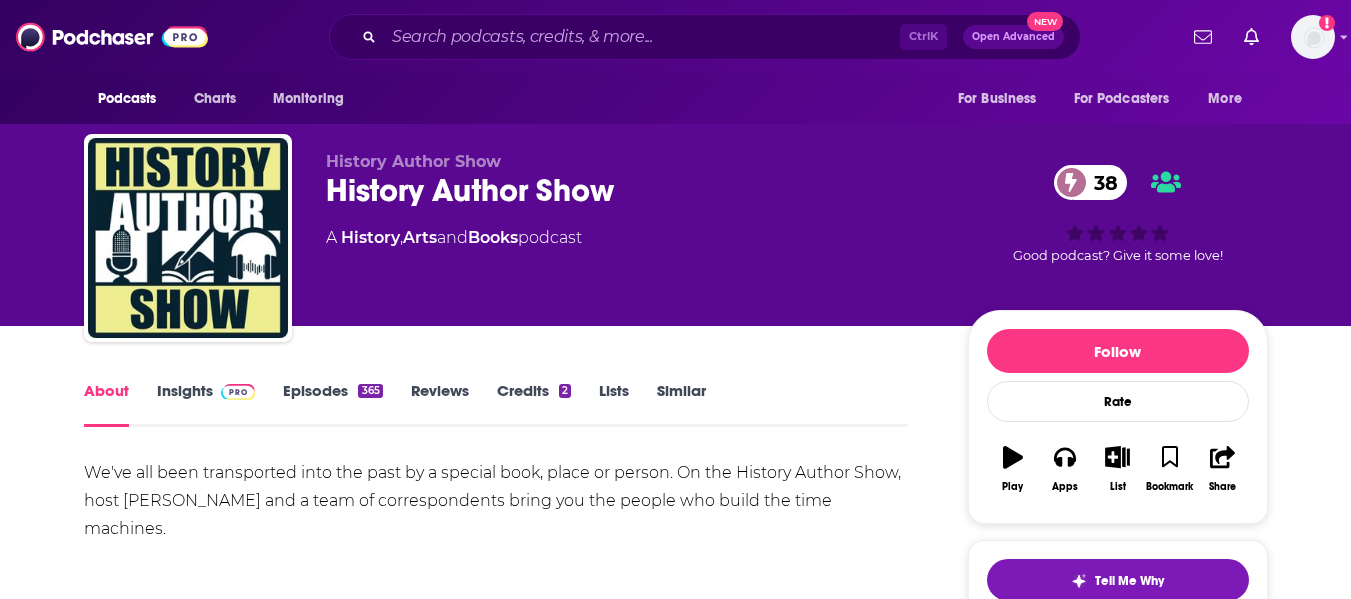 click on "History Author Show 38" at bounding box center (631, 190) 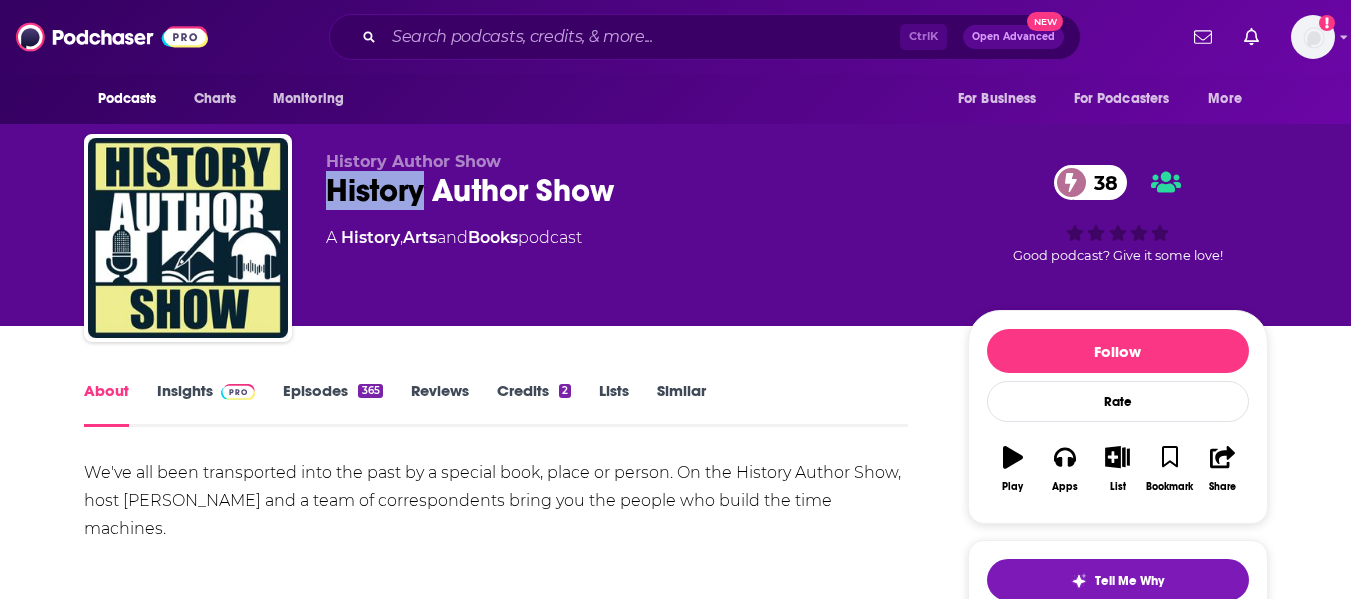 click on "History Author Show 38" at bounding box center (631, 190) 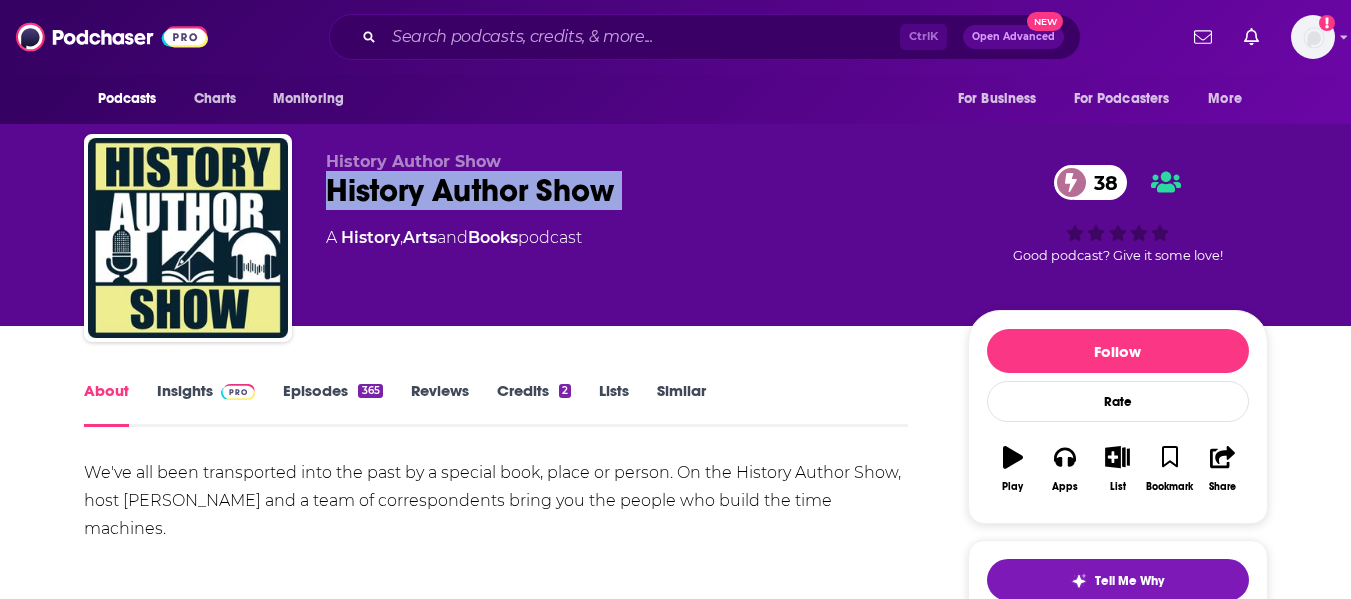 click on "History Author Show 38" at bounding box center (631, 190) 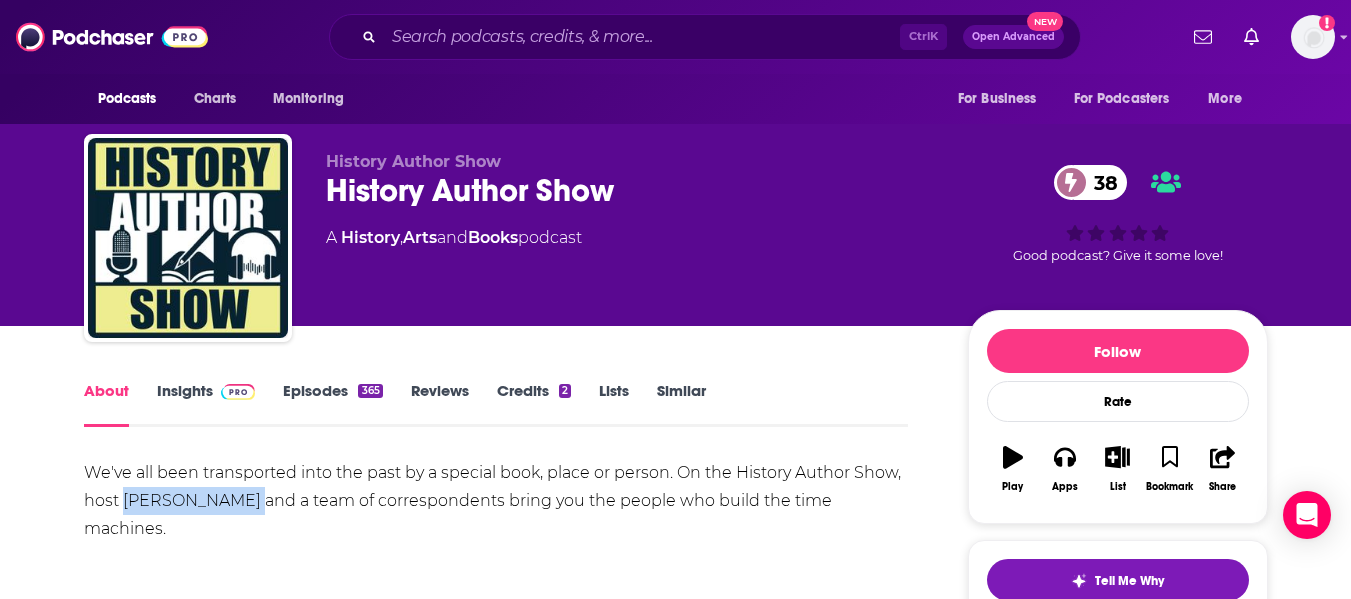 drag, startPoint x: 125, startPoint y: 498, endPoint x: 244, endPoint y: 496, distance: 119.01681 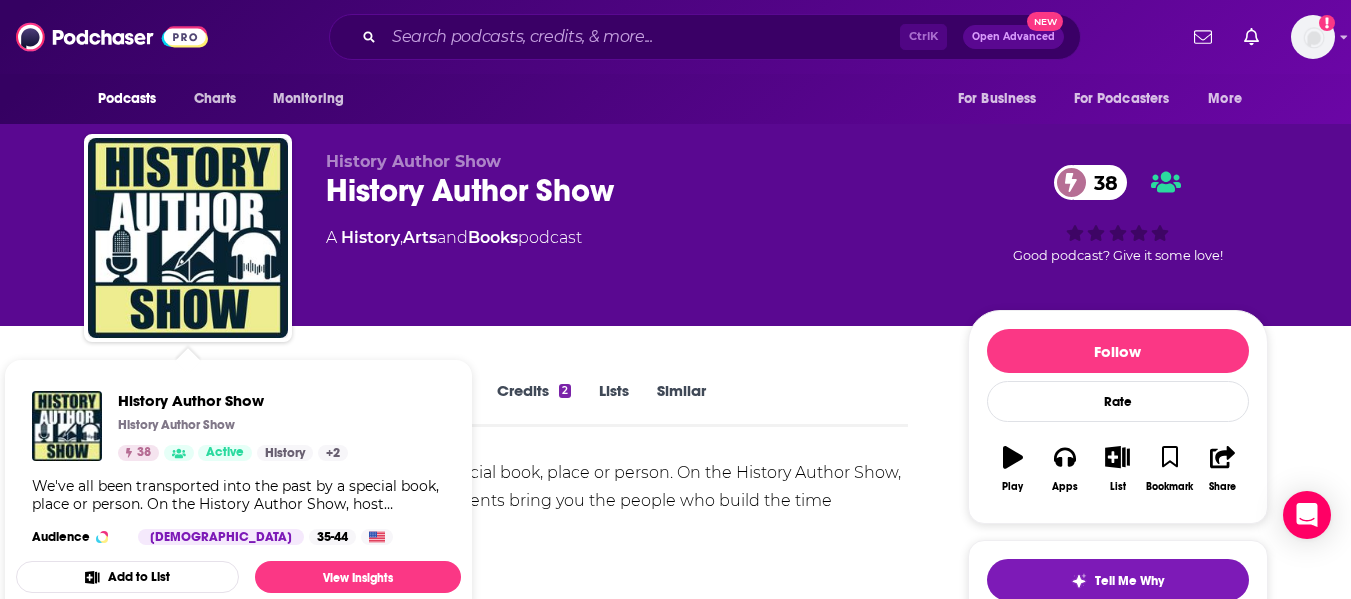 click on "History Author Show   History Author Show 38 A   History ,  Arts  and  Books  podcast 38 Good podcast? Give it some love!" at bounding box center (675, 163) 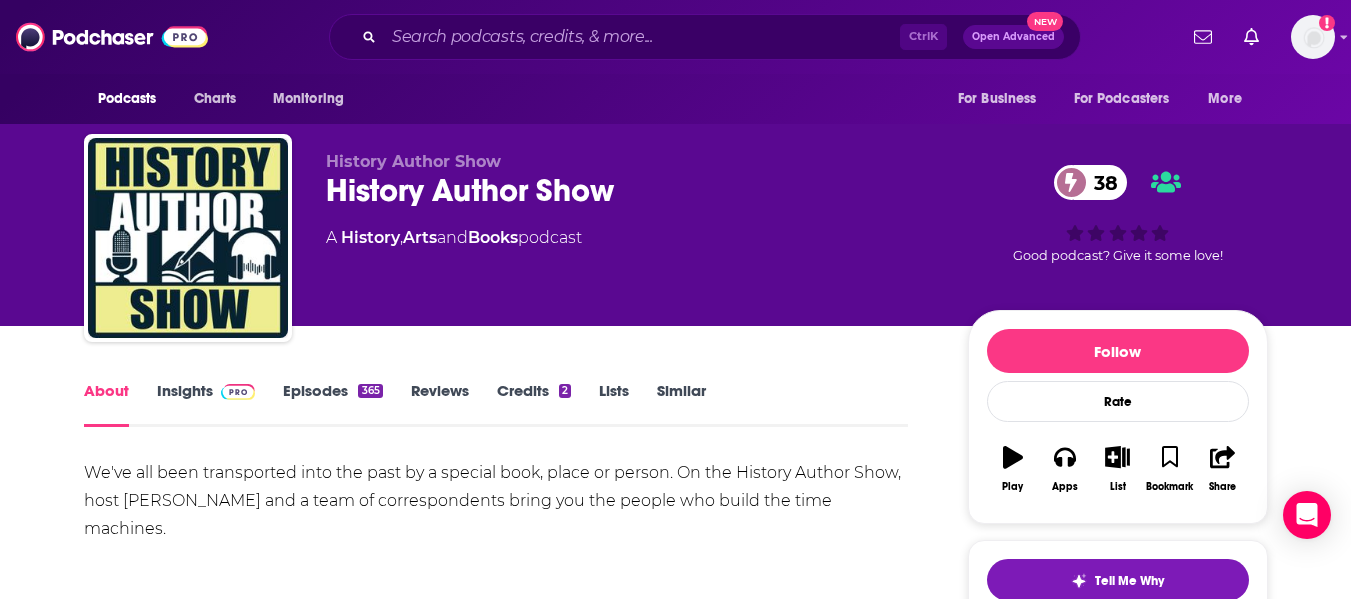 click on "Insights" at bounding box center (206, 404) 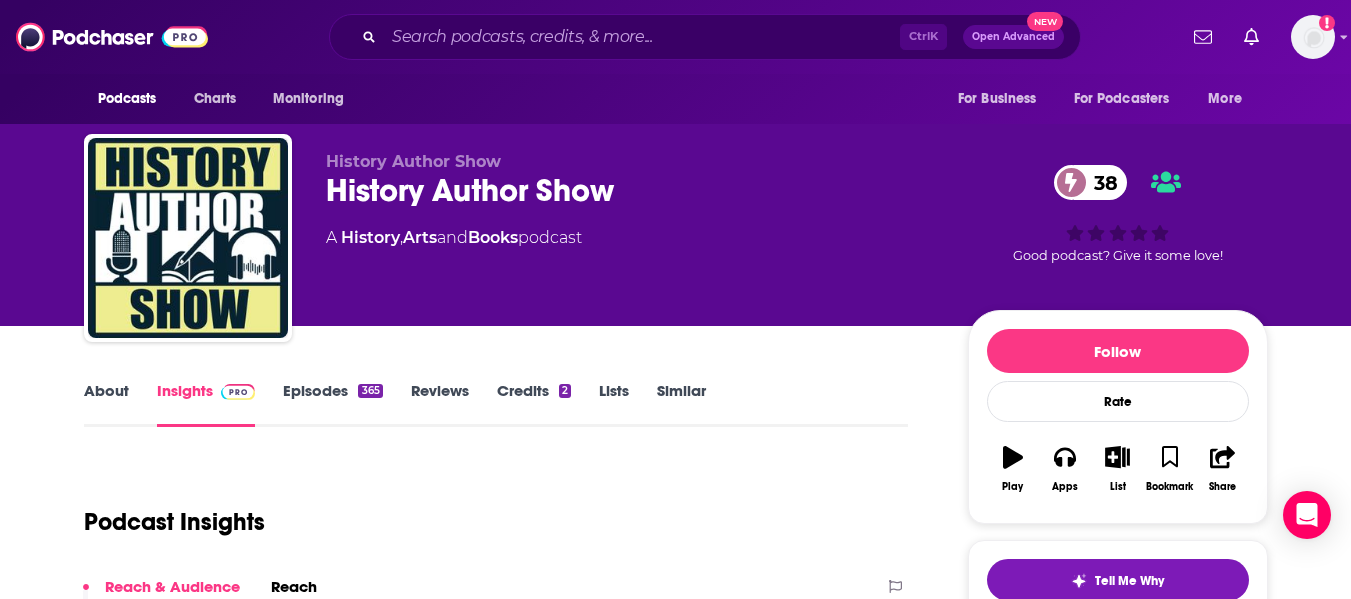 click on "History Author Show   History Author Show 38 A   History ,  Arts  and  Books  podcast 38 Good podcast? Give it some love!" at bounding box center (675, 163) 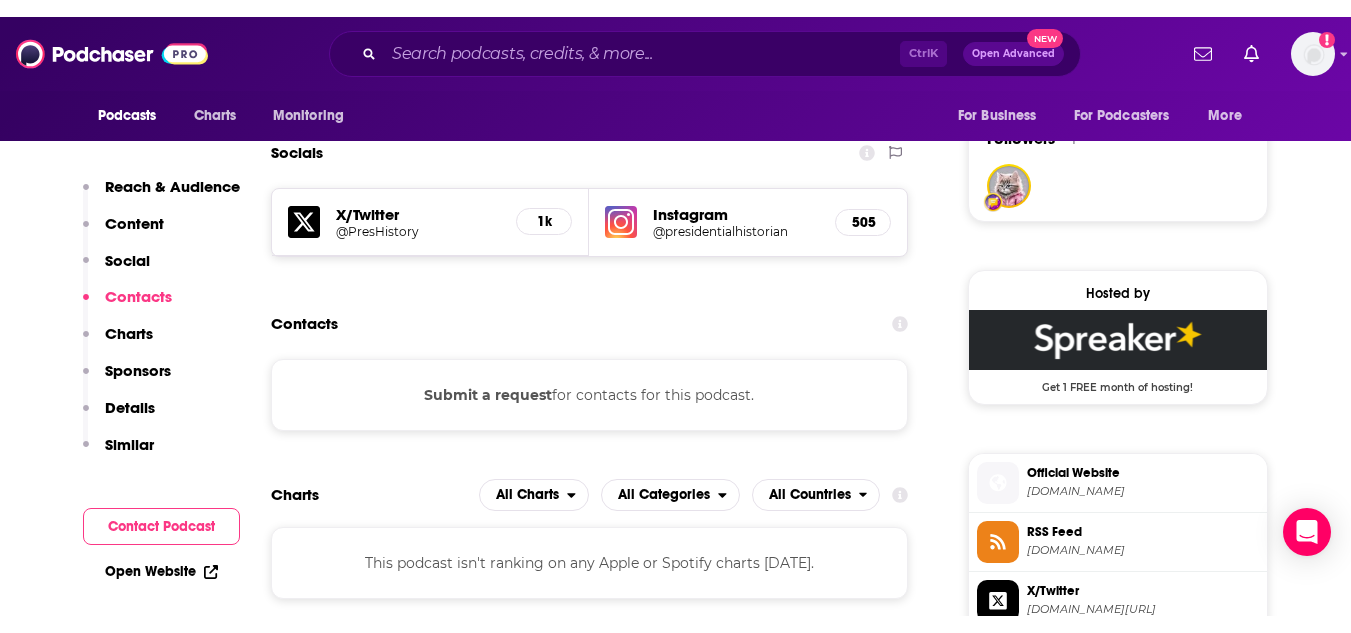 scroll, scrollTop: 1445, scrollLeft: 0, axis: vertical 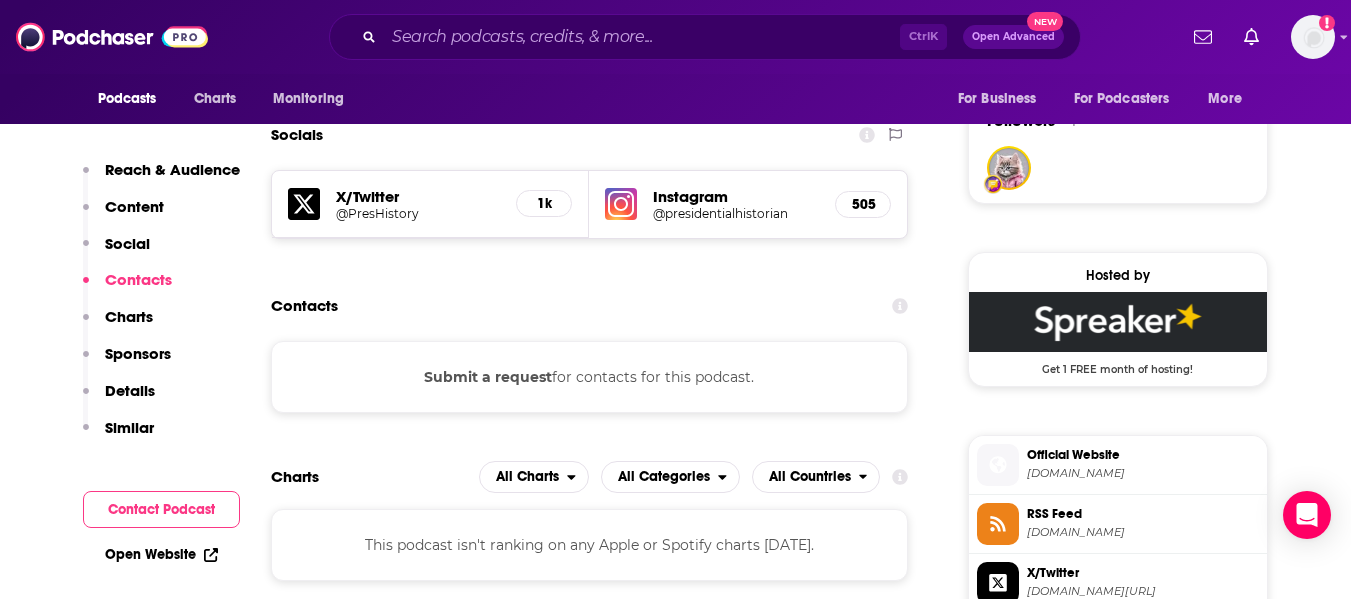 click on "Open Website" at bounding box center (161, 554) 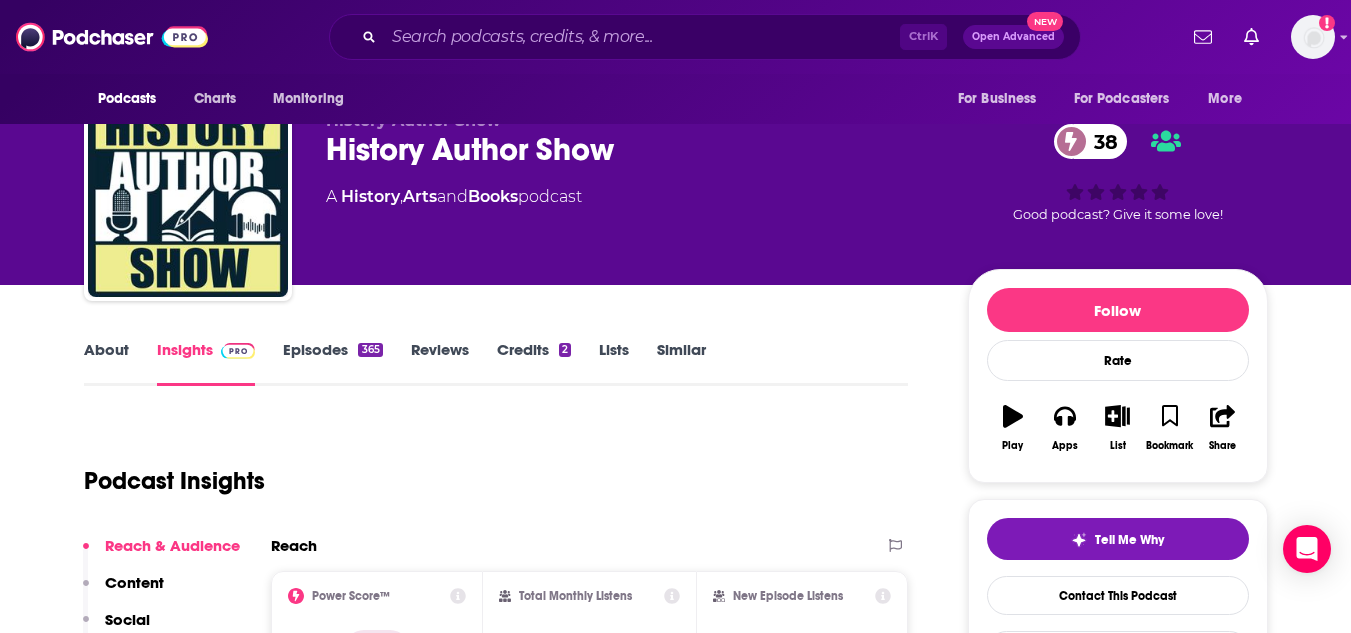 scroll, scrollTop: 0, scrollLeft: 0, axis: both 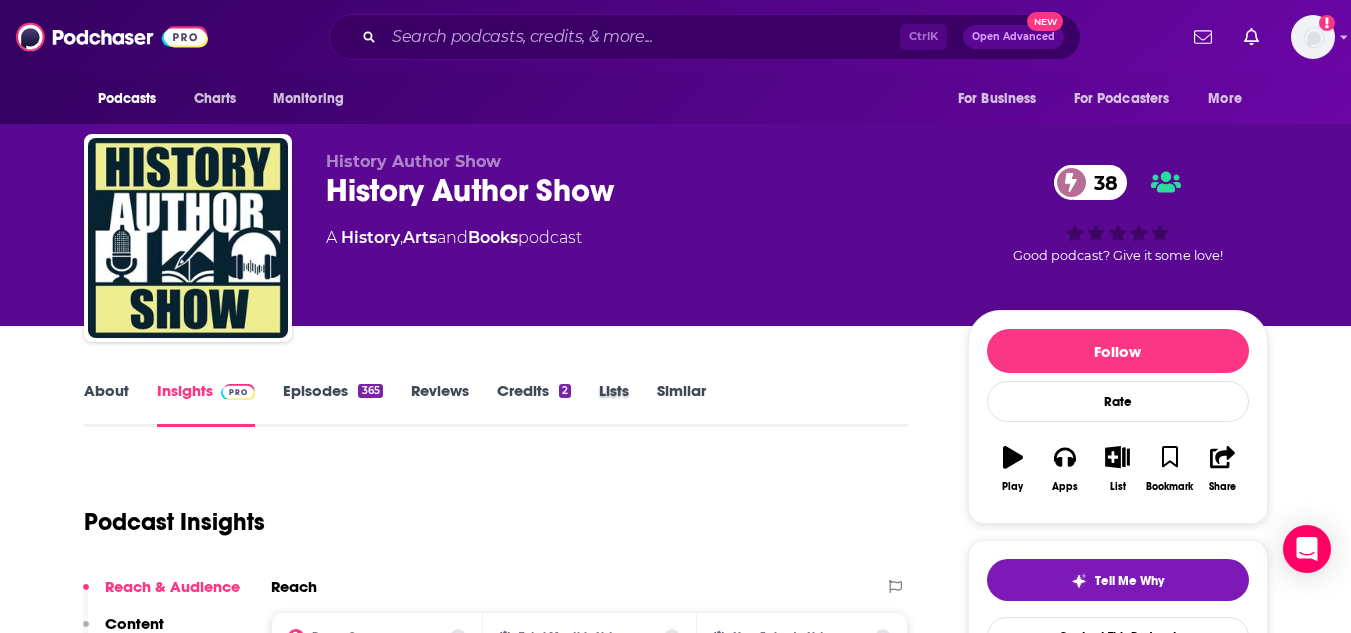 click on "Lists" at bounding box center [628, 404] 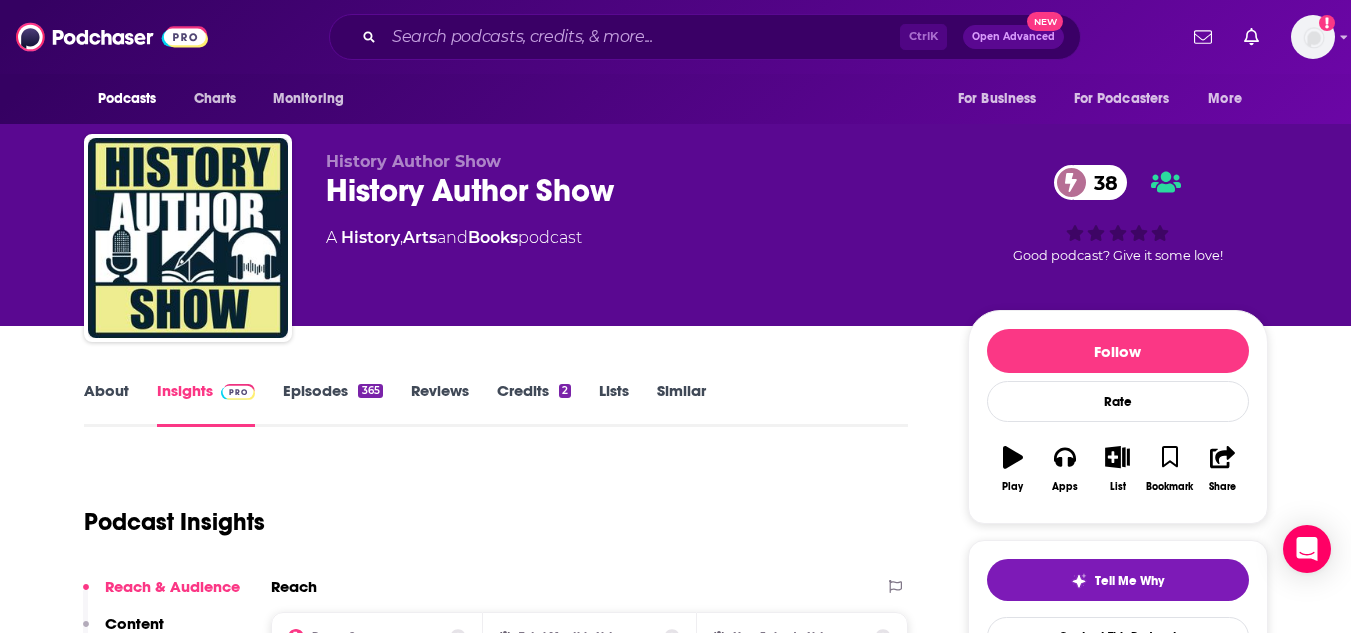click on "Similar" at bounding box center [681, 404] 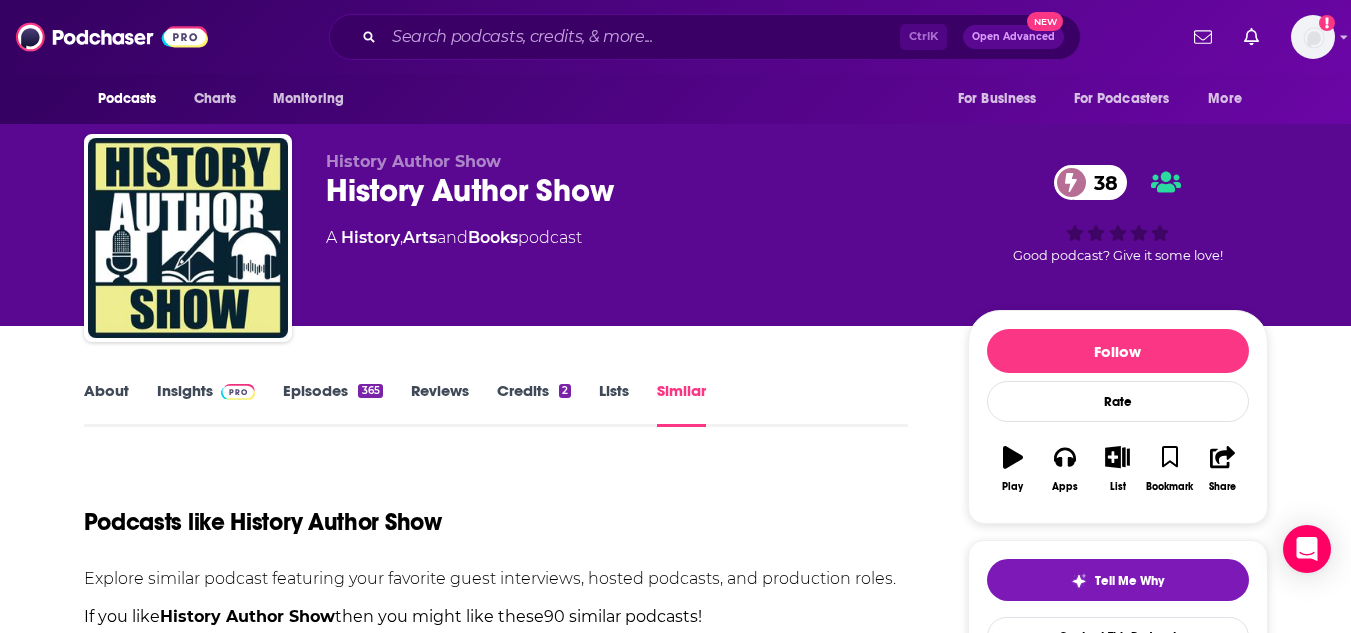 click on "About Insights Episodes 365 Reviews Credits 2 Lists Similar Podcasts like  History Author Show Explore similar podcast featuring your favorite guest interviews, hosted podcasts, and production roles. If you like  History Author Show  then you might like these  90 similar podcasts ! Relevancy Gallery Filters Six-Figure Author Show   5 5 Questions, JJ, Questions?   Kailey’s History Show   The FIRE Belgium Show   44 44 Death of the Author Show   History News Show   Meet The Author Show   Future Show   Beers With Bryan   Daily Podcast   The Wish You Were Beer Show   Brew Skies Happy Hour   Unscrambled Authors   Author Culture Podcast   30 30 The Pioneers Podcast   Your Daily Podcast Station   The Brew Channelers   Food, Wine, and Travel with IFWTWA   27 27 The News Fusion Show   Serial Killers Documentary Show   The Author's Way Podcast   Trusted Authority - The Podcast   23 23 The Authors Spot   3 3 The History Quilter Podcast   3 3 The Weekly Re-Cap (Beer Podcast)     I Just Made It For A Project   Scope" at bounding box center (675, 2836) 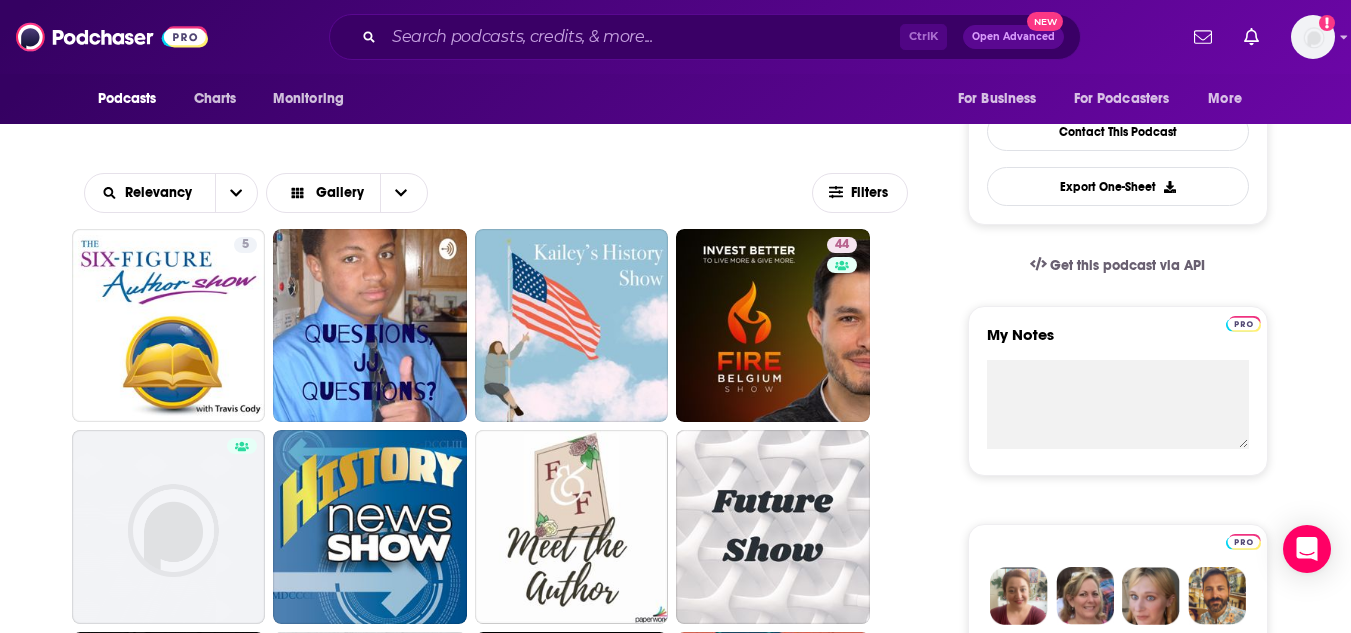 scroll, scrollTop: 301, scrollLeft: 0, axis: vertical 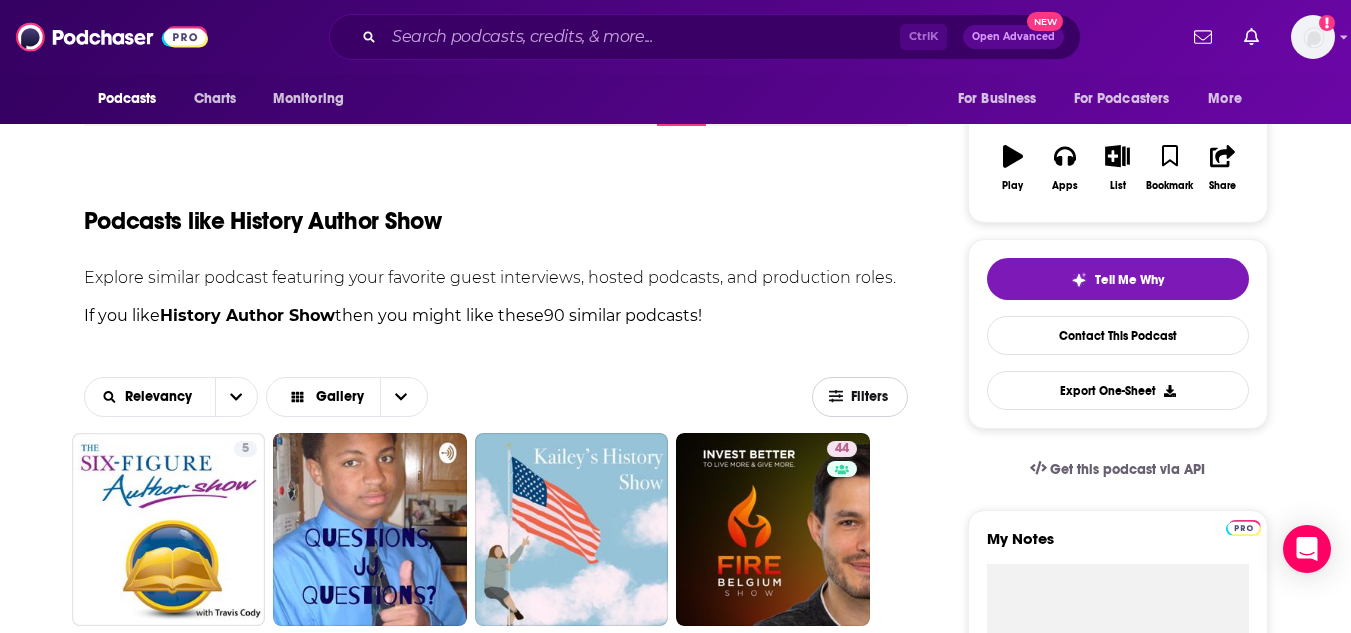 click on "Filters" at bounding box center [871, 397] 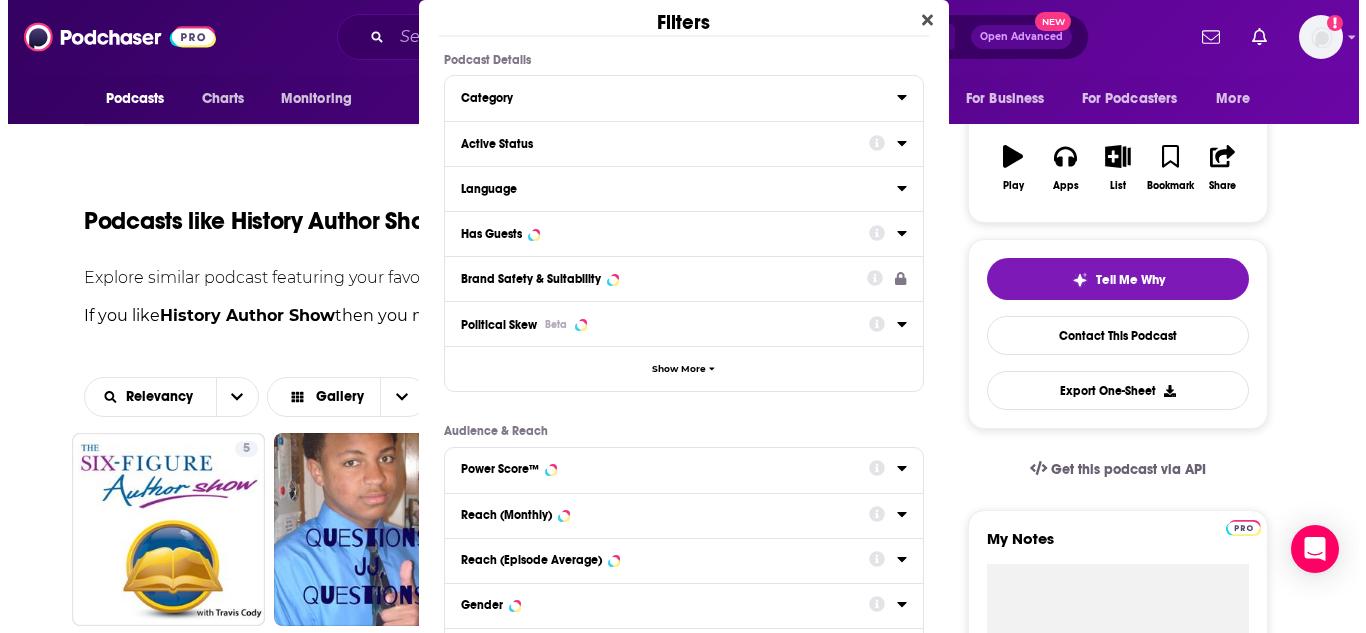 scroll, scrollTop: 0, scrollLeft: 0, axis: both 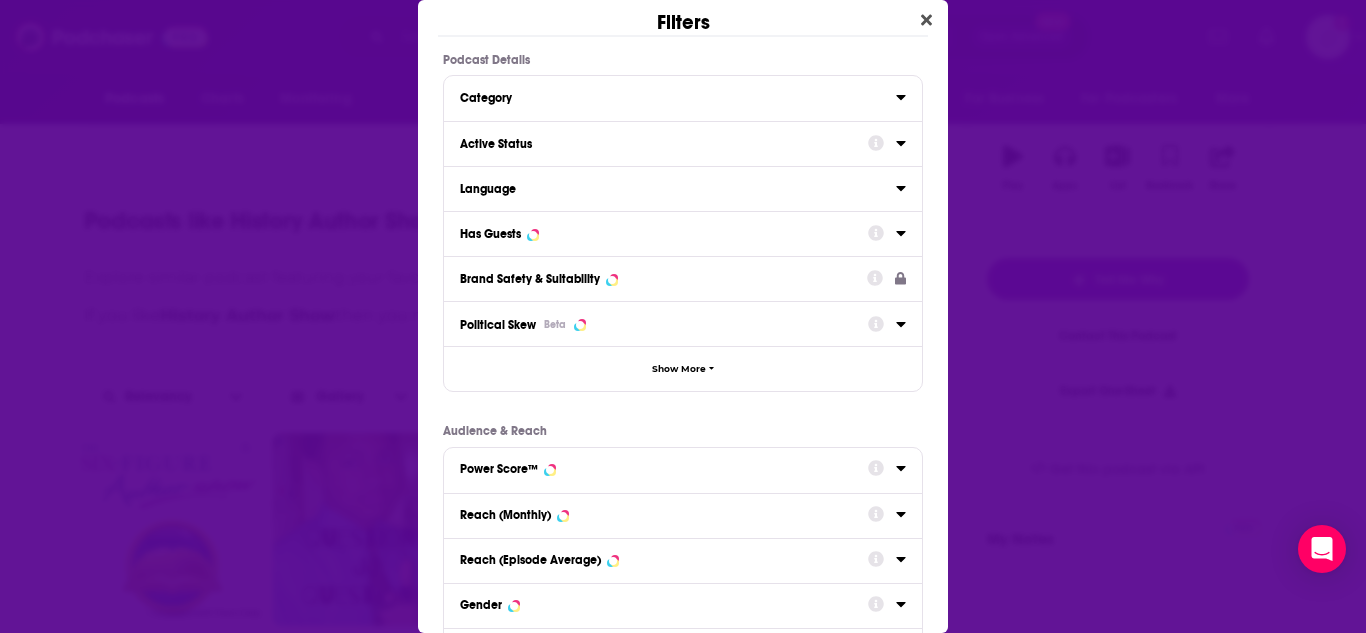 click on "Active Status" at bounding box center [664, 142] 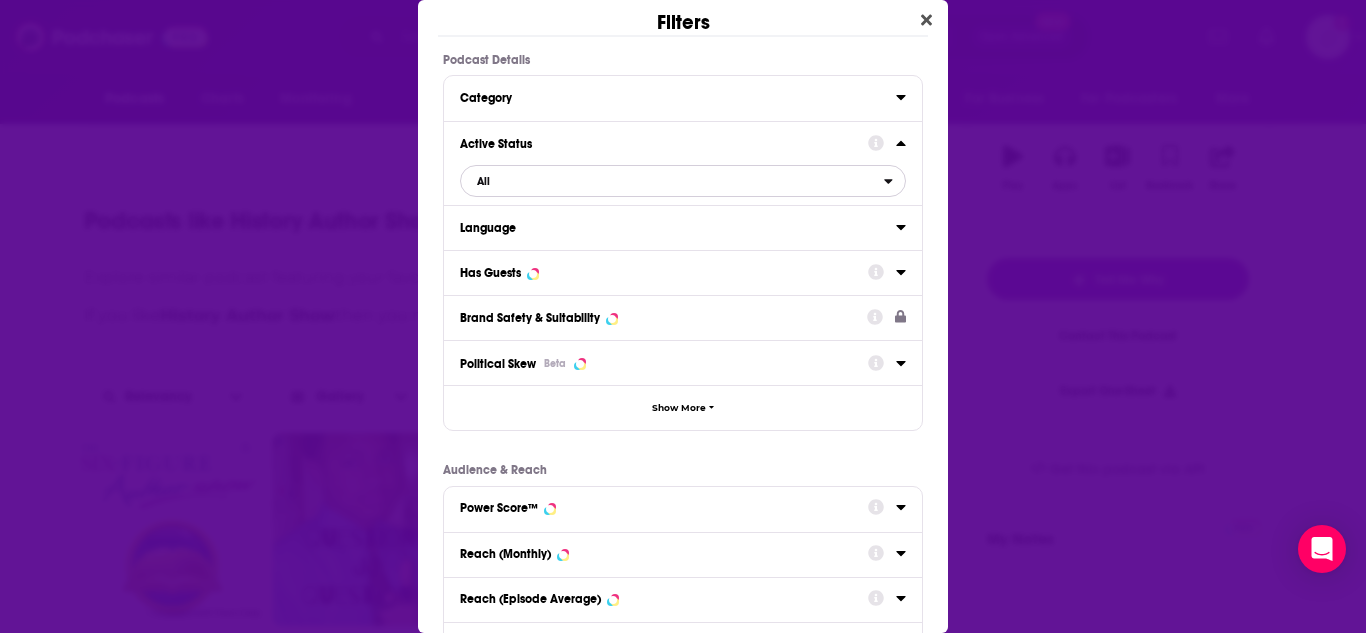 click on "All" at bounding box center (672, 181) 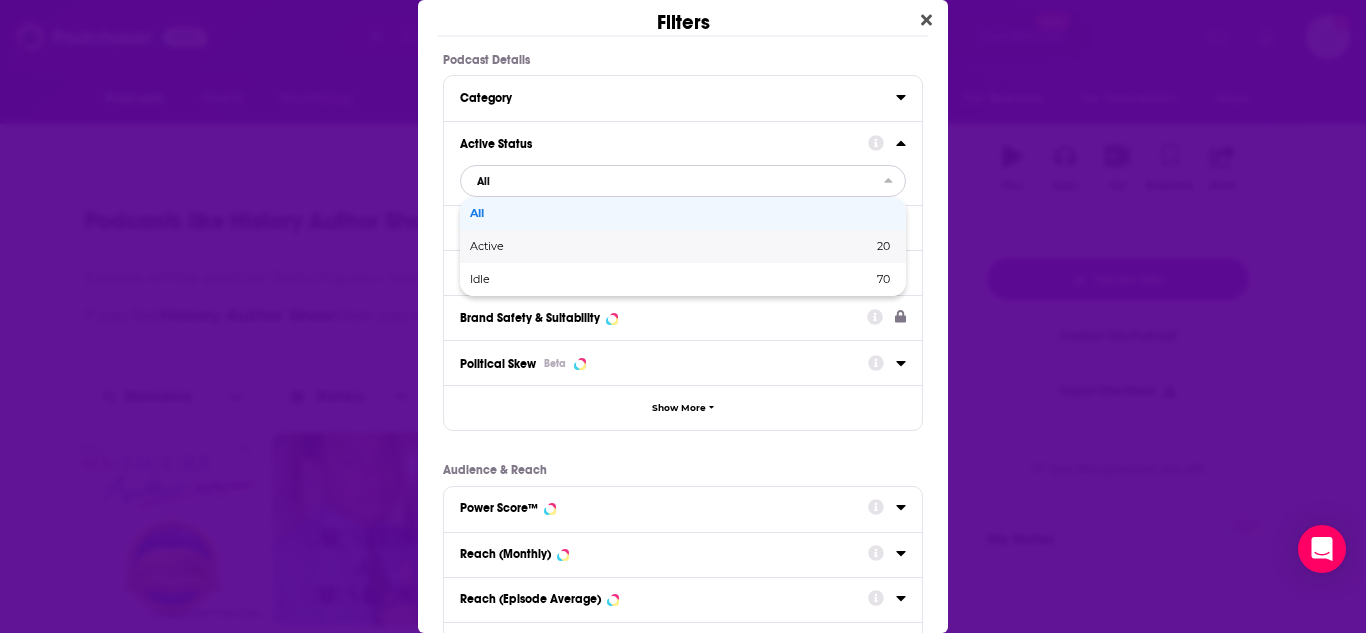 click on "Active" at bounding box center (579, 246) 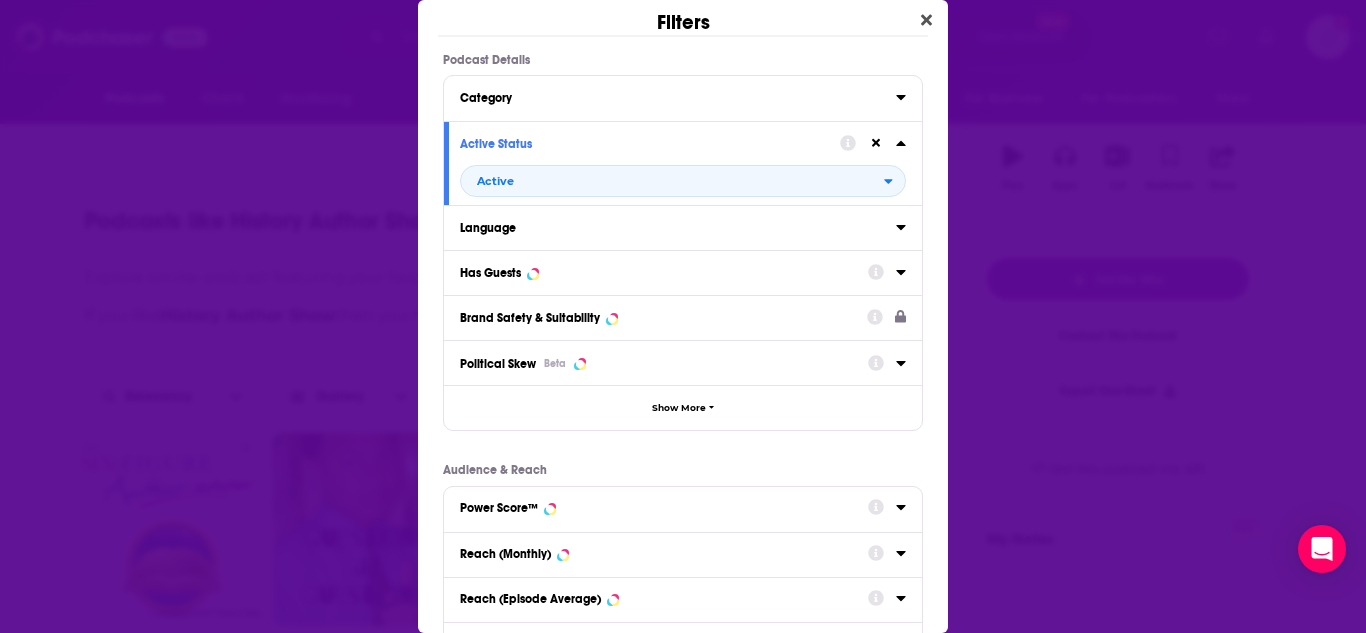 click on "Has Guests" at bounding box center [664, 271] 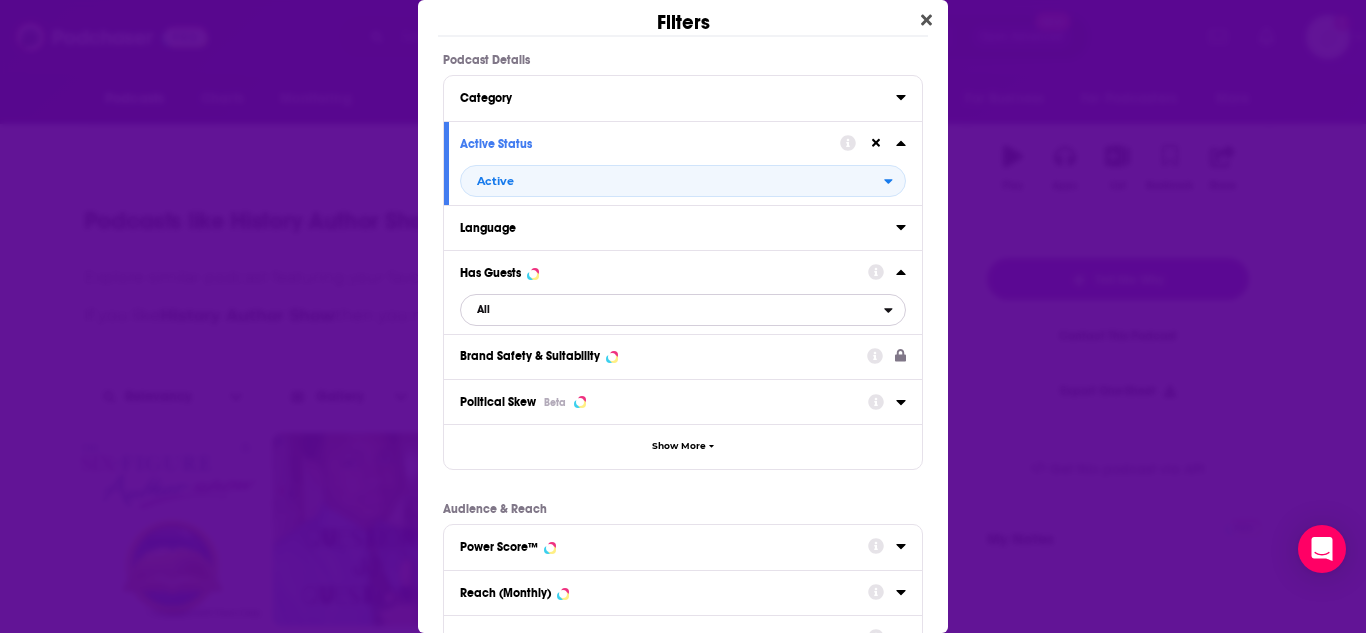 click on "All" at bounding box center [672, 310] 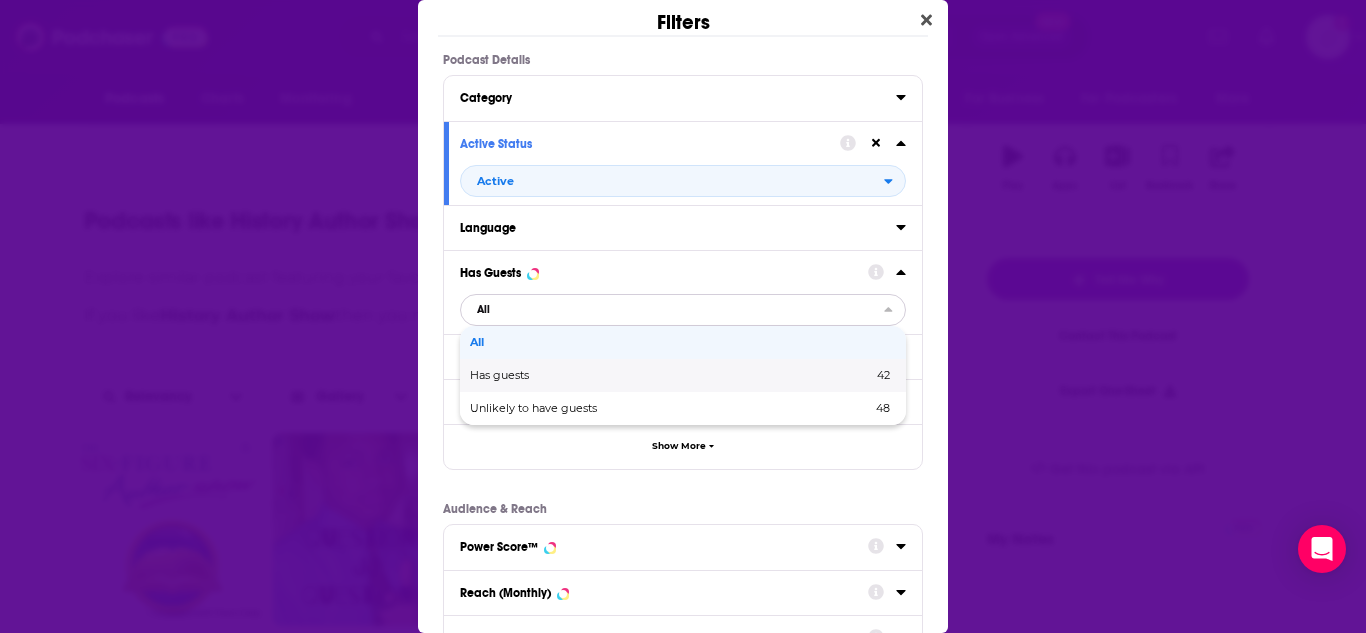 click on "Has guests" at bounding box center (585, 375) 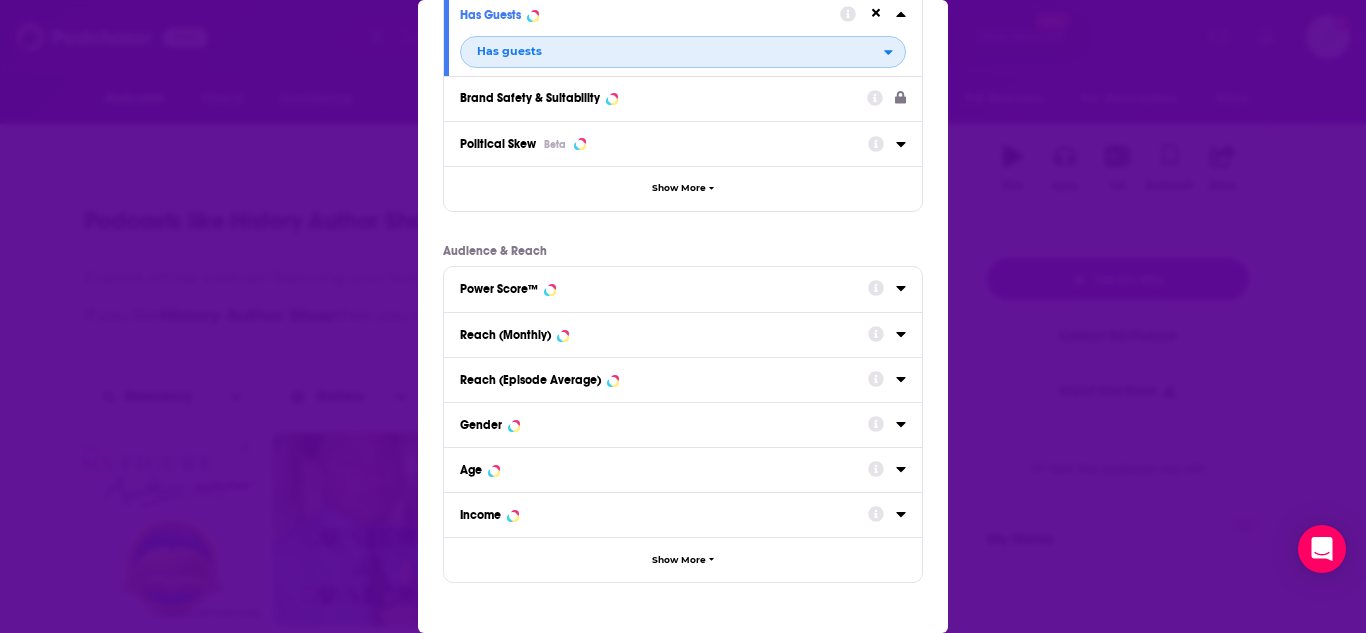 scroll, scrollTop: 325, scrollLeft: 0, axis: vertical 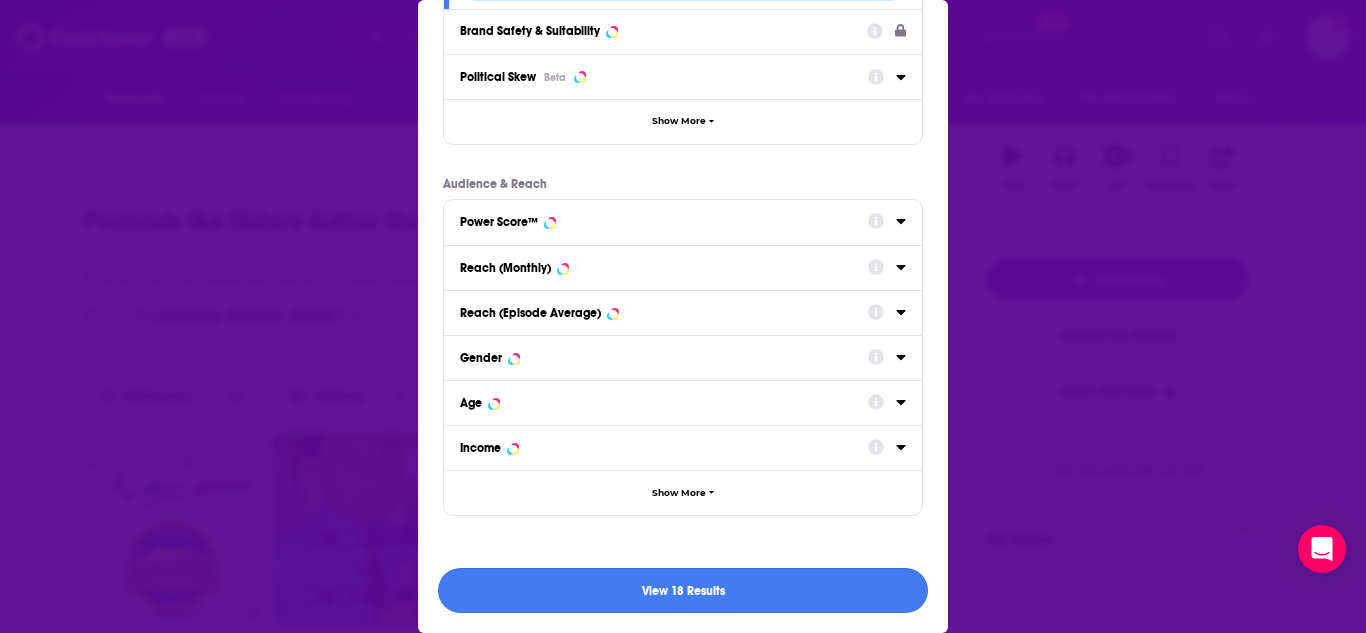 click on "View 18 Results" at bounding box center (683, 590) 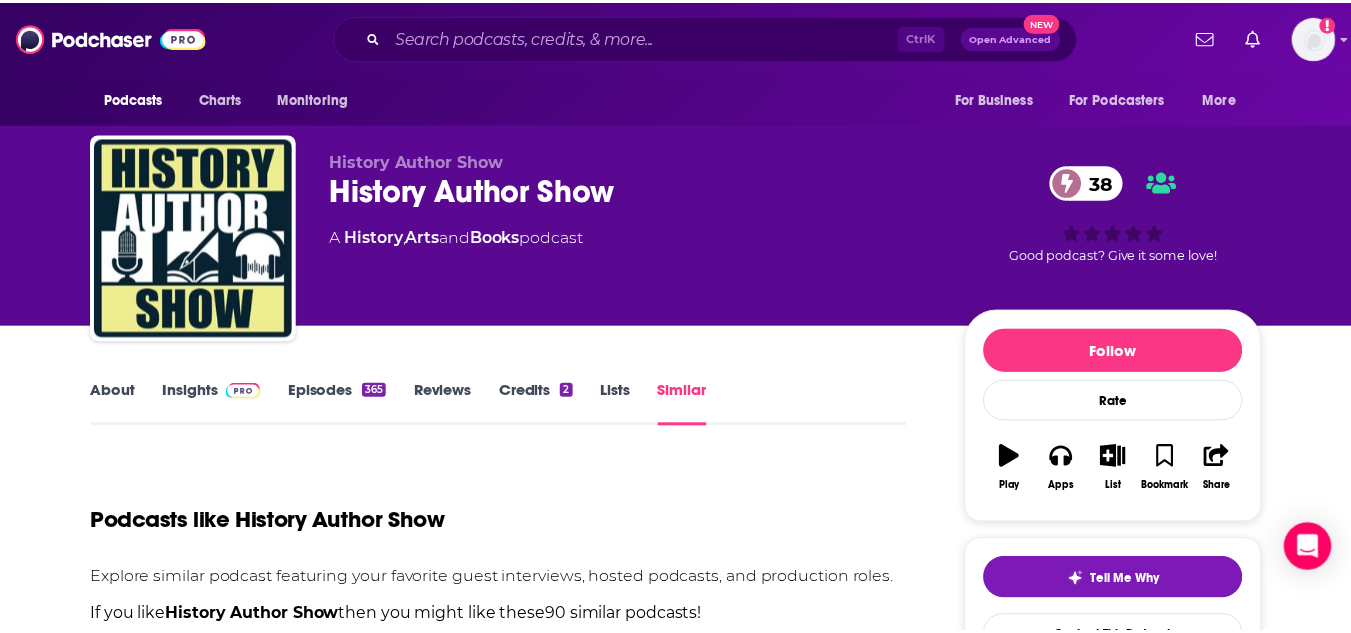 scroll, scrollTop: 301, scrollLeft: 0, axis: vertical 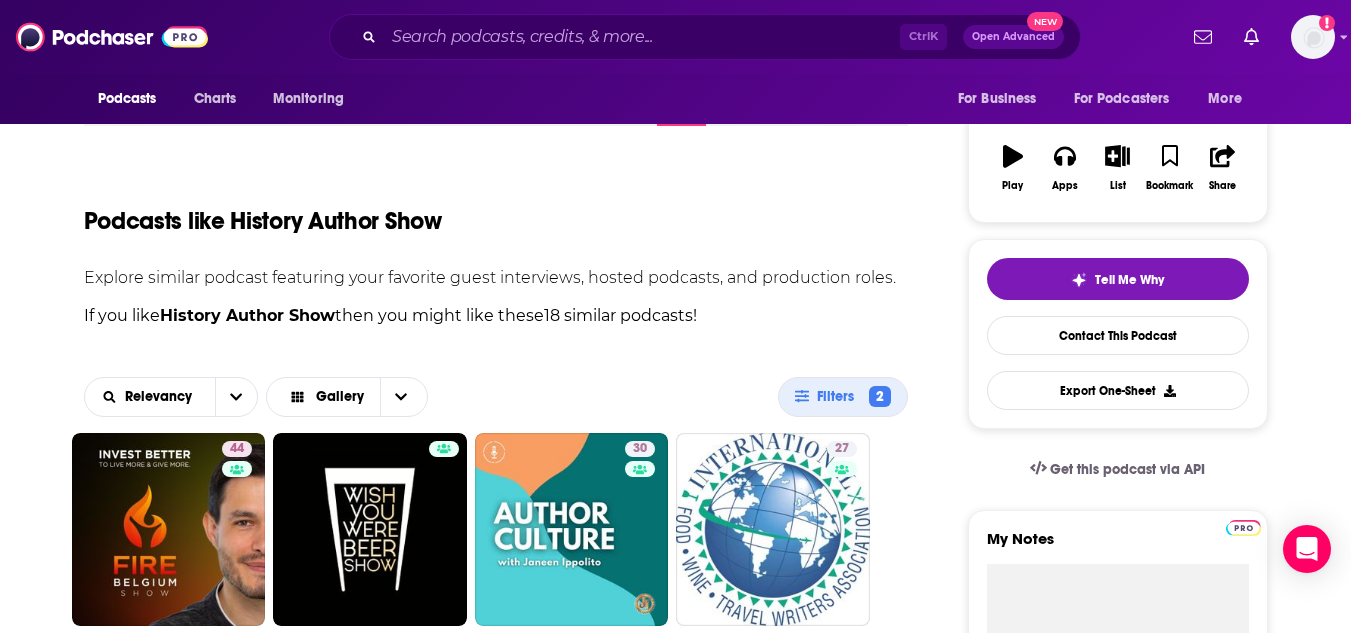 click on "About Insights Episodes 365 Reviews Credits 2 Lists Similar Podcasts like  History Author Show Explore similar podcast featuring your favorite guest interviews, hosted podcasts, and production roles. If you like  History Author Show  then you might like these  18 similar podcasts ! Relevancy Gallery Filters 2 The FIRE Belgium Show   44 44 The Wish You Were Beer Show   Author Culture Podcast   30 30 Food, Wine, and Travel with IFWTWA   27 27 The Author's Way Podcast   Trusted Authority - The Podcast   23 23 Food and Drink Federation (UK) Powers the nation   The Maria Liberati Show   Cider Chat   55 55 Beer Fridge Podcast   Beernet Radio   40 40 Culture Cult Travel Show   28 28 Author U Your Guide to Book Publishing   41 41 Beer O'Clock Australia   27 27 Beer Ladies Podcast   34 34 FoodTravelUSA with Elizabeth Dougherty   34 34 BrewsBeats&Eats The Podcast   Beer Bubbles   19 19 Follow Rate Play Apps List Bookmark Share Tell Me Why Contact This Podcast Export One-Sheet Get this podcast via API My Notes Copy Link" at bounding box center (675, 1283) 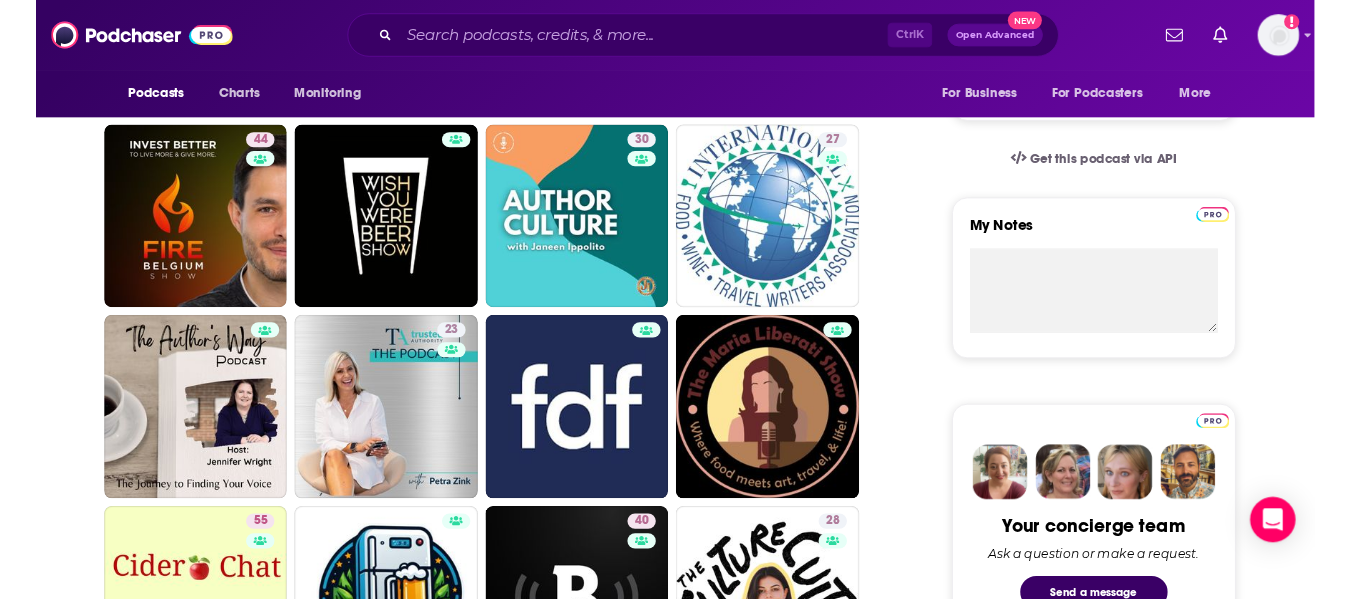 scroll, scrollTop: 603, scrollLeft: 0, axis: vertical 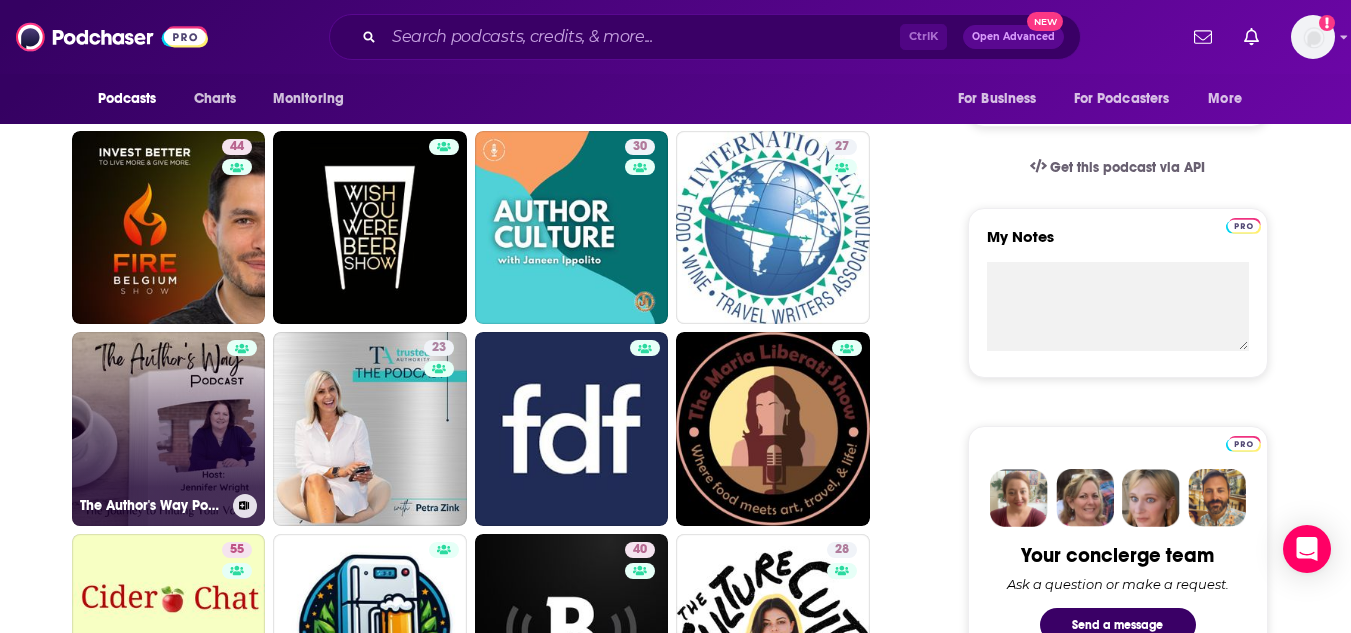click on "The Author's Way Podcast" at bounding box center [169, 429] 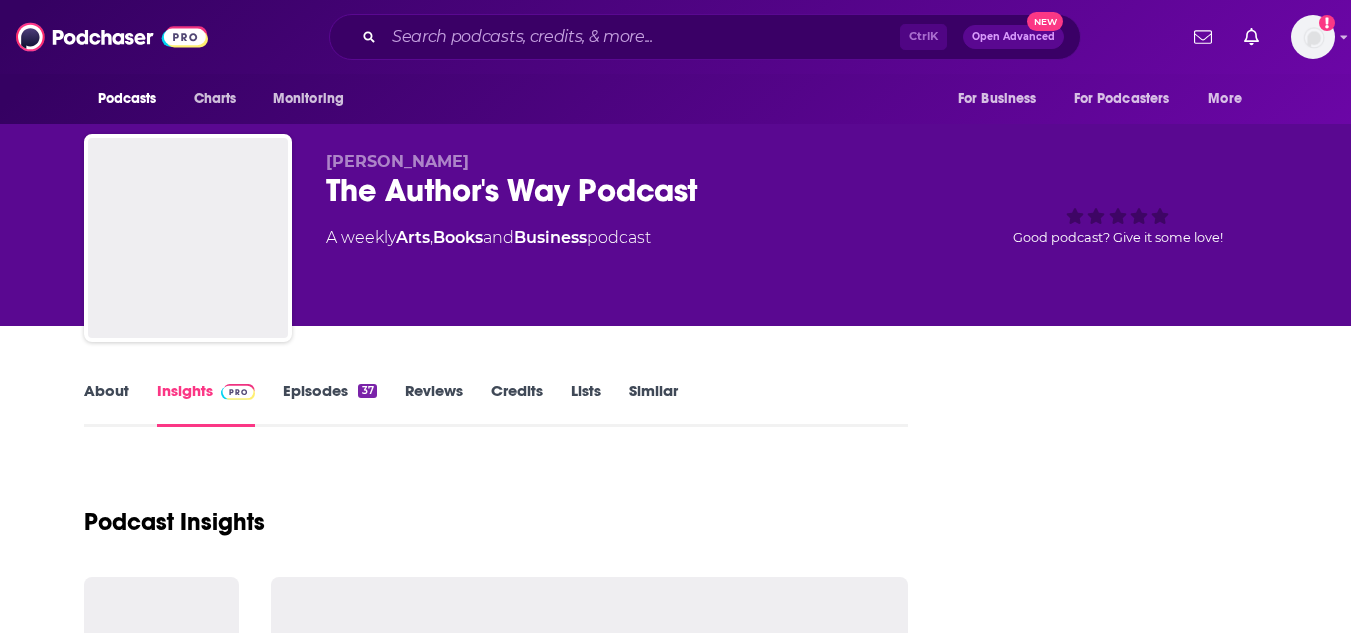 scroll, scrollTop: 0, scrollLeft: 0, axis: both 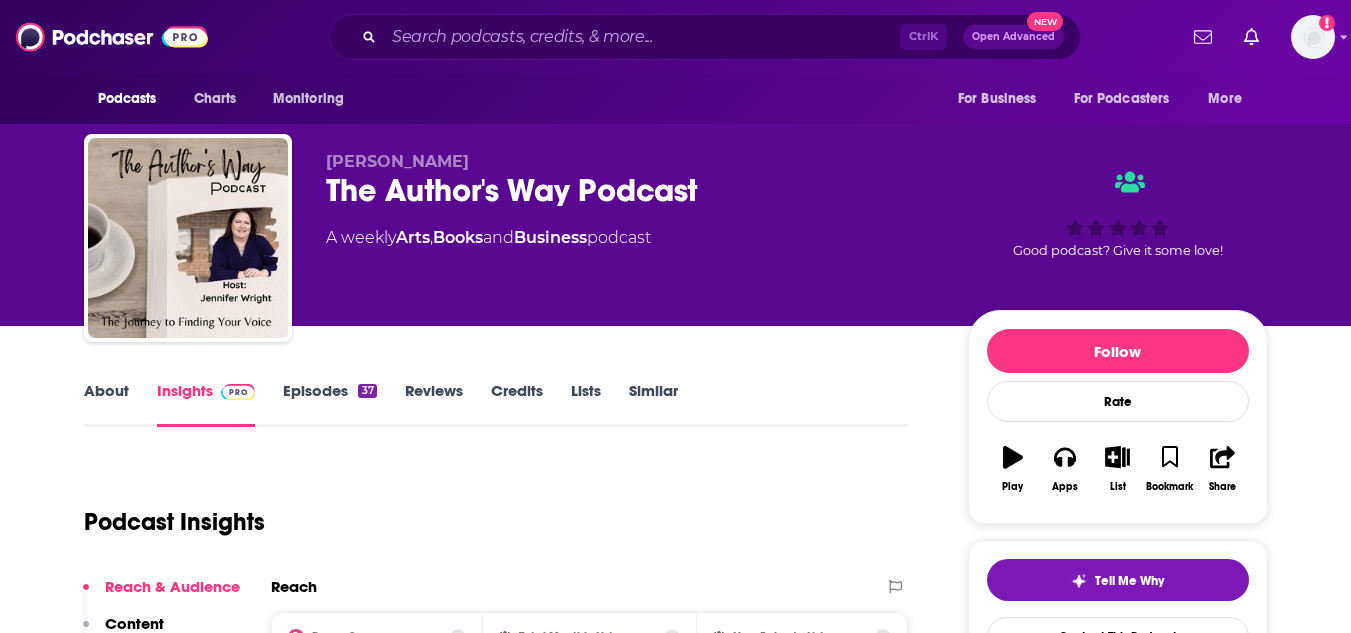 click on "About" at bounding box center (106, 404) 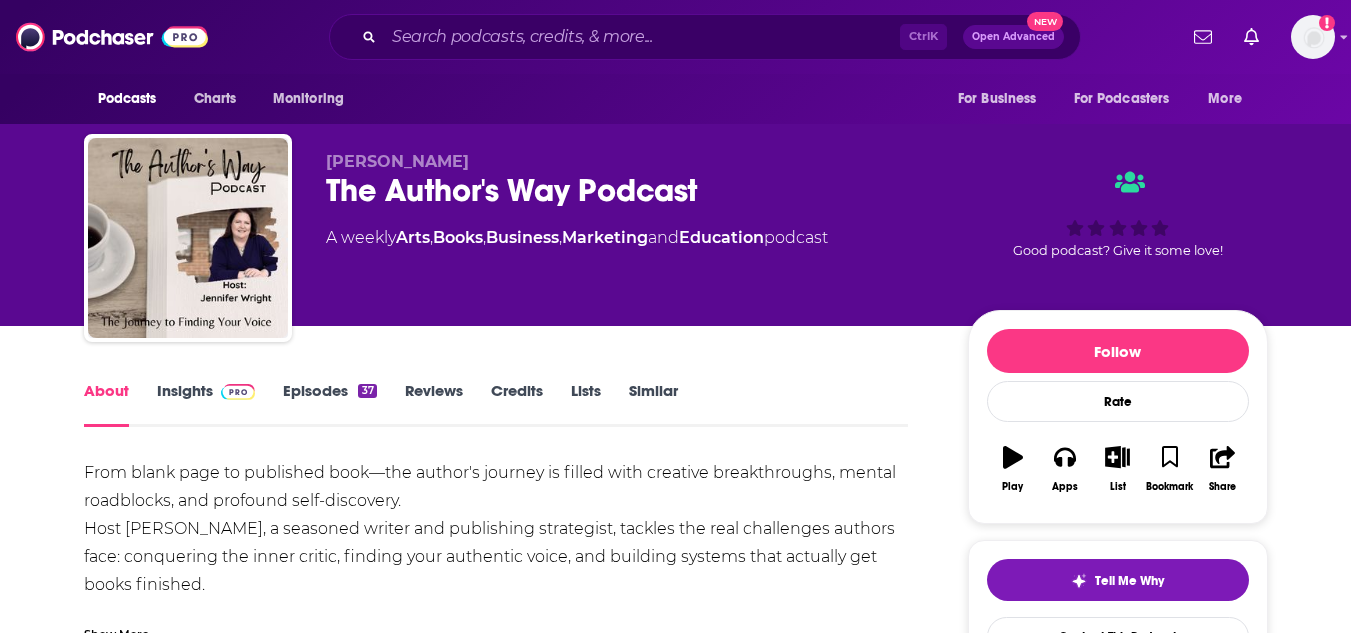 click on "About Insights Episodes 37 Reviews Credits Lists Similar From blank page to published book—the author's journey is filled with creative breakthroughs, mental roadblocks, and profound self-discovery. Host [PERSON_NAME], a seasoned writer and publishing strategist, tackles the real challenges authors face: conquering the inner critic, finding your authentic voice, and building systems that actually get books finished. Through conversations with bestselling authors and emerging writers, you'll discover practical strategies for every stage of your writing journey. Whether you're stuck on chapter one or ready to launch, this podcast delivers the tools, mindset shifts, and inspiration to transform your ideas into impact. [PERSON_NAME] brings years of experience helping entrepreneurs and authors craft compelling messages and create sustainable writing processes. She knows that writing a book isn't just about putting words on paper—it's about finding the courage to share your unique story with the world. Show More" at bounding box center [675, 1192] 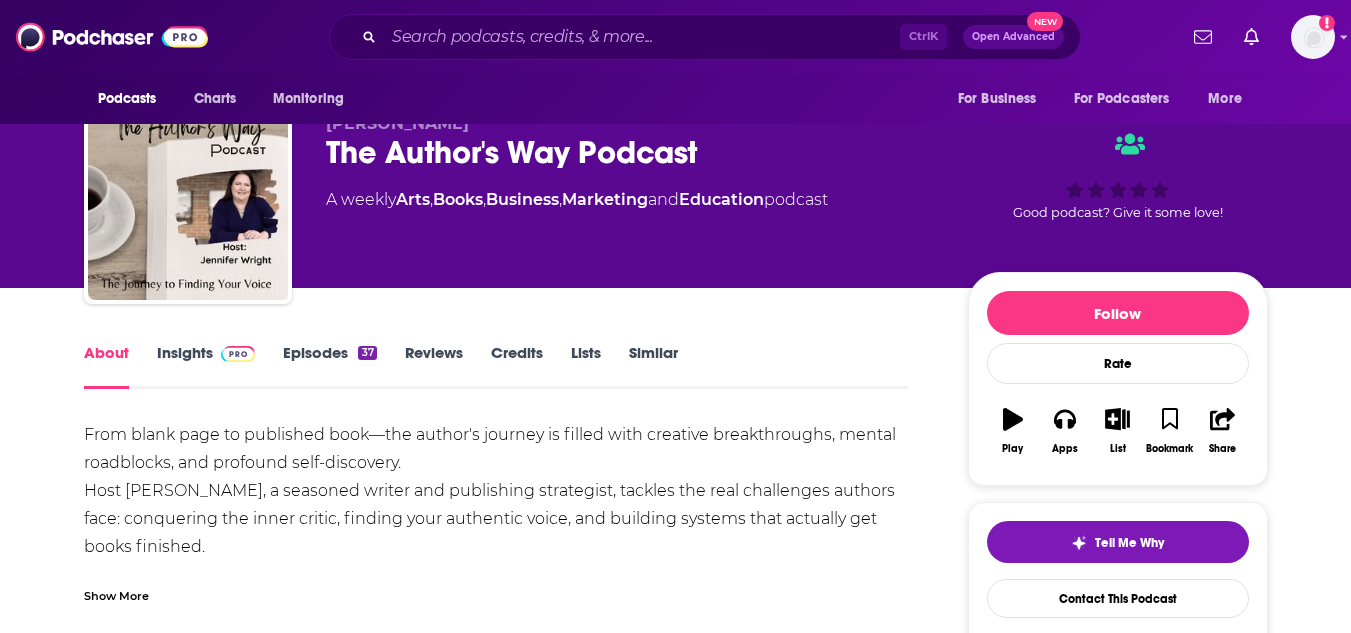 scroll, scrollTop: 0, scrollLeft: 0, axis: both 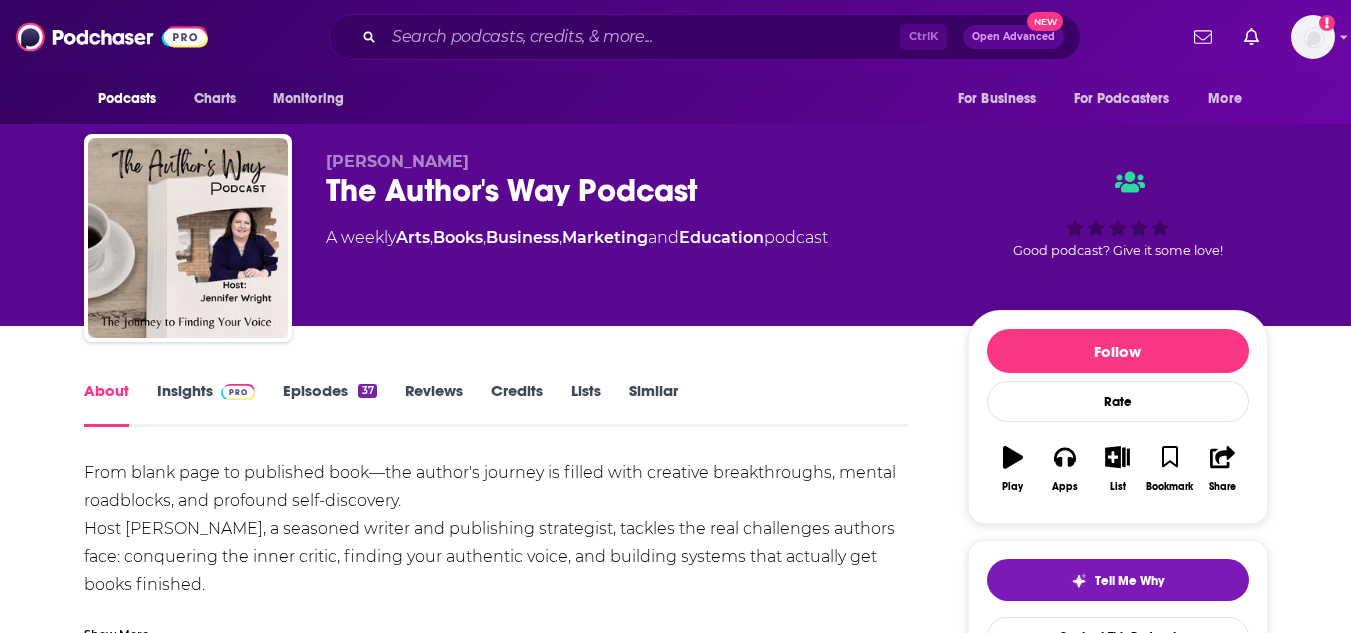 click on "The Author's Way Podcast" at bounding box center [631, 190] 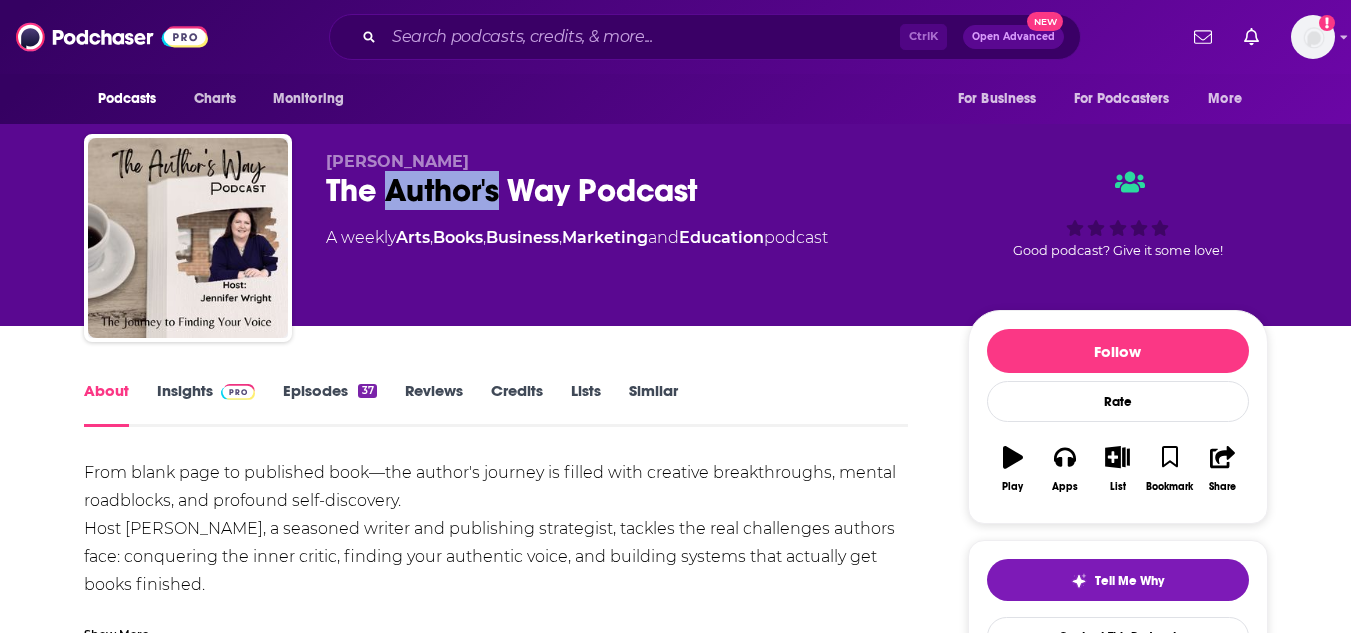 click on "The Author's Way Podcast" at bounding box center (631, 190) 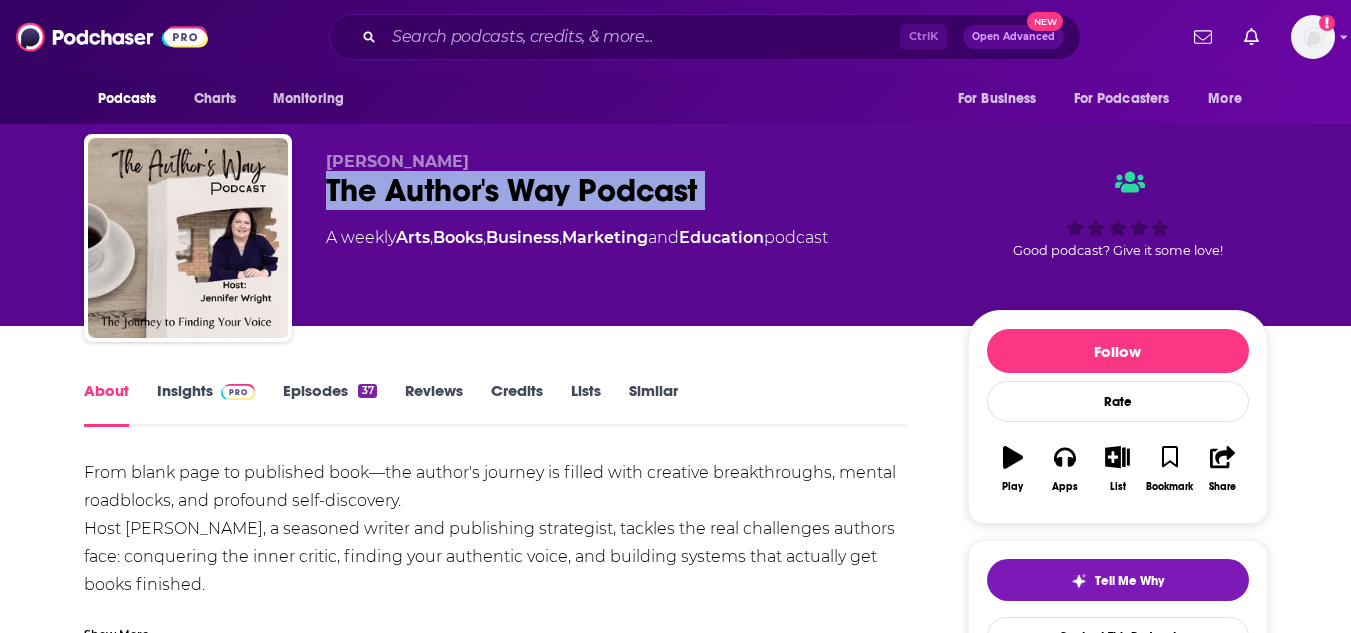 click on "The Author's Way Podcast" at bounding box center [631, 190] 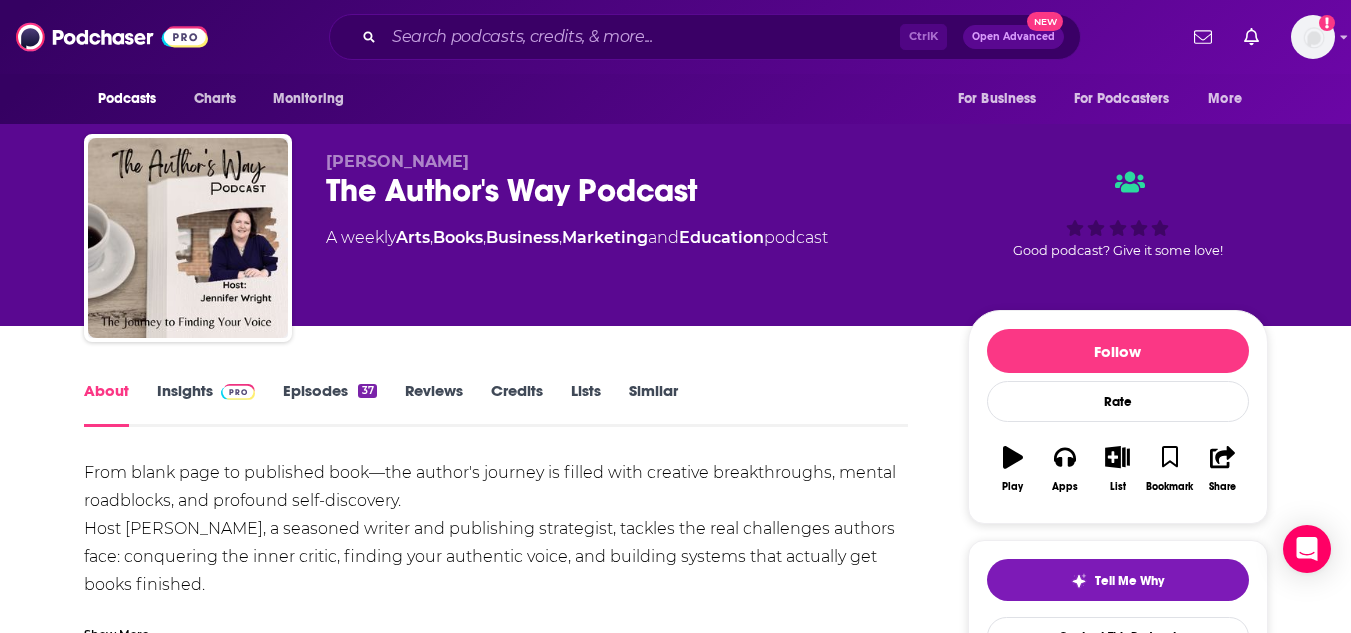 click on "[PERSON_NAME]" at bounding box center [397, 161] 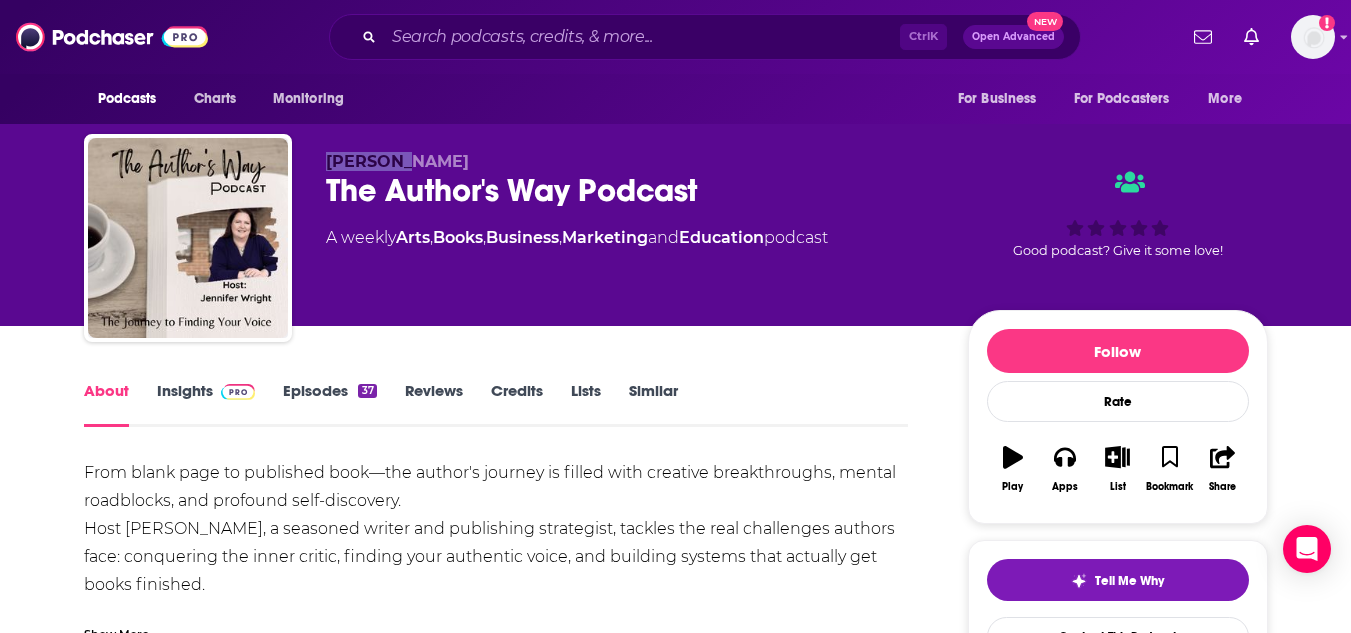 click on "[PERSON_NAME]" at bounding box center (397, 161) 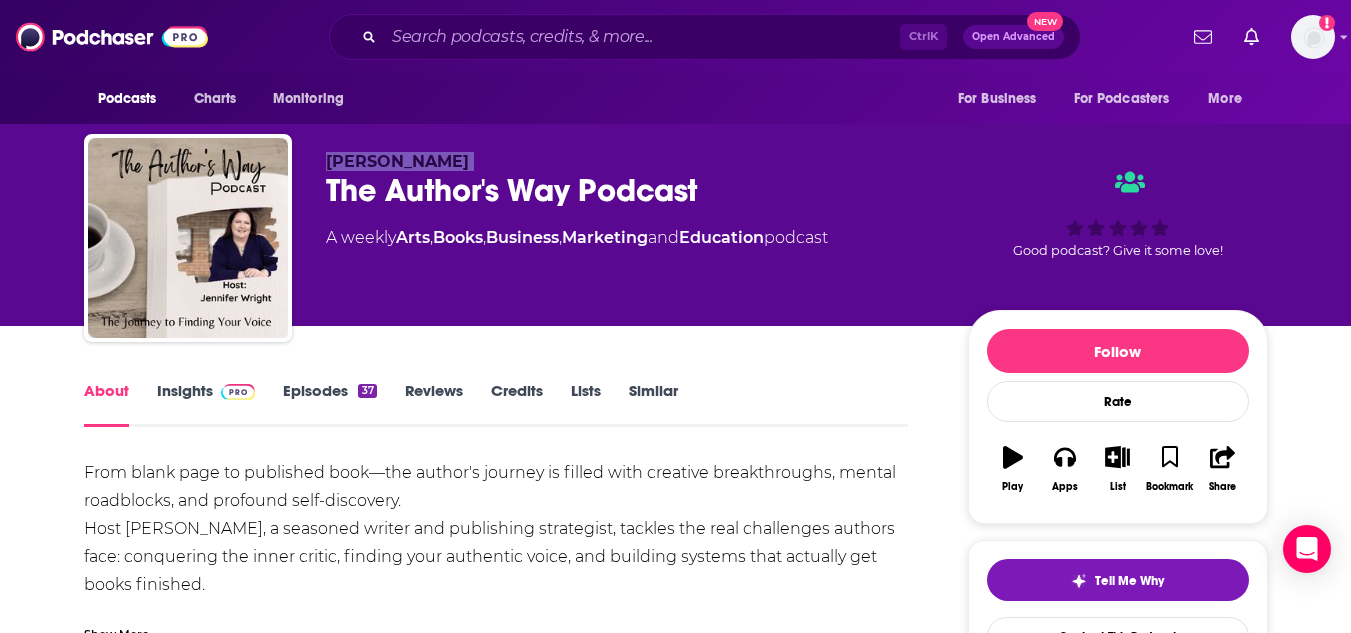 click on "[PERSON_NAME]" at bounding box center [397, 161] 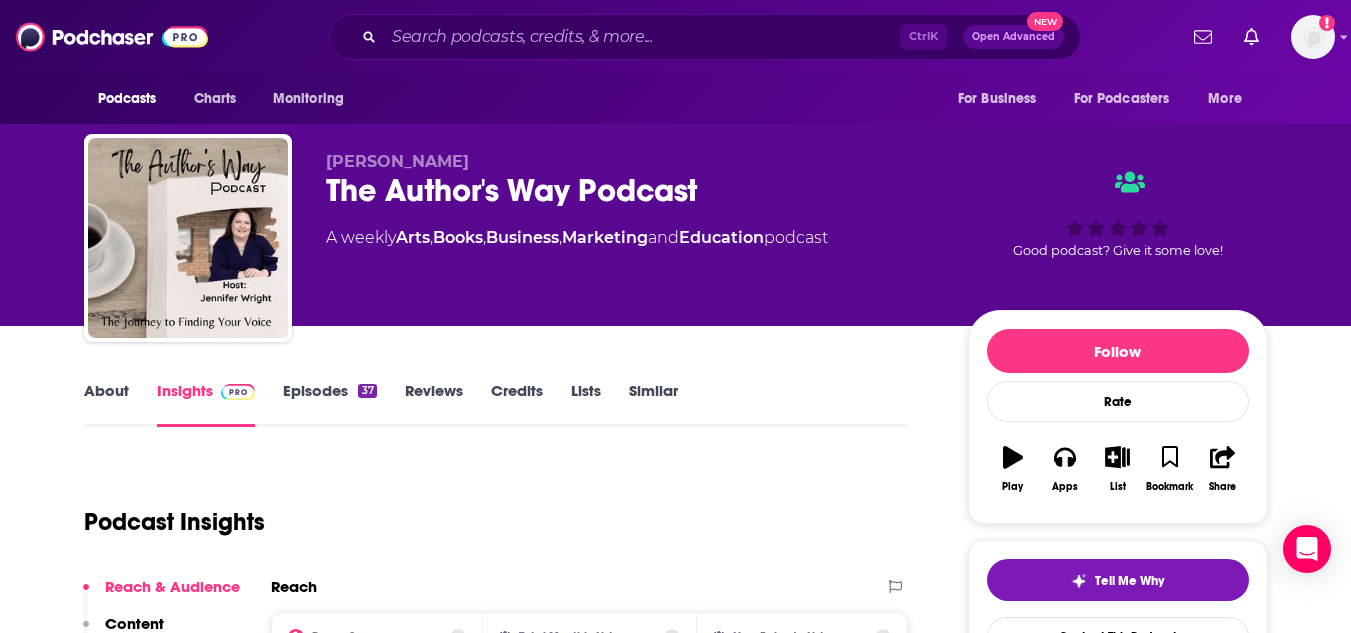 click on "About Insights Episodes 37 Reviews Credits Lists Similar Podcast Insights Reach & Audience Content Social Contacts Charts Sponsors Details Similar Contact Podcast Open Website  Reach Power Score™ -- Total Monthly Listens Under 1k New Episode Listens Under 1k Export One-Sheet Audience Demographics Gender [DEMOGRAPHIC_DATA] Age [DEMOGRAPHIC_DATA] yo Parental Status Parents Countries 1 [GEOGRAPHIC_DATA] 2 [GEOGRAPHIC_DATA] 3 [GEOGRAPHIC_DATA] 4 [GEOGRAPHIC_DATA] 5 India Education Level Mostly  Higher Education Content Political Skew Neutral/Mixed Socials This podcast does not have social handles yet. Contacts   RSS   Podcast Email [PERSON_NAME] [PERSON_NAME][EMAIL_ADDRESS][DOMAIN_NAME] [PERSON_NAME][EMAIL_ADDRESS][DOMAIN_NAME] That's all there is! Charts All Charts All Categories All Countries This podcast isn't ranking on any Apple or Spotify charts [DATE]. Recent Sponsors of  The Author's Way Podcast Beta Add to We do not have sponsor history for this podcast yet or there are no sponsors. Podcast Details Podcast Status Active Release Period Weekly Explicit No First Episode [DATE] 37 Yes" at bounding box center (675, 5133) 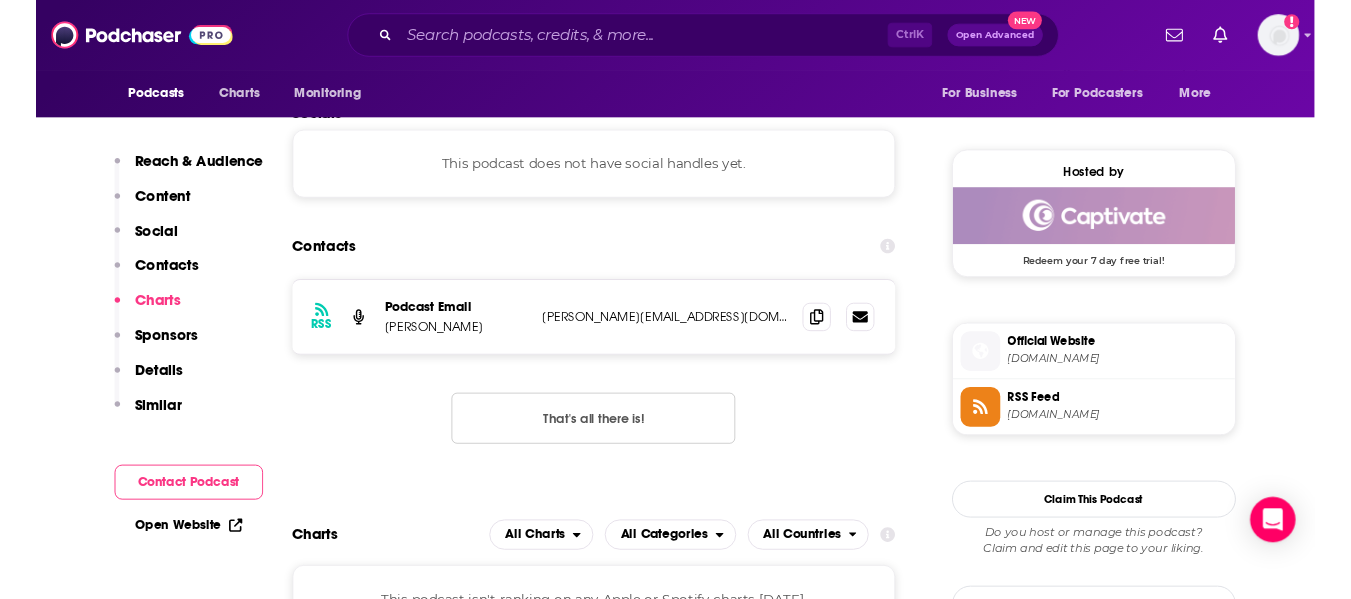 scroll, scrollTop: 1378, scrollLeft: 0, axis: vertical 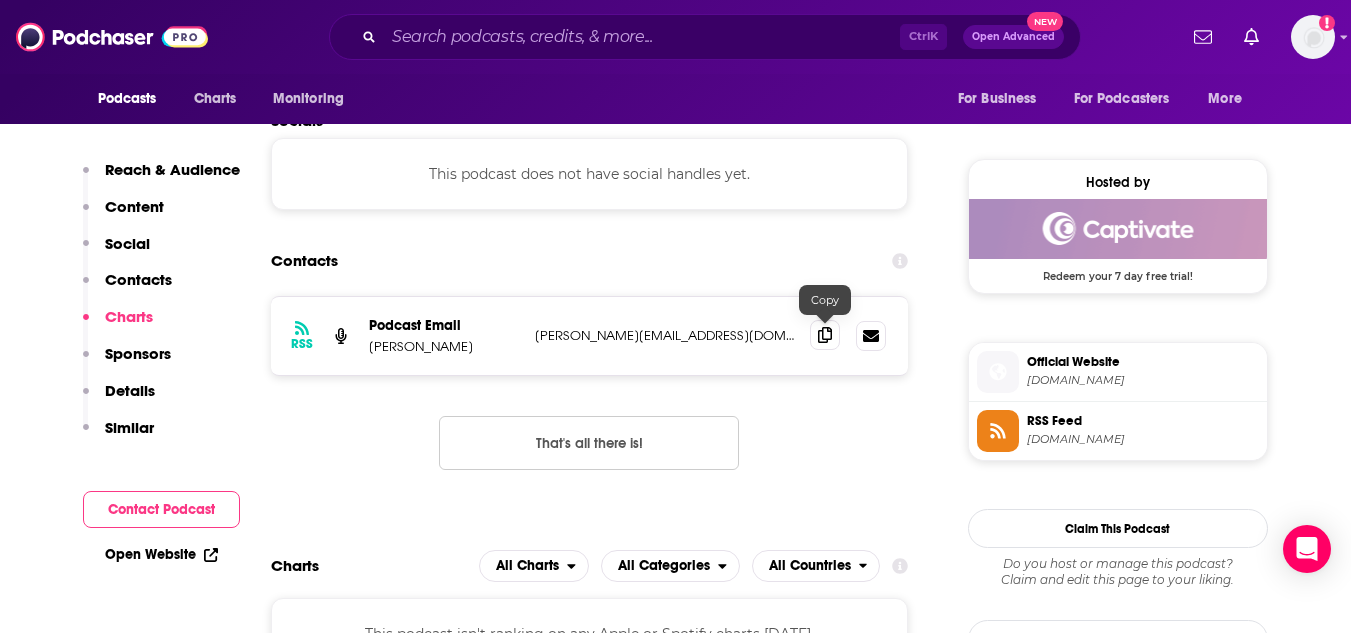 click 